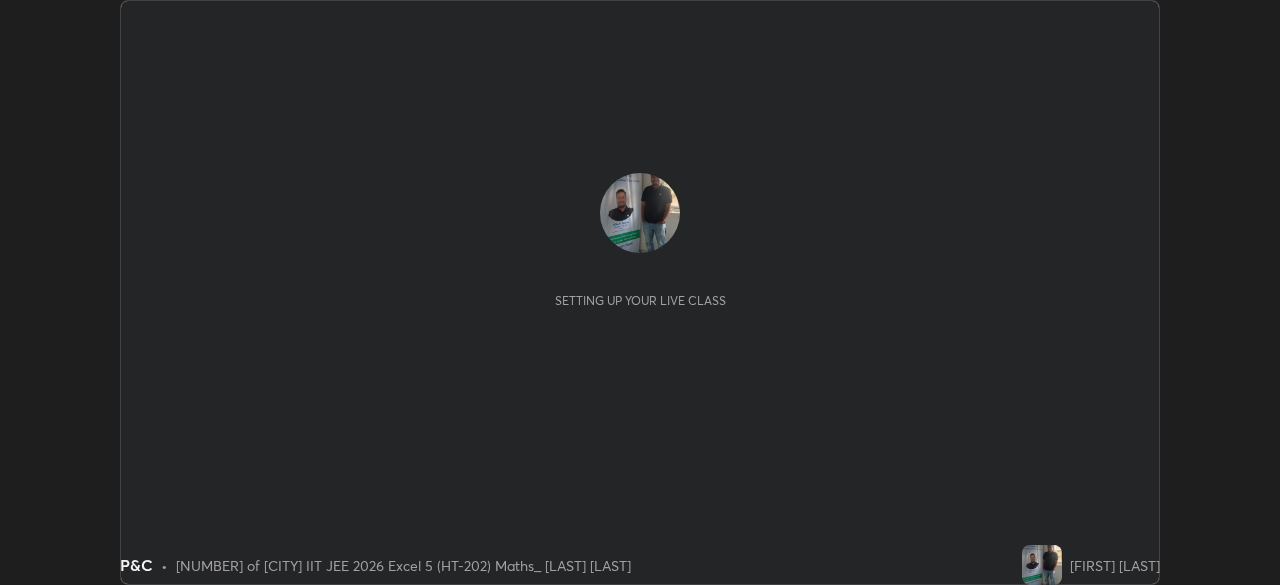 scroll, scrollTop: 0, scrollLeft: 0, axis: both 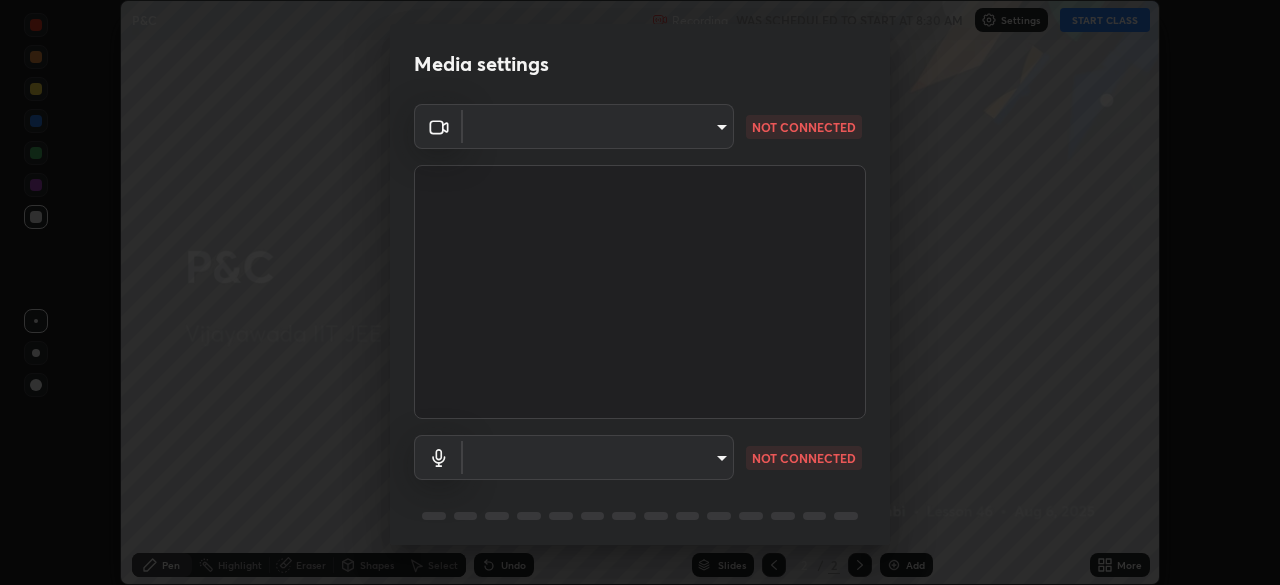 type on "08f66c9d79888306f80401b2964a4f50476fd273e7c434594935ec7ead341df3" 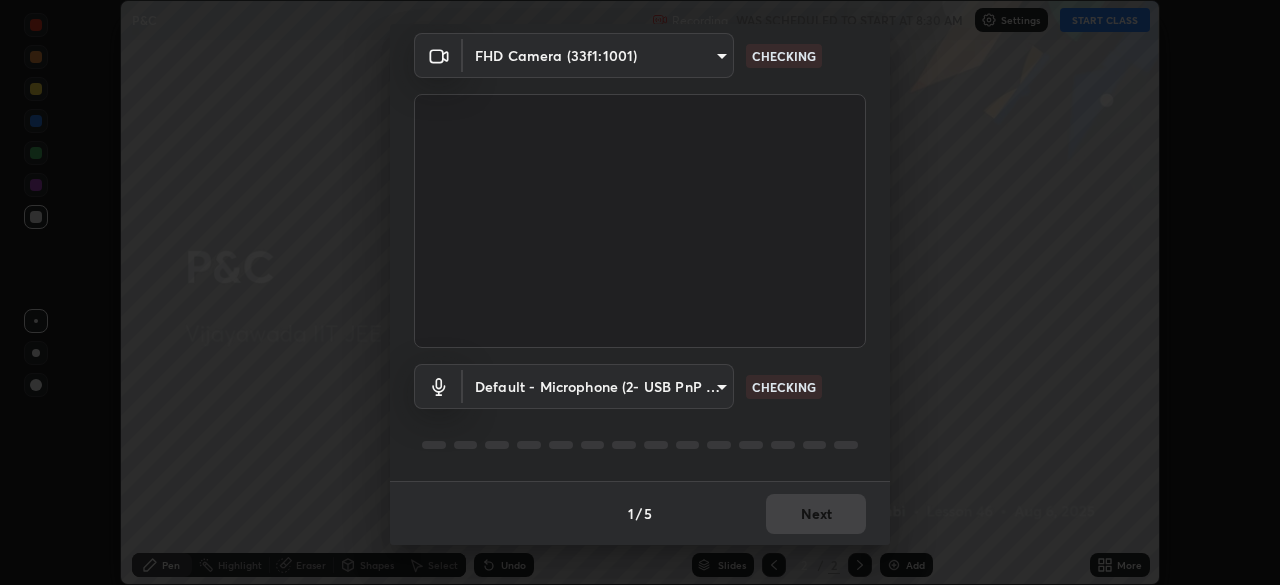 scroll, scrollTop: 69, scrollLeft: 0, axis: vertical 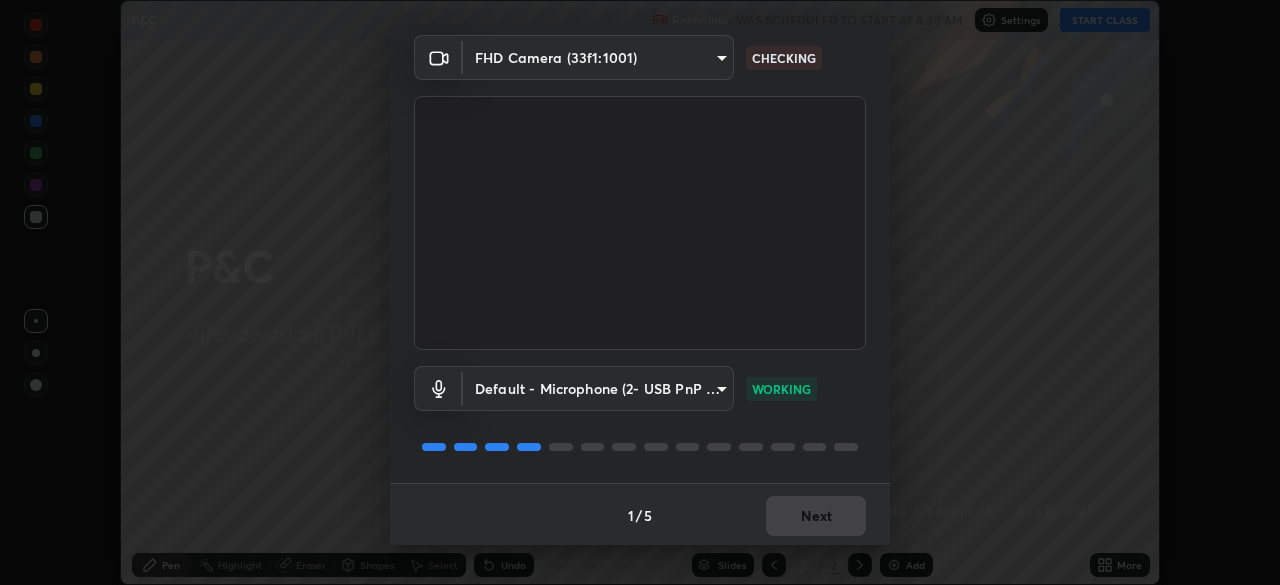 click on "1 / 5 Next" at bounding box center [640, 515] 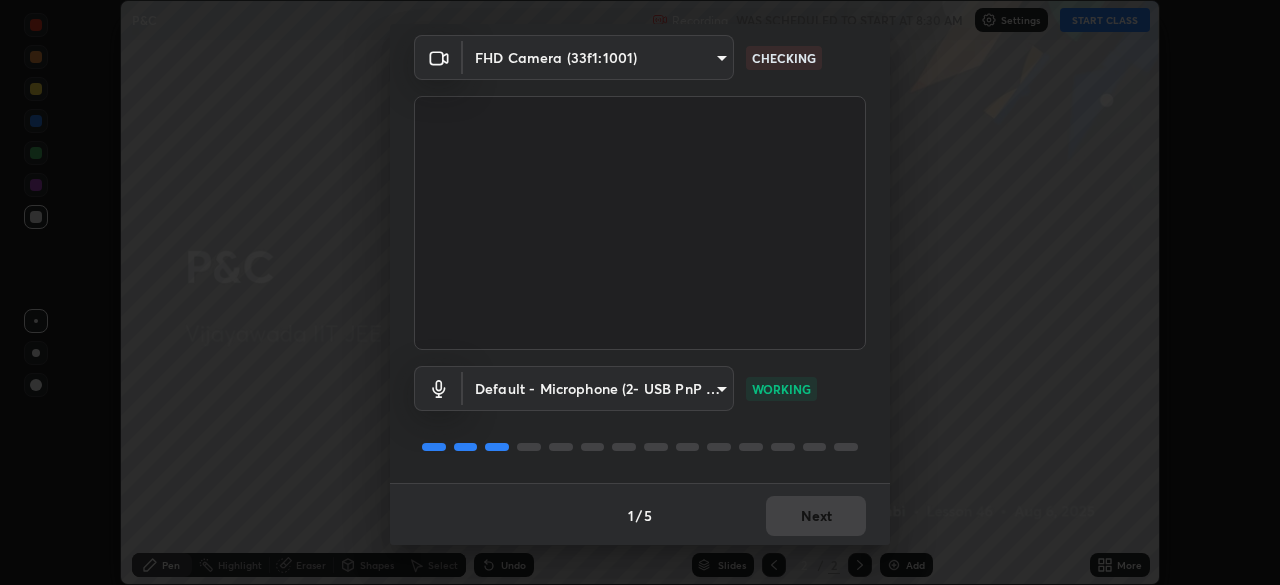 click on "1 / 5 Next" at bounding box center [640, 515] 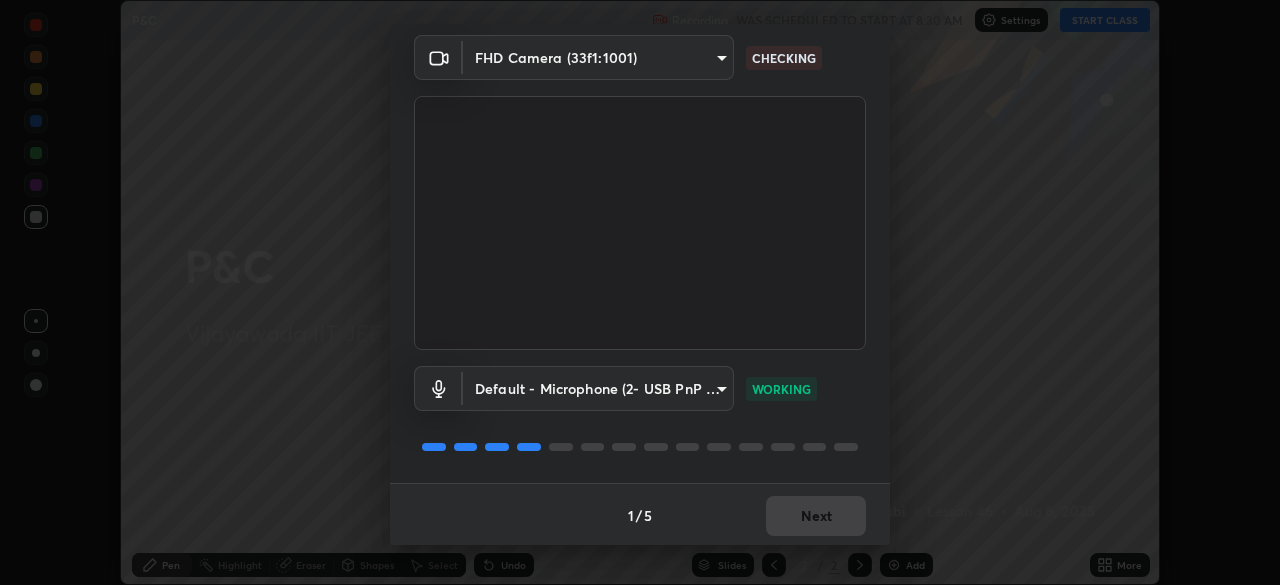 click on "1 / 5 Next" at bounding box center [640, 515] 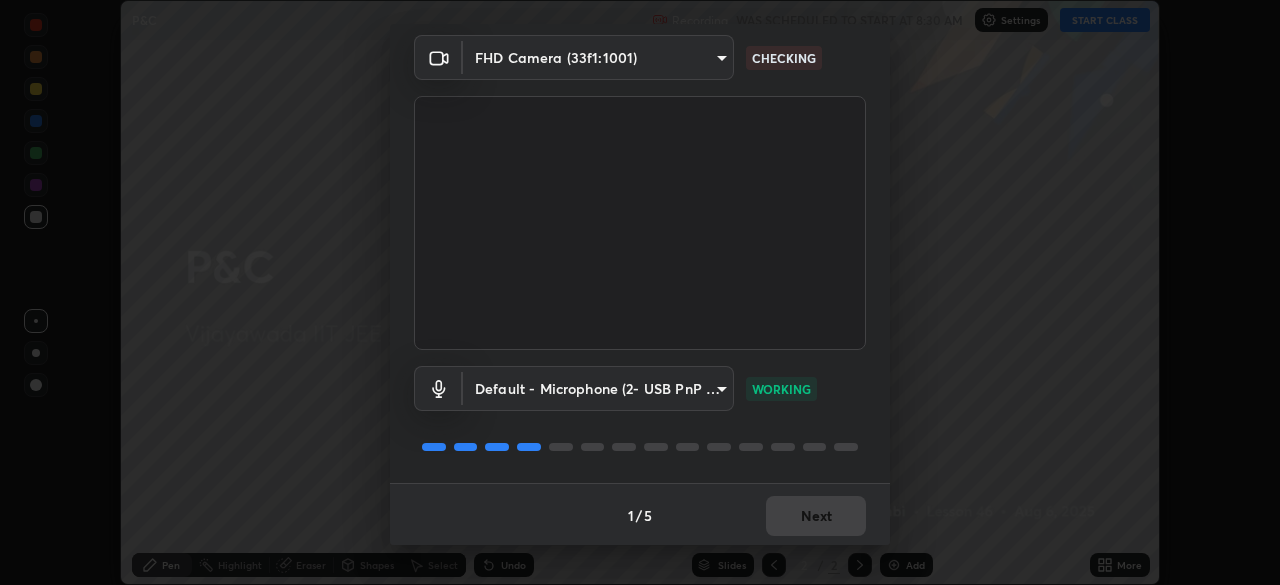 click on "Next" at bounding box center [816, 516] 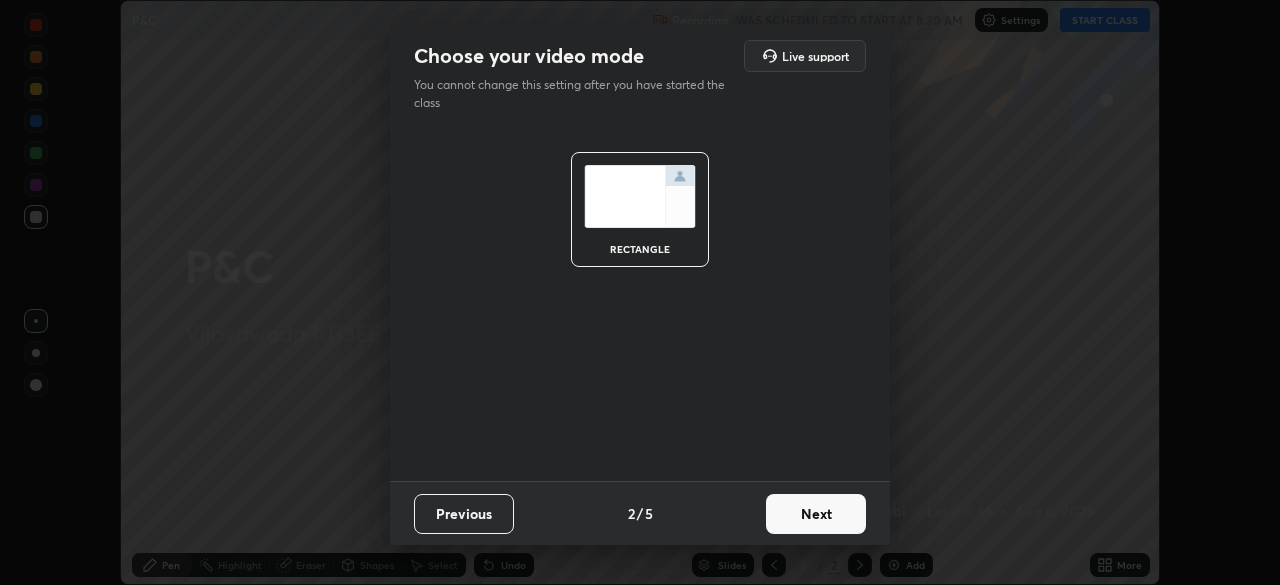 scroll, scrollTop: 0, scrollLeft: 0, axis: both 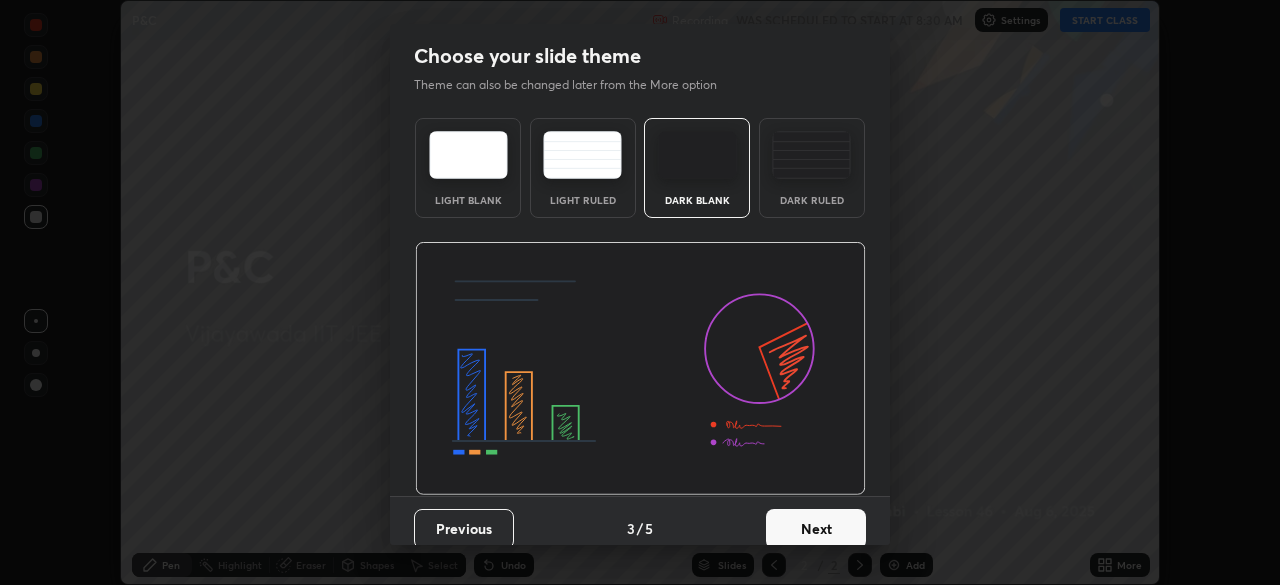 click on "Next" at bounding box center [816, 529] 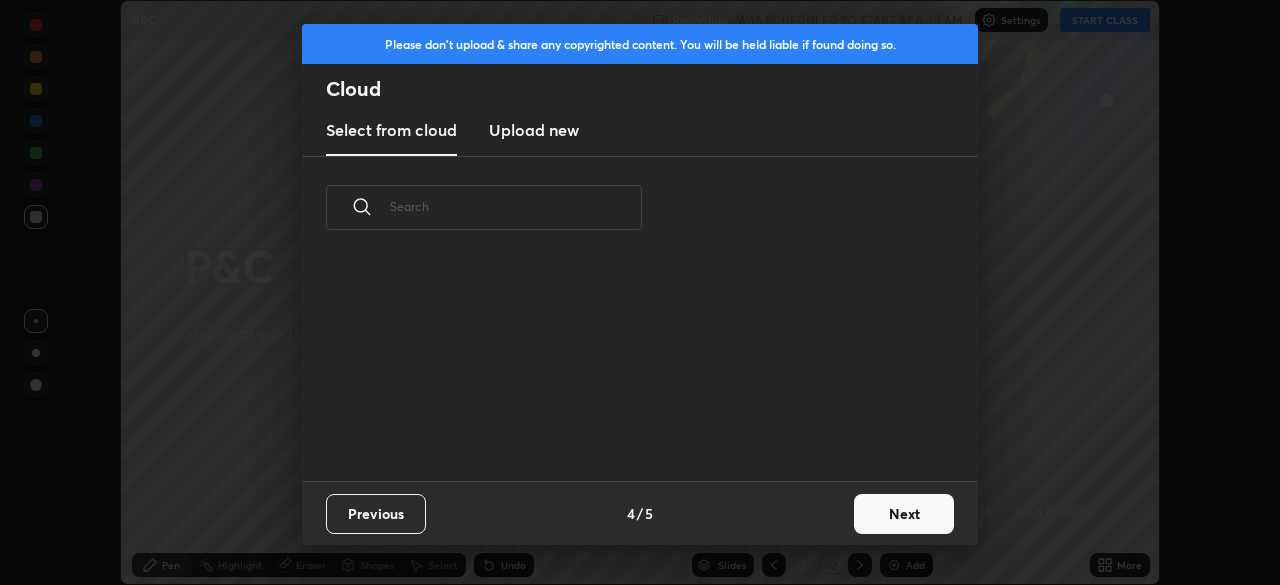 click on "Previous 4 / 5 Next" at bounding box center (640, 513) 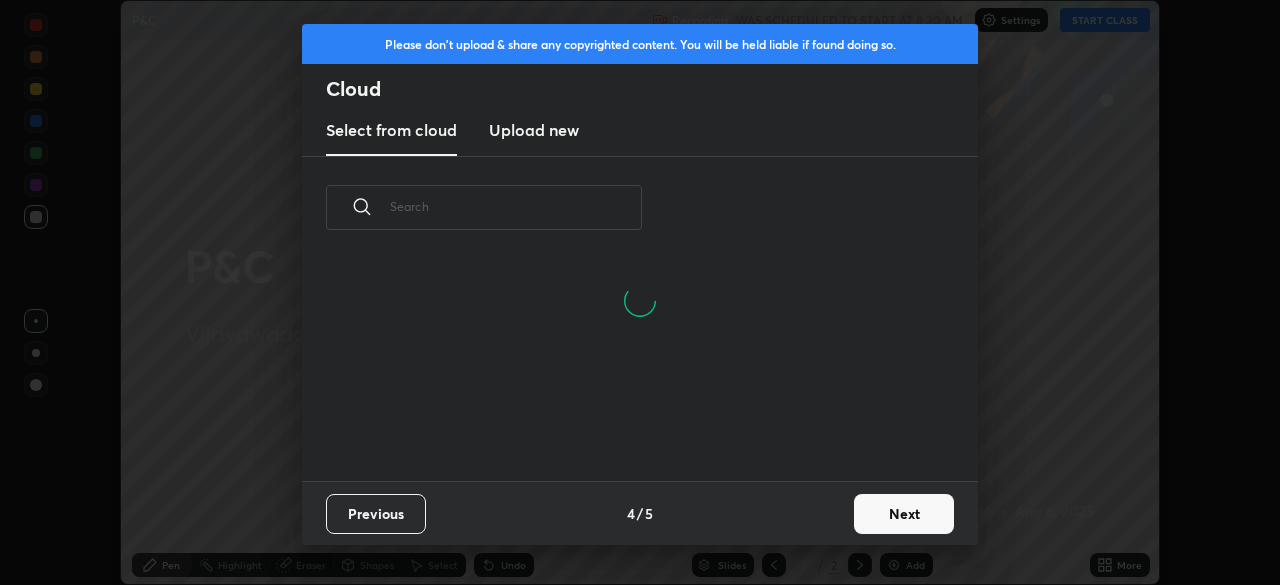 click on "Next" at bounding box center (904, 514) 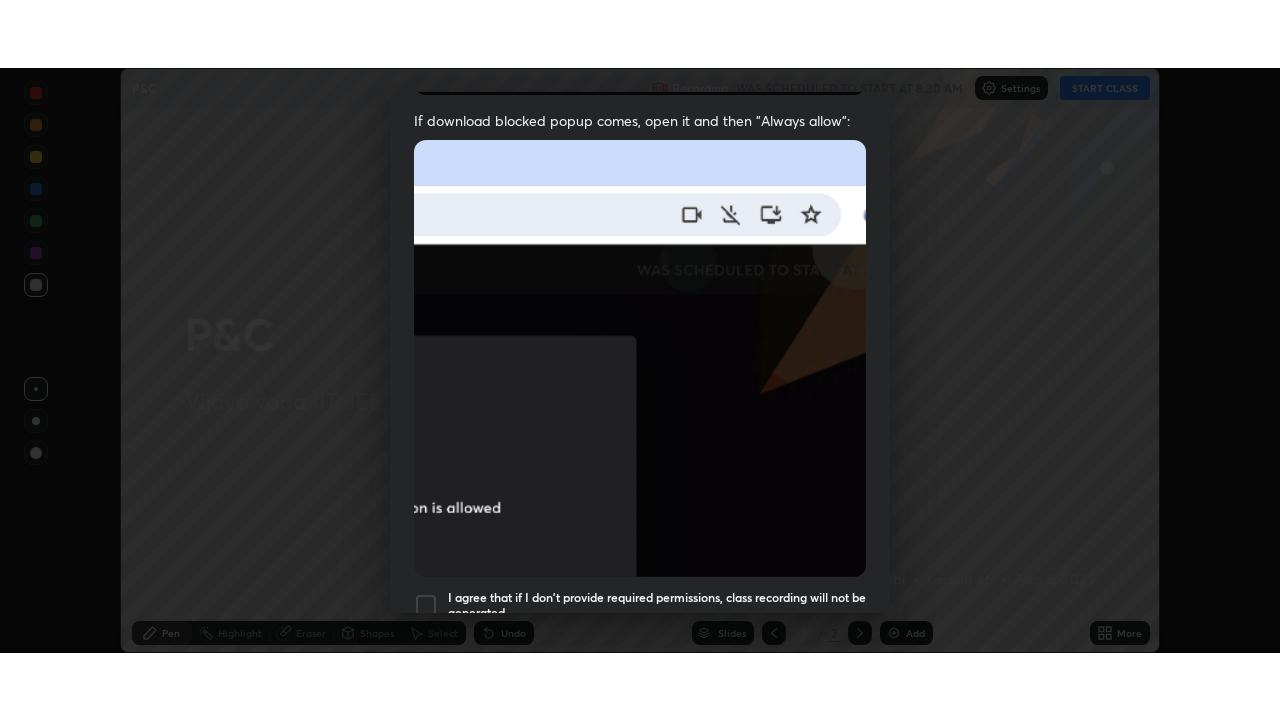scroll, scrollTop: 479, scrollLeft: 0, axis: vertical 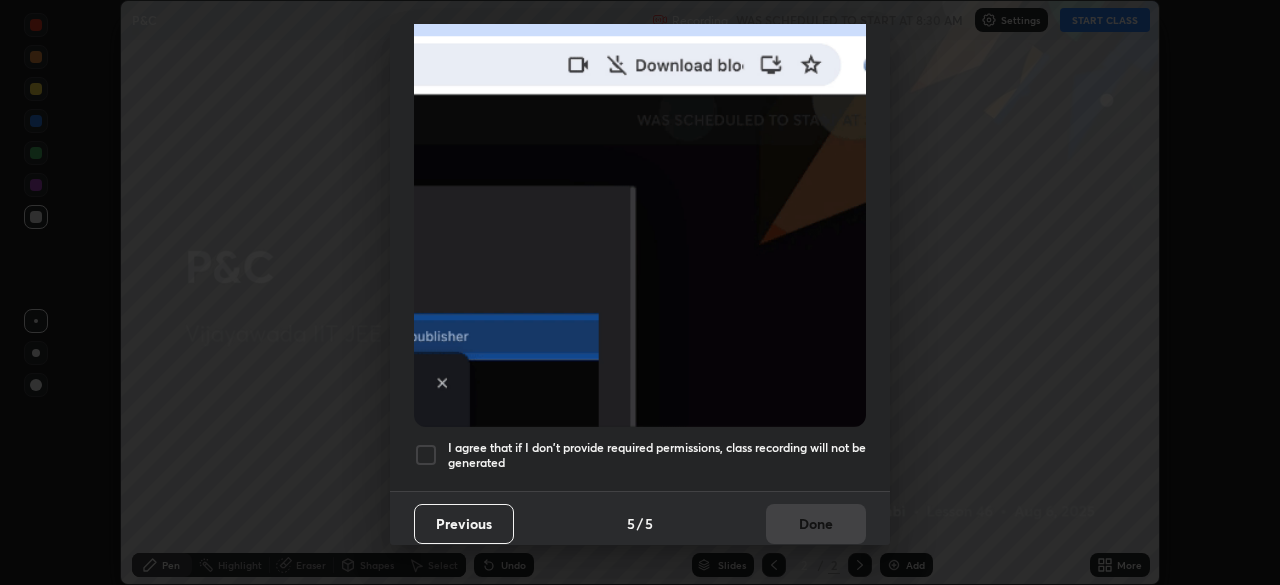click at bounding box center (426, 455) 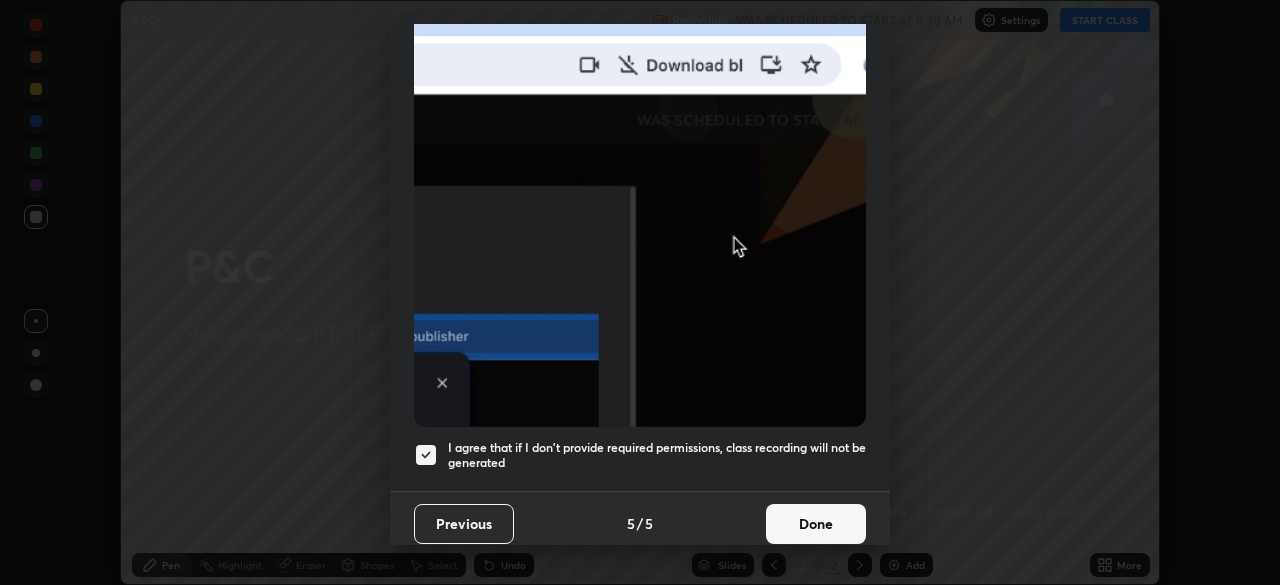 click on "Done" at bounding box center [816, 524] 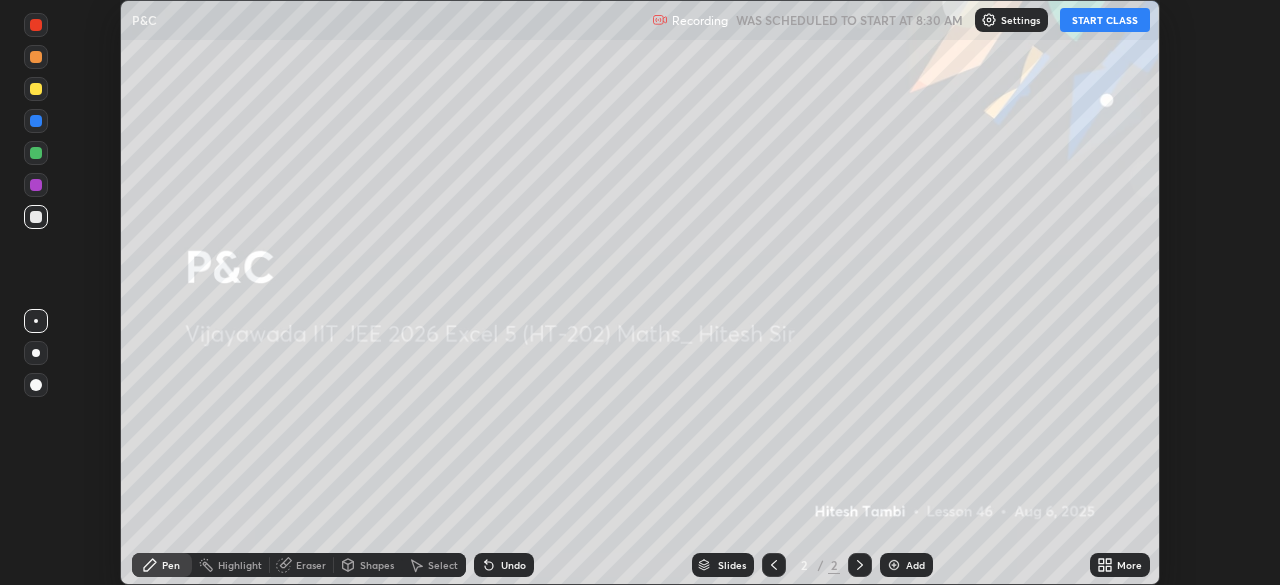 click on "START CLASS" at bounding box center (1105, 20) 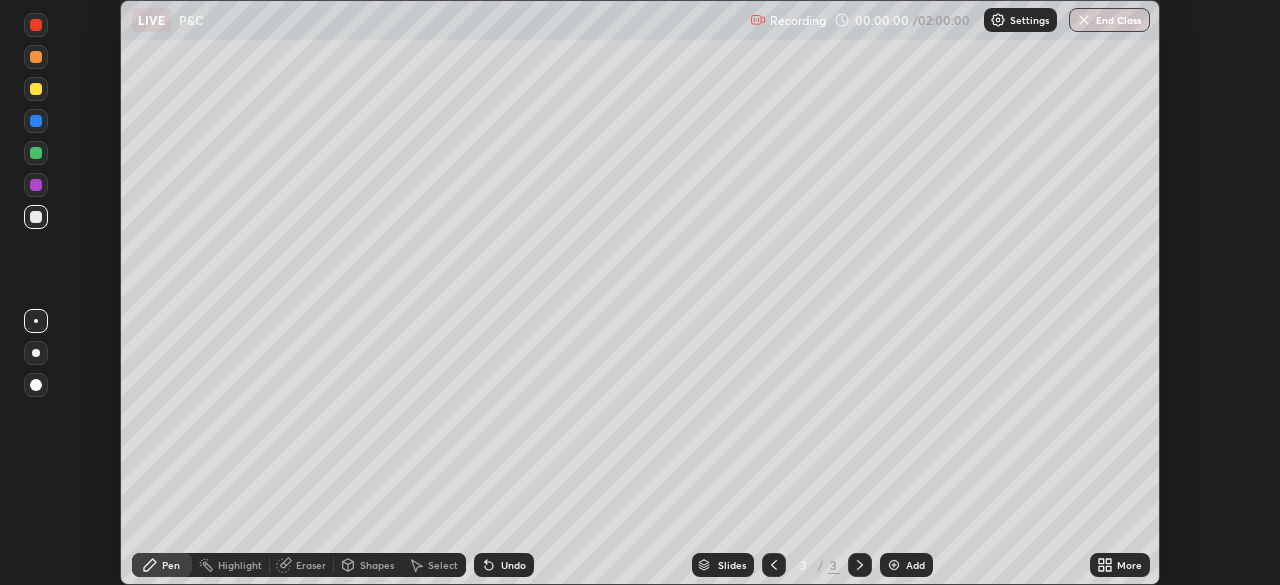 click 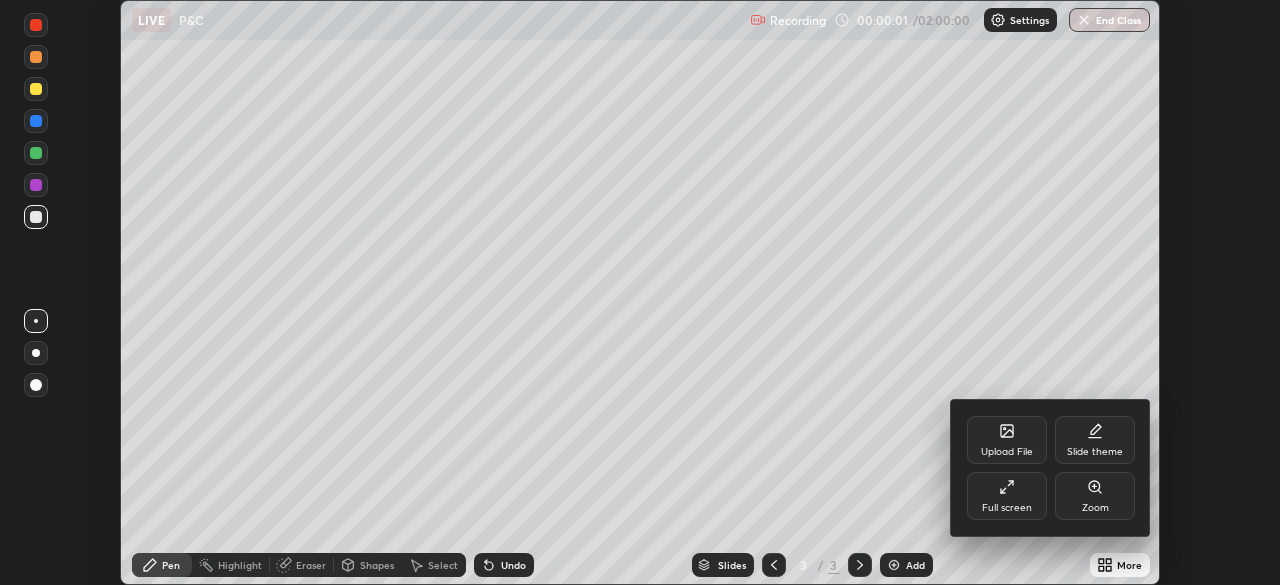 click on "Full screen" at bounding box center (1007, 496) 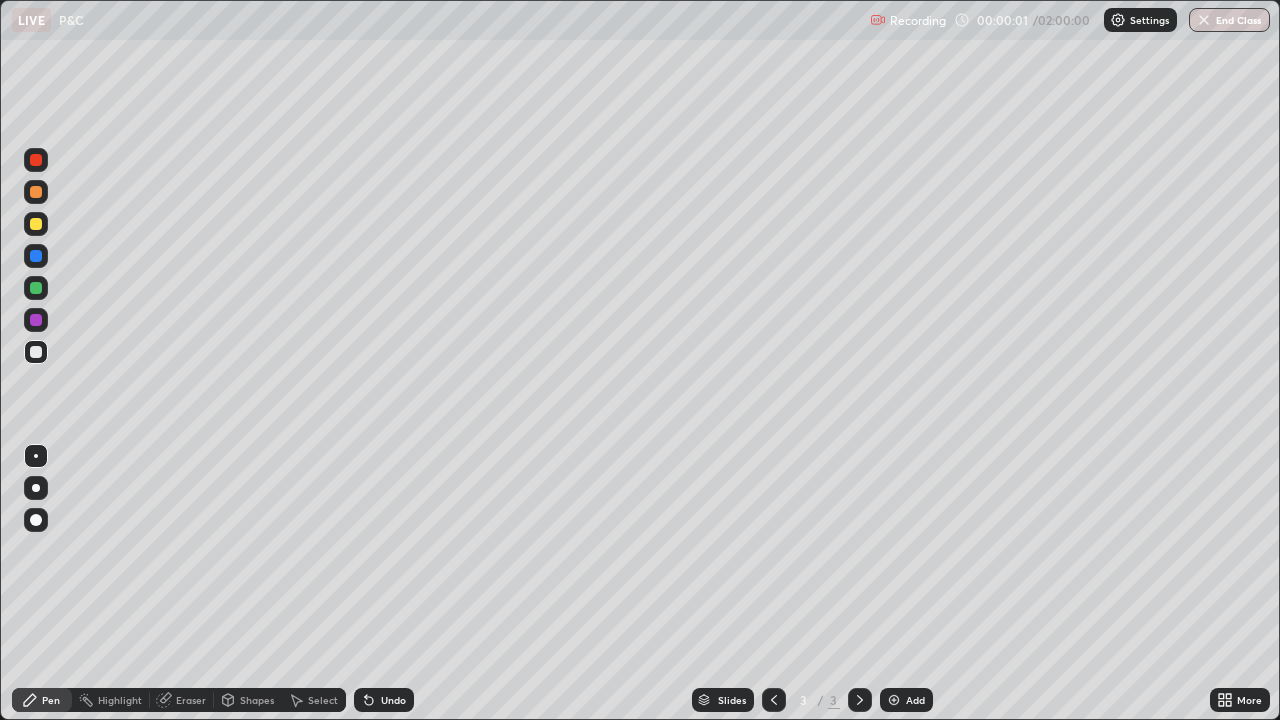 scroll, scrollTop: 99280, scrollLeft: 98720, axis: both 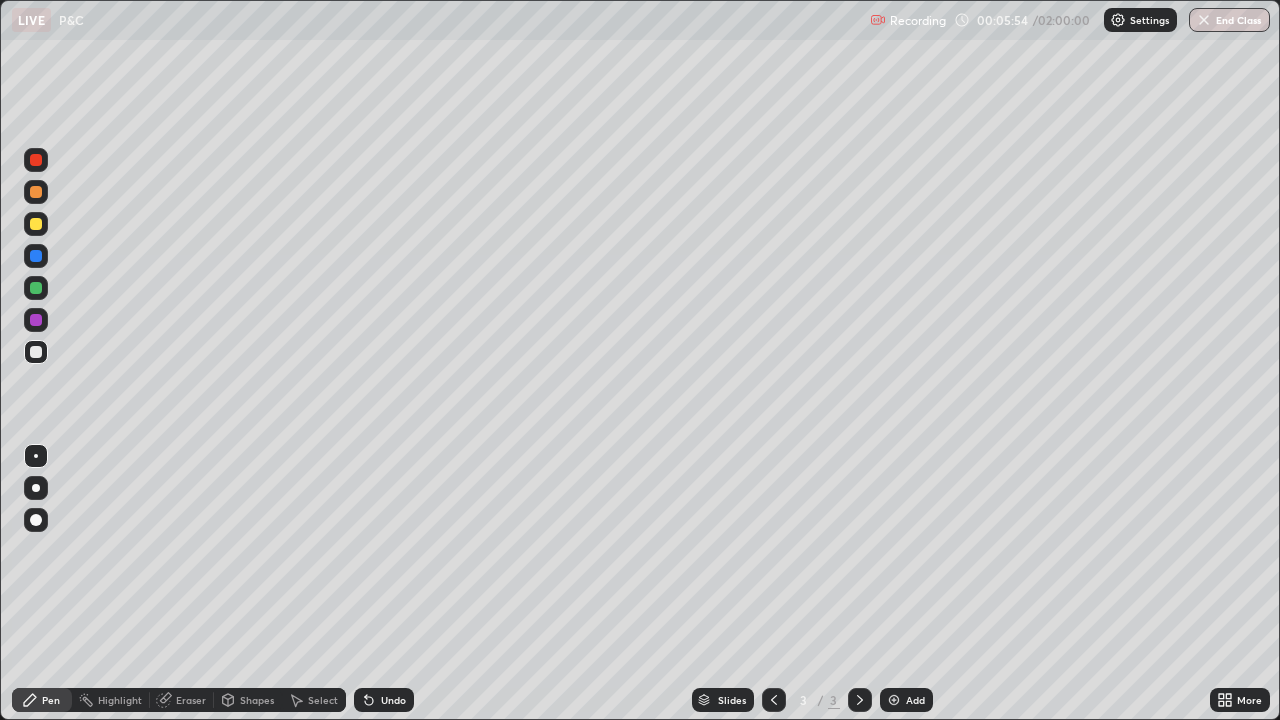 click on "Eraser" at bounding box center [191, 700] 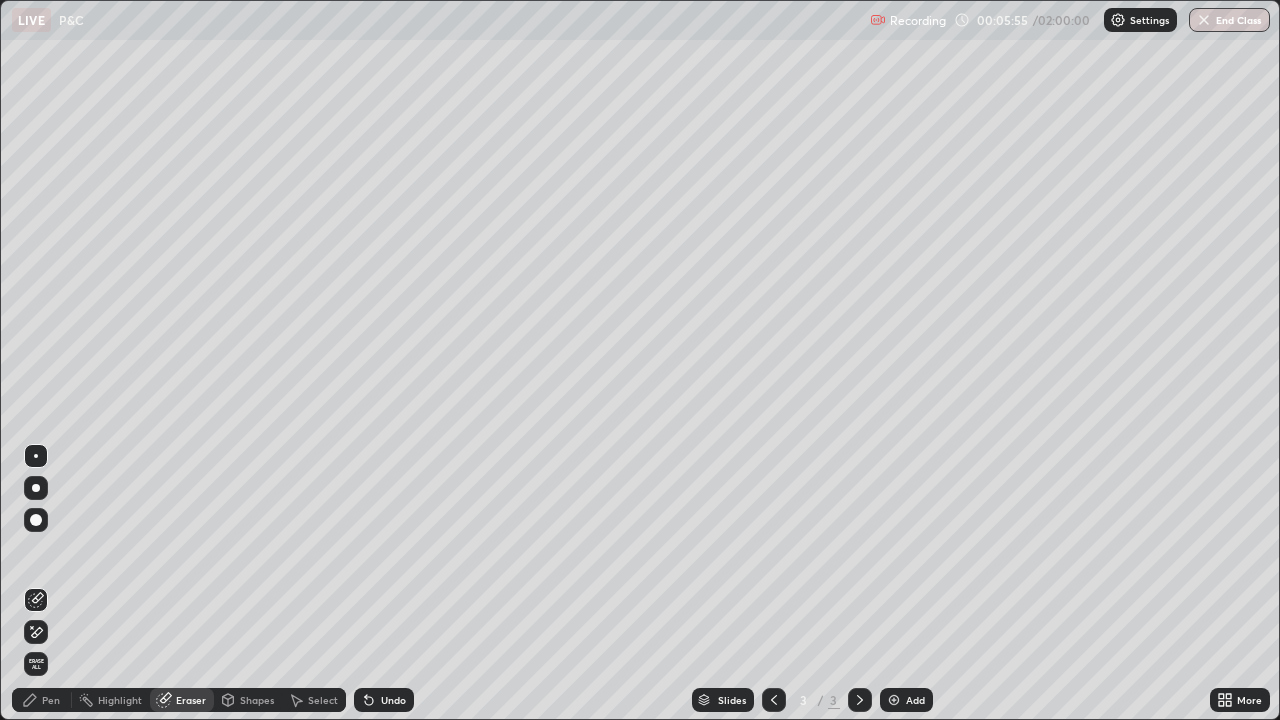 click on "Erase all" at bounding box center [36, 664] 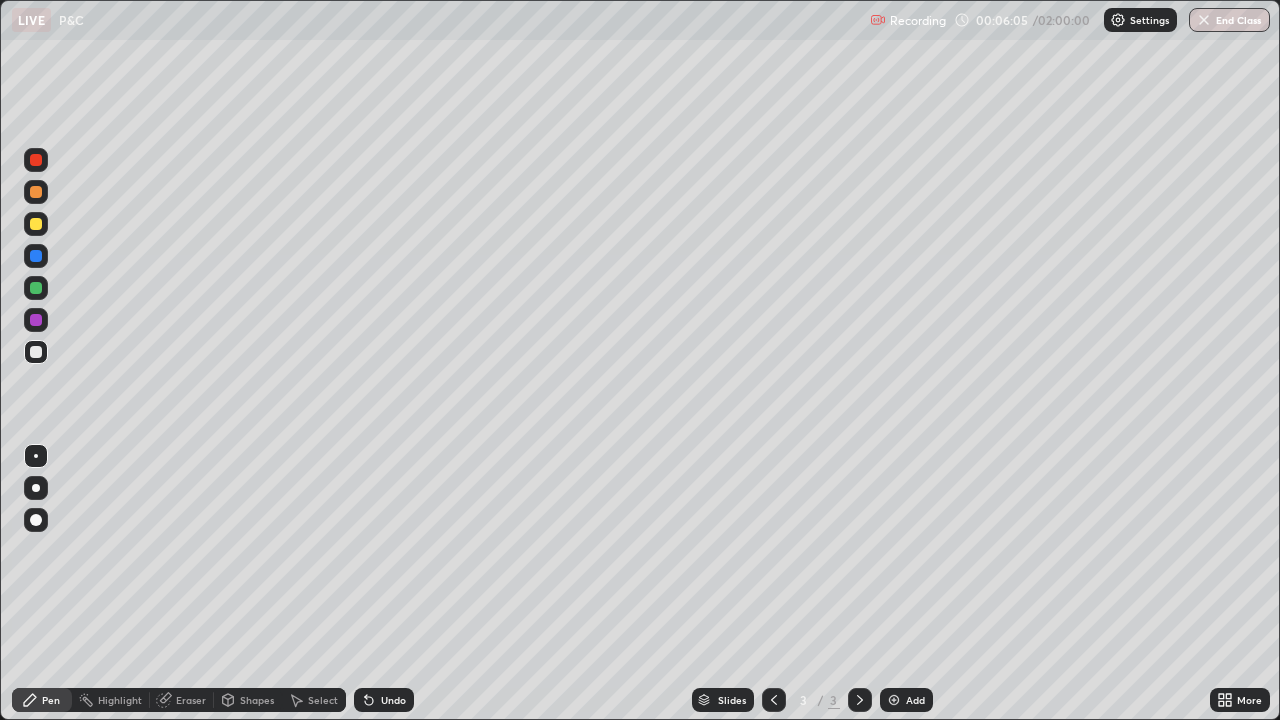 click at bounding box center (36, 224) 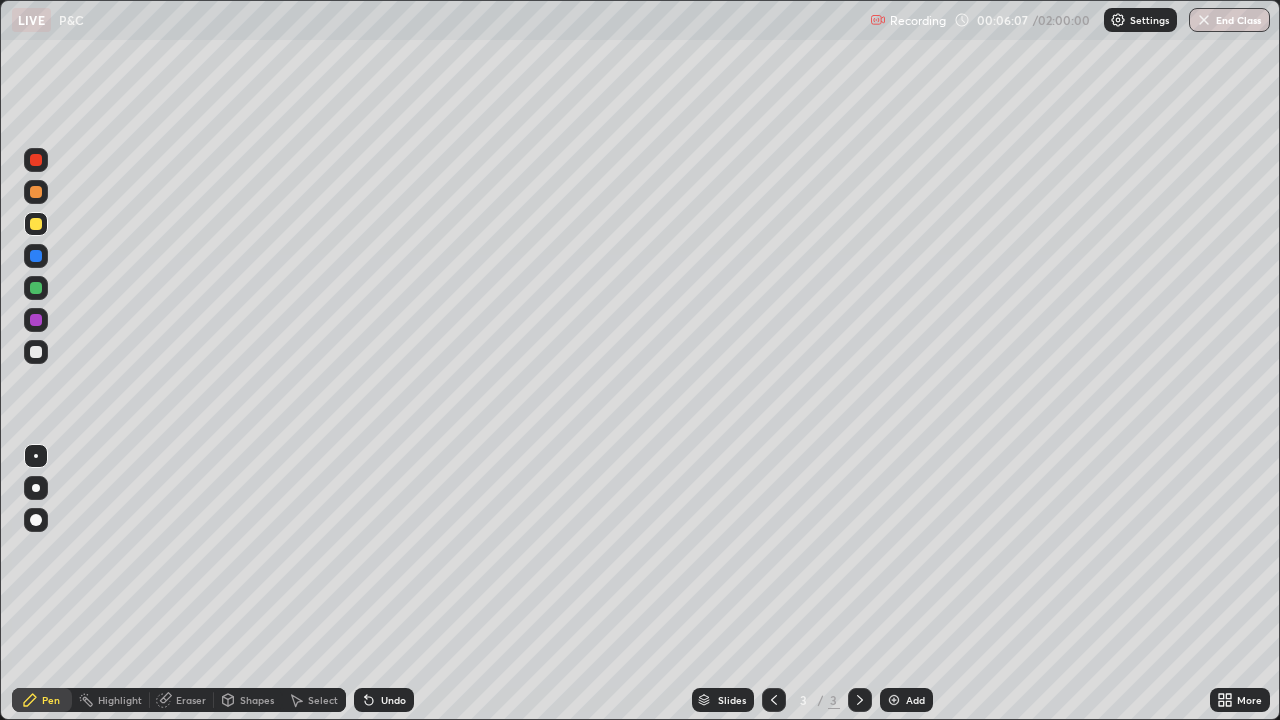 click on "Eraser" at bounding box center (191, 700) 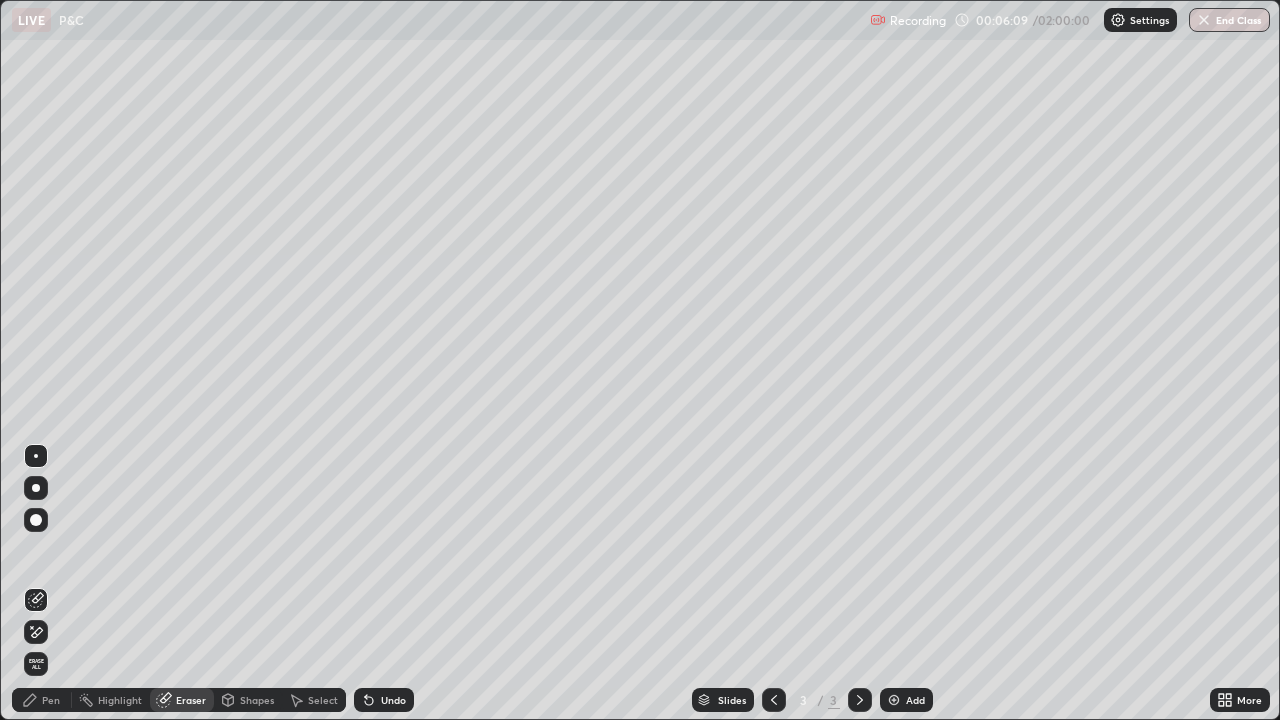 click on "Erase all" at bounding box center (36, 664) 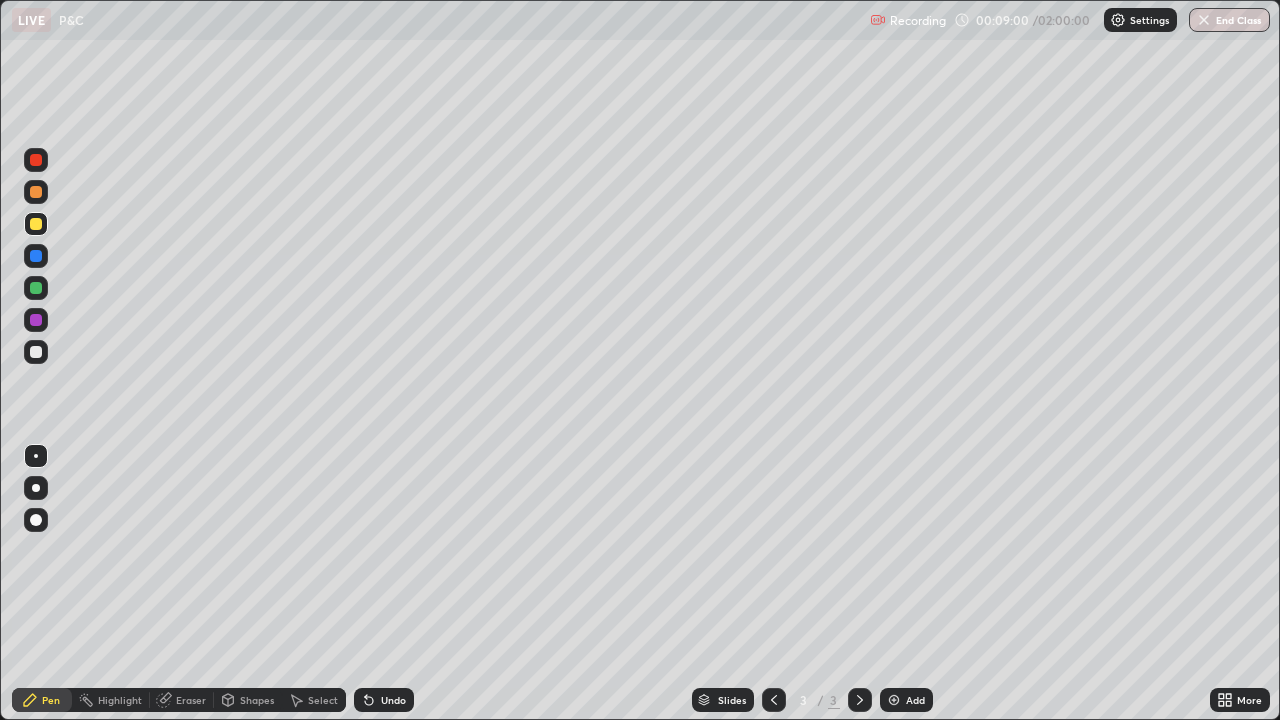 click on "Eraser" at bounding box center [191, 700] 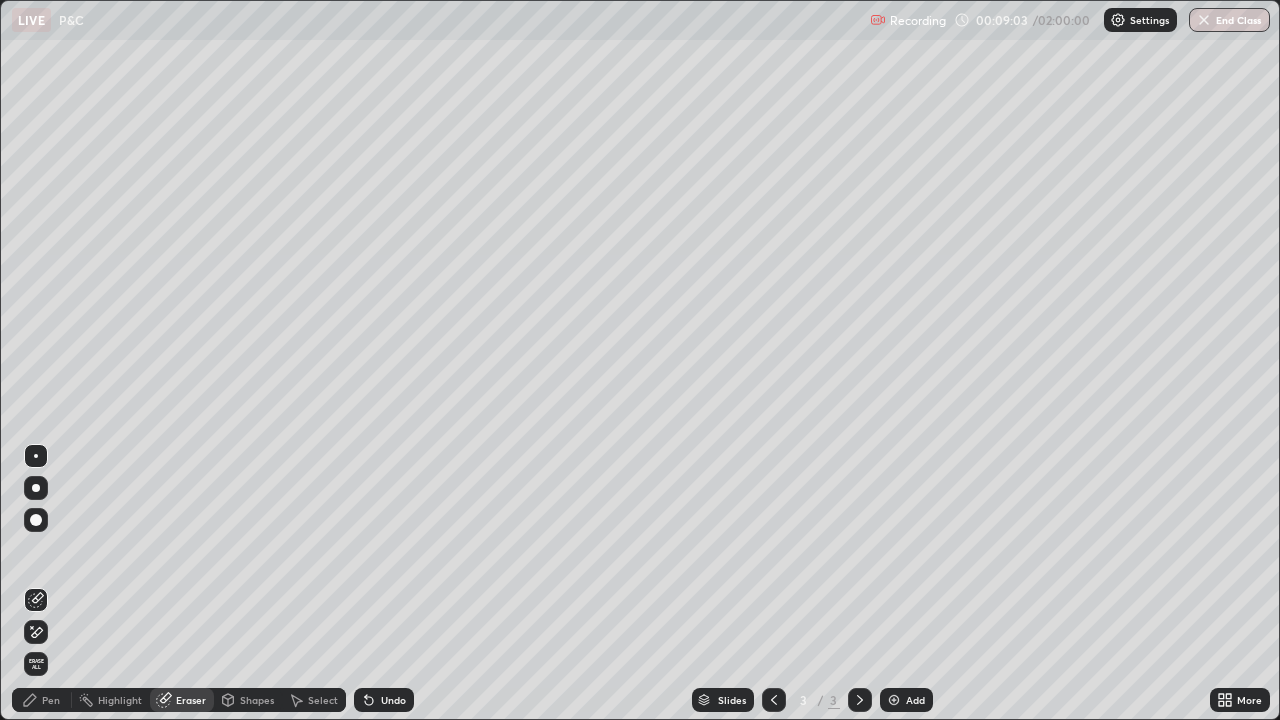click on "Pen" at bounding box center (51, 700) 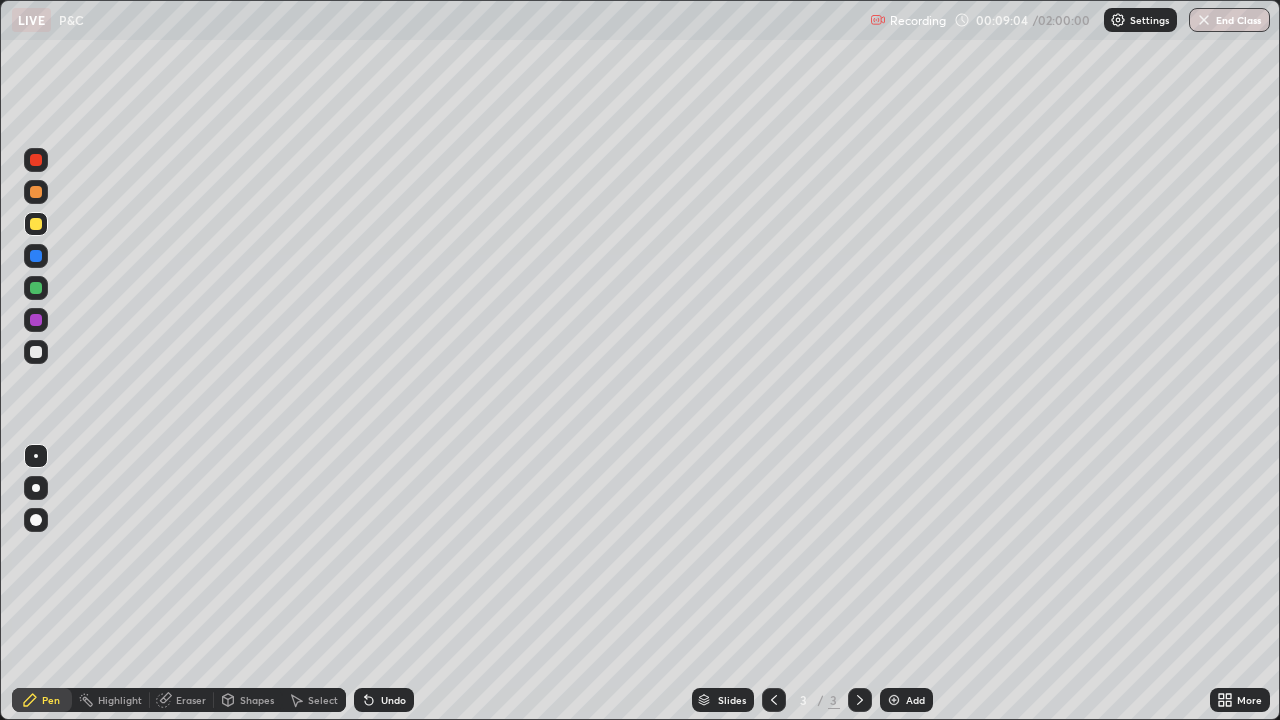 click at bounding box center (36, 352) 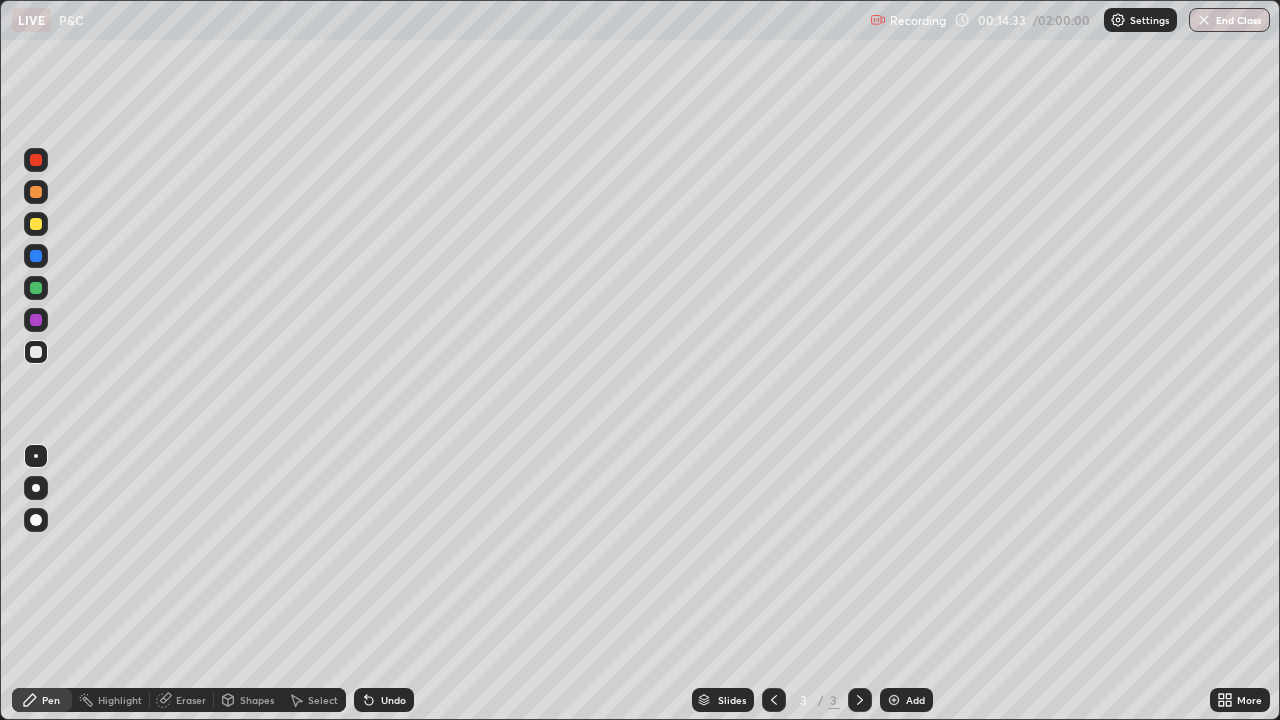 click on "Eraser" at bounding box center [191, 700] 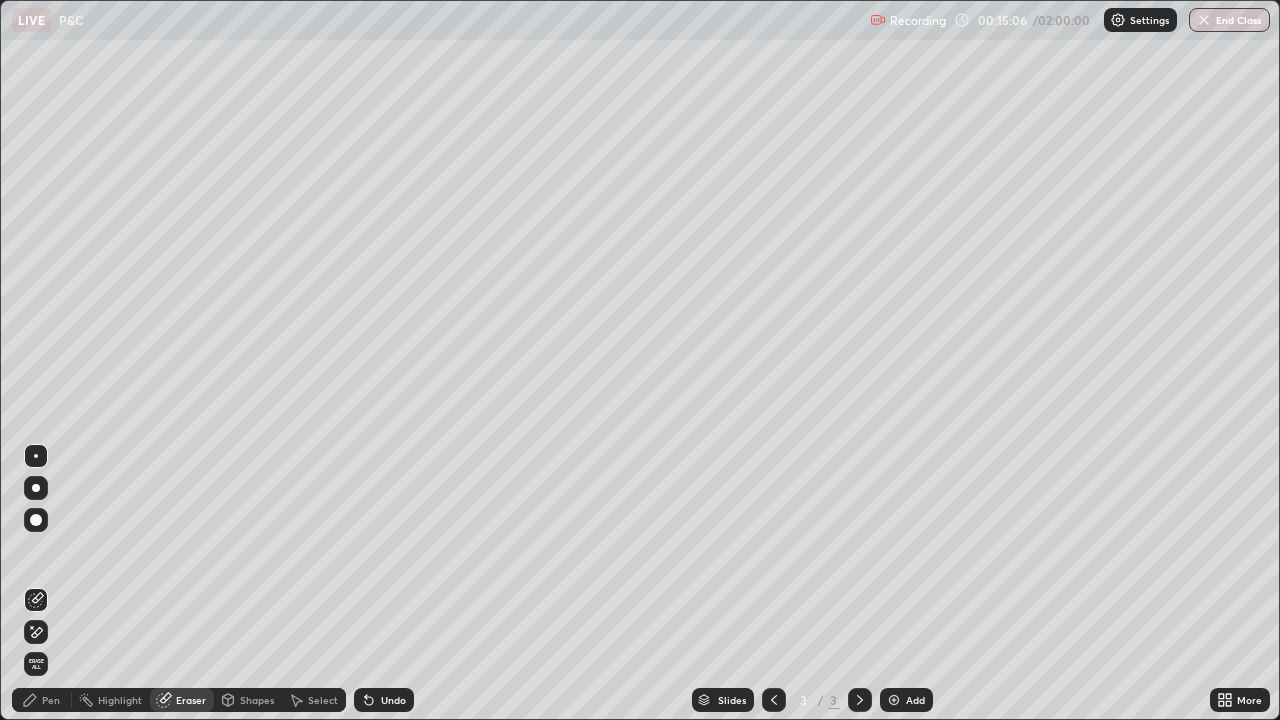 click on "Add" at bounding box center (915, 700) 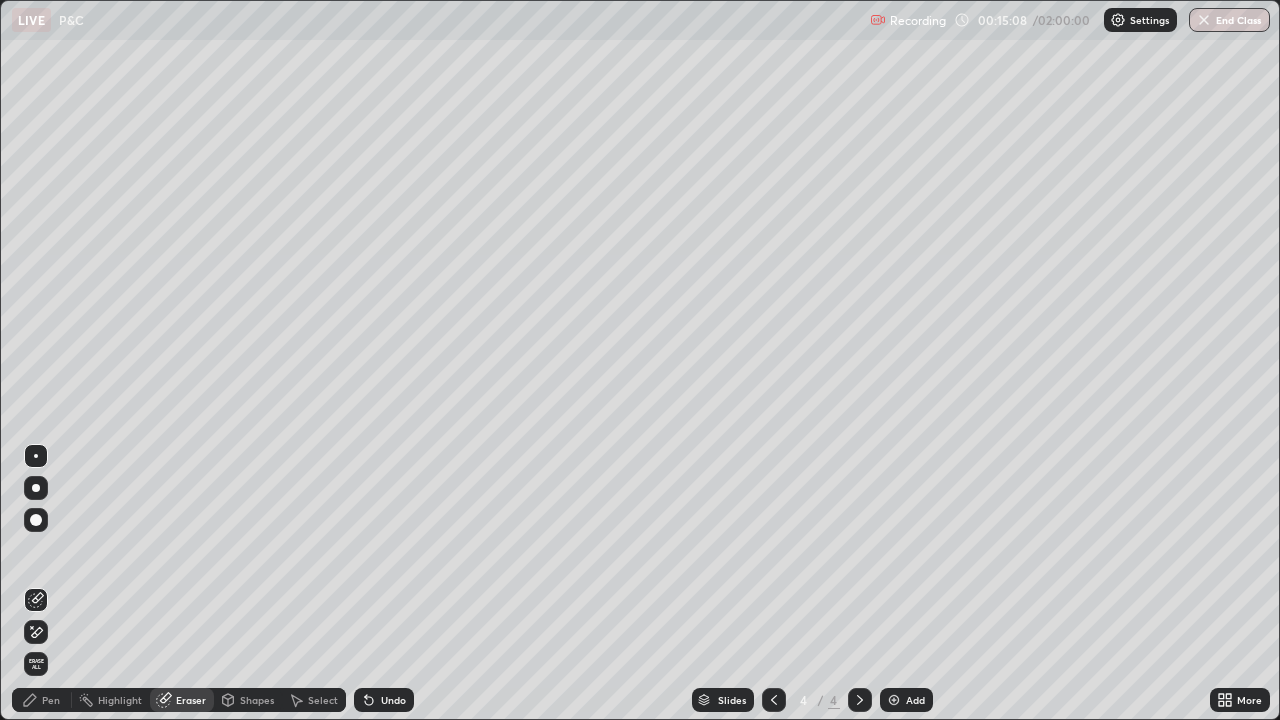 click on "Pen" at bounding box center [51, 700] 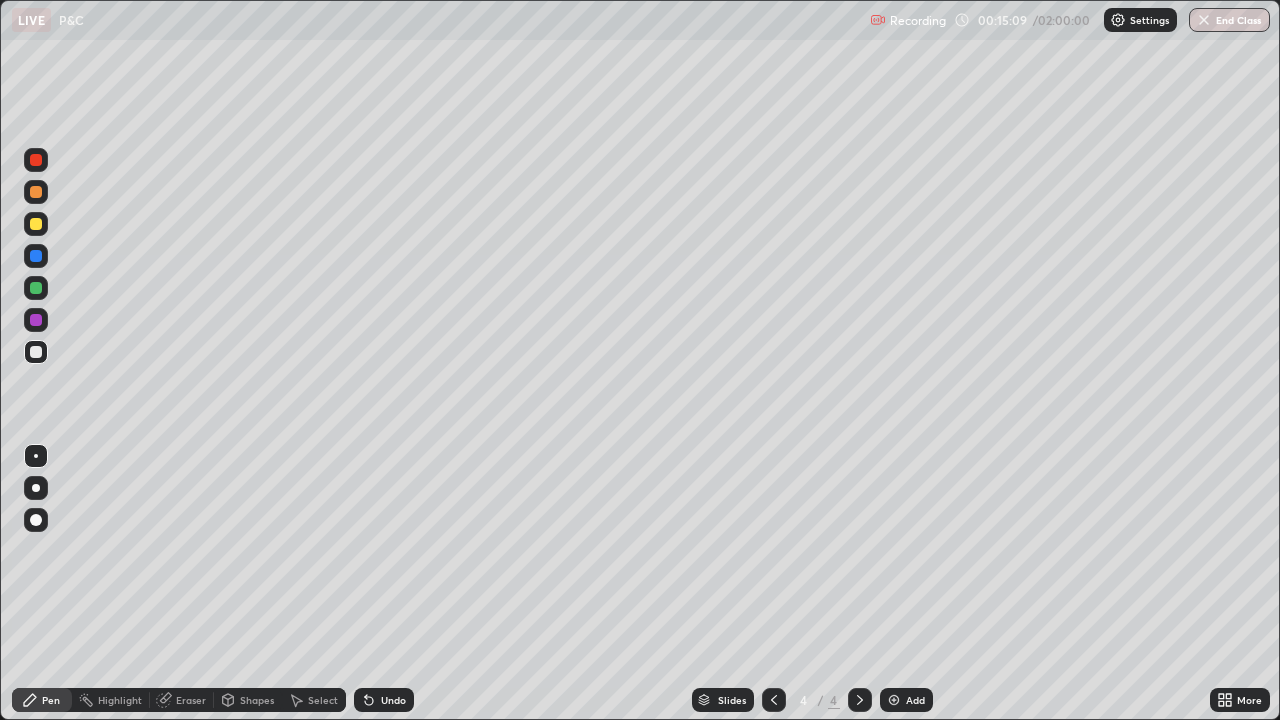 click at bounding box center (36, 224) 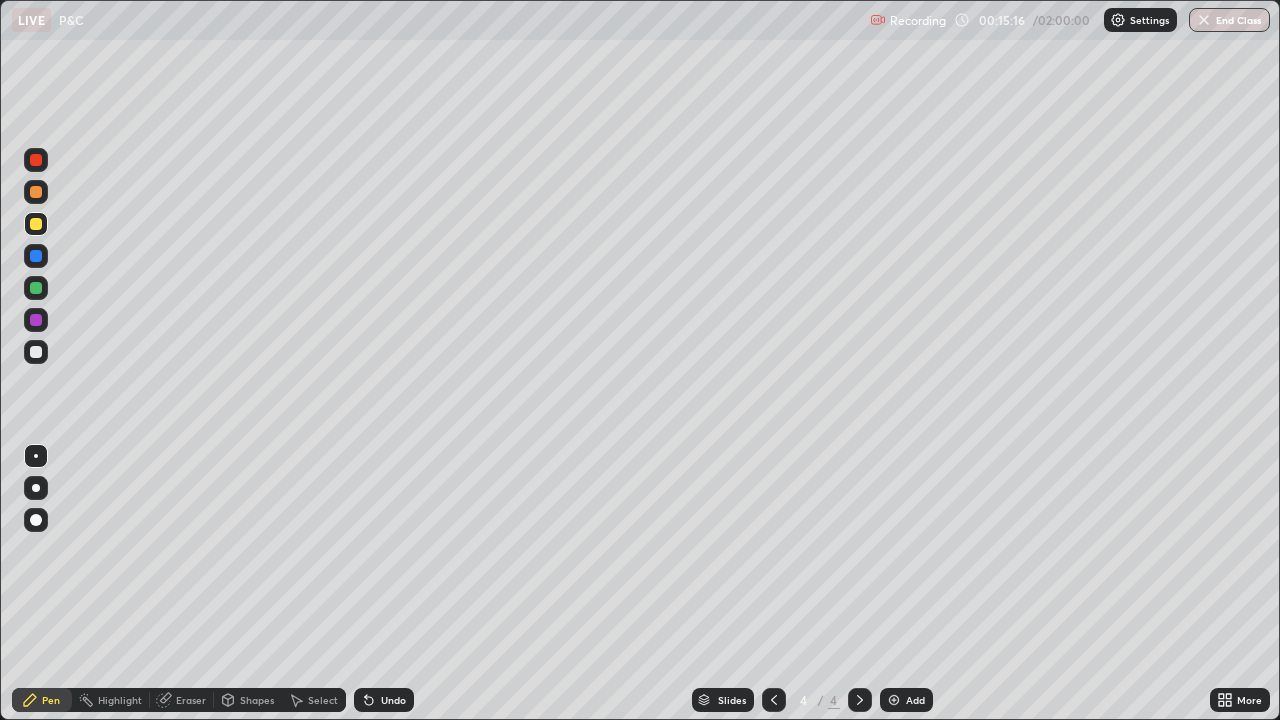 click at bounding box center [36, 352] 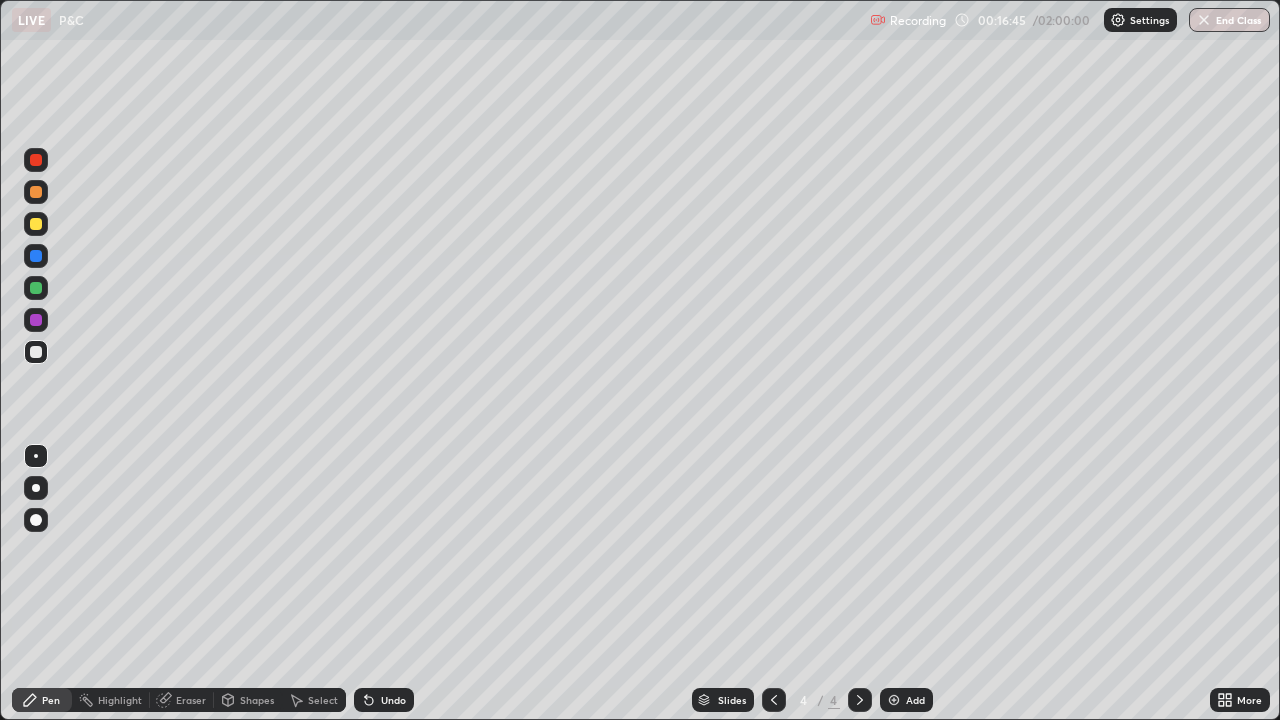 click at bounding box center (36, 224) 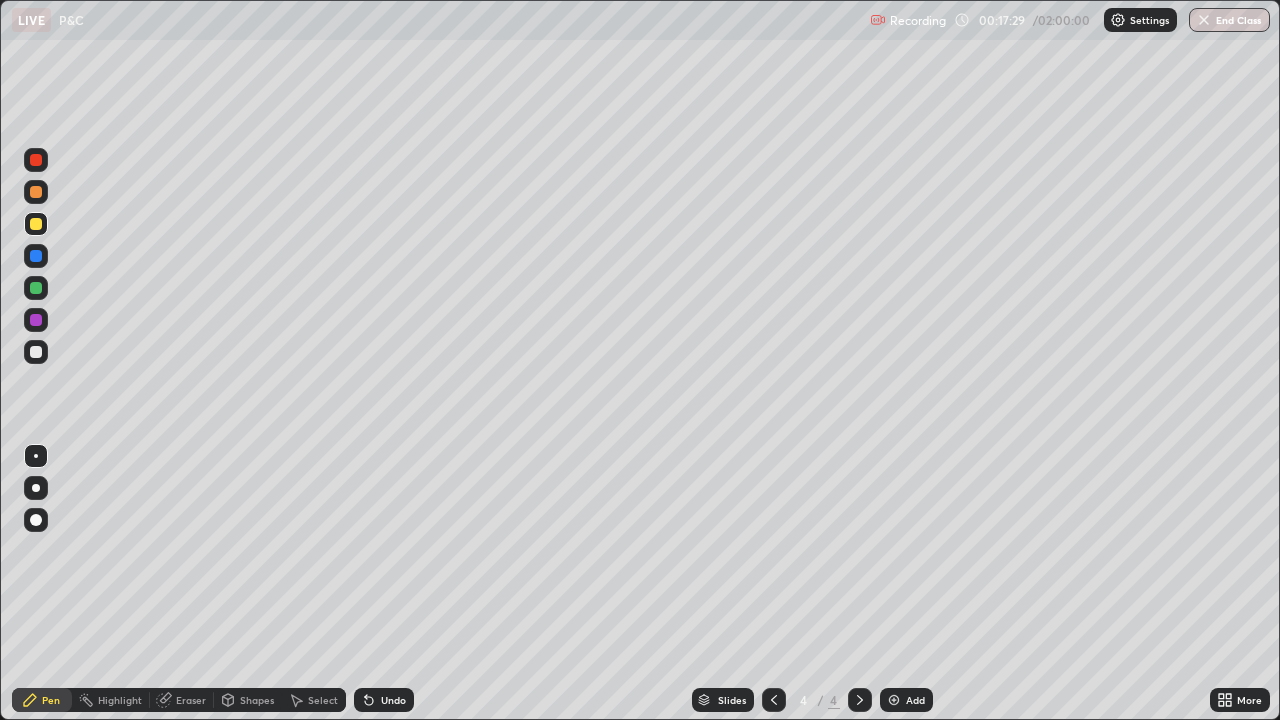 click on "Undo" at bounding box center (393, 700) 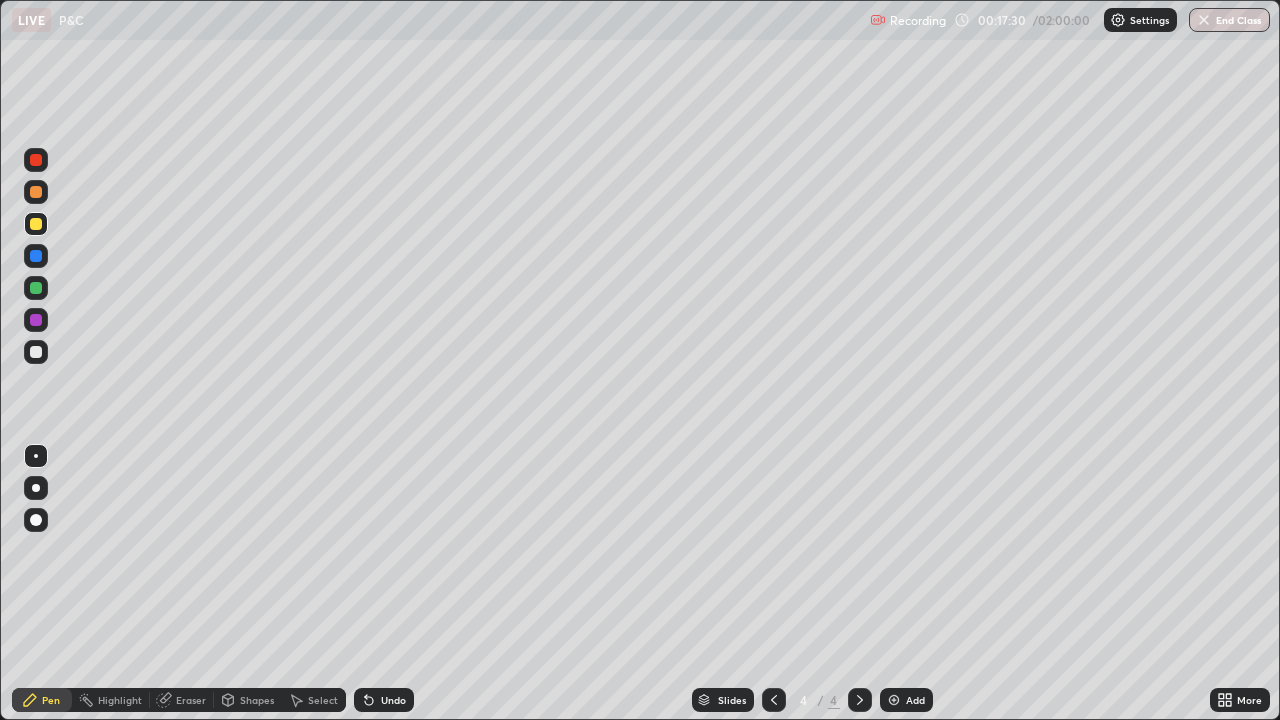 click on "Undo" at bounding box center (384, 700) 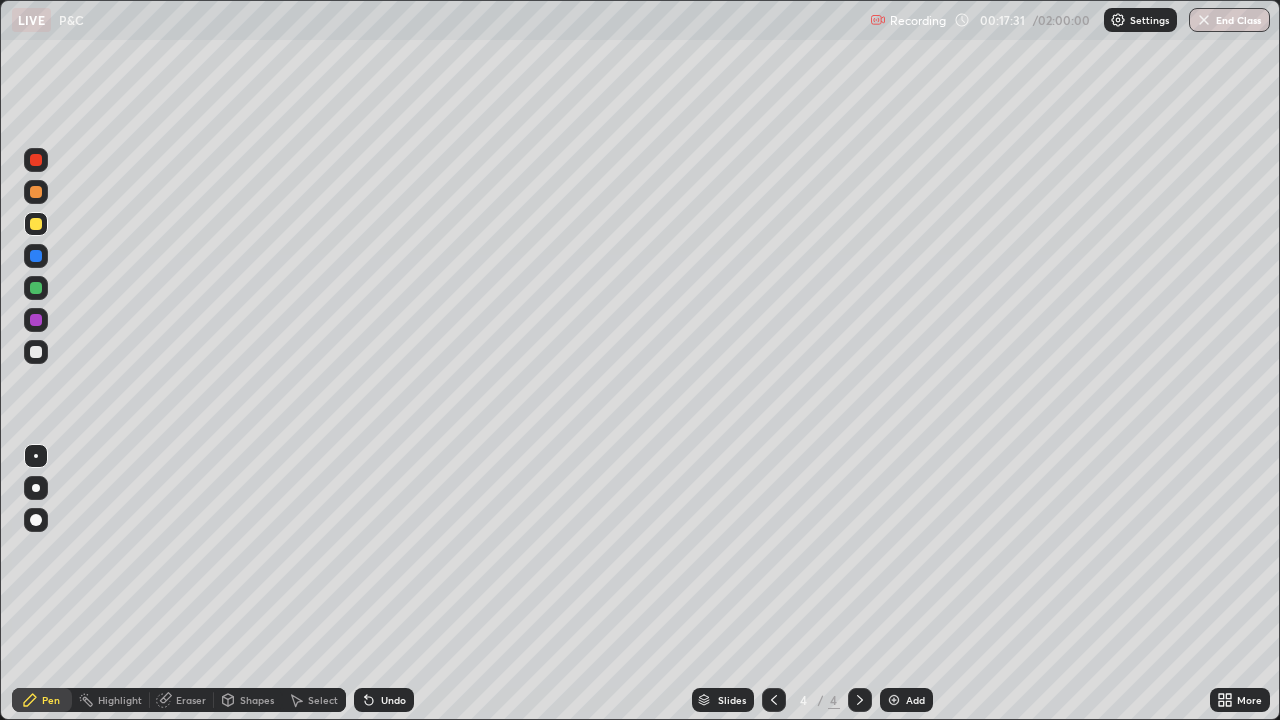click 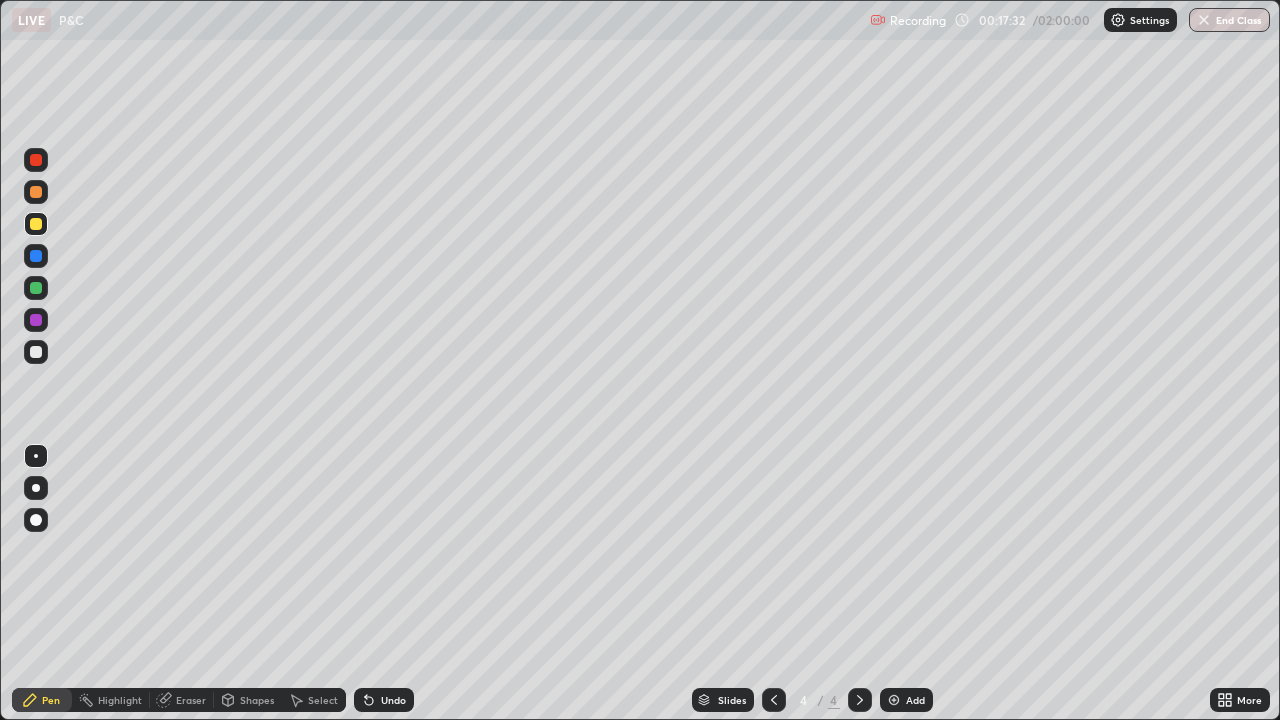click on "Undo" at bounding box center (380, 700) 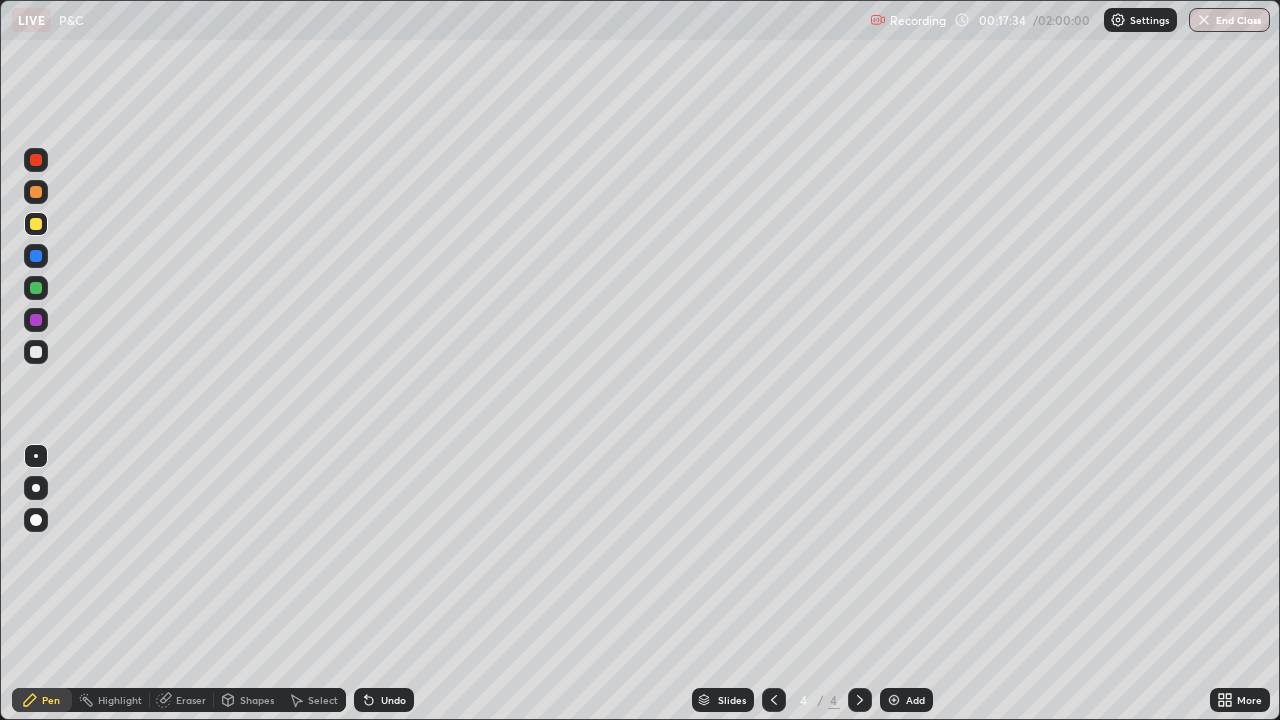 click at bounding box center [36, 352] 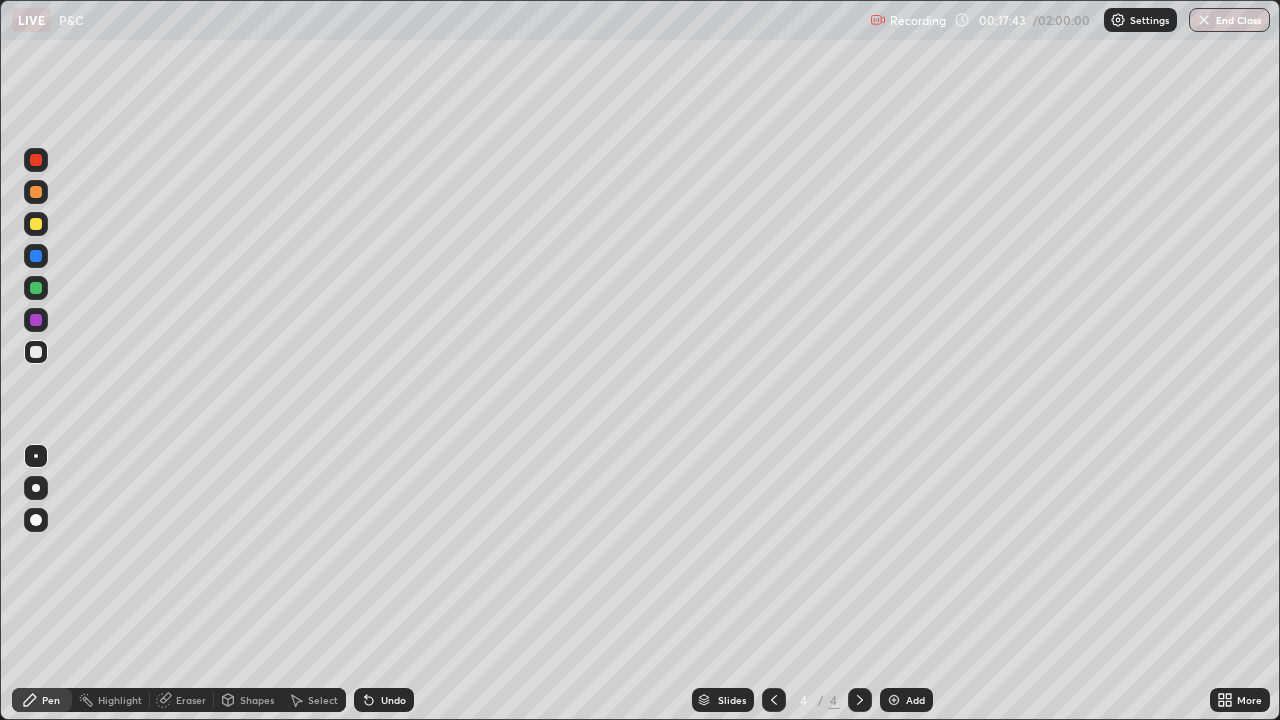 click on "Undo" at bounding box center (384, 700) 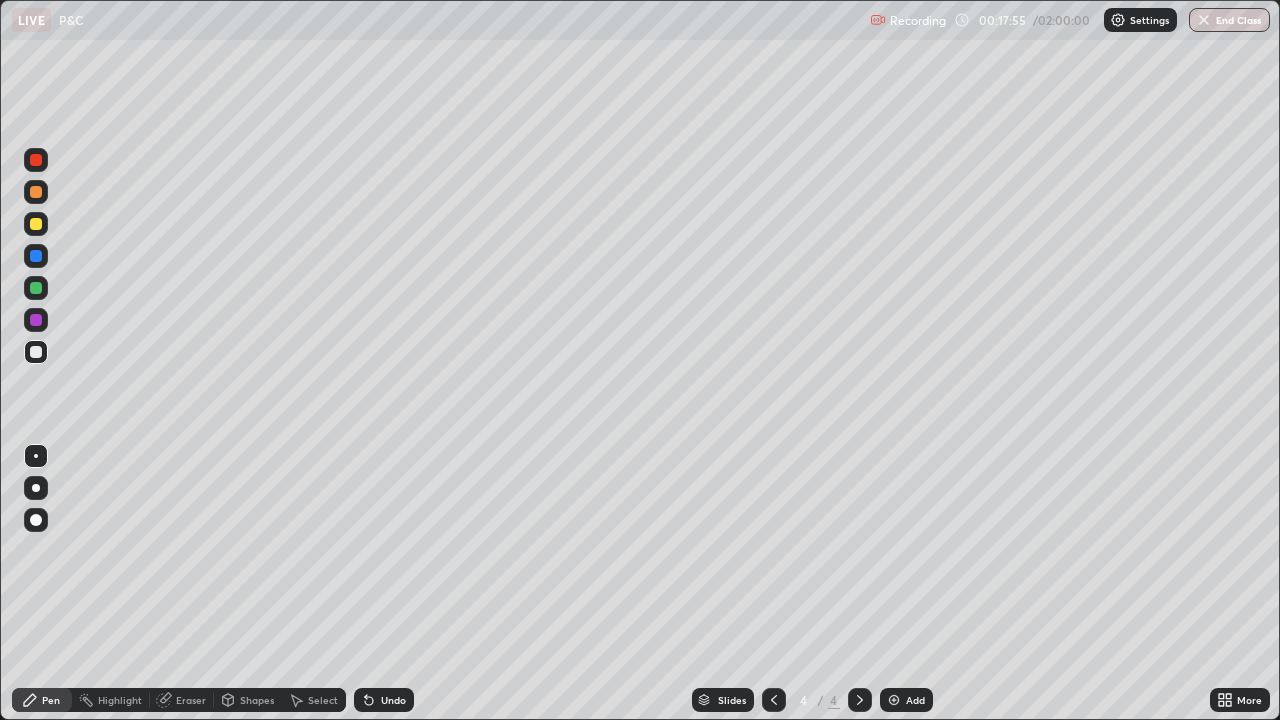 click on "Undo" at bounding box center [393, 700] 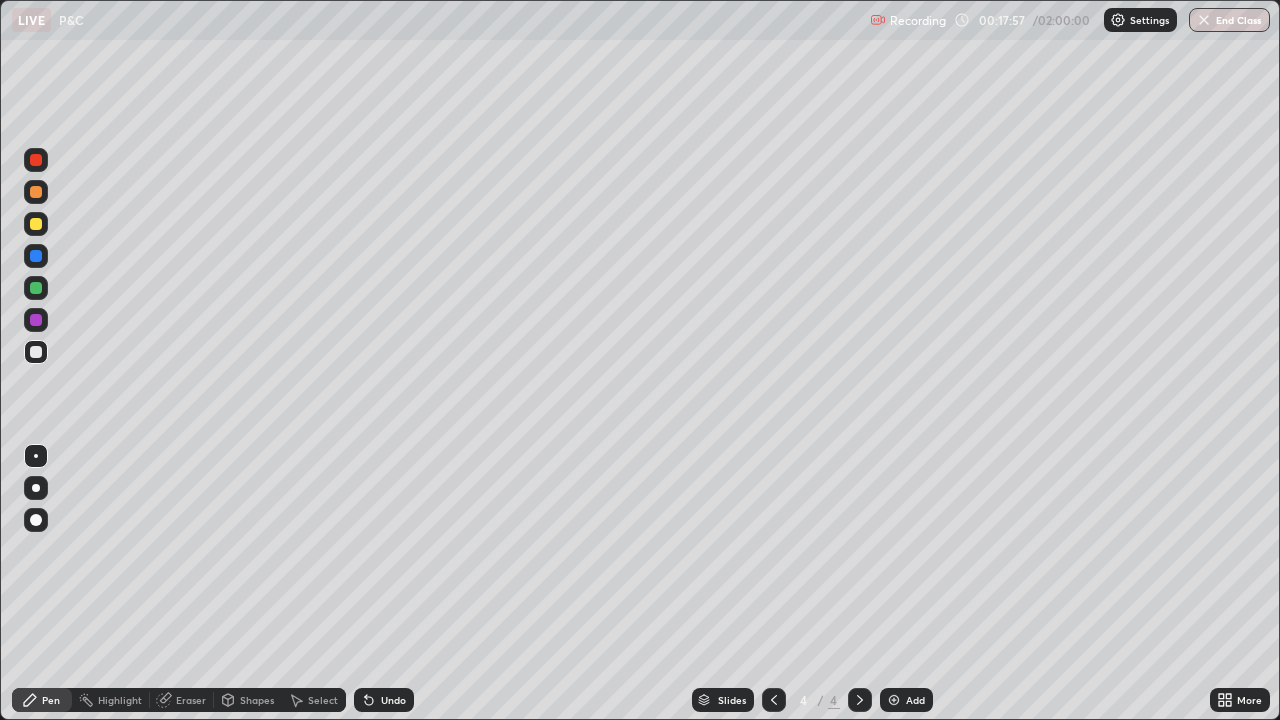 click on "Undo" at bounding box center (393, 700) 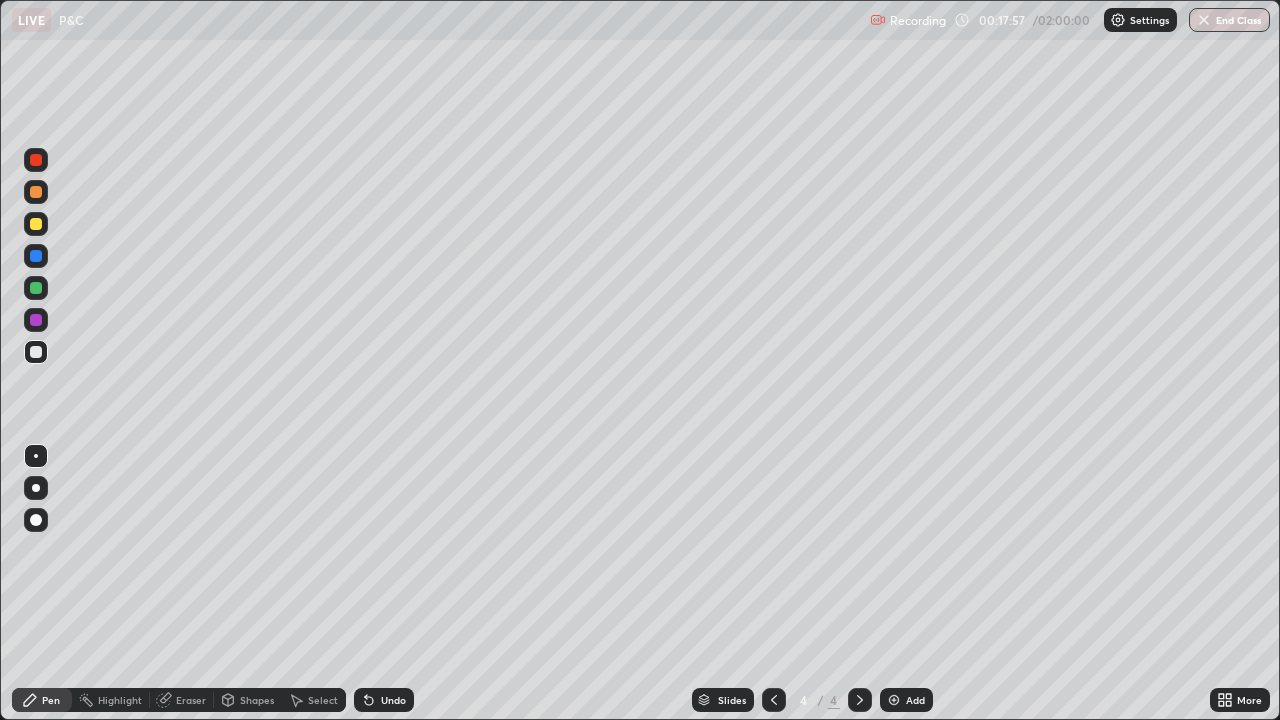 click on "Undo" at bounding box center (384, 700) 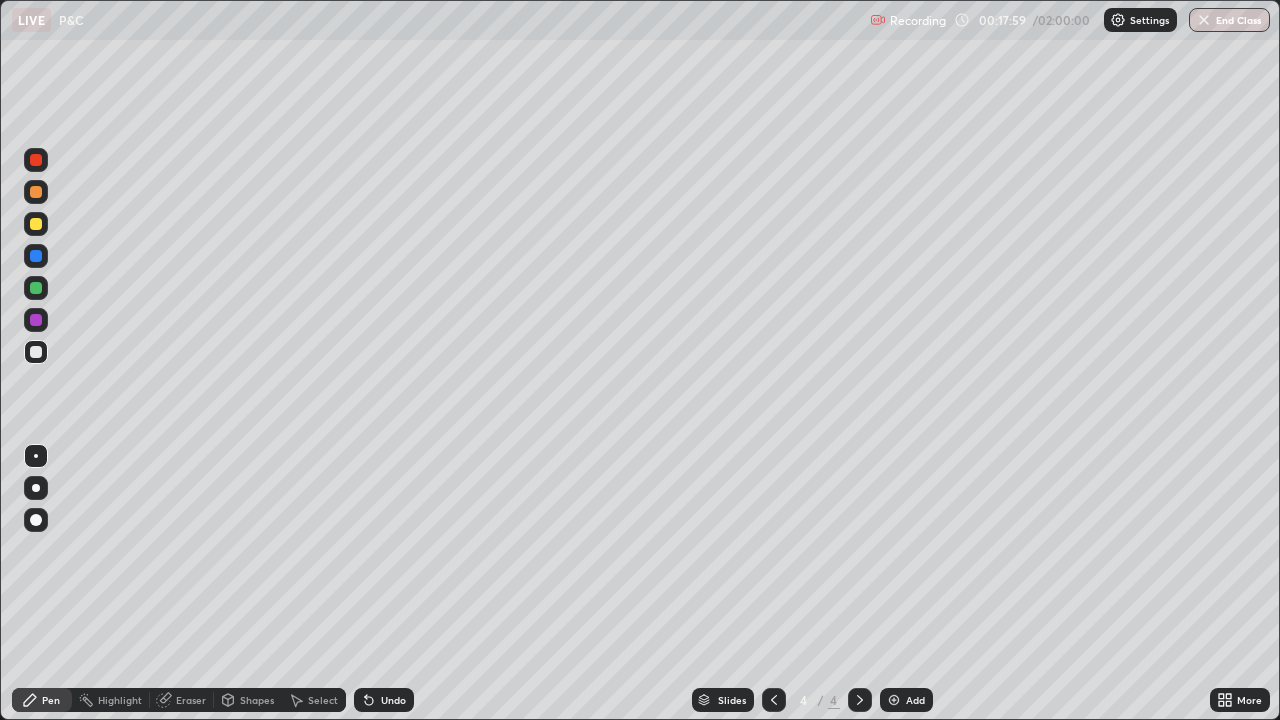 click on "Undo" at bounding box center [384, 700] 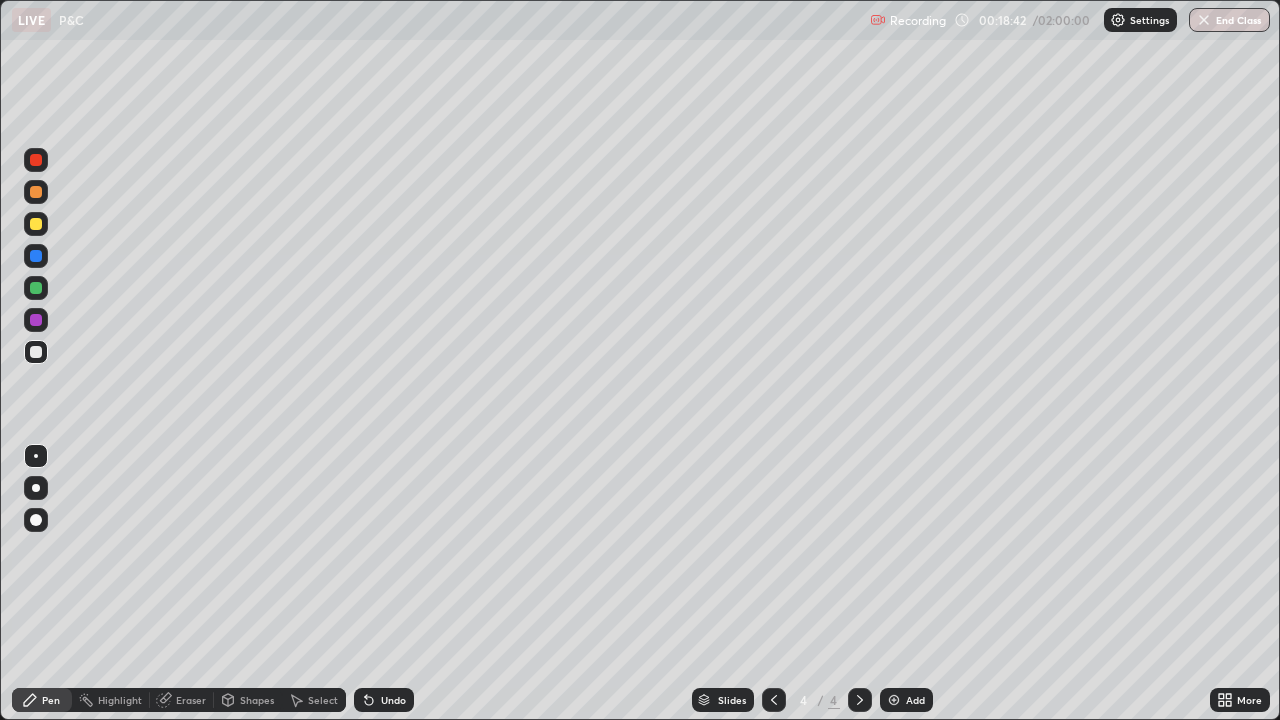 click on "Eraser" at bounding box center (182, 700) 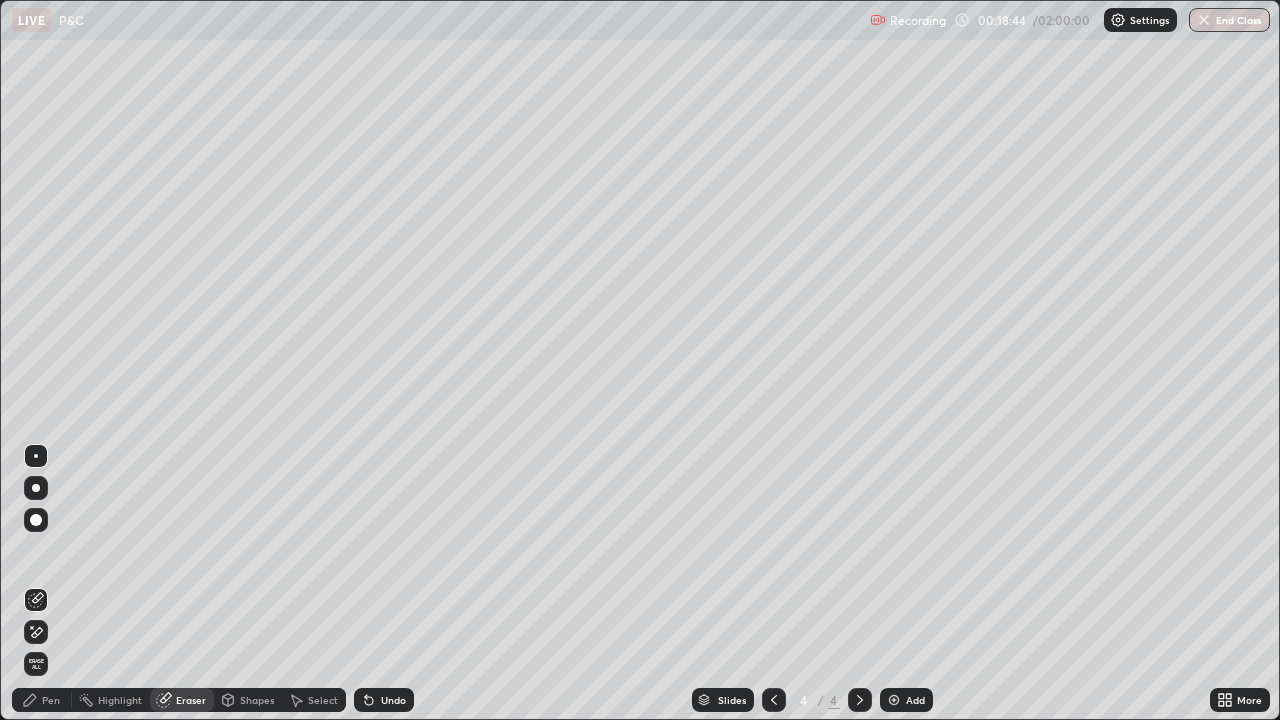 click on "Pen" at bounding box center (51, 700) 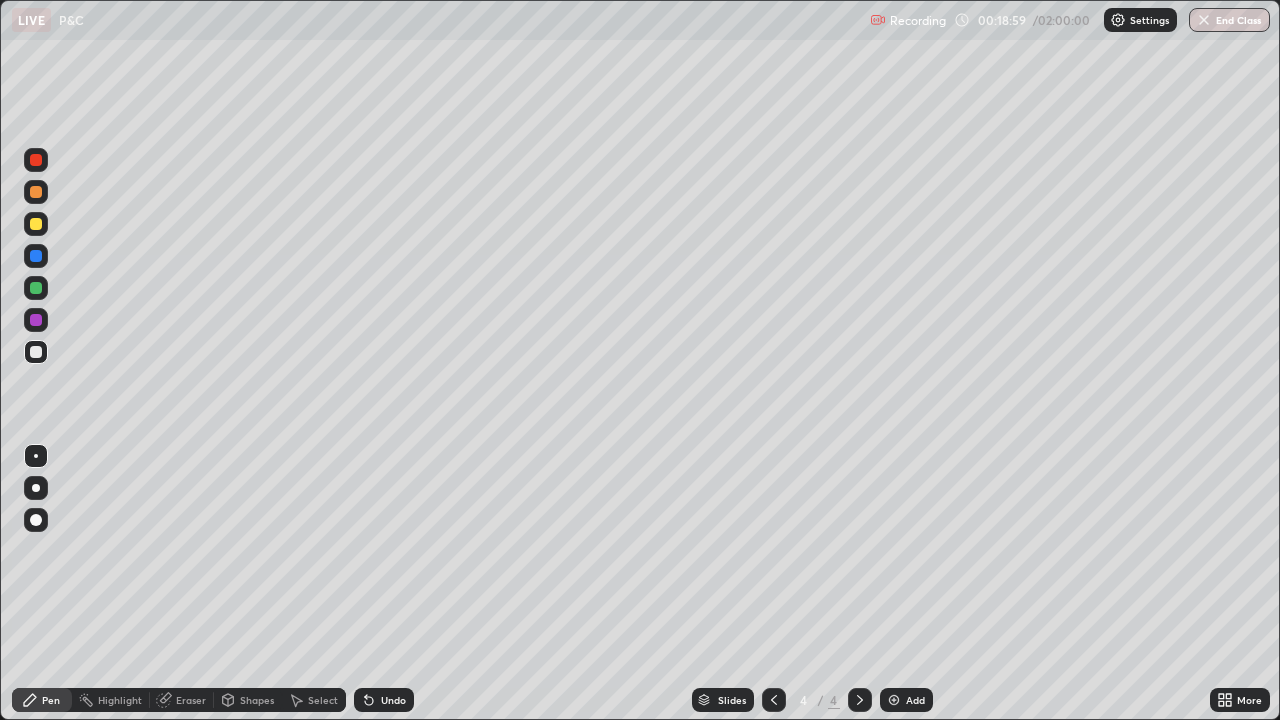 click on "Eraser" at bounding box center [191, 700] 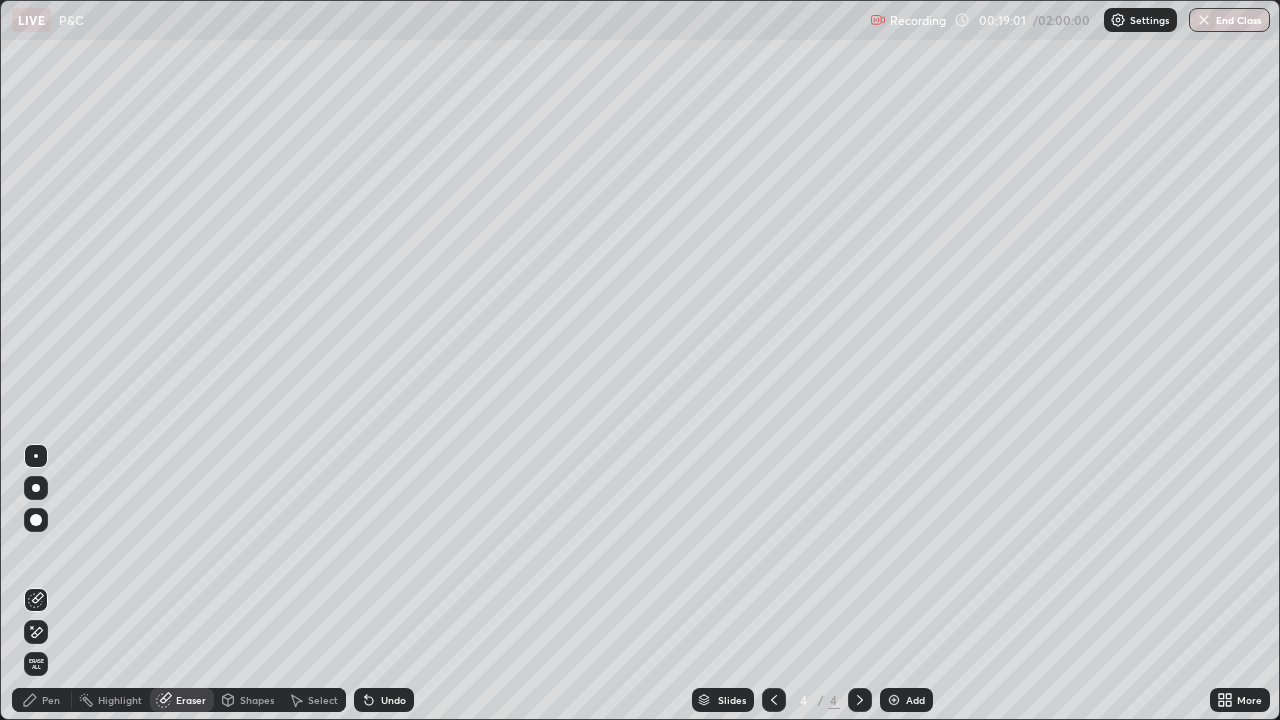 click 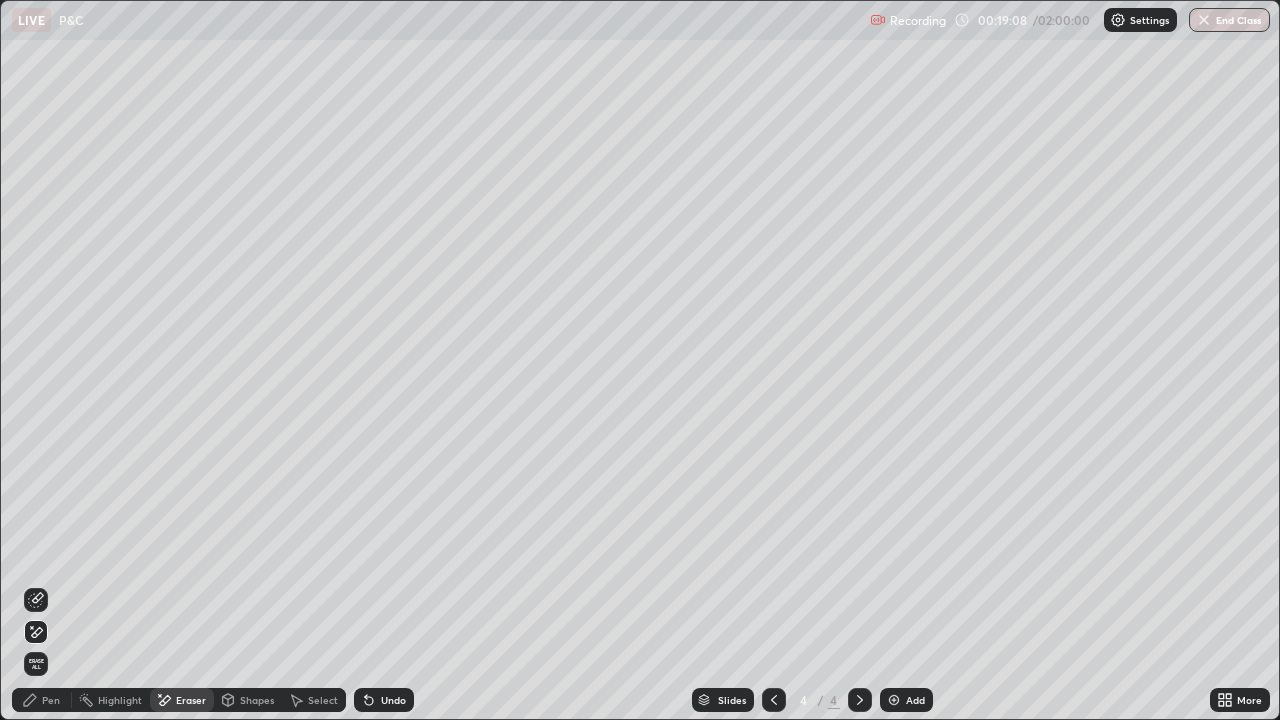 click on "Pen" at bounding box center [51, 700] 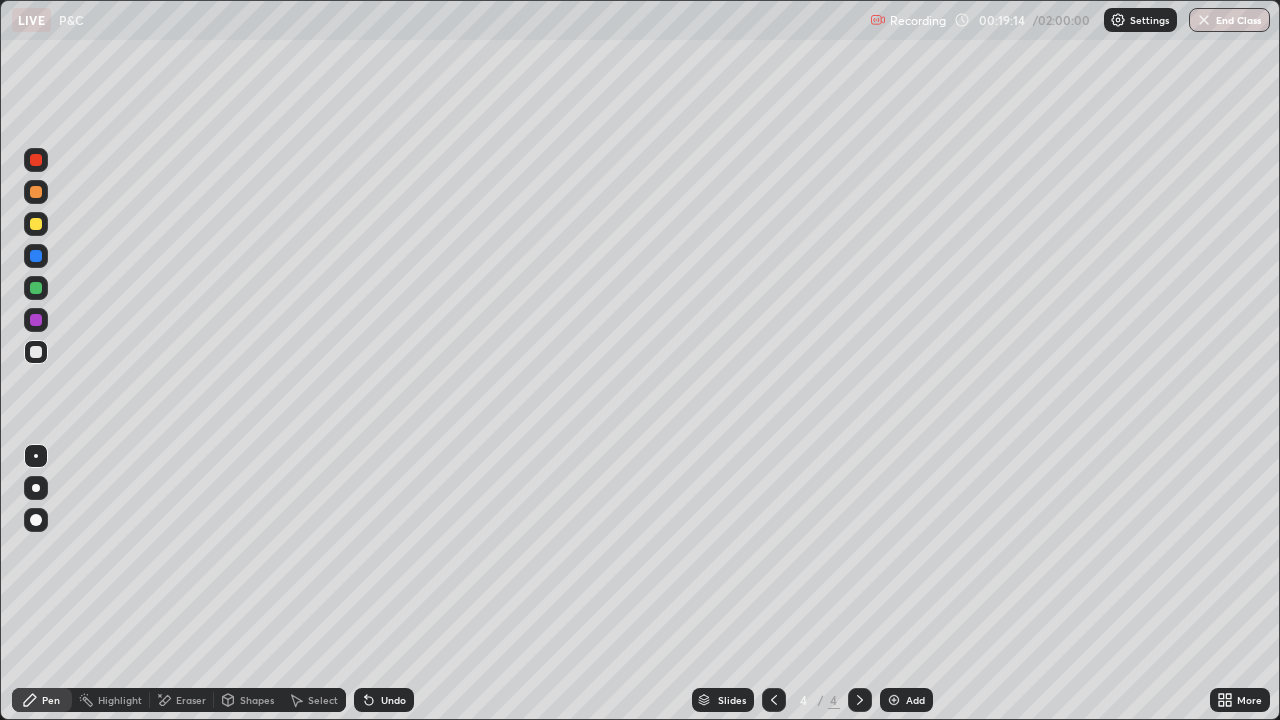 click on "Undo" at bounding box center [393, 700] 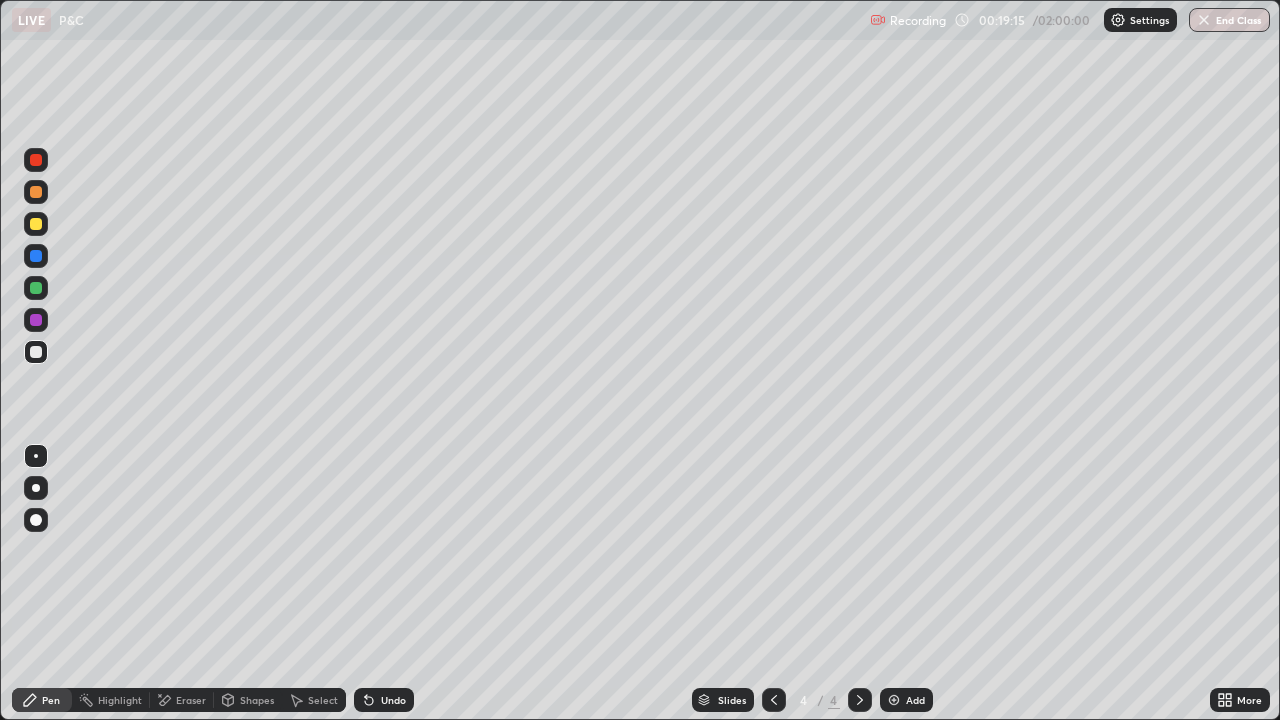 click on "Undo" at bounding box center [393, 700] 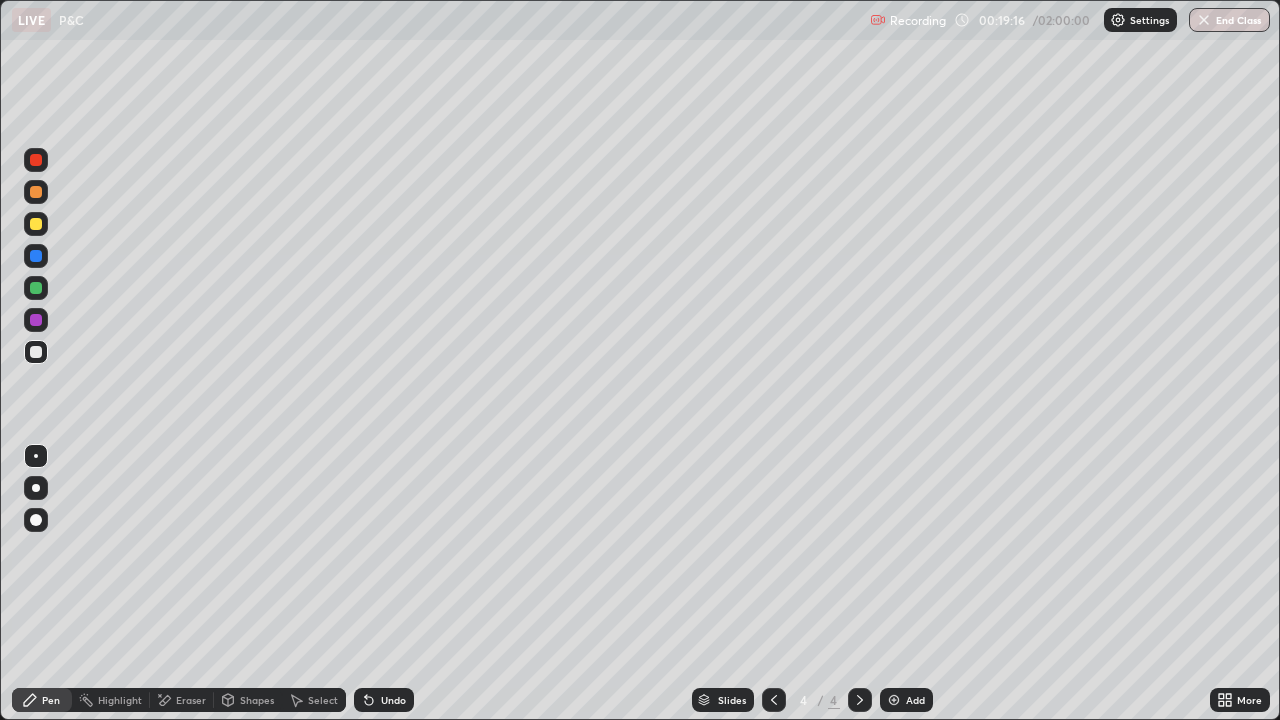 click on "Undo" at bounding box center [384, 700] 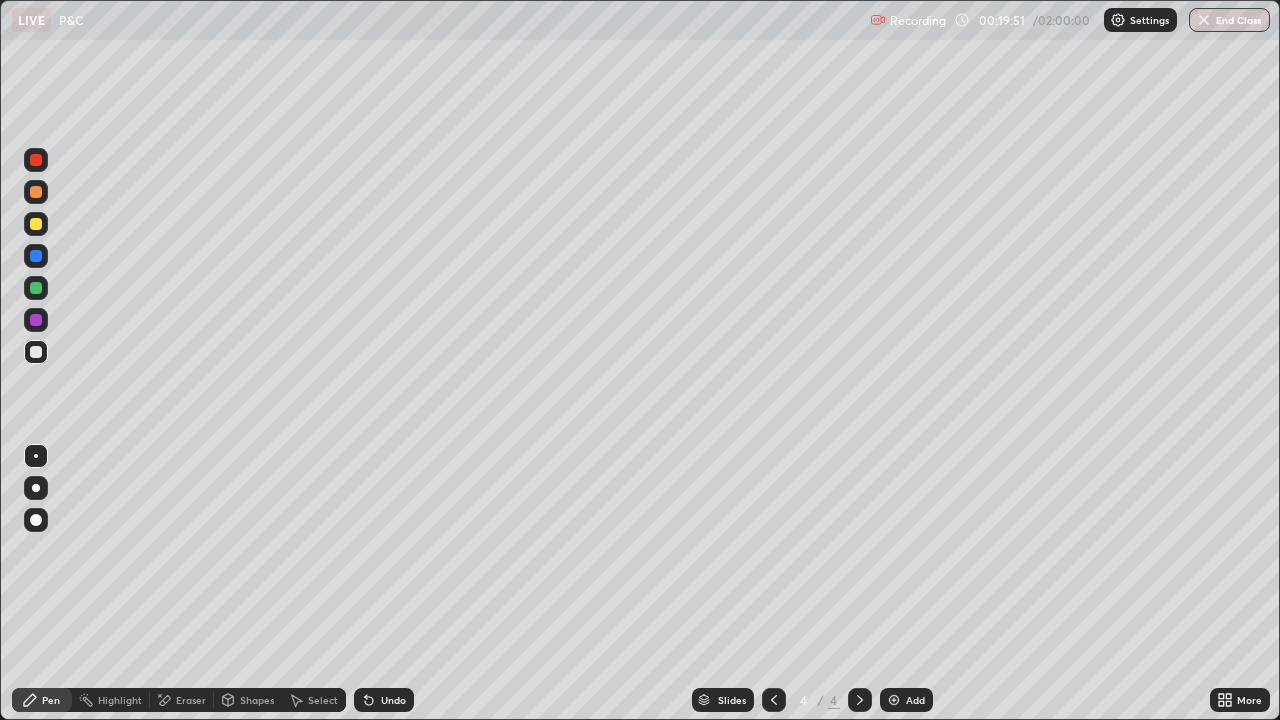 click 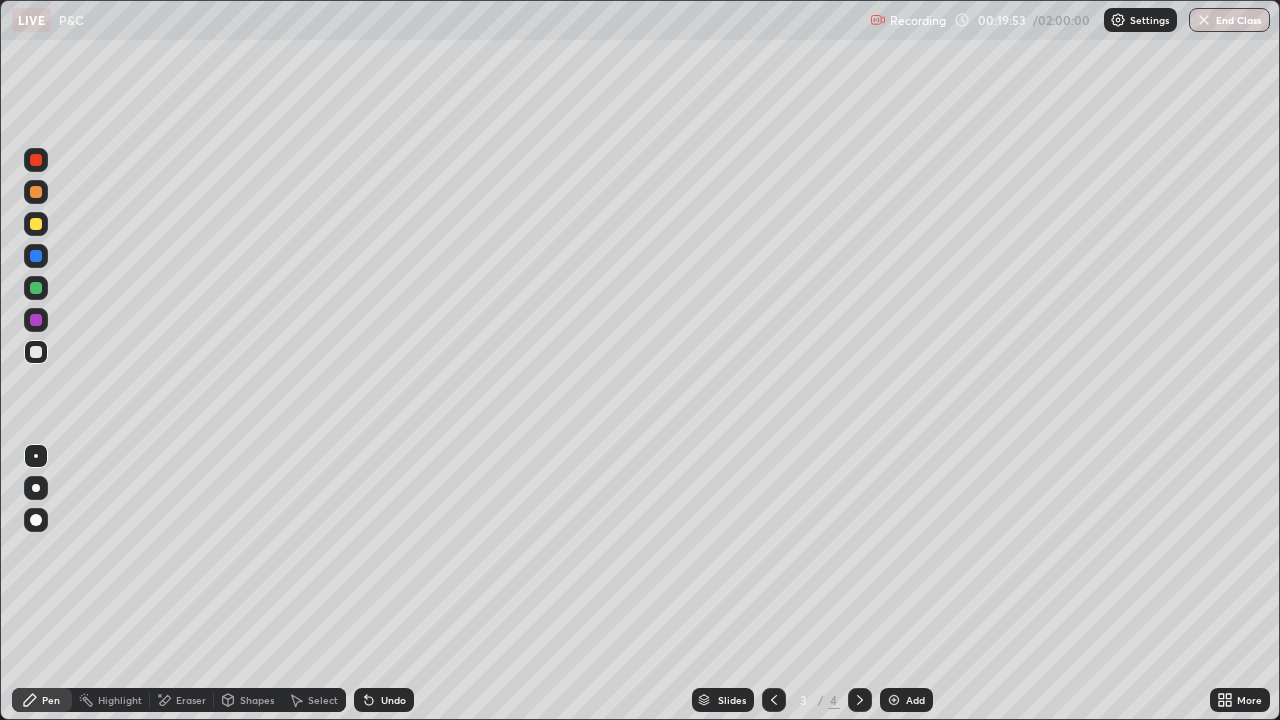 click on "Eraser" at bounding box center (191, 700) 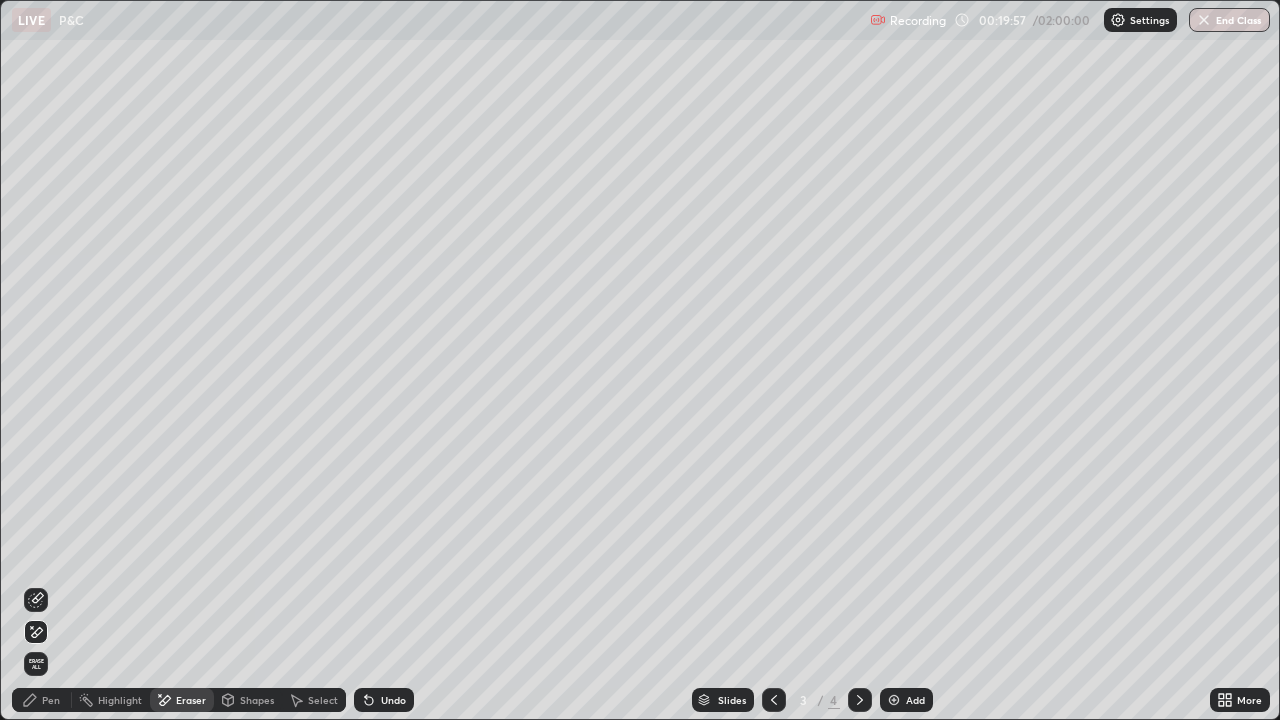 click 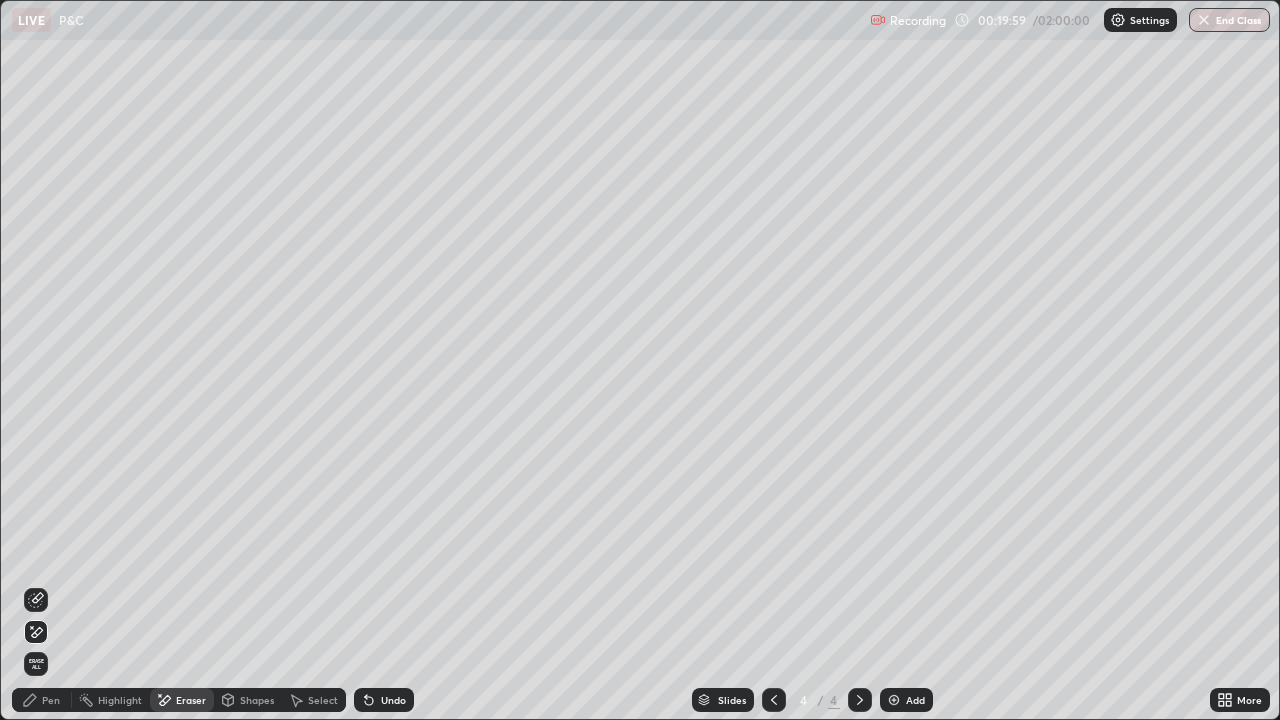 click on "Pen" at bounding box center [42, 700] 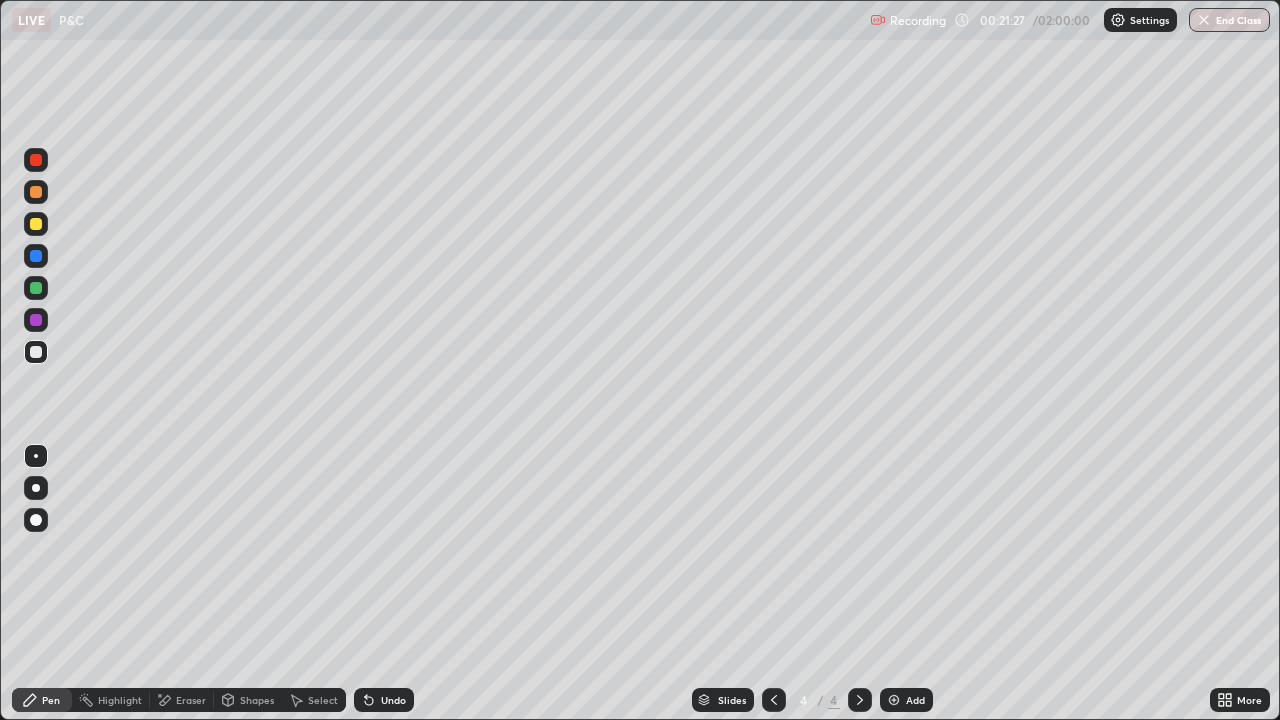 click on "Undo" at bounding box center (384, 700) 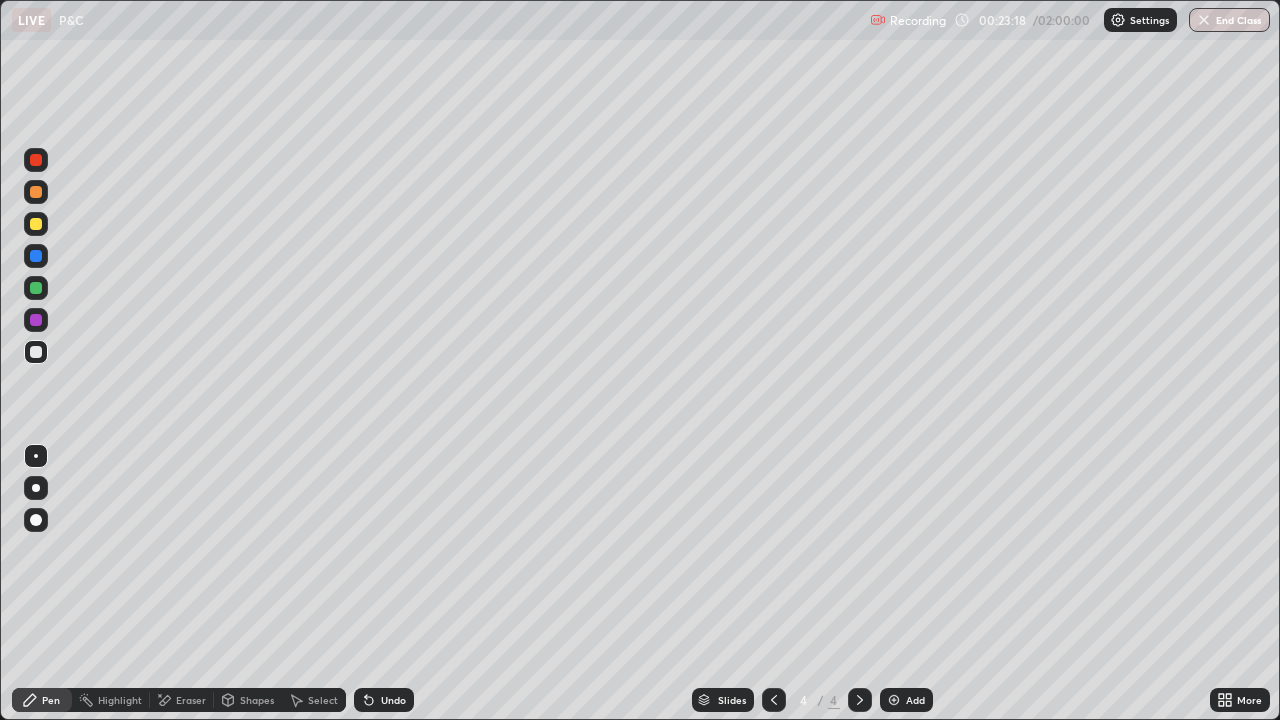 click 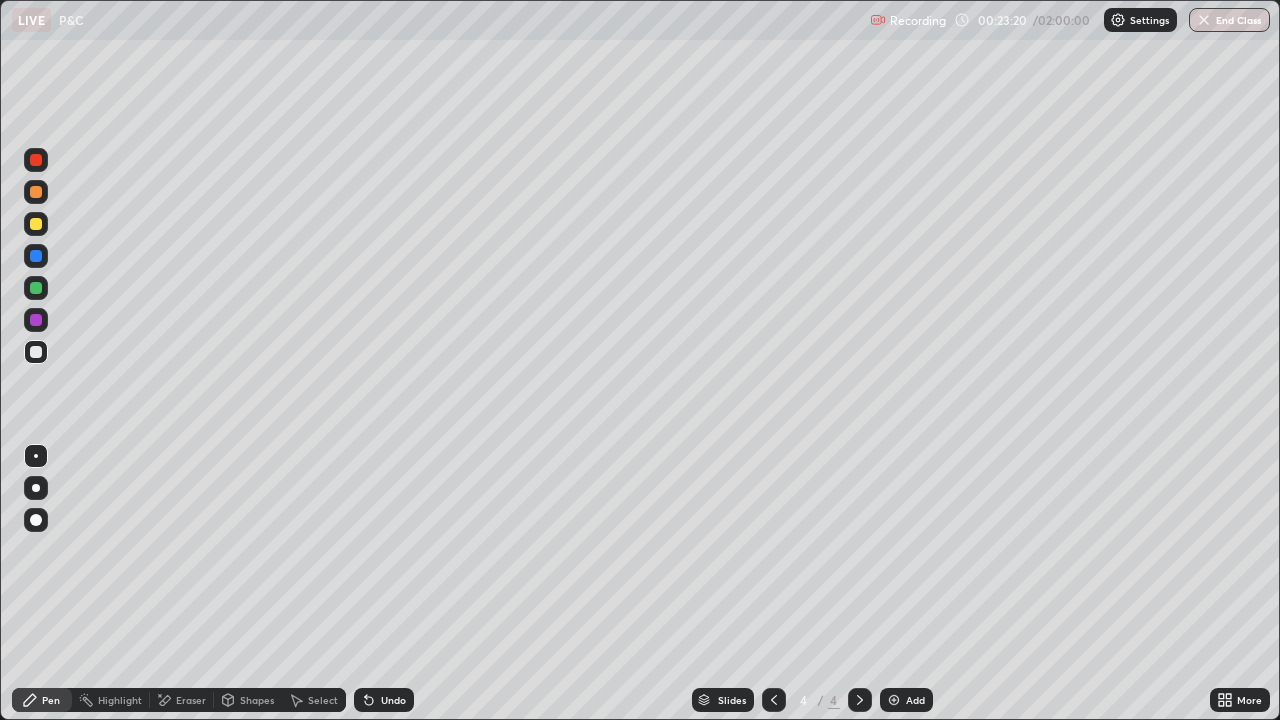 click on "Undo" at bounding box center (384, 700) 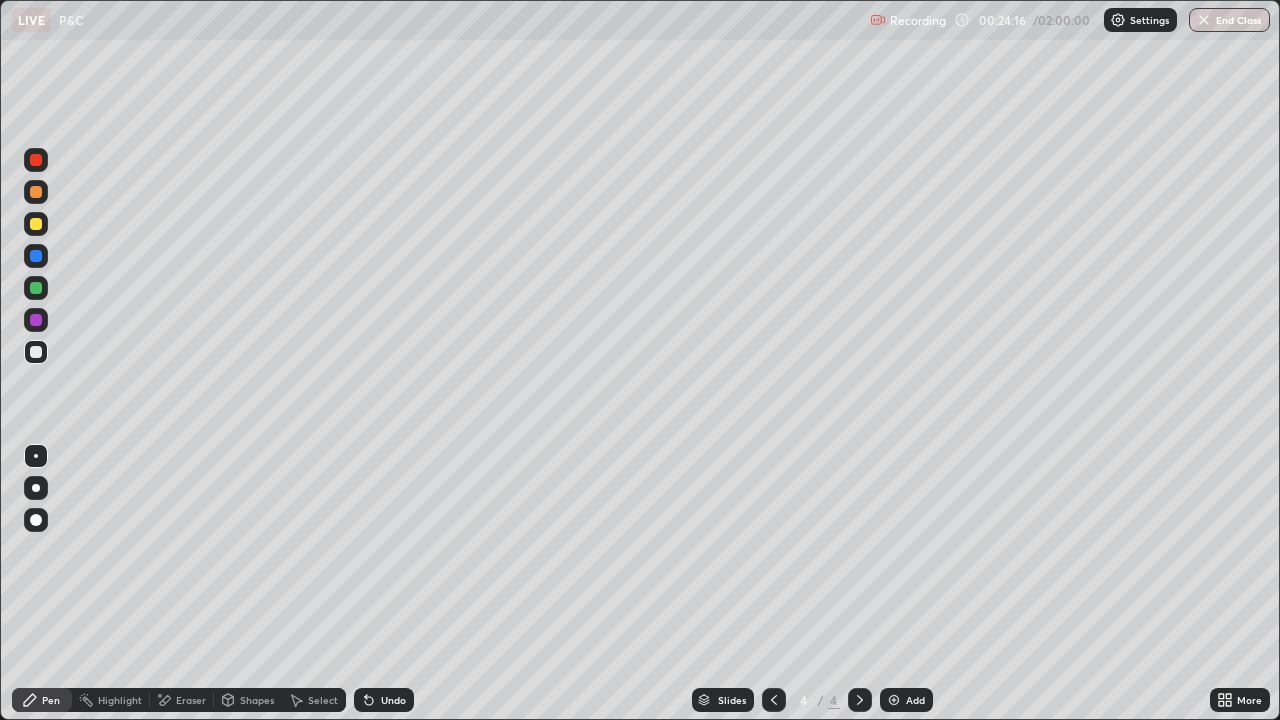 click on "Eraser" at bounding box center (191, 700) 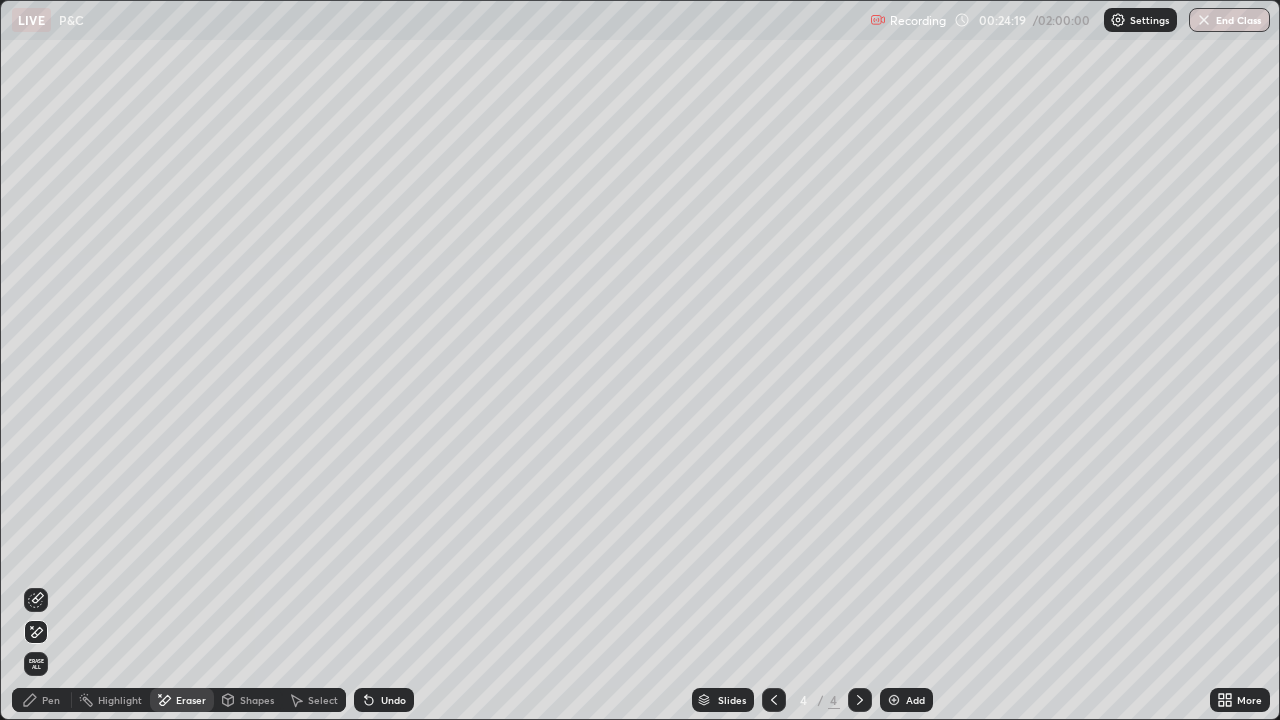 click on "Pen" at bounding box center (42, 700) 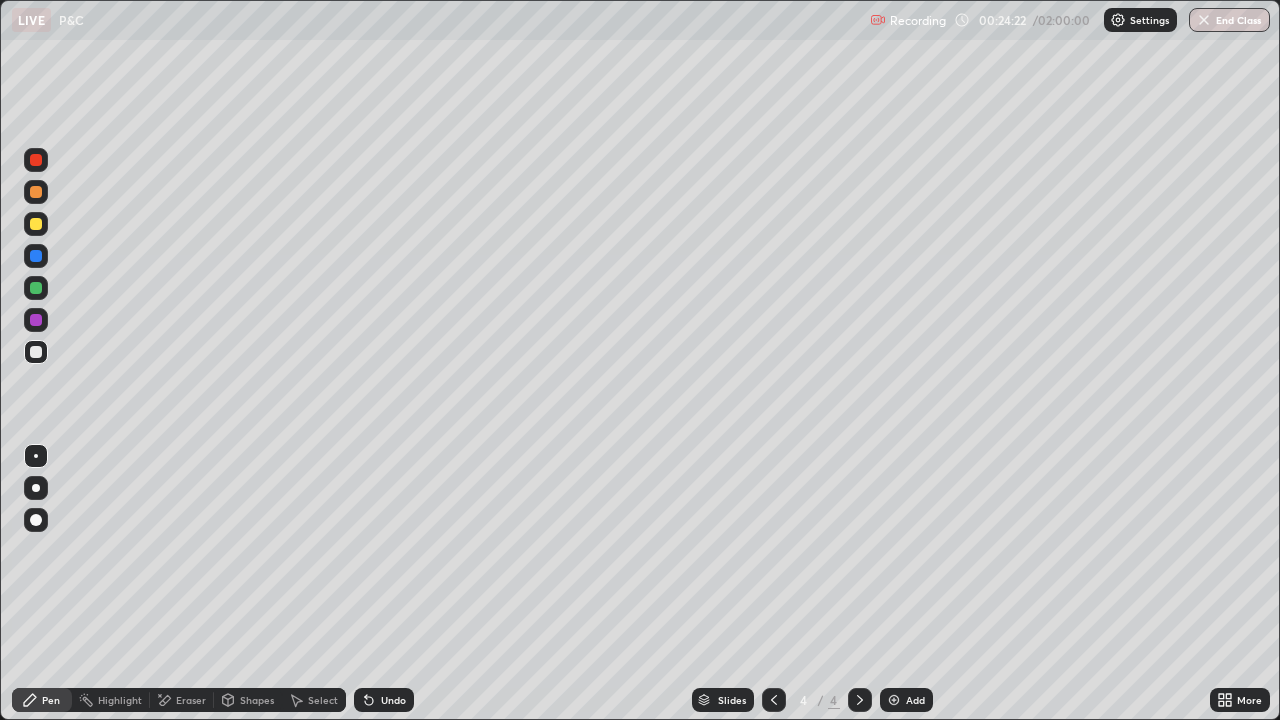 click on "Undo" at bounding box center (393, 700) 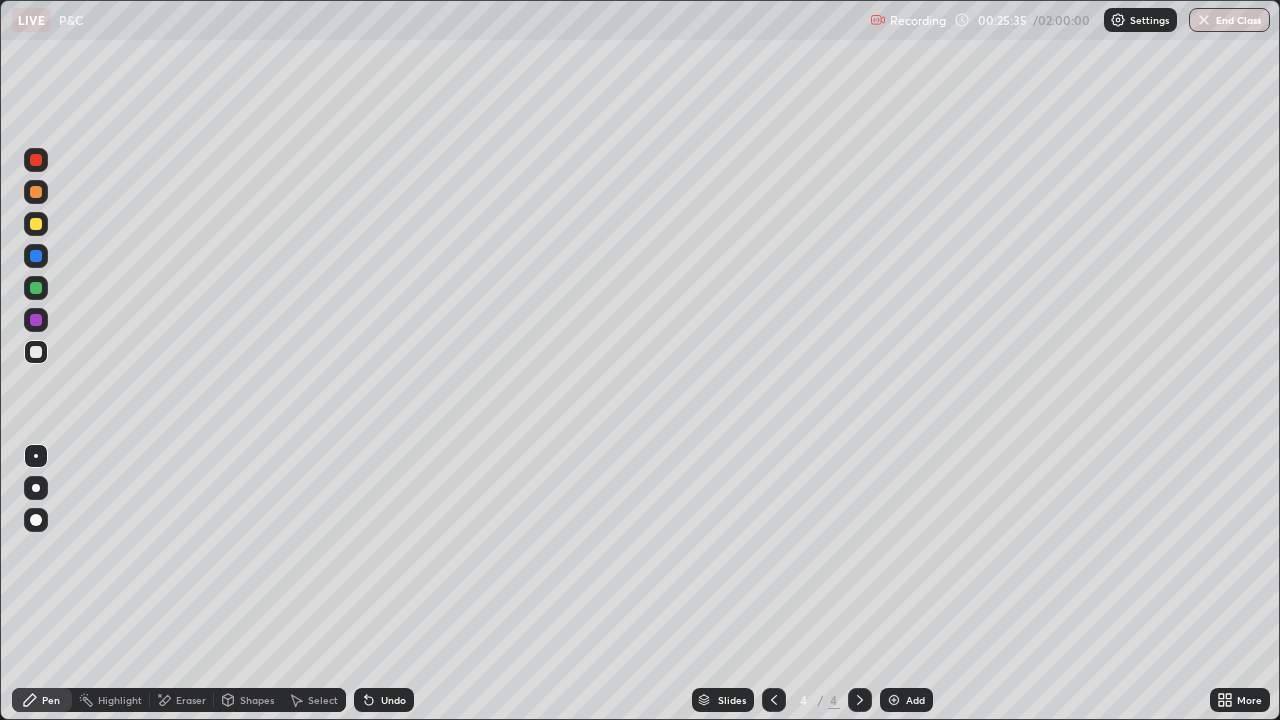 click 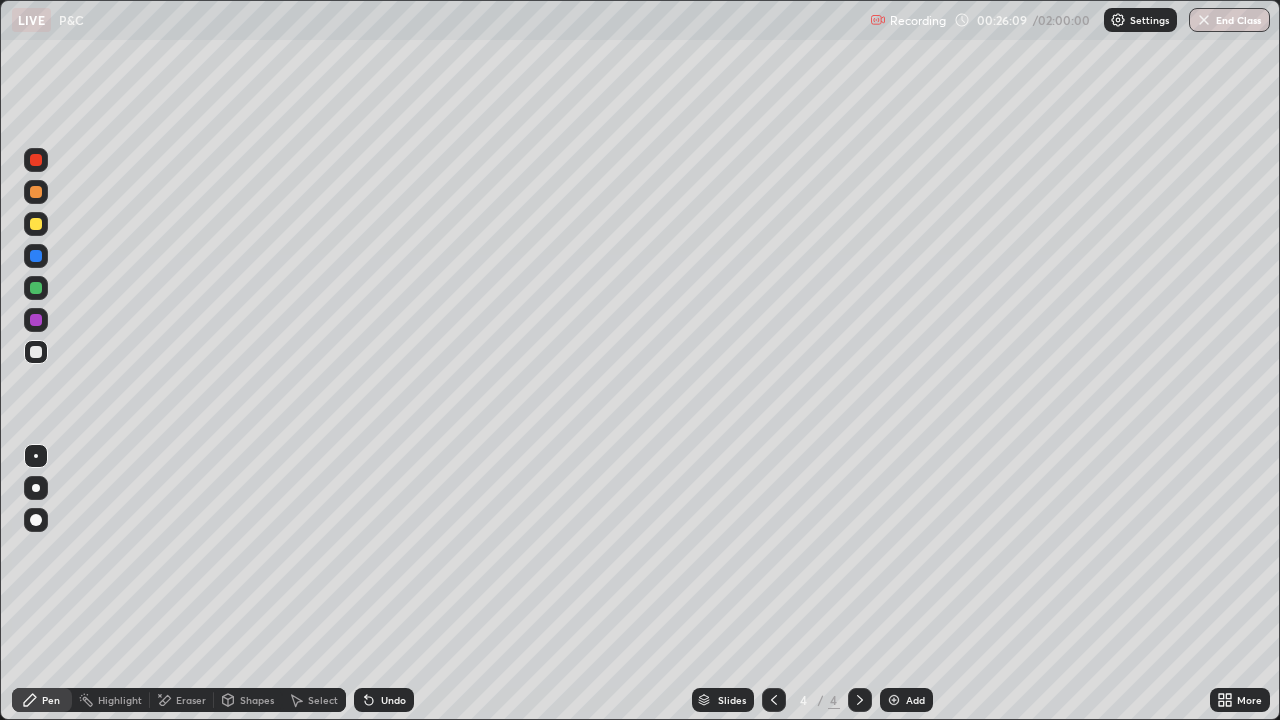 click on "Eraser" at bounding box center (182, 700) 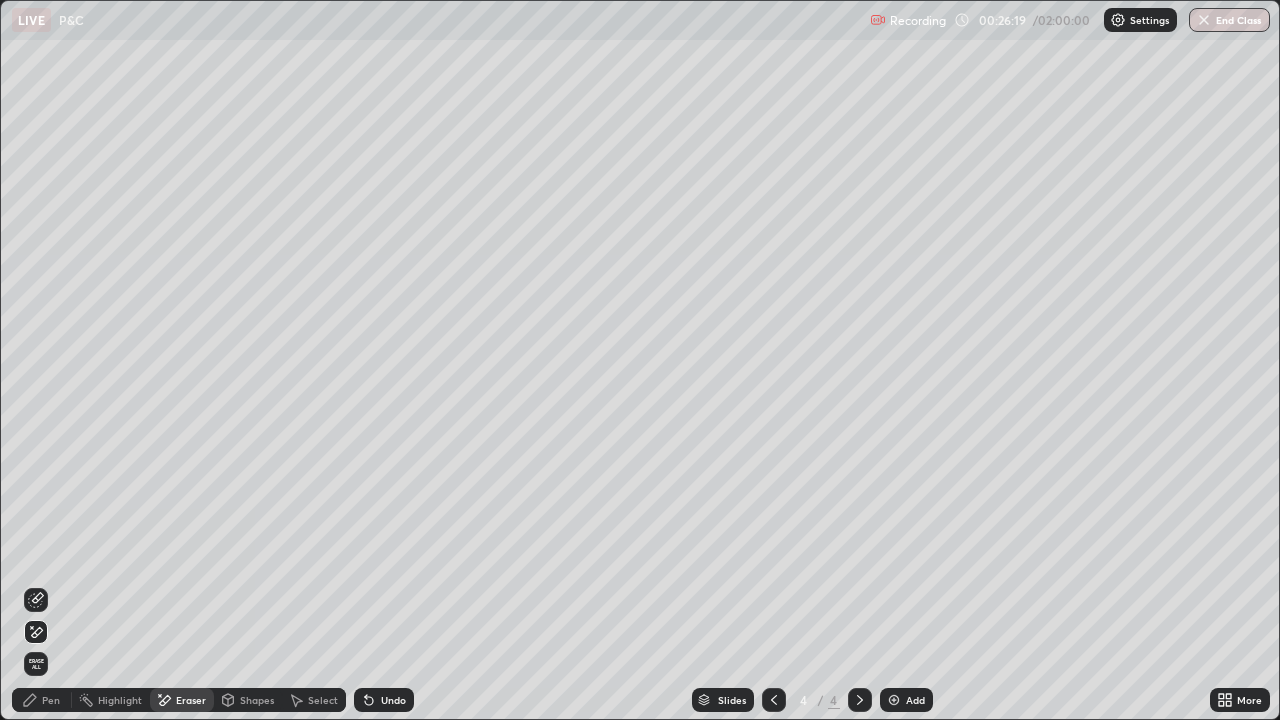 click on "Pen" at bounding box center (42, 700) 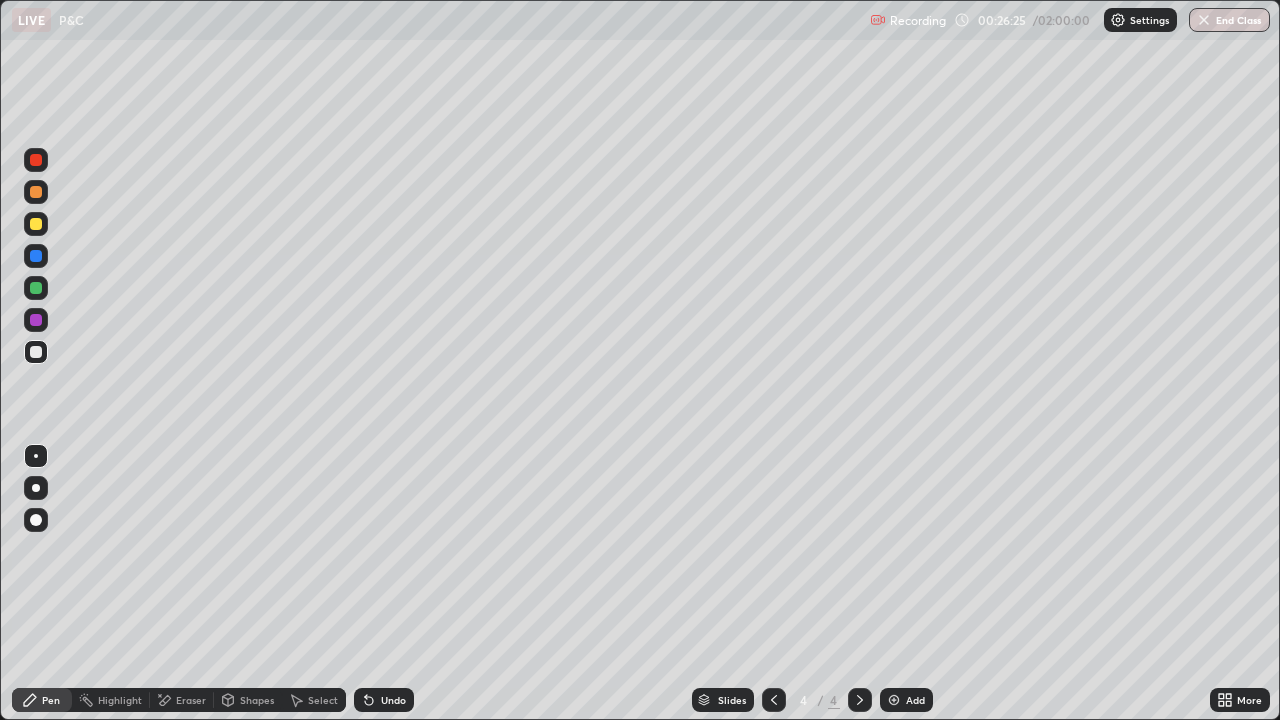 click 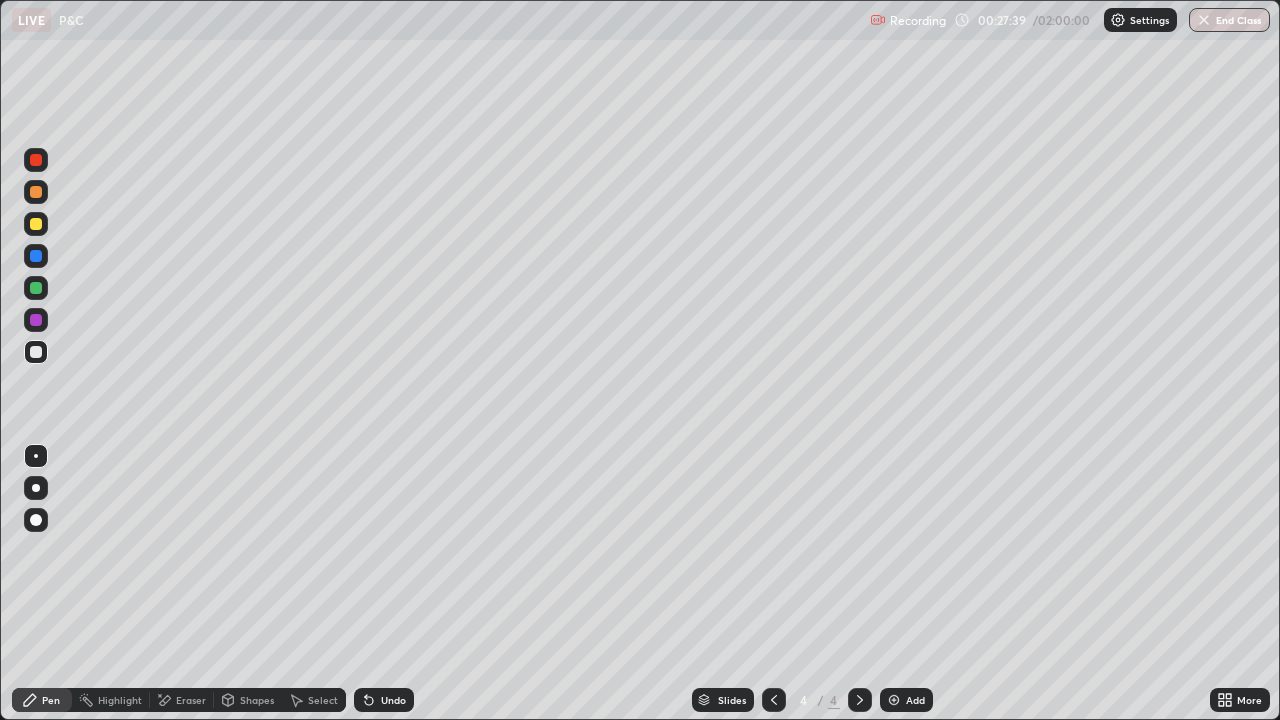 click on "Eraser" at bounding box center [191, 700] 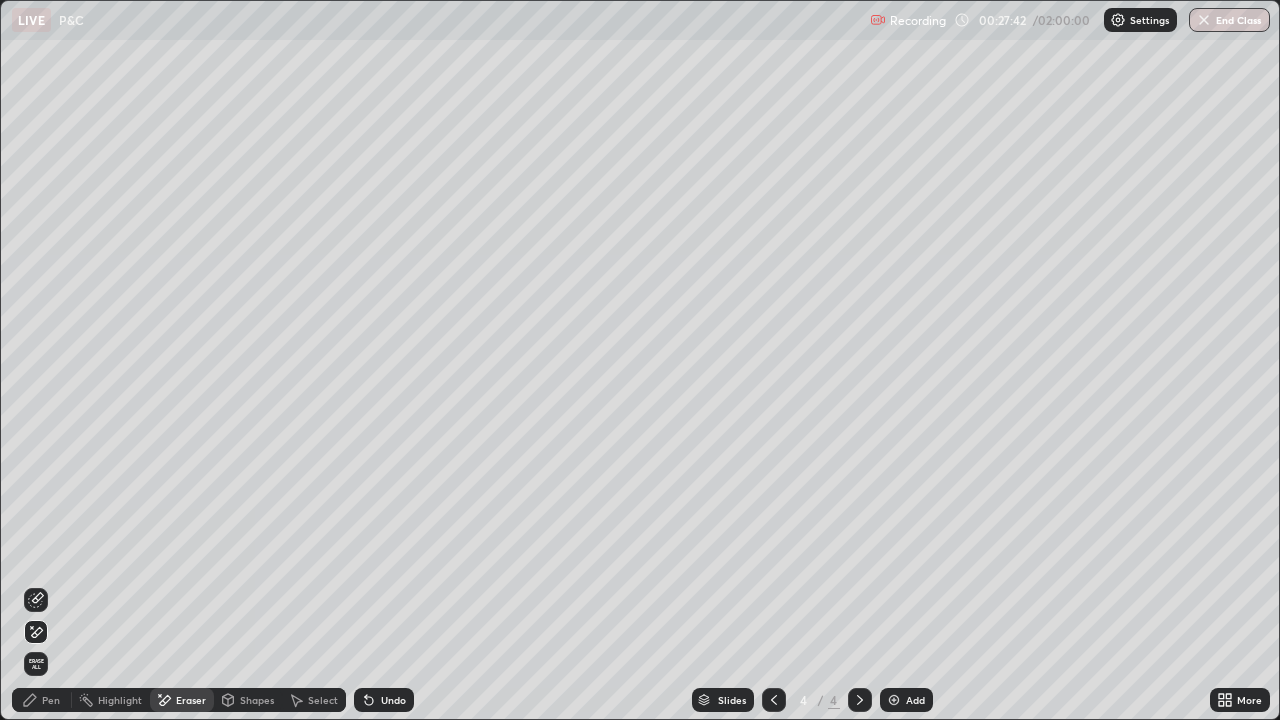 click on "Pen" at bounding box center (51, 700) 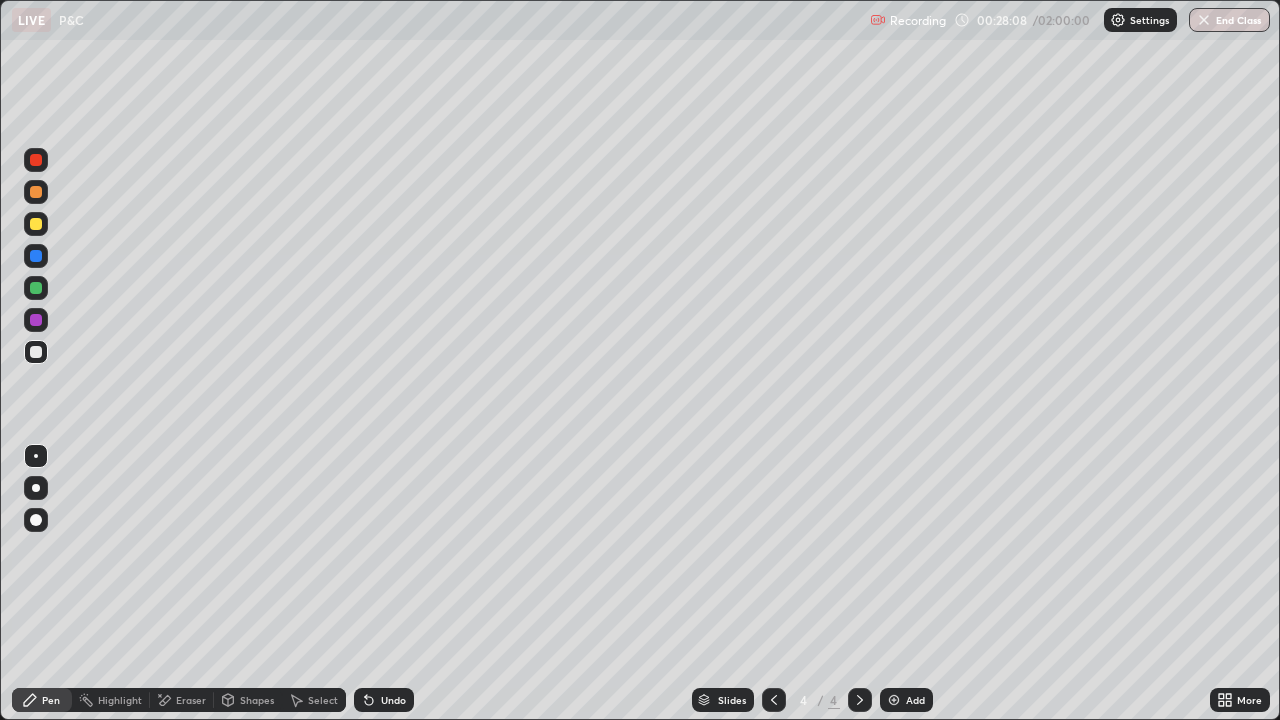 click on "Undo" at bounding box center [393, 700] 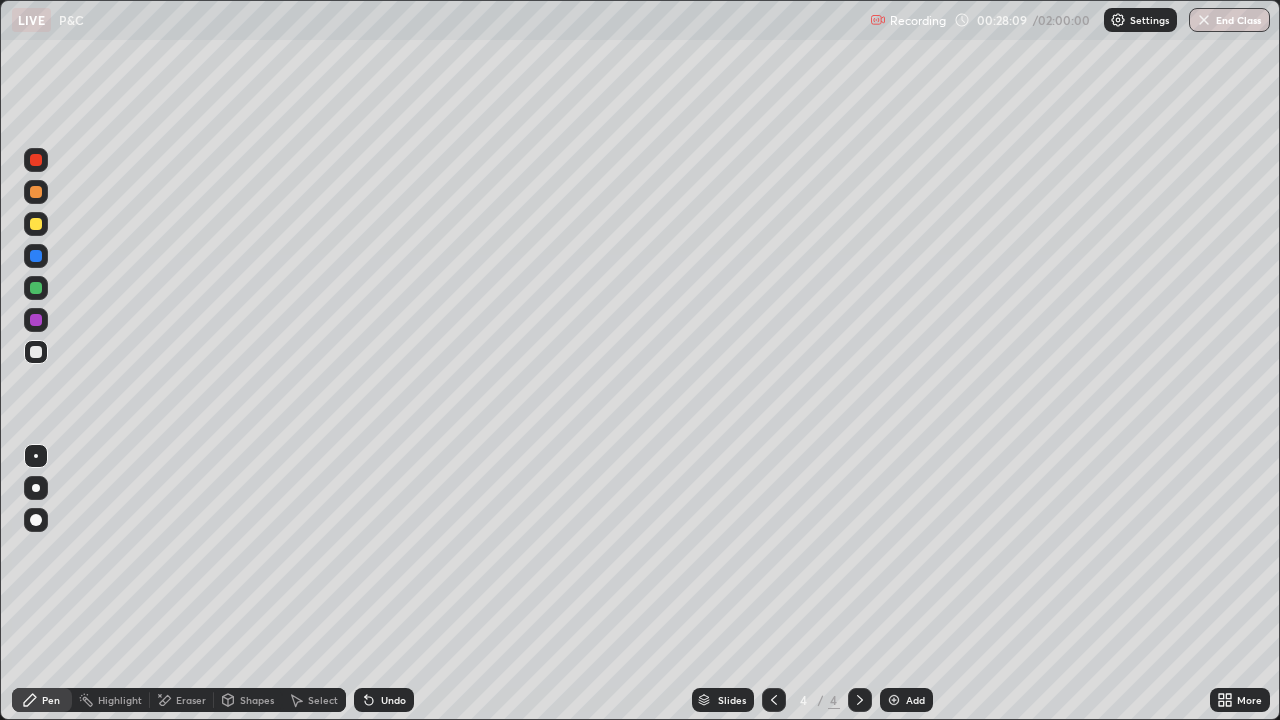 click on "Undo" at bounding box center (393, 700) 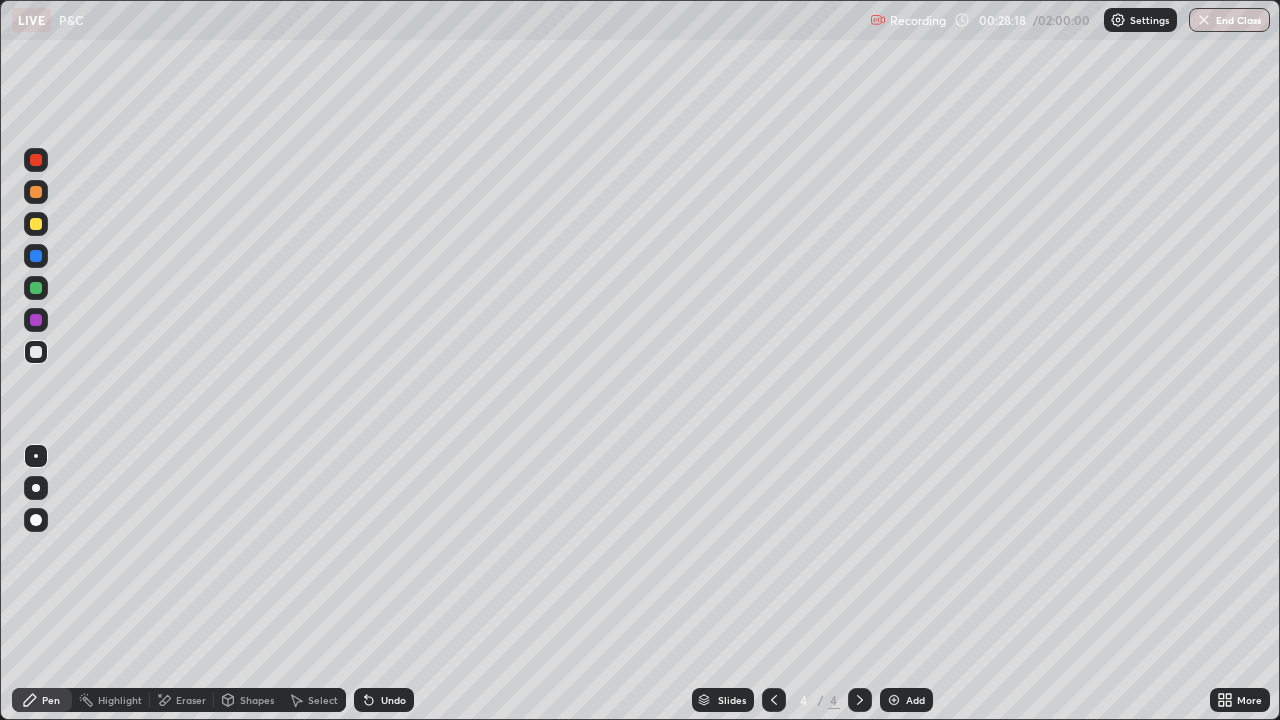 click on "Eraser" at bounding box center (191, 700) 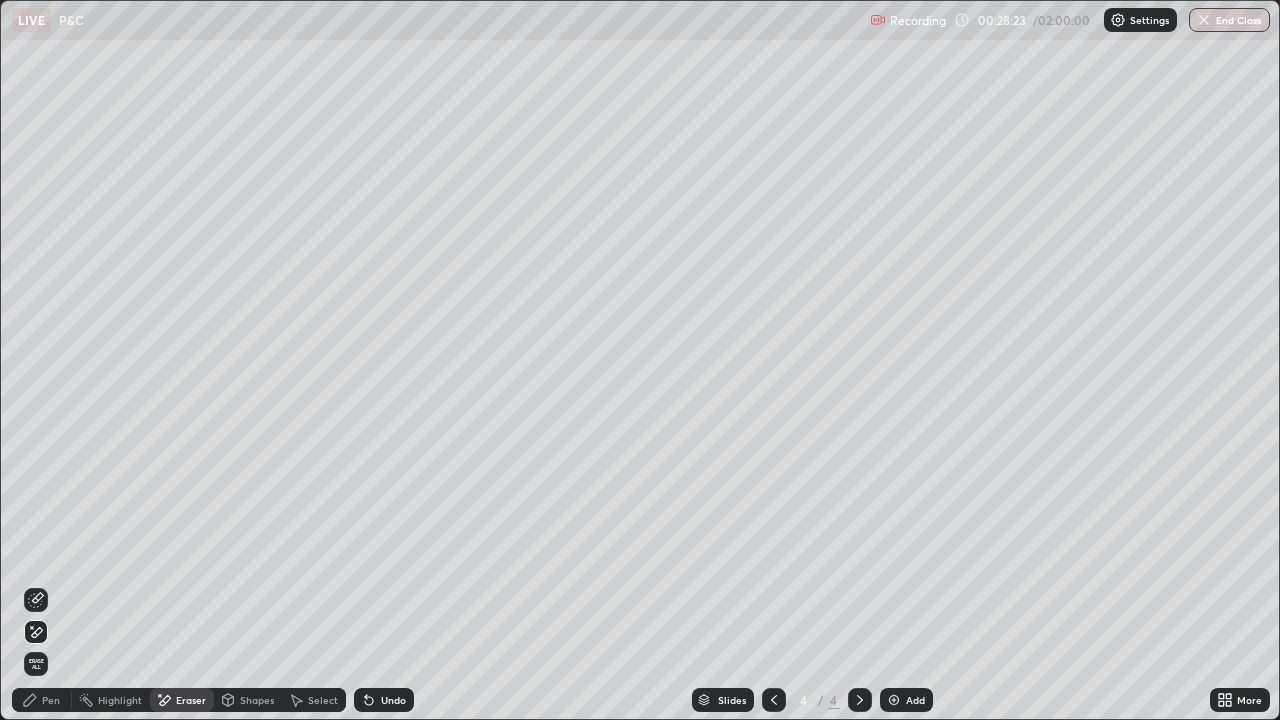click 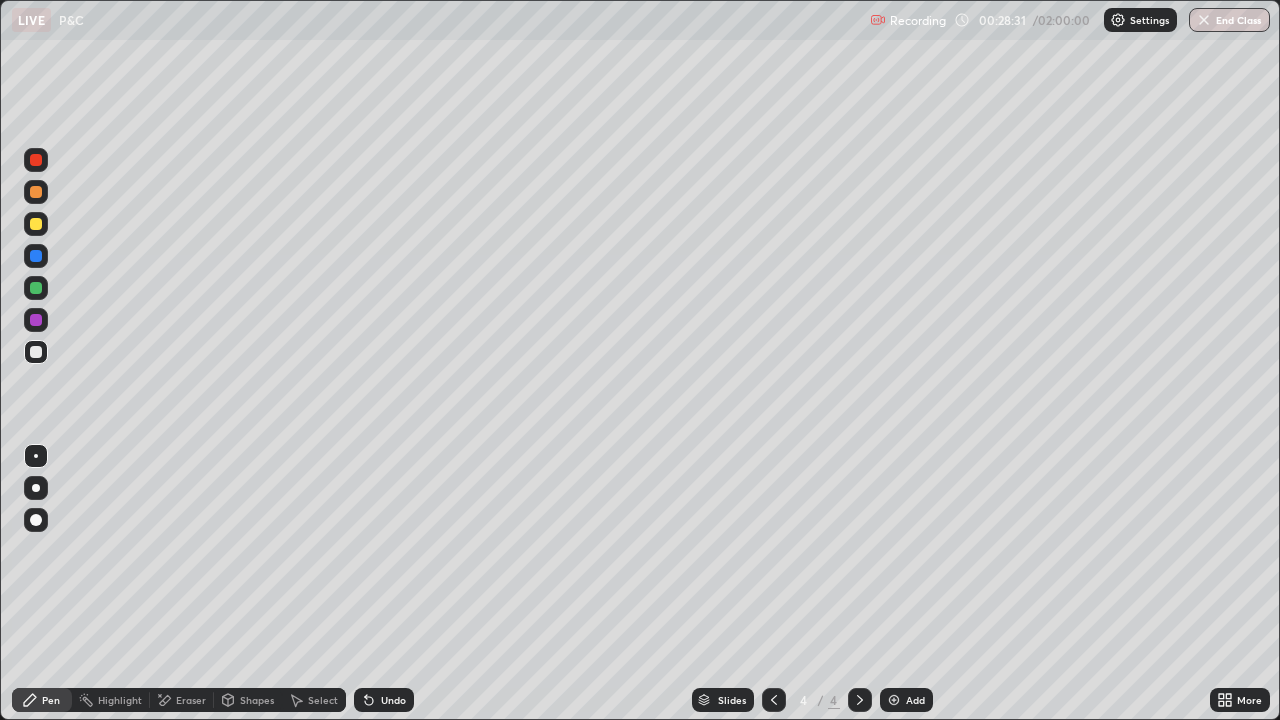 click on "Undo" at bounding box center (393, 700) 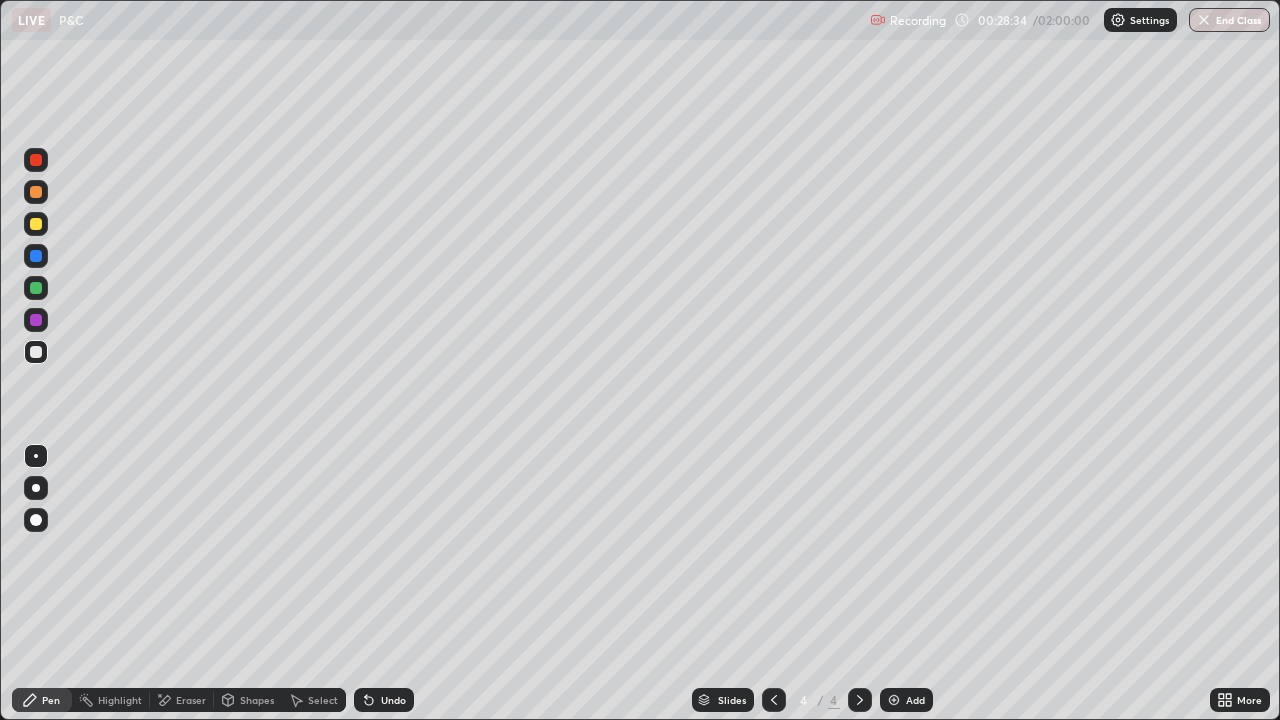 click on "Undo" at bounding box center [393, 700] 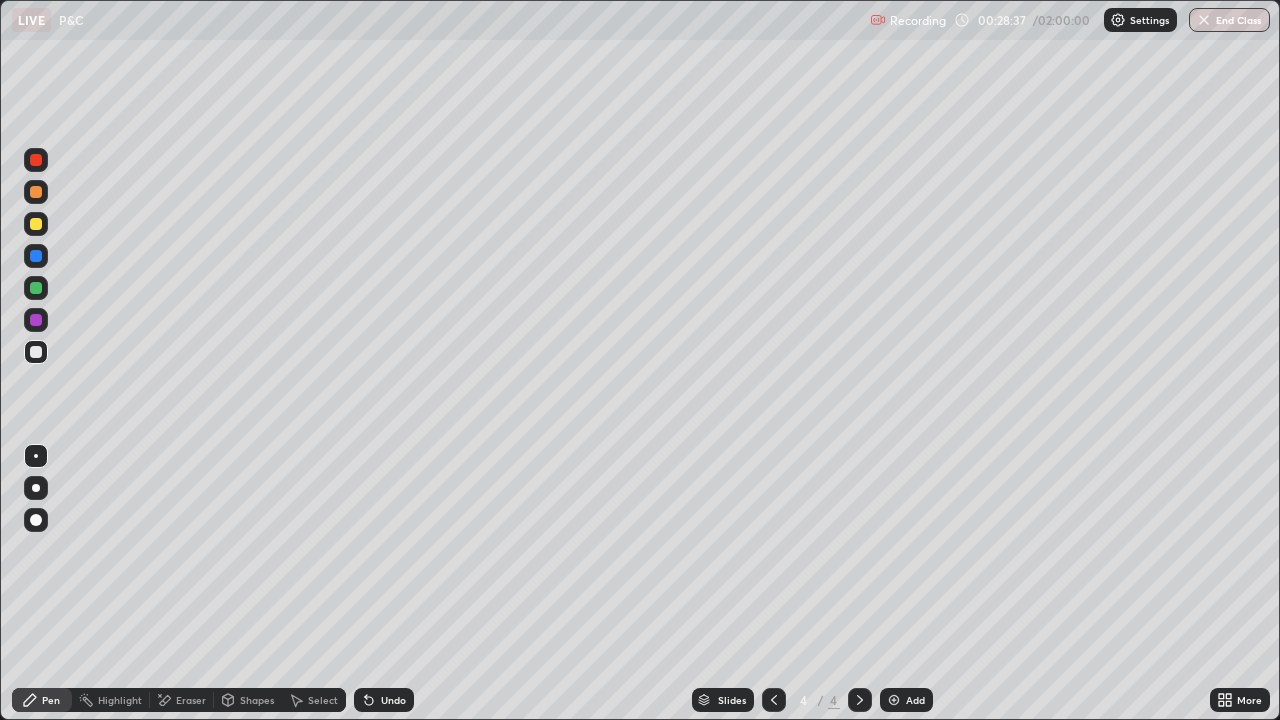 click on "Undo" at bounding box center (384, 700) 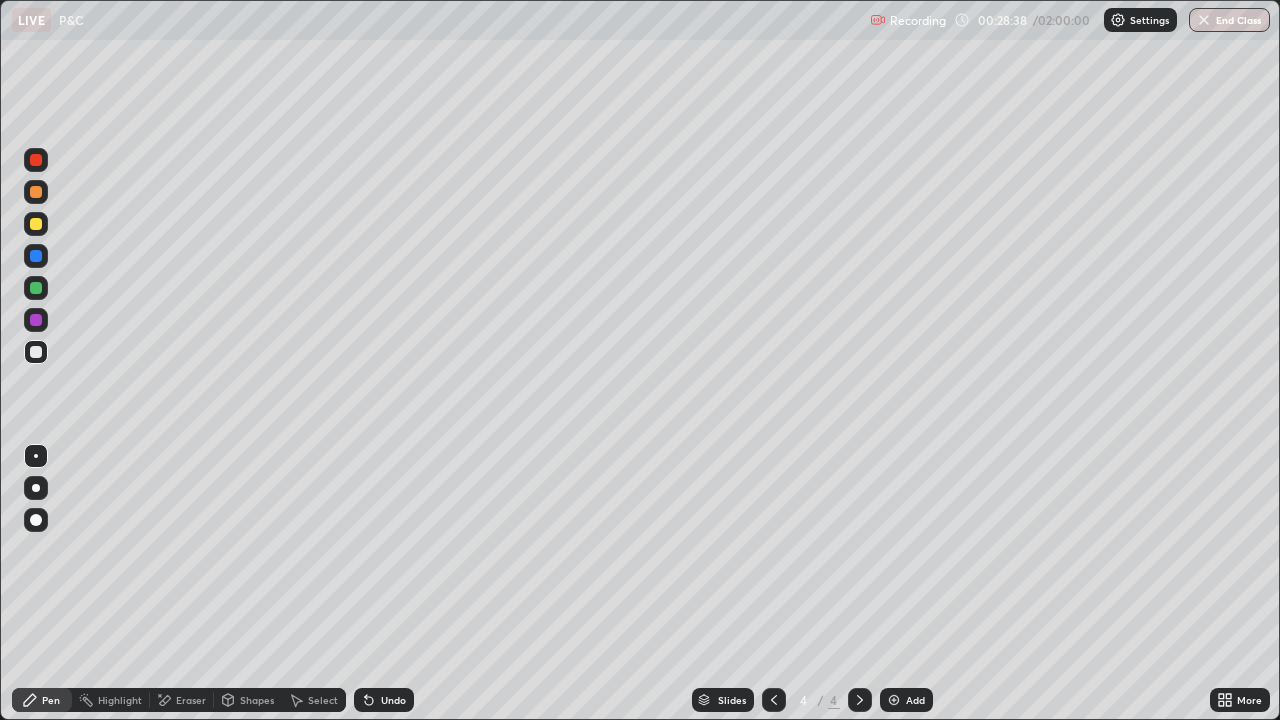click on "Undo" at bounding box center [384, 700] 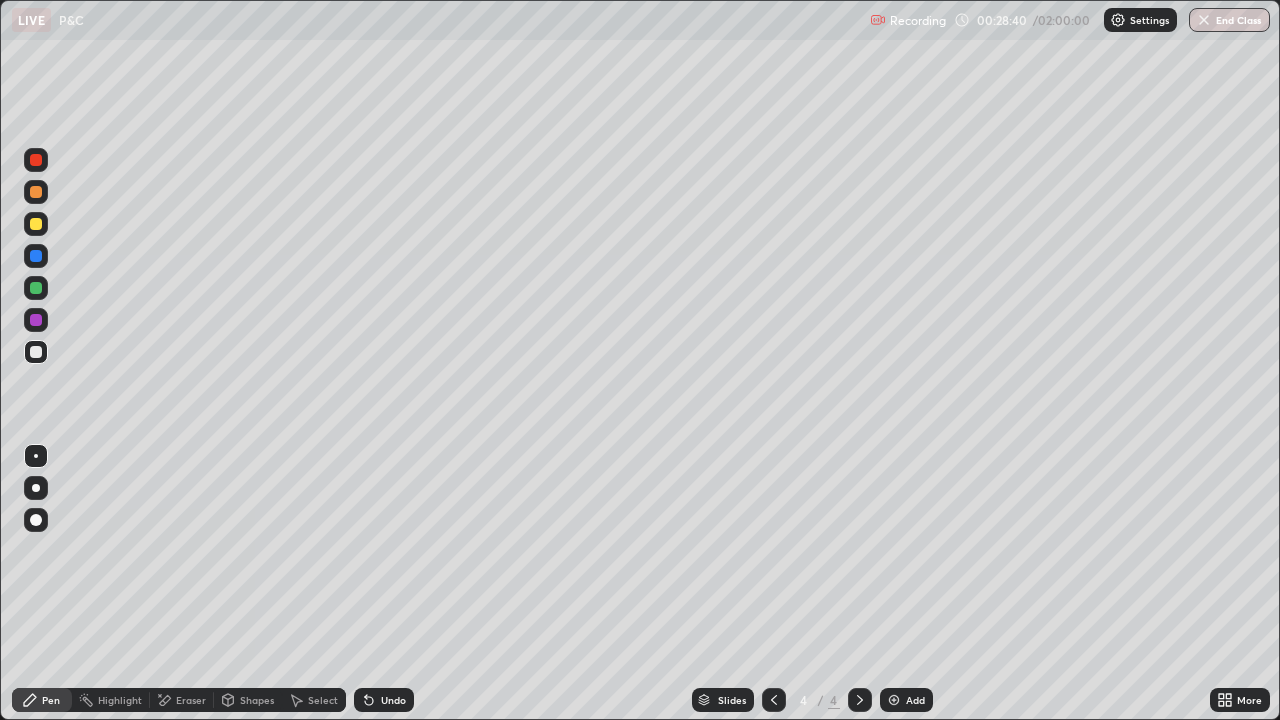 click on "Undo" at bounding box center (384, 700) 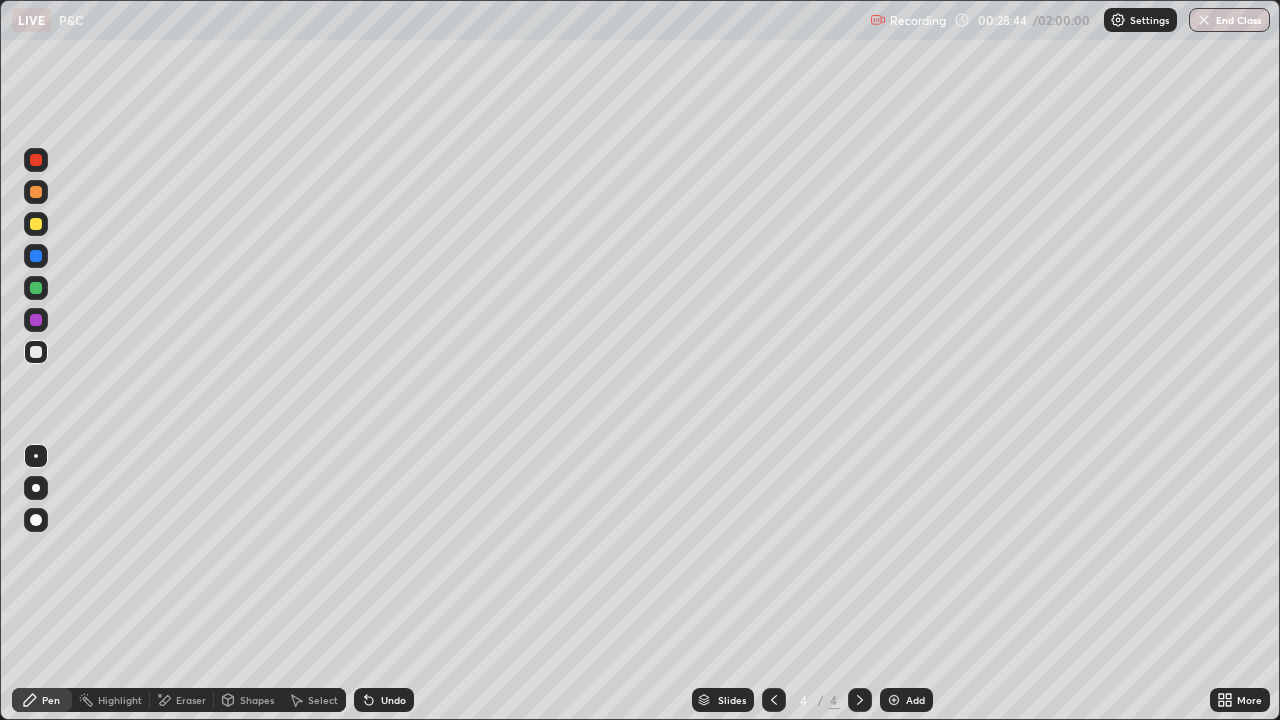 click on "Undo" at bounding box center [393, 700] 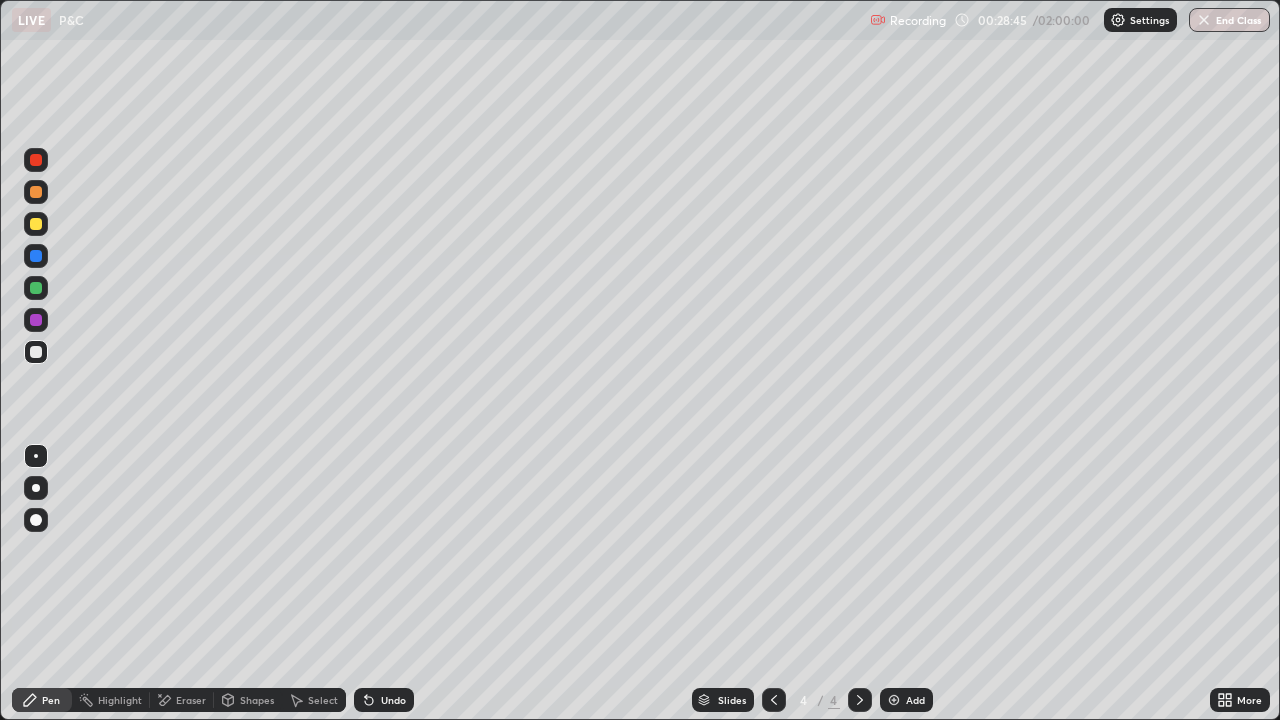 click on "Undo" at bounding box center (384, 700) 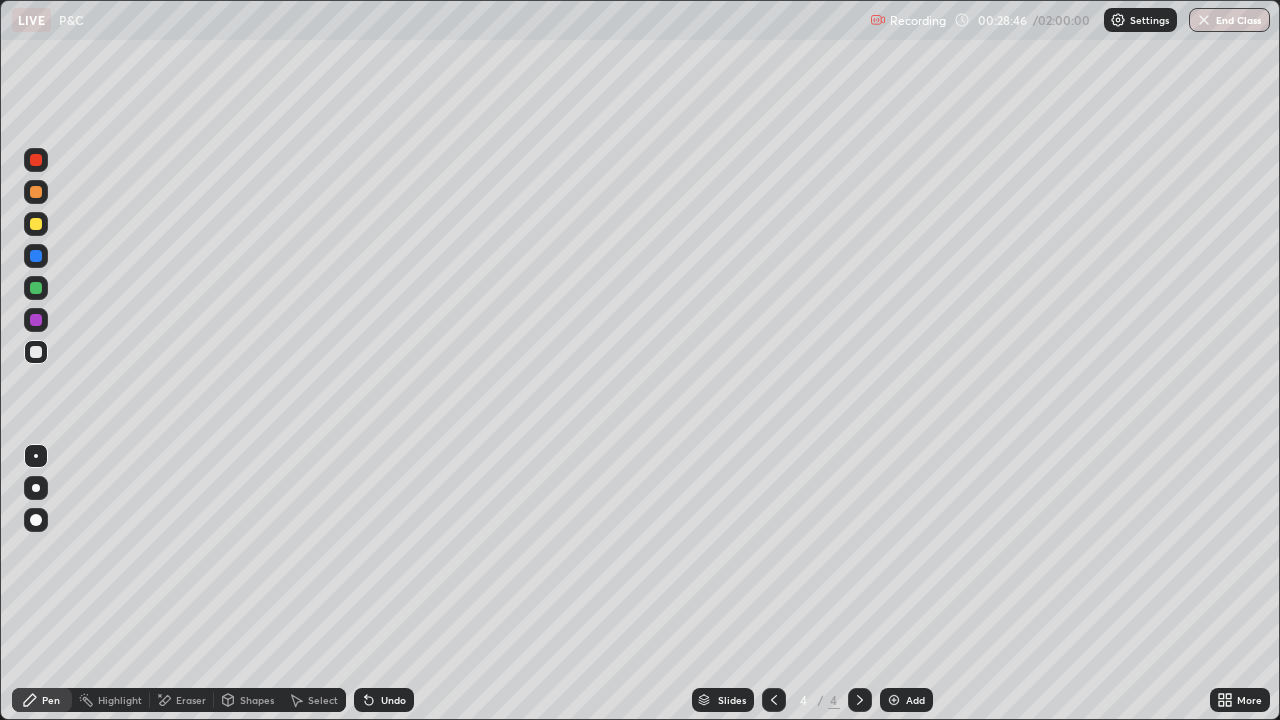 click 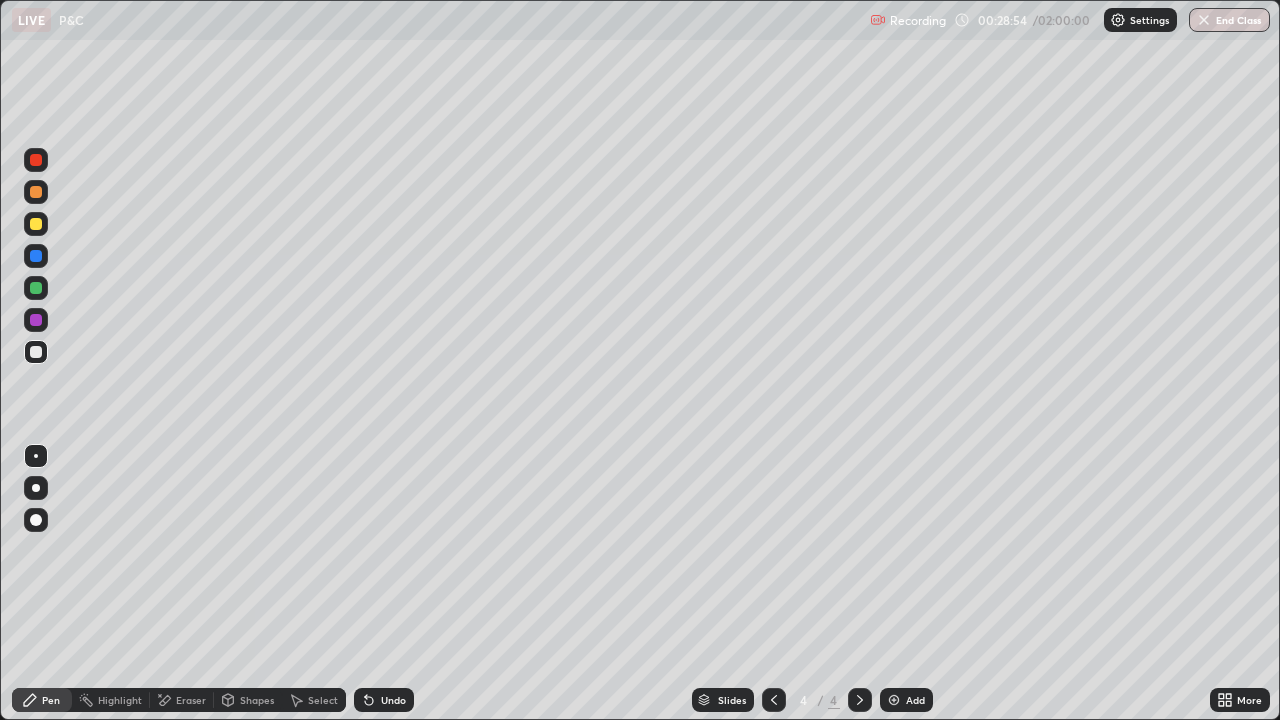 click on "Undo" at bounding box center (393, 700) 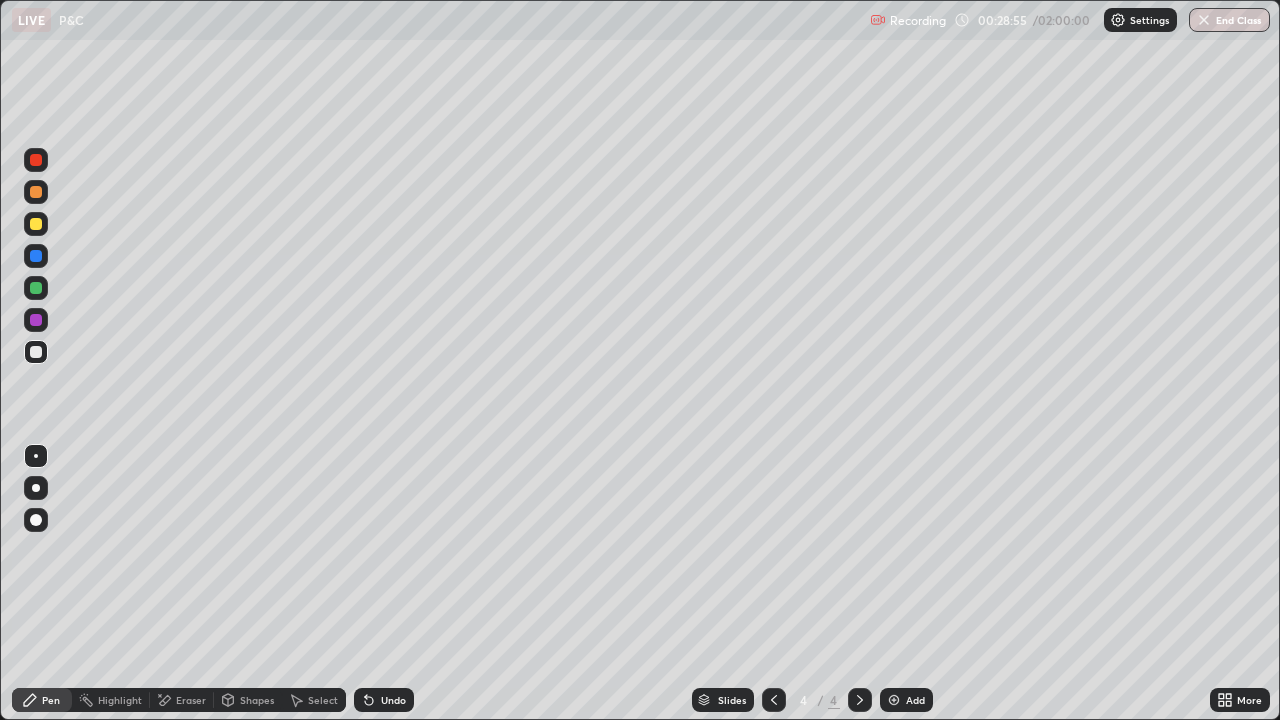 click on "Undo" at bounding box center (384, 700) 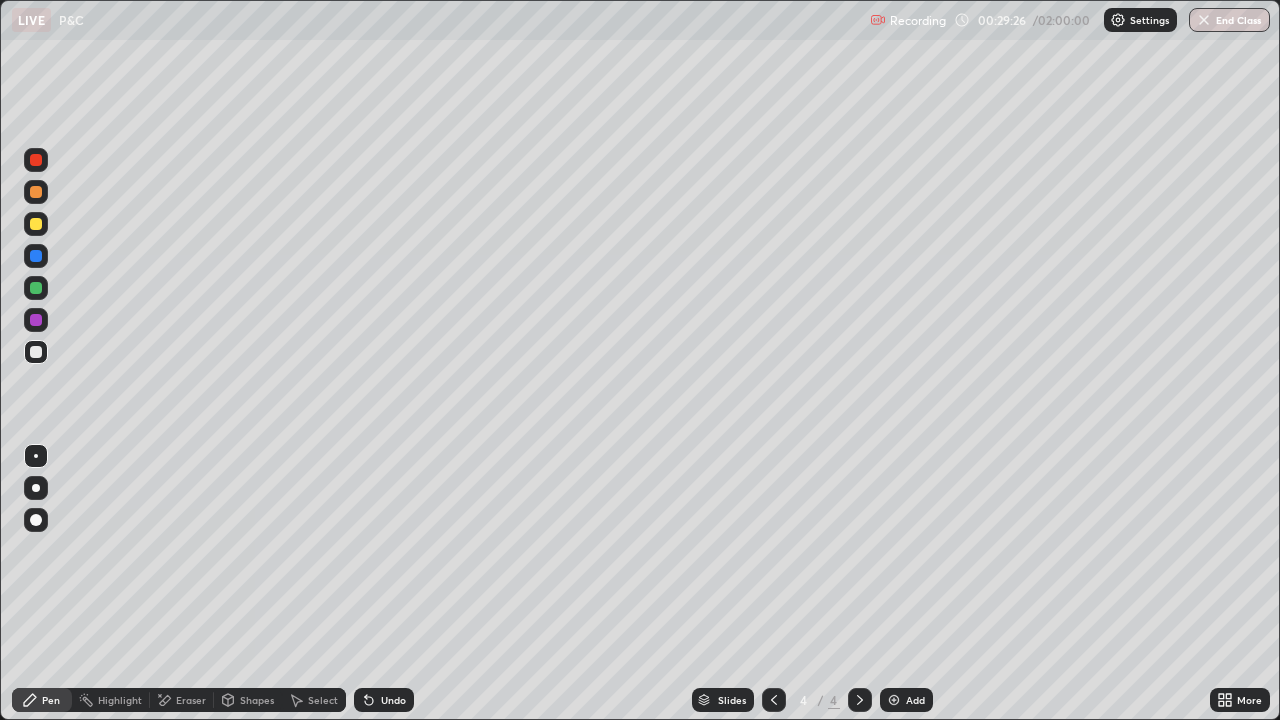 click on "Eraser" at bounding box center (191, 700) 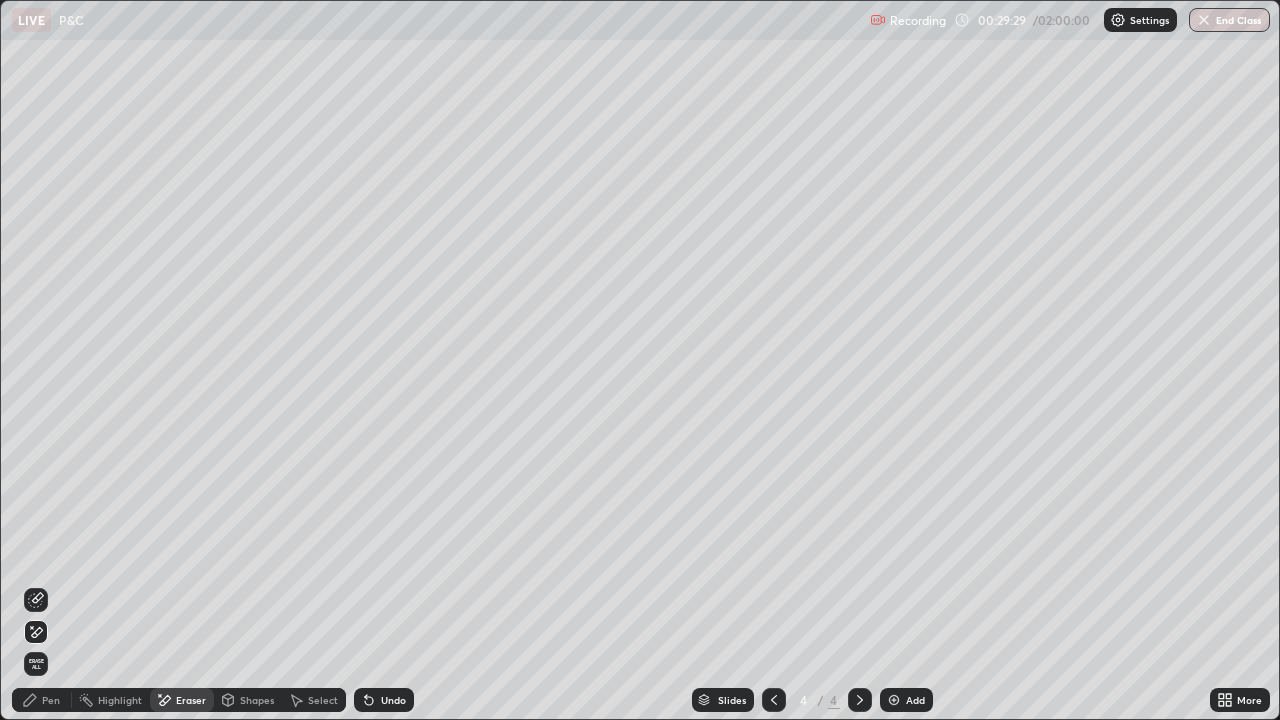 click on "Pen" at bounding box center [51, 700] 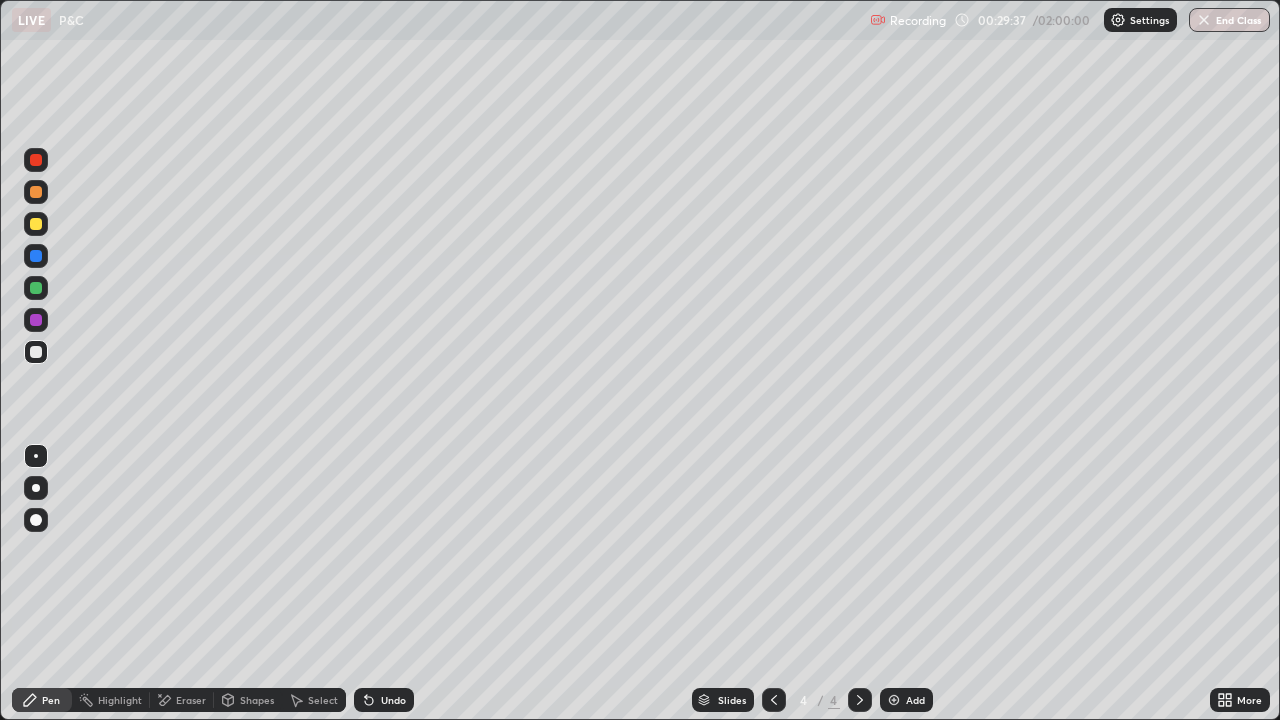 click at bounding box center [774, 700] 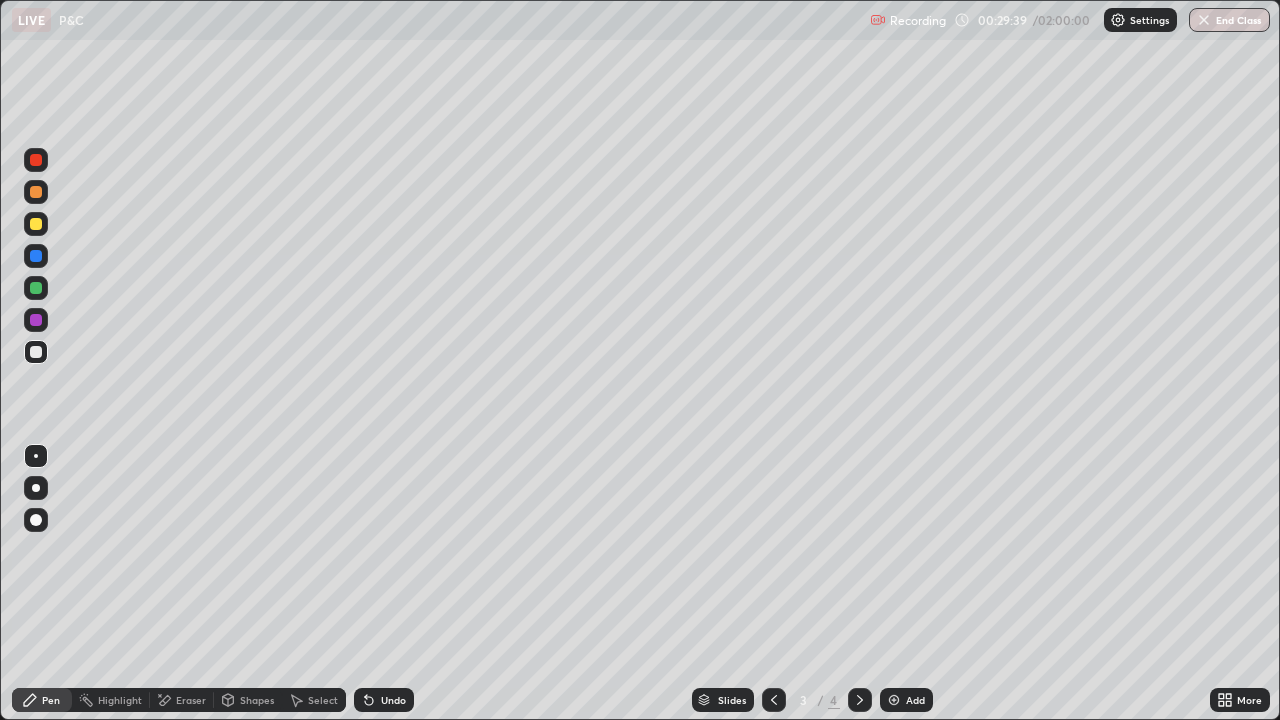click 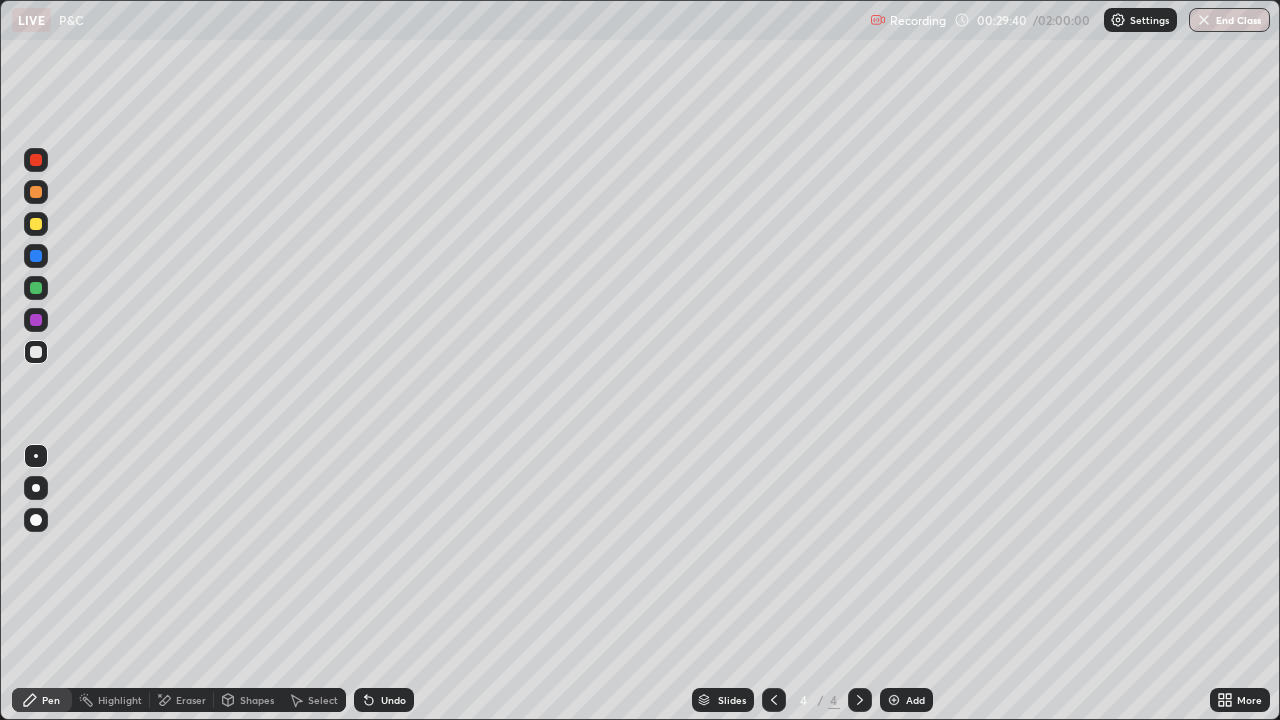 click on "Undo" at bounding box center [384, 700] 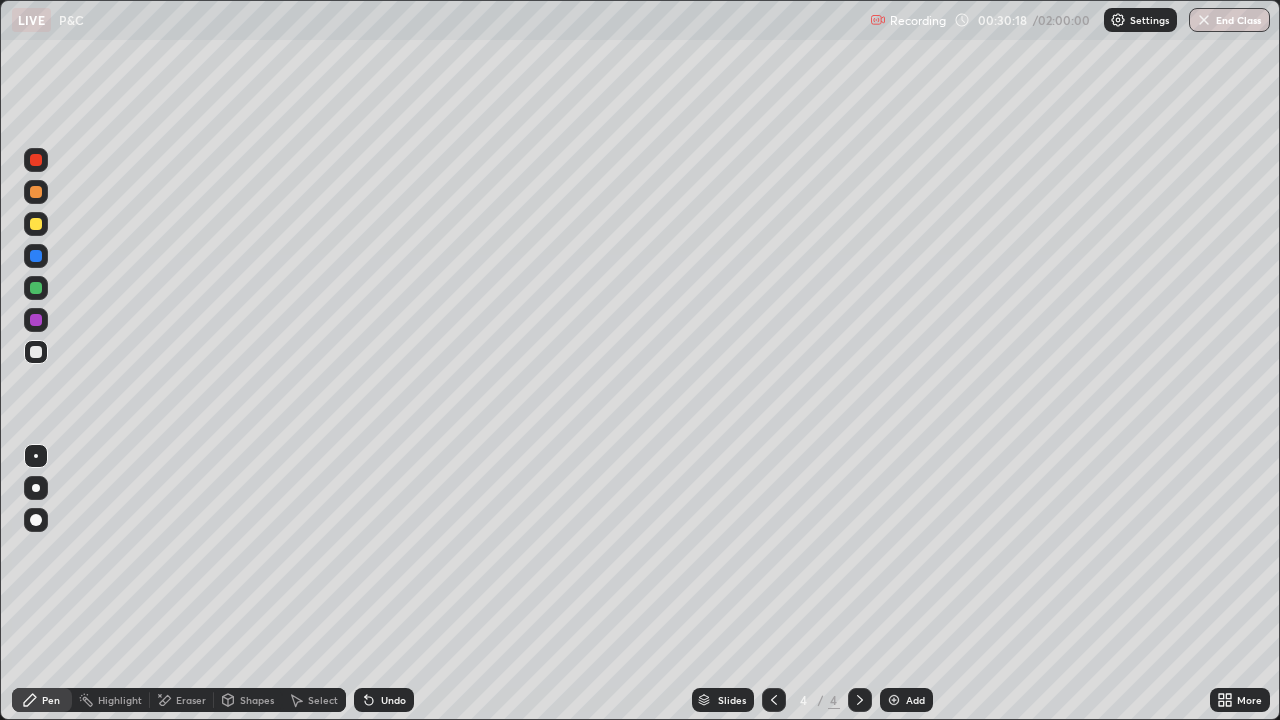 click on "Add" at bounding box center (906, 700) 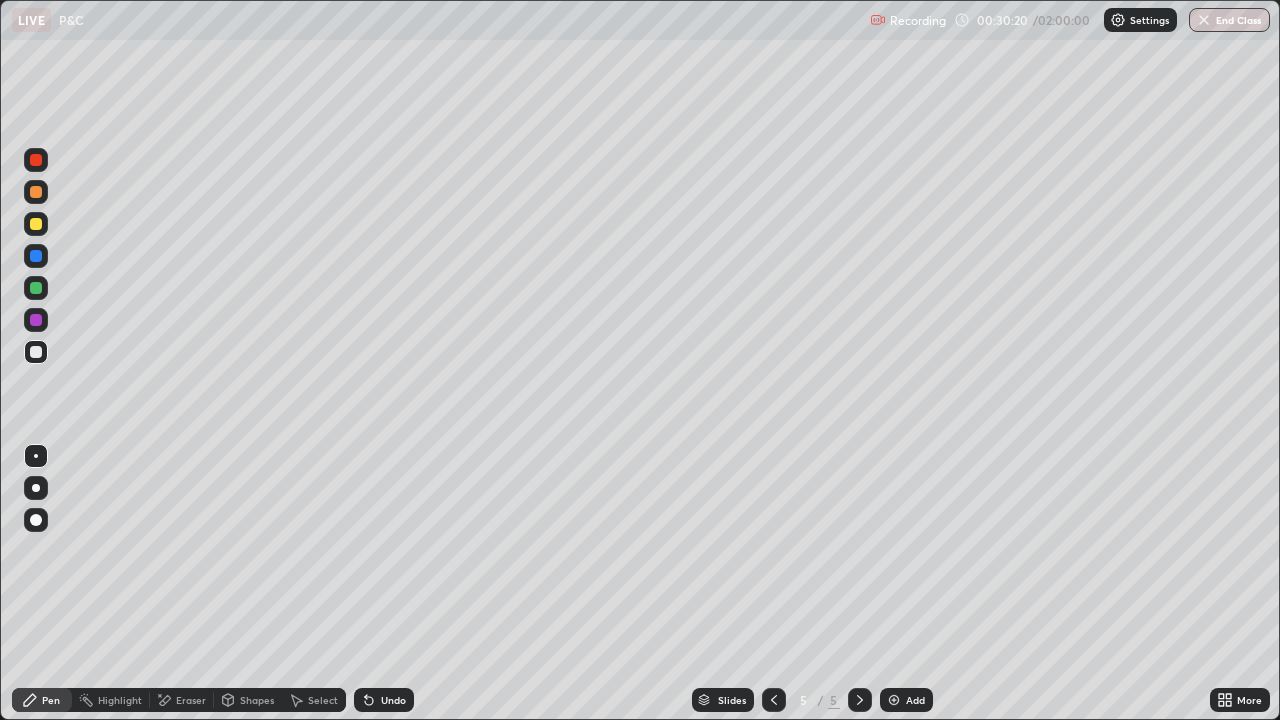 click at bounding box center (36, 224) 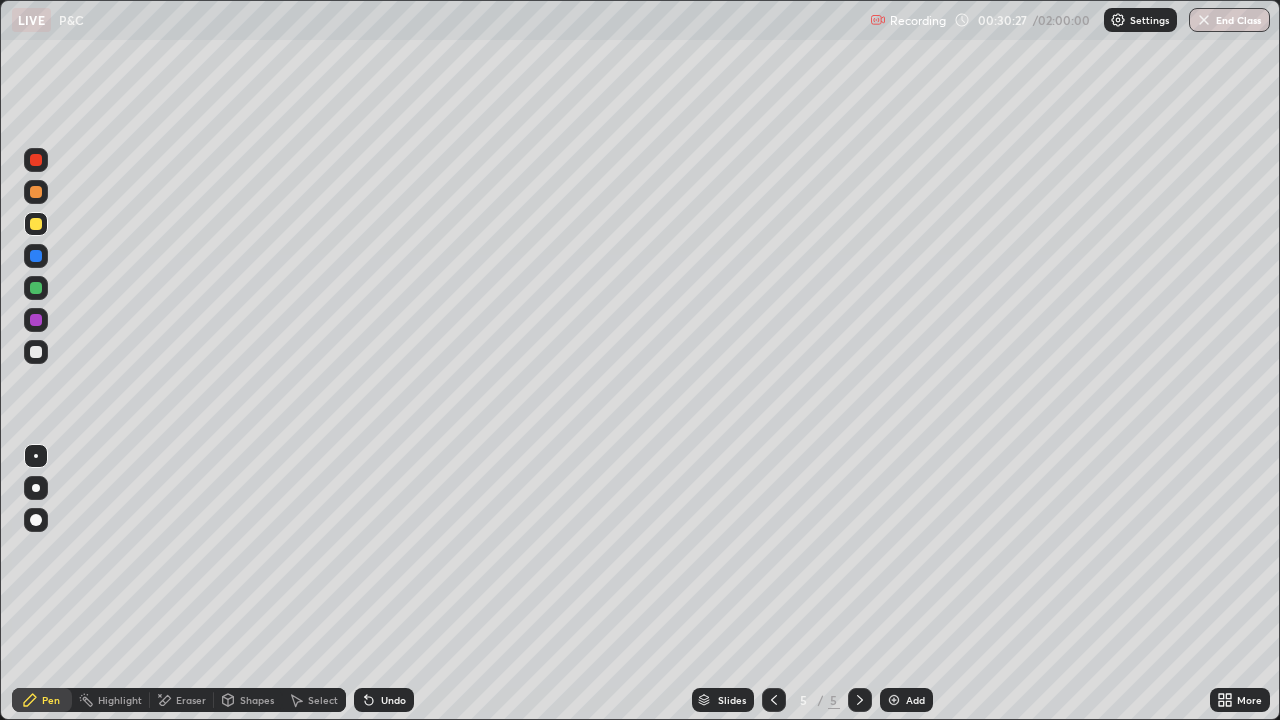 click at bounding box center (36, 352) 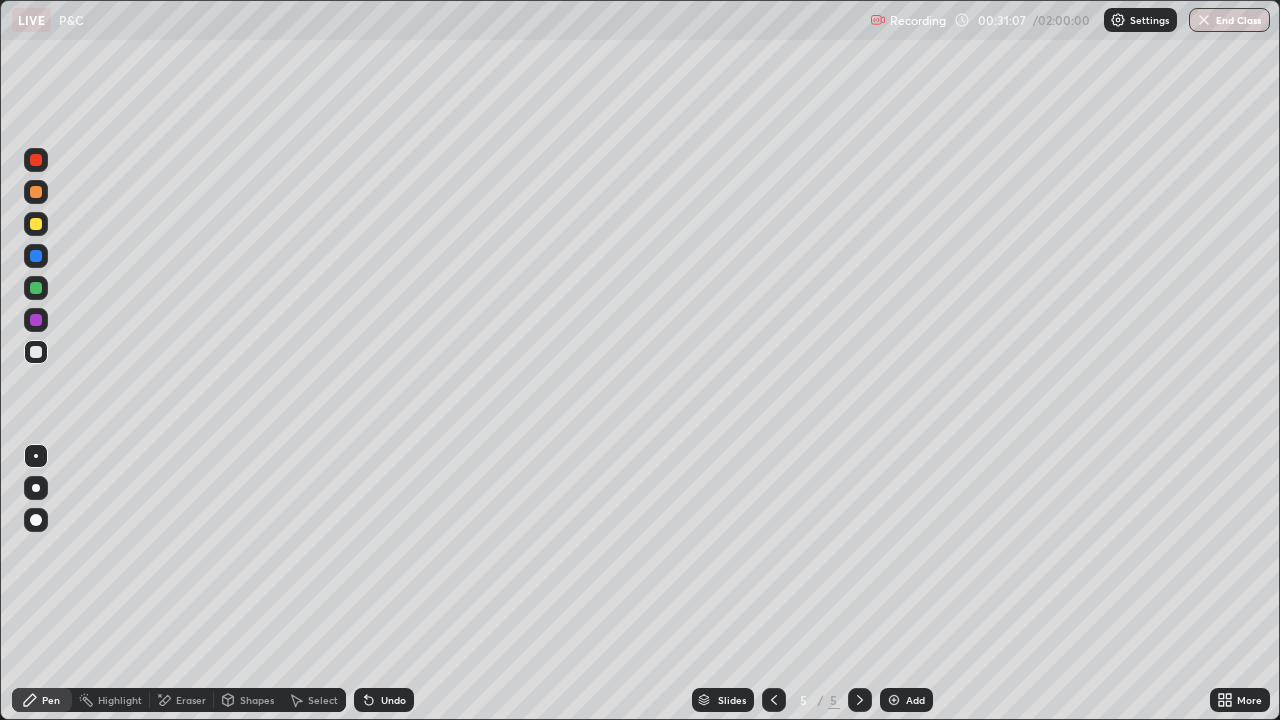click on "Eraser" at bounding box center (191, 700) 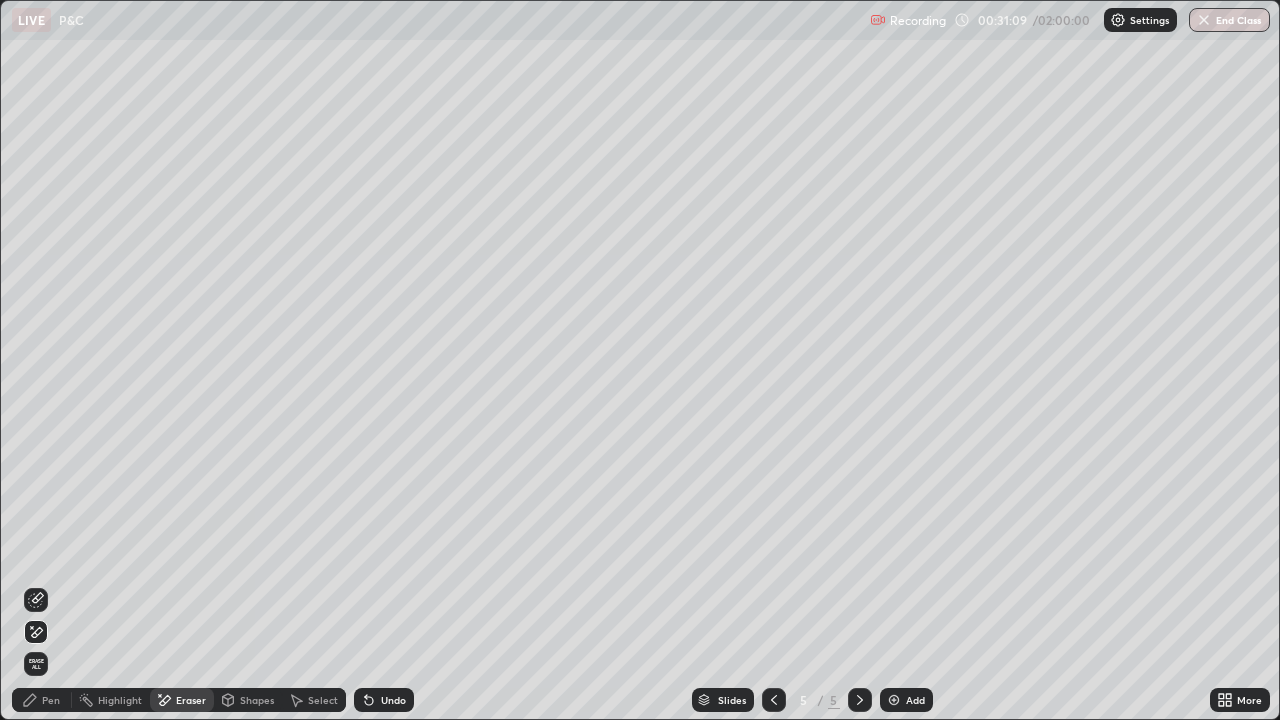click on "Pen" at bounding box center [51, 700] 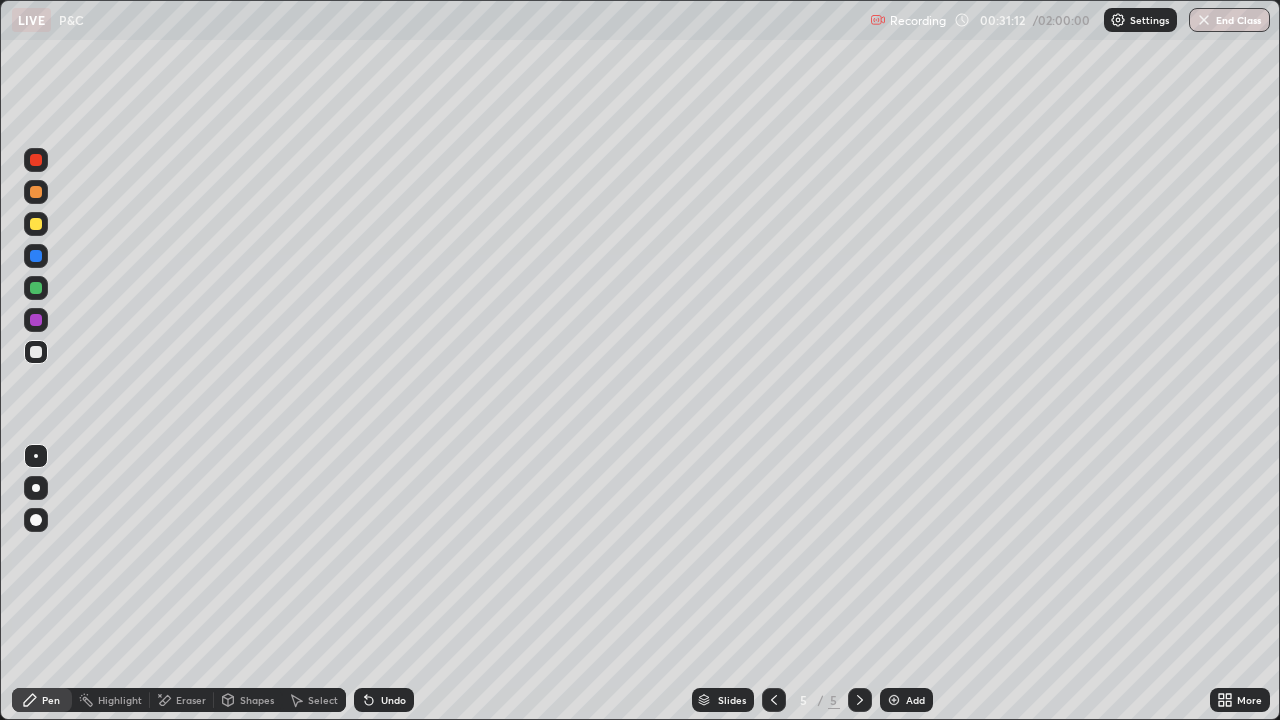 click on "Eraser" at bounding box center (191, 700) 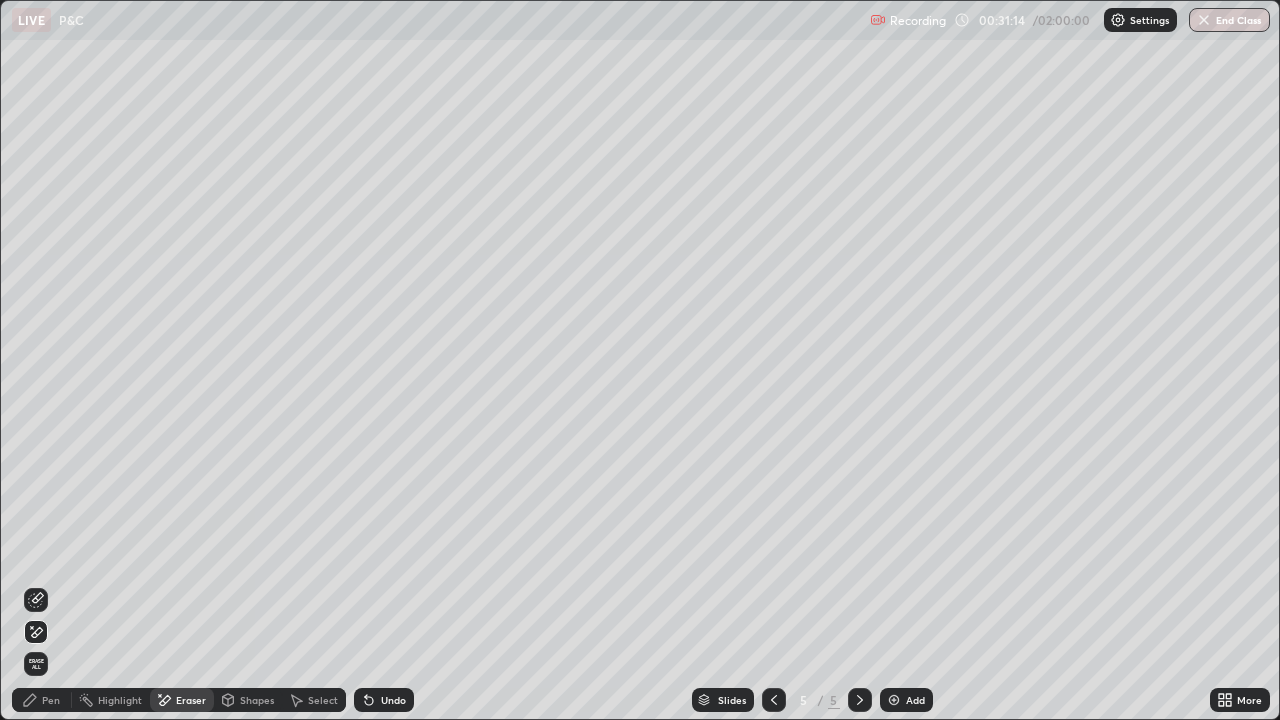 click on "Pen" at bounding box center (51, 700) 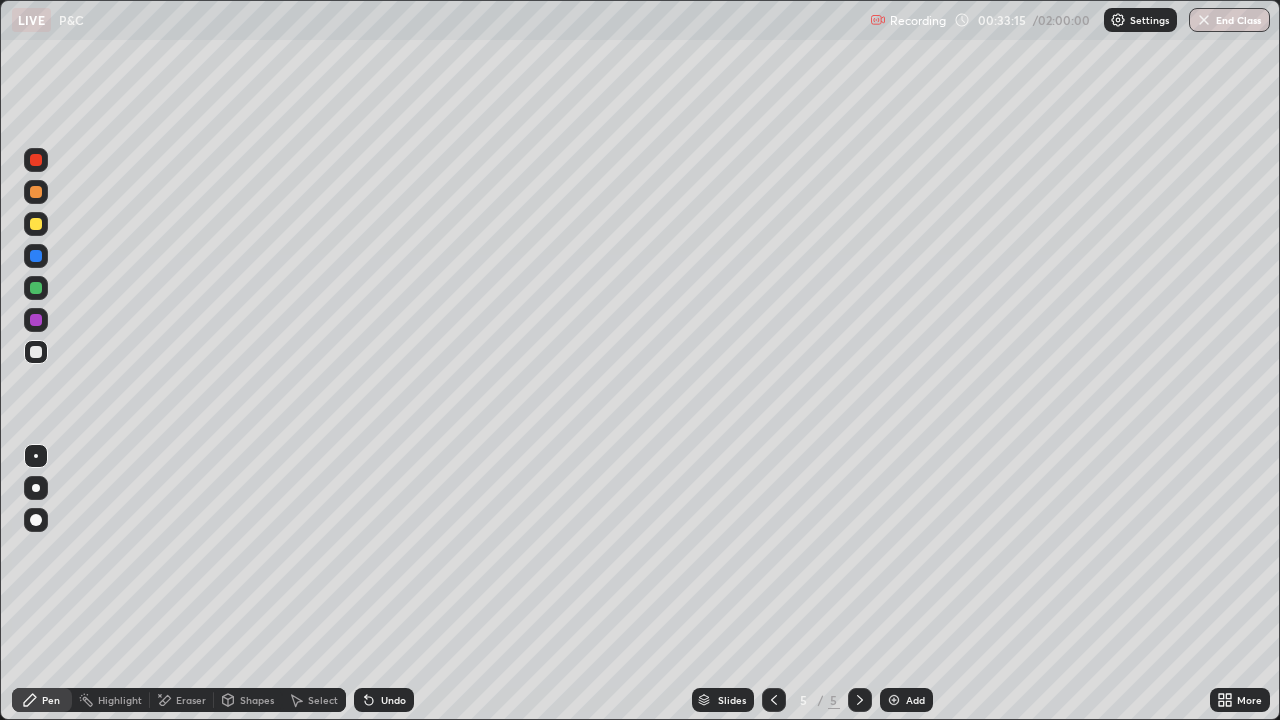 click on "Undo" at bounding box center [384, 700] 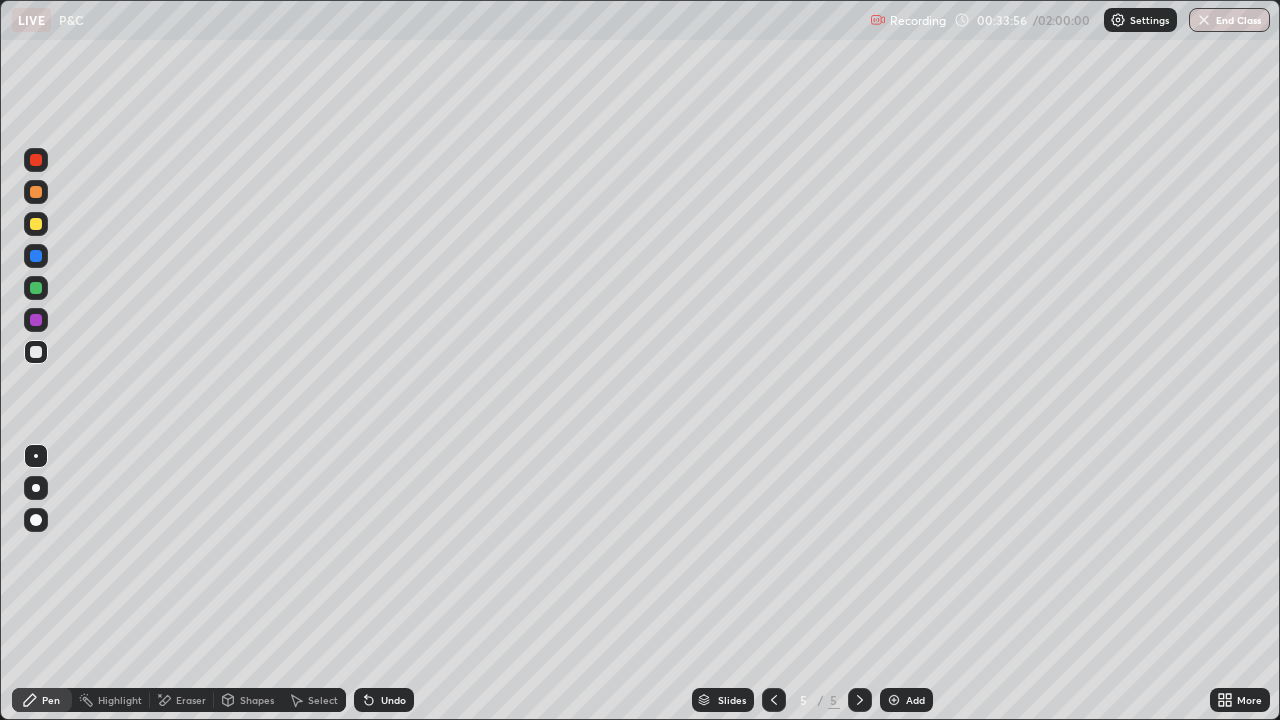 click on "Undo" at bounding box center [393, 700] 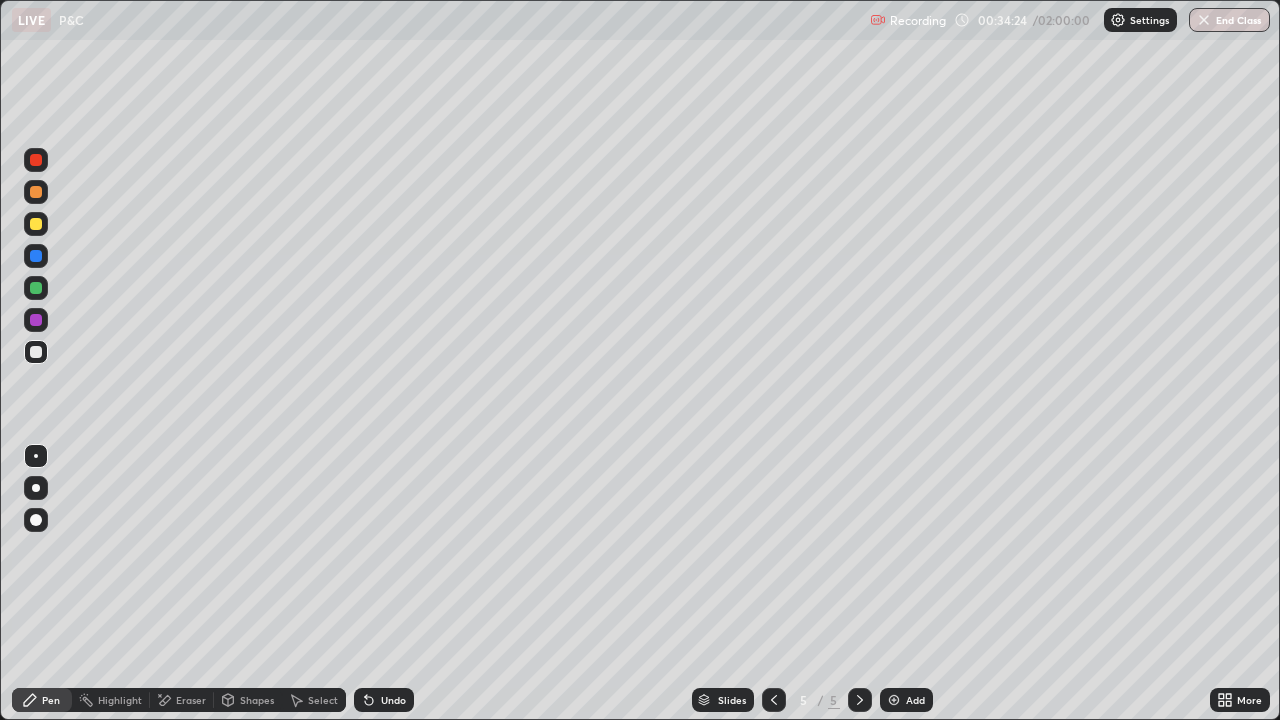 click 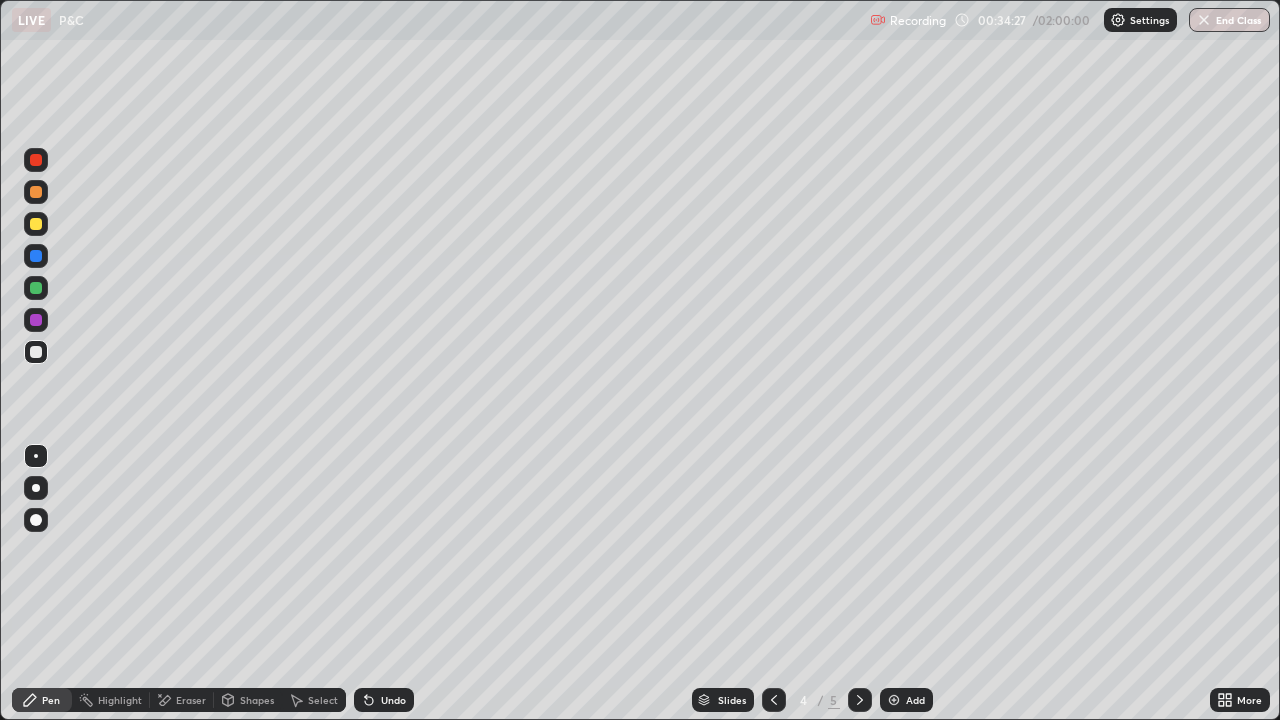 click 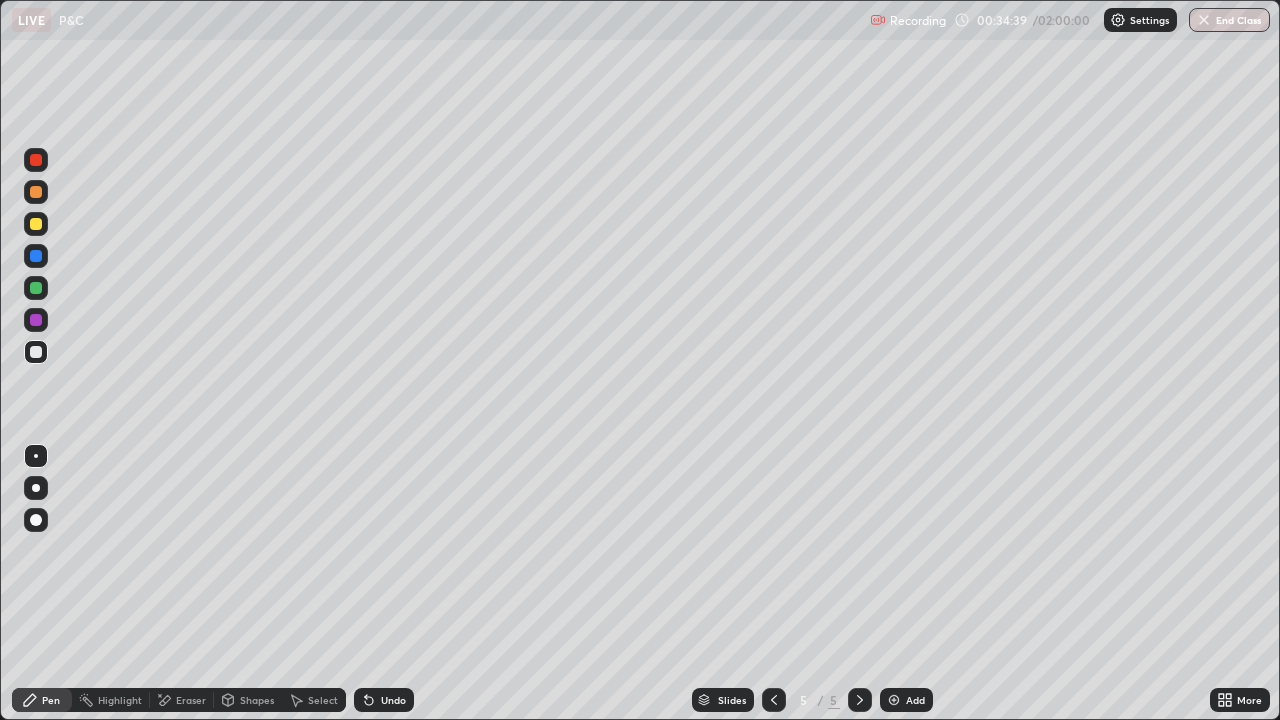 click at bounding box center [774, 700] 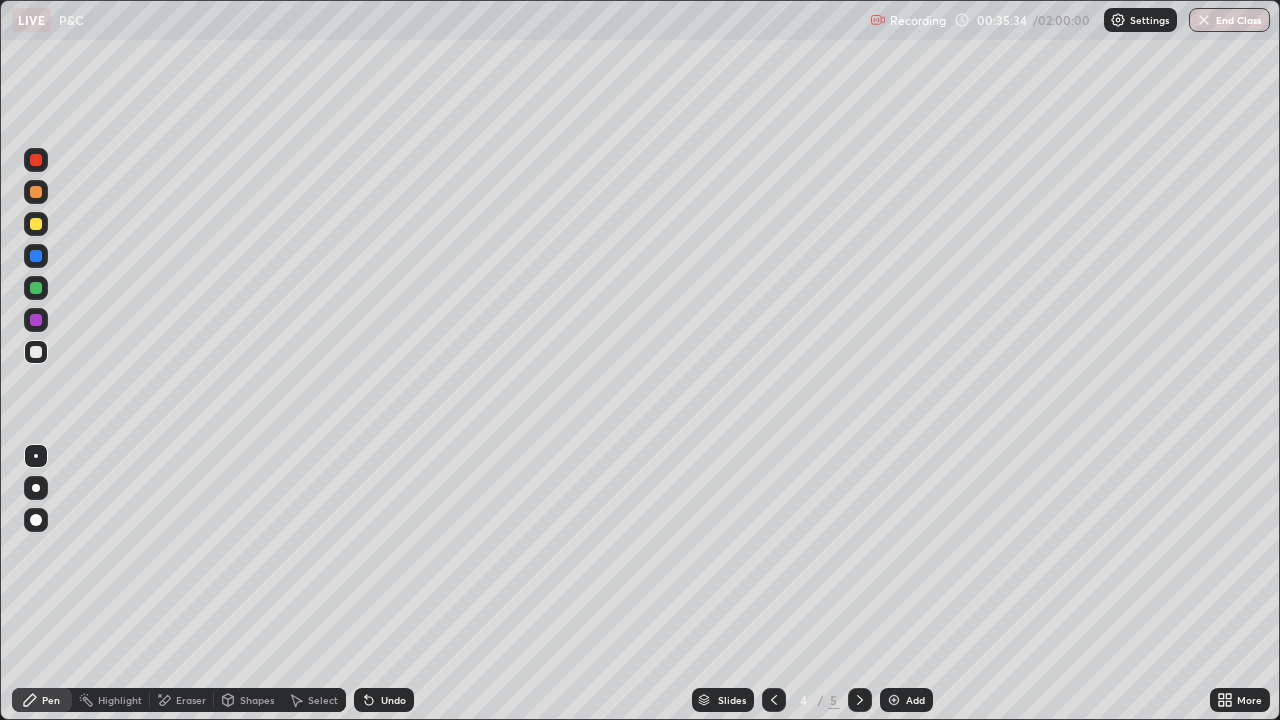 click 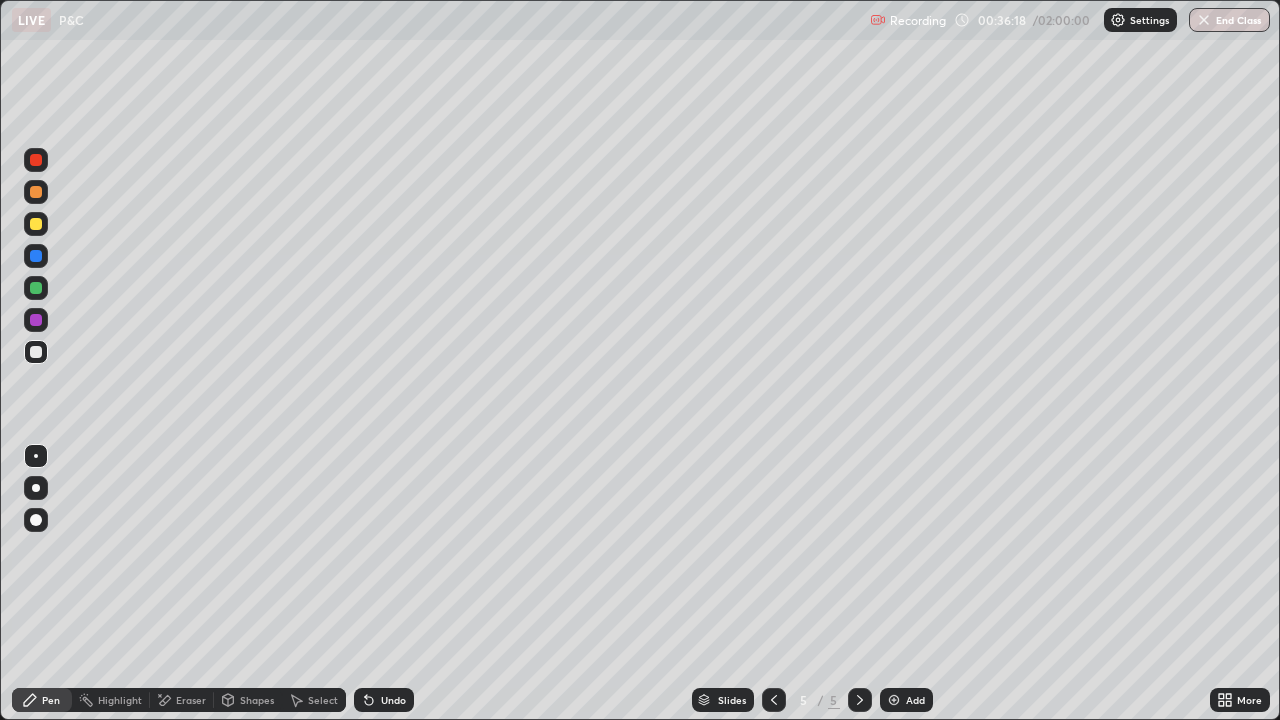 click on "Add" at bounding box center [906, 700] 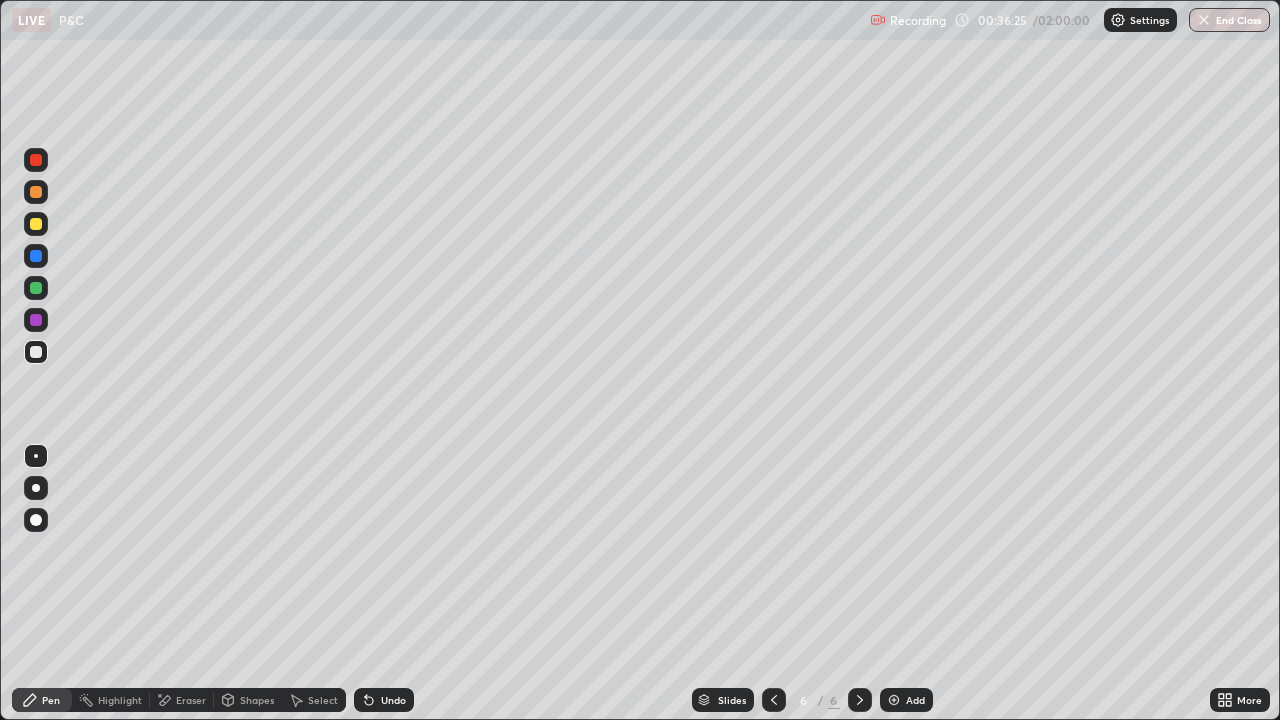 click 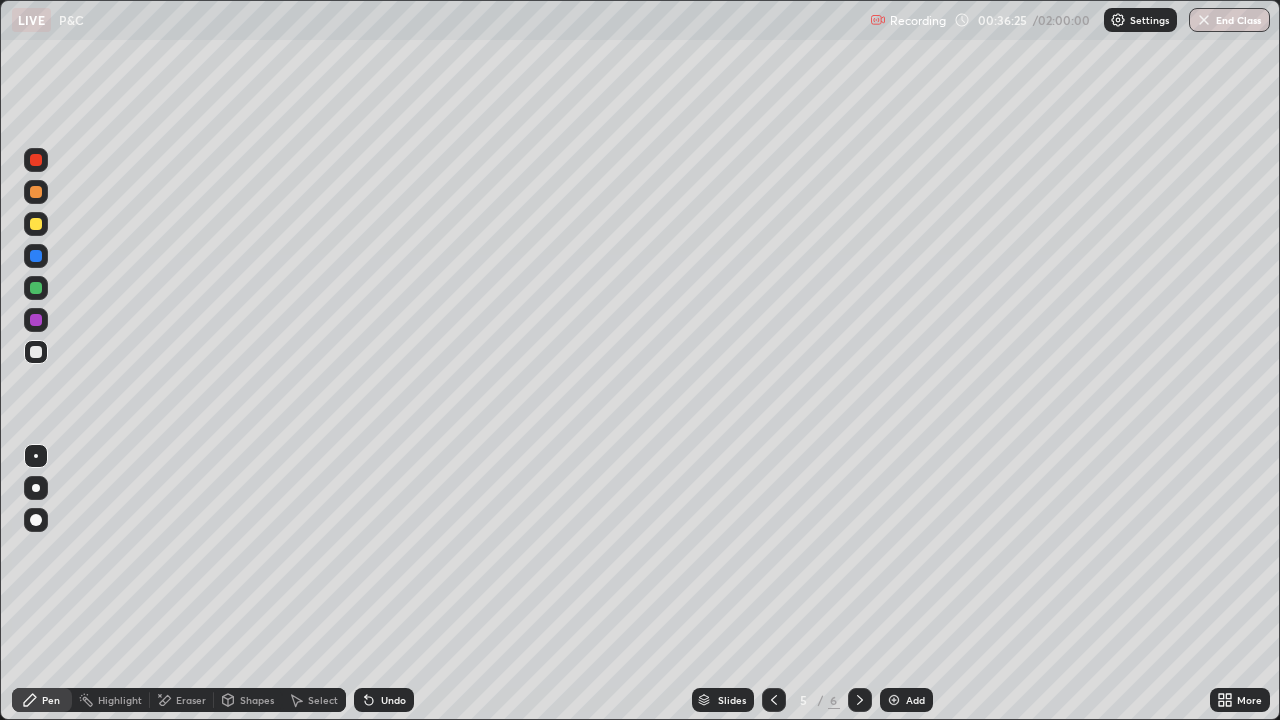 click 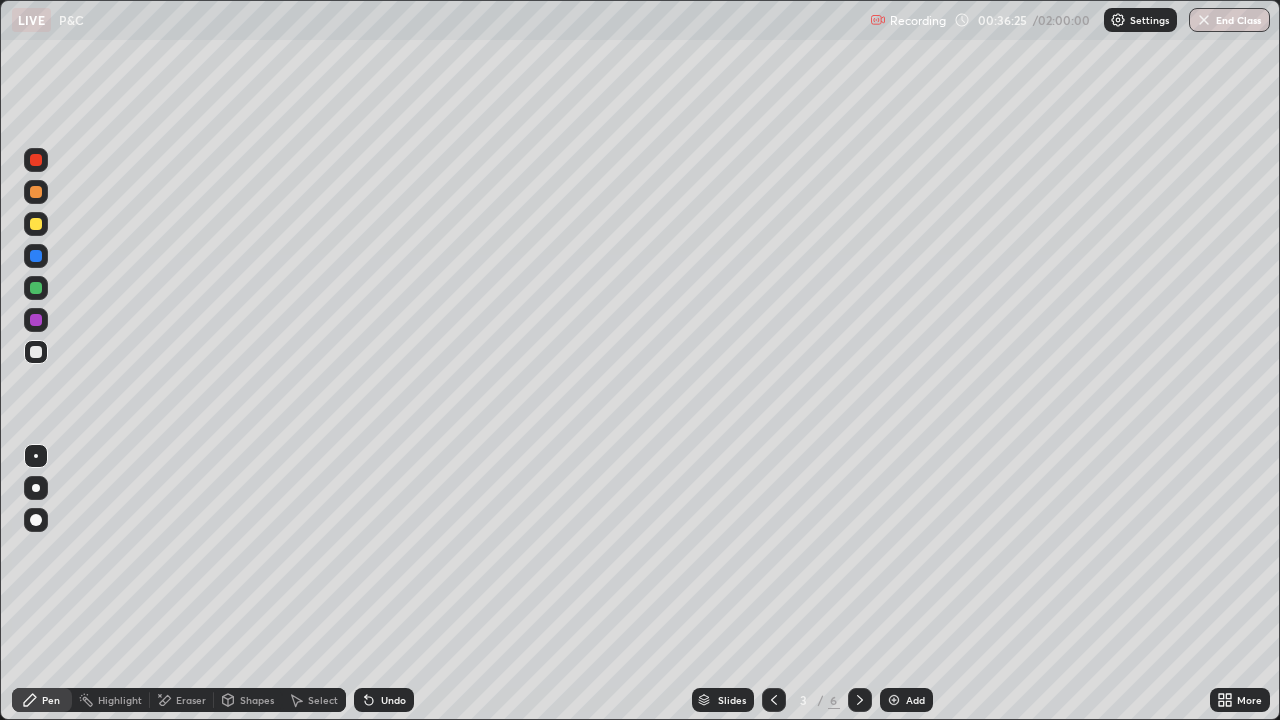 click at bounding box center (774, 700) 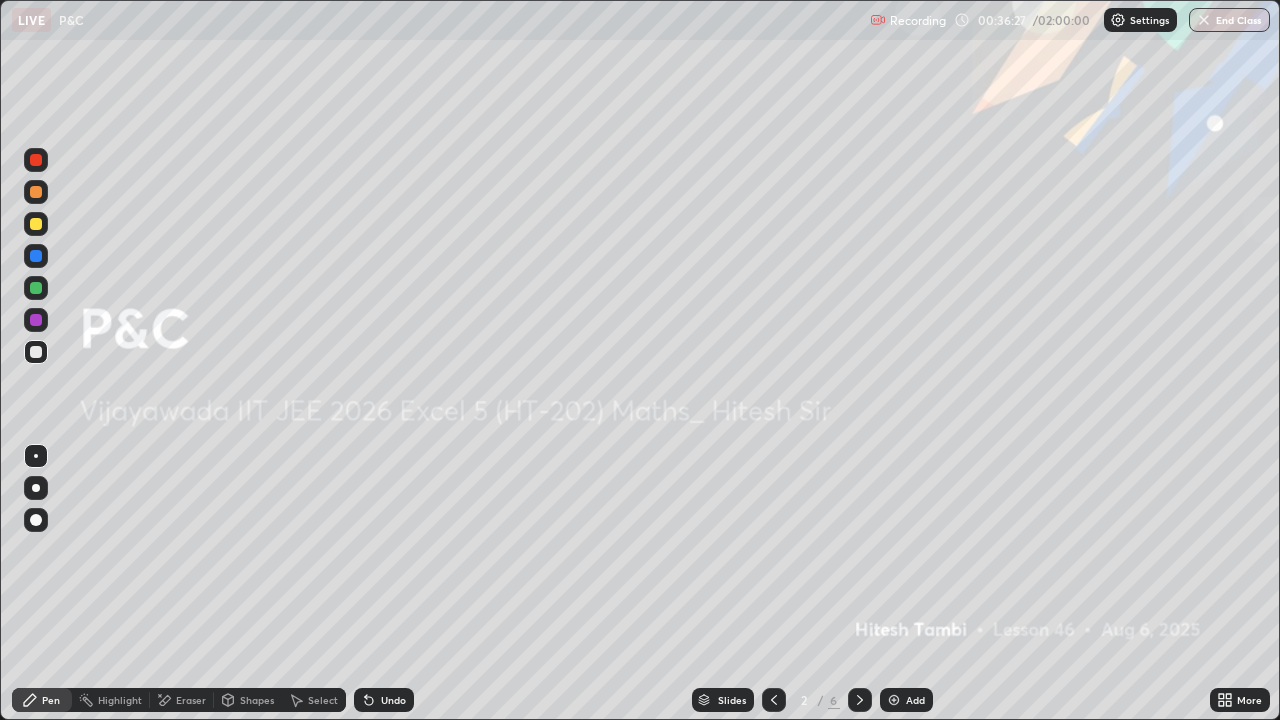 click at bounding box center [860, 700] 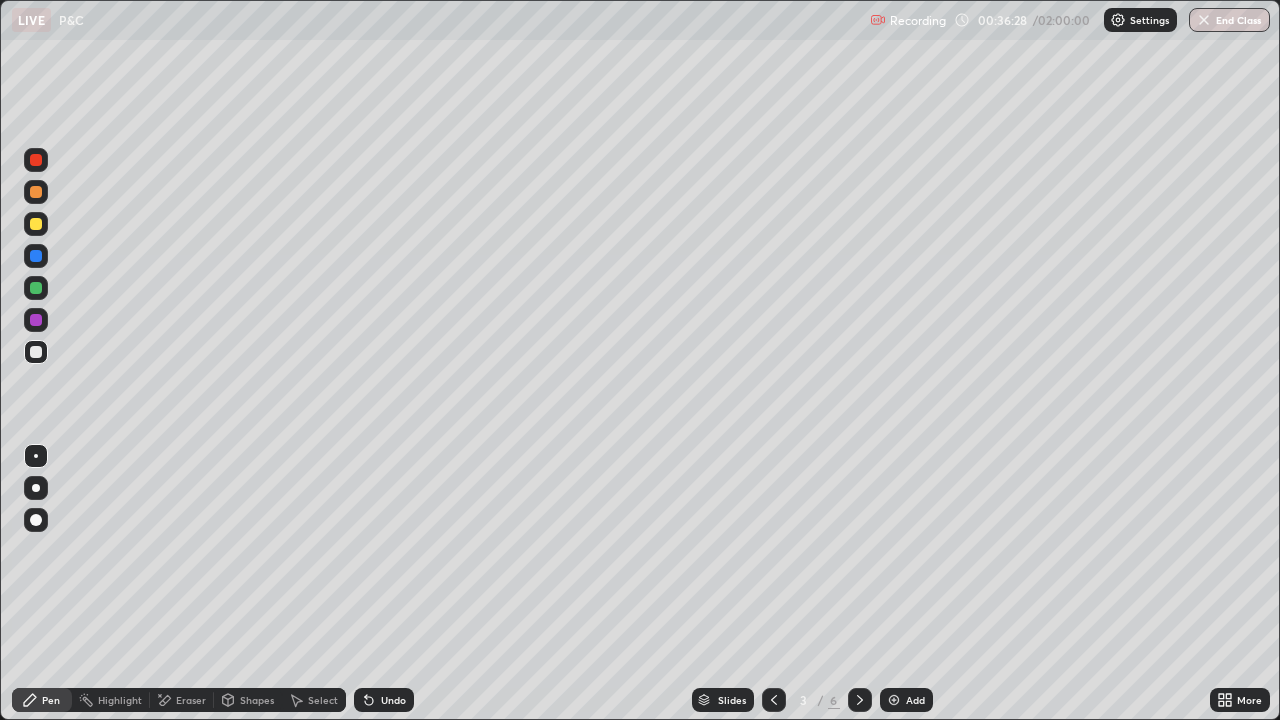 click on "Eraser" at bounding box center (191, 700) 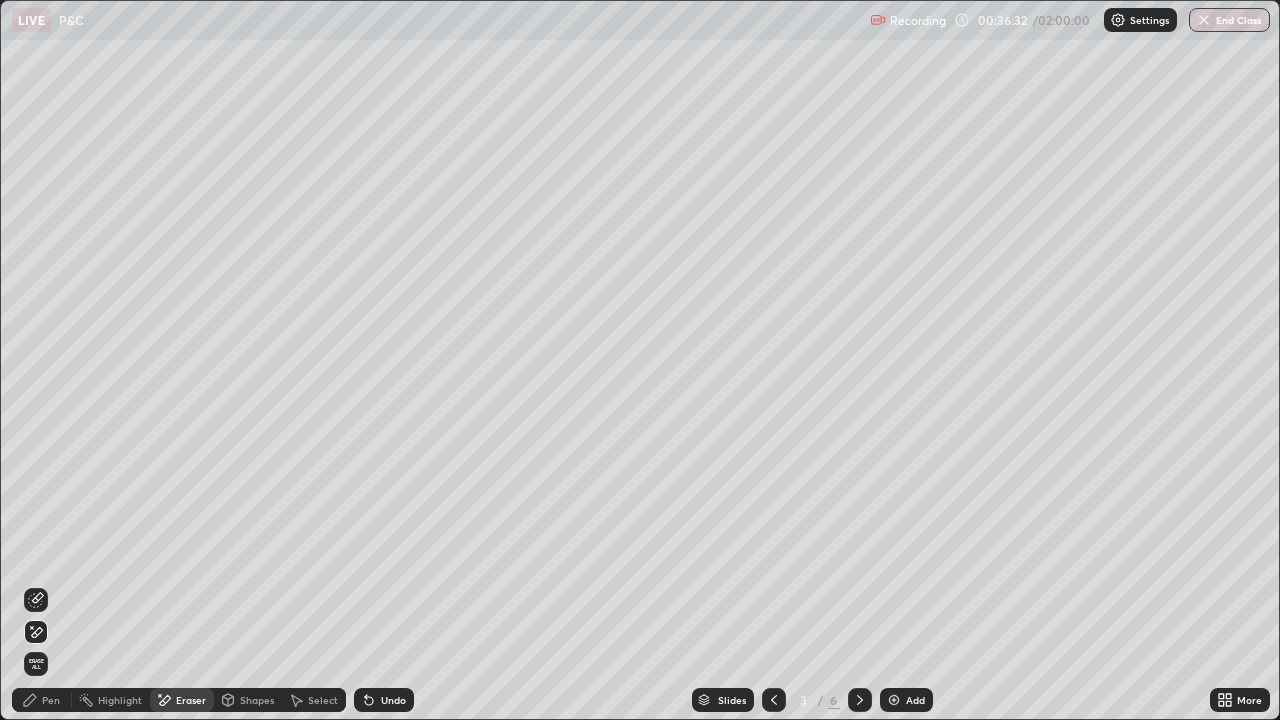 click 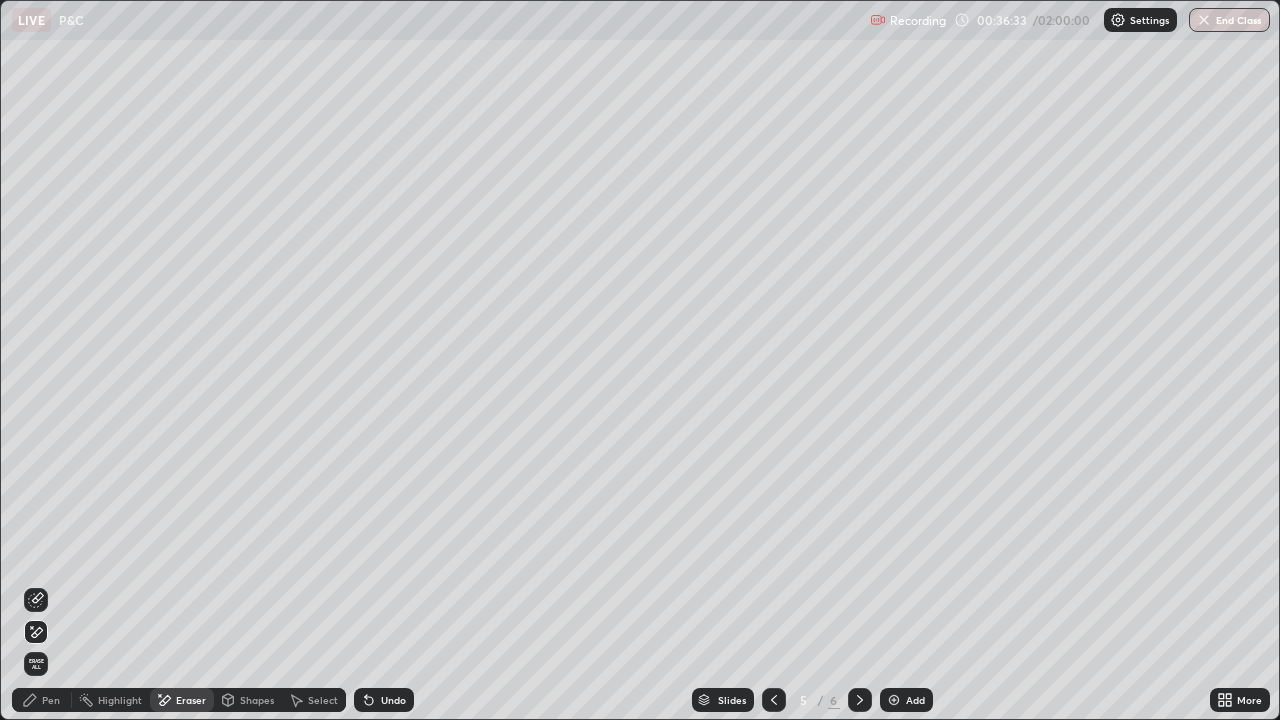 click 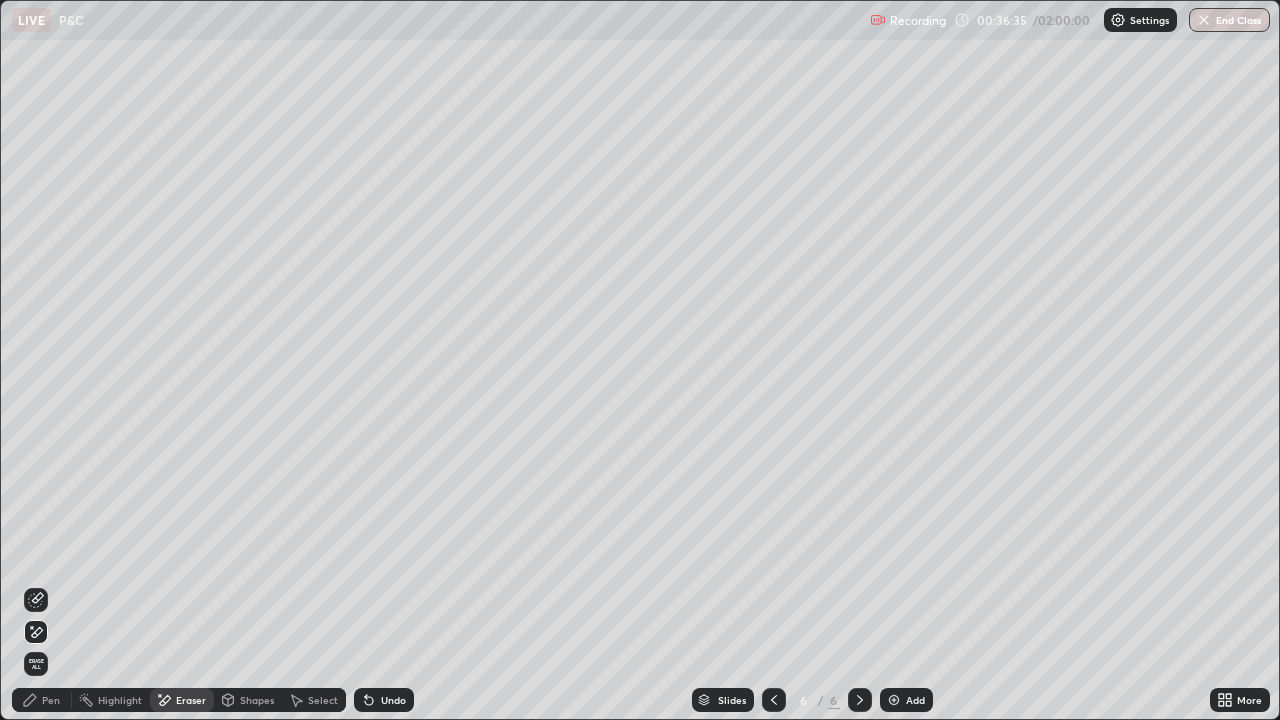 click on "Pen" at bounding box center (51, 700) 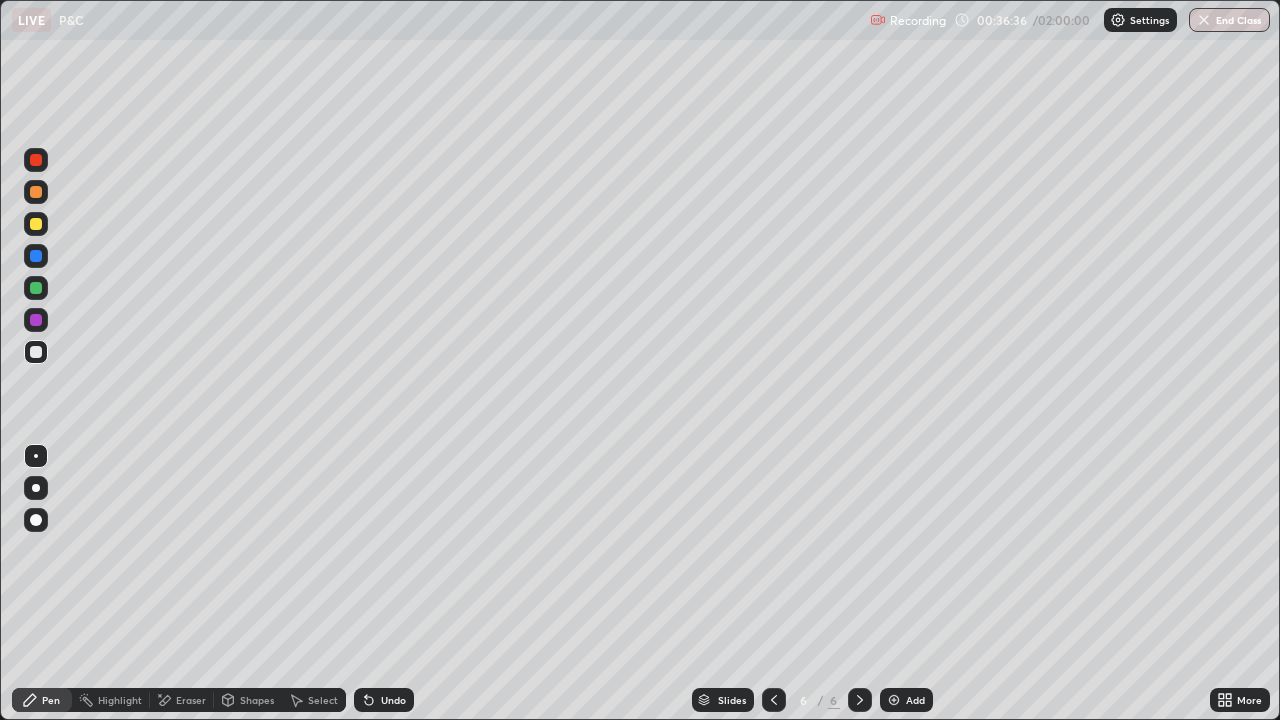 click at bounding box center [36, 224] 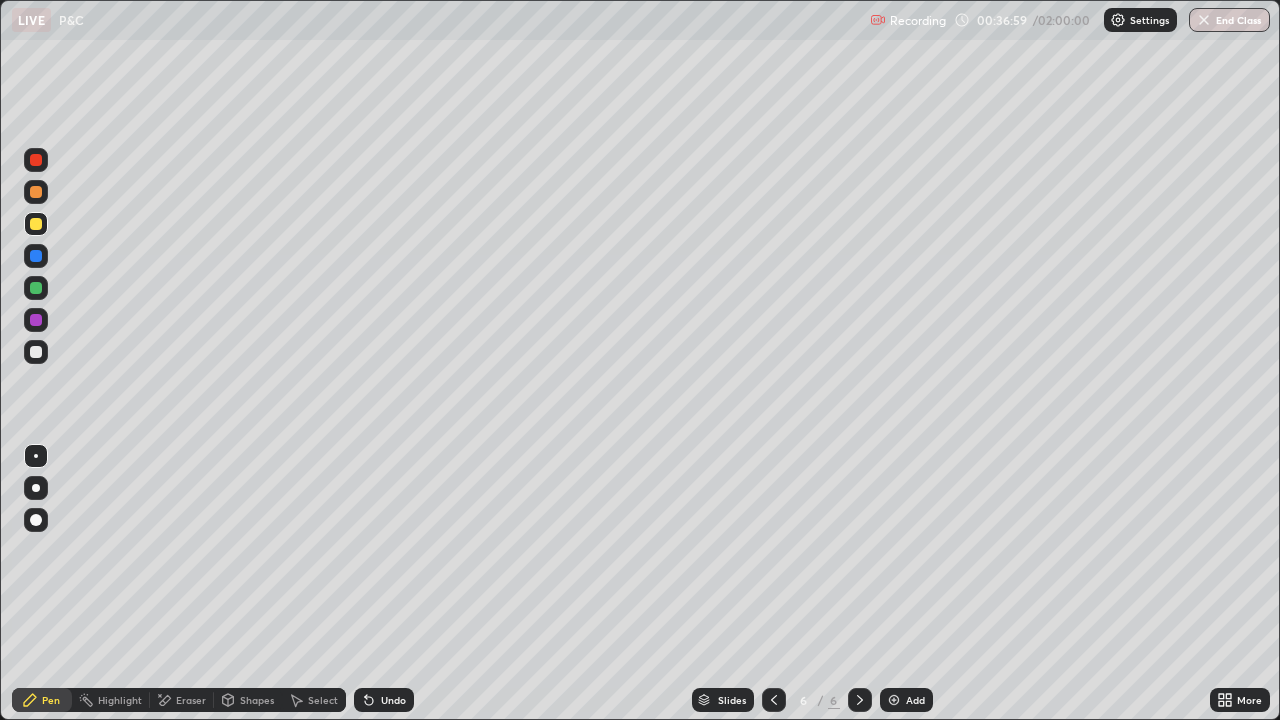 click at bounding box center (36, 352) 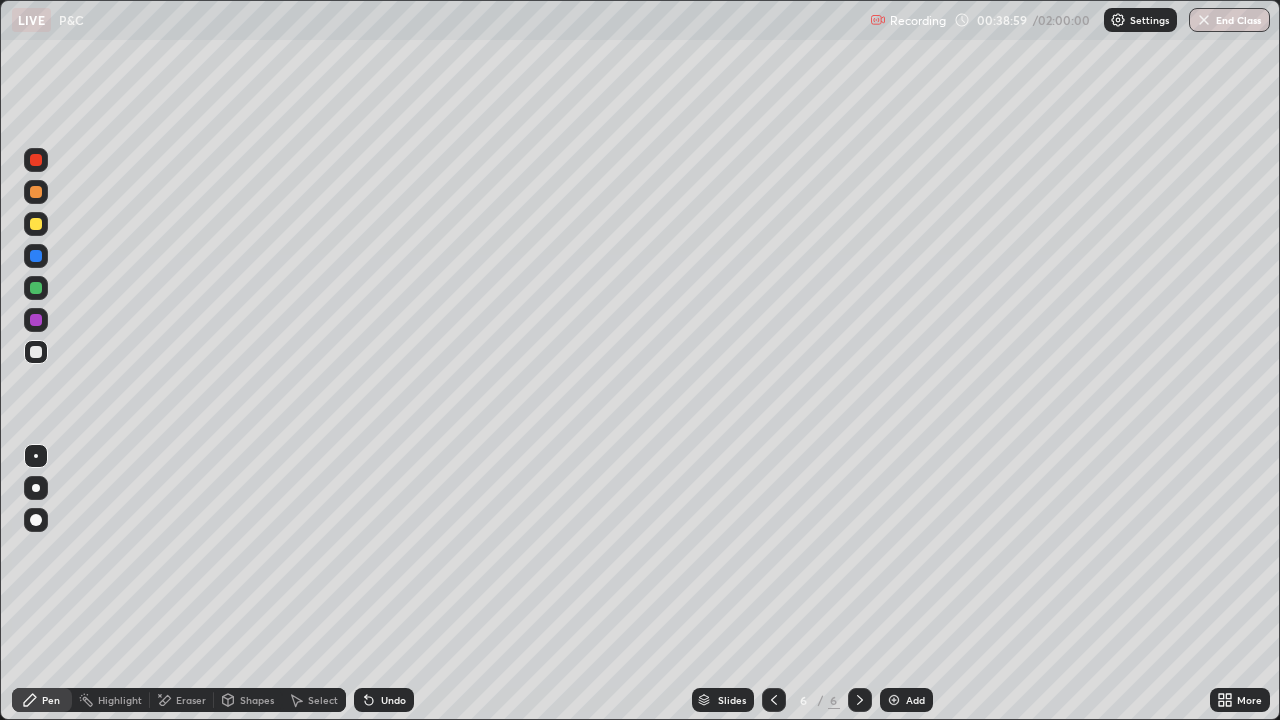 click on "Eraser" at bounding box center (191, 700) 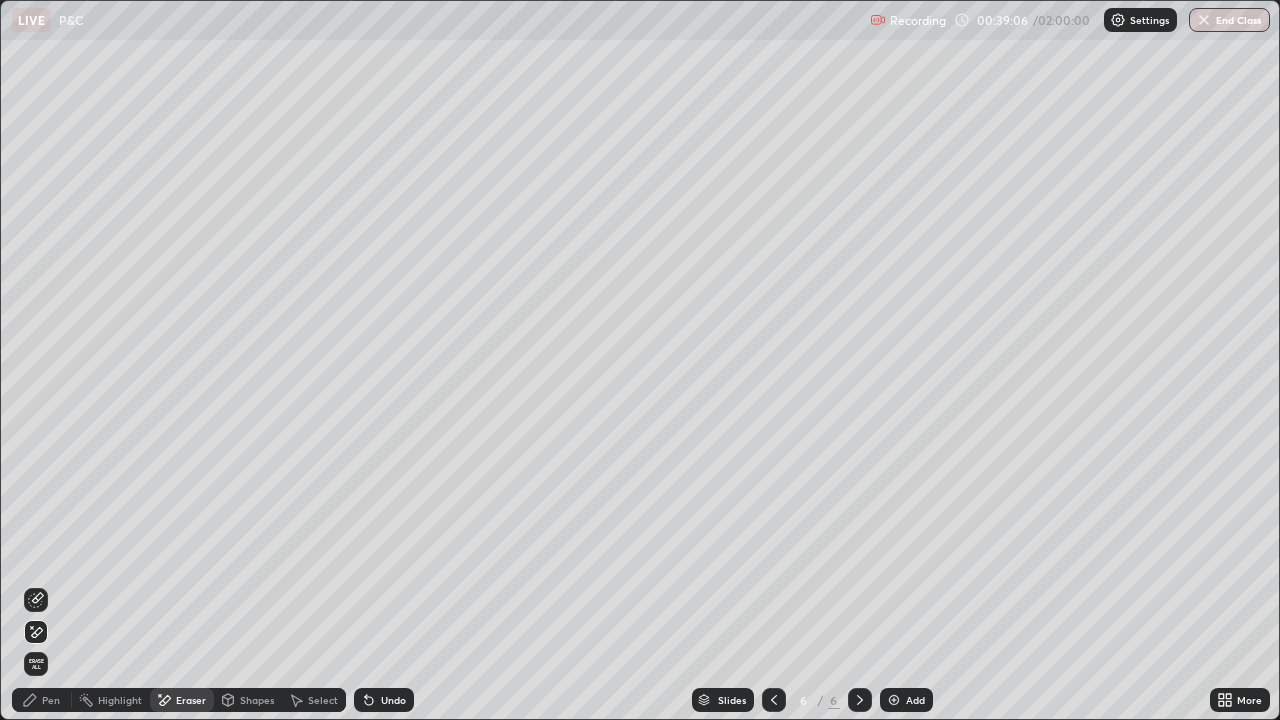 click on "Pen" at bounding box center [51, 700] 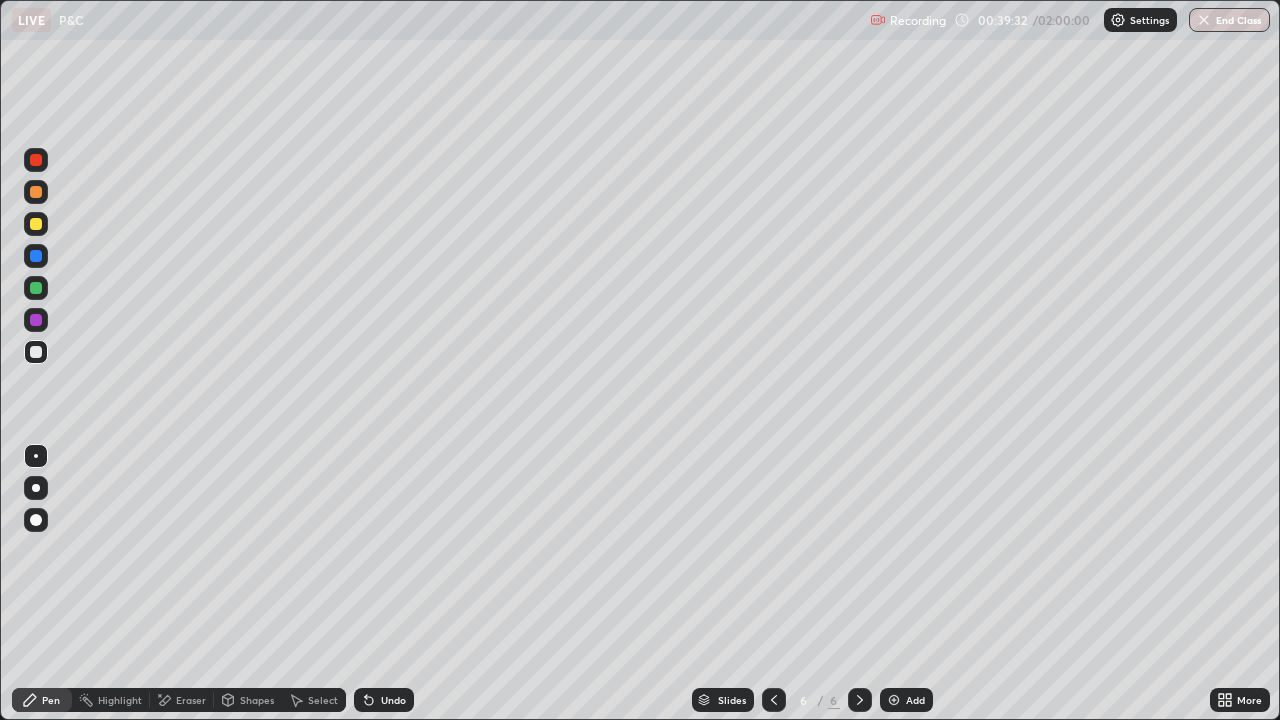 click on "Eraser" at bounding box center (191, 700) 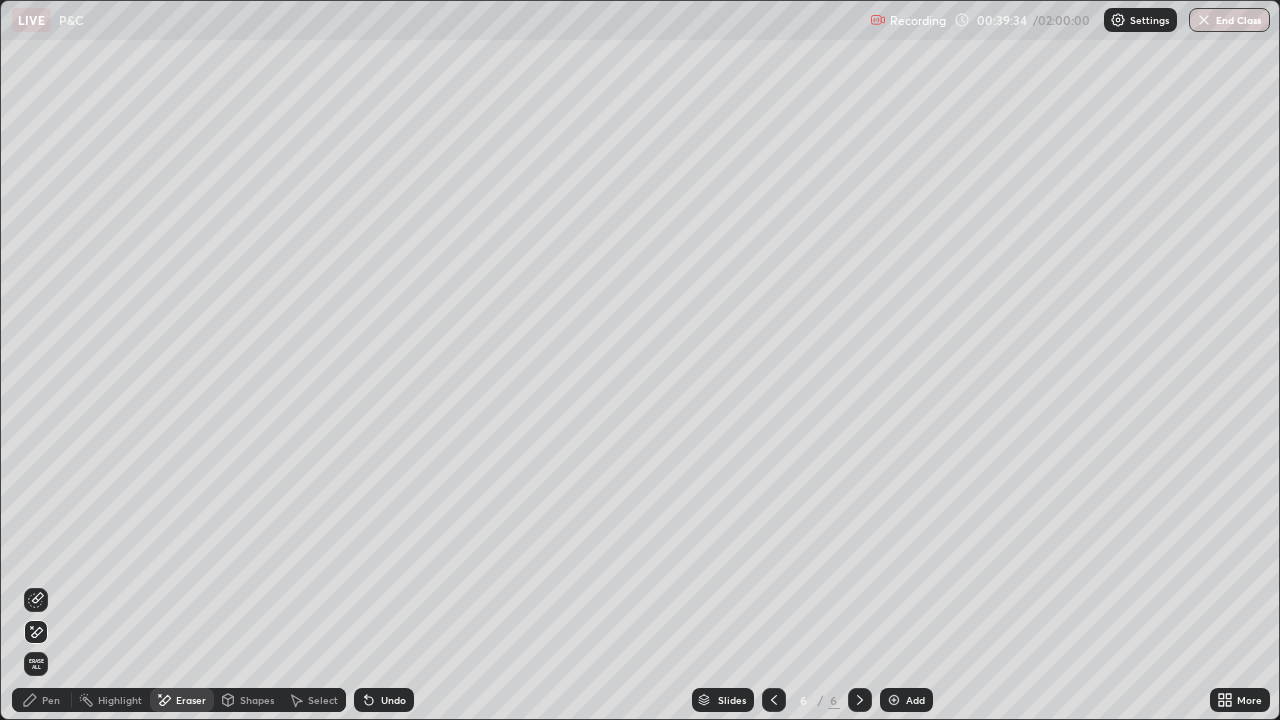 click on "Pen" at bounding box center (42, 700) 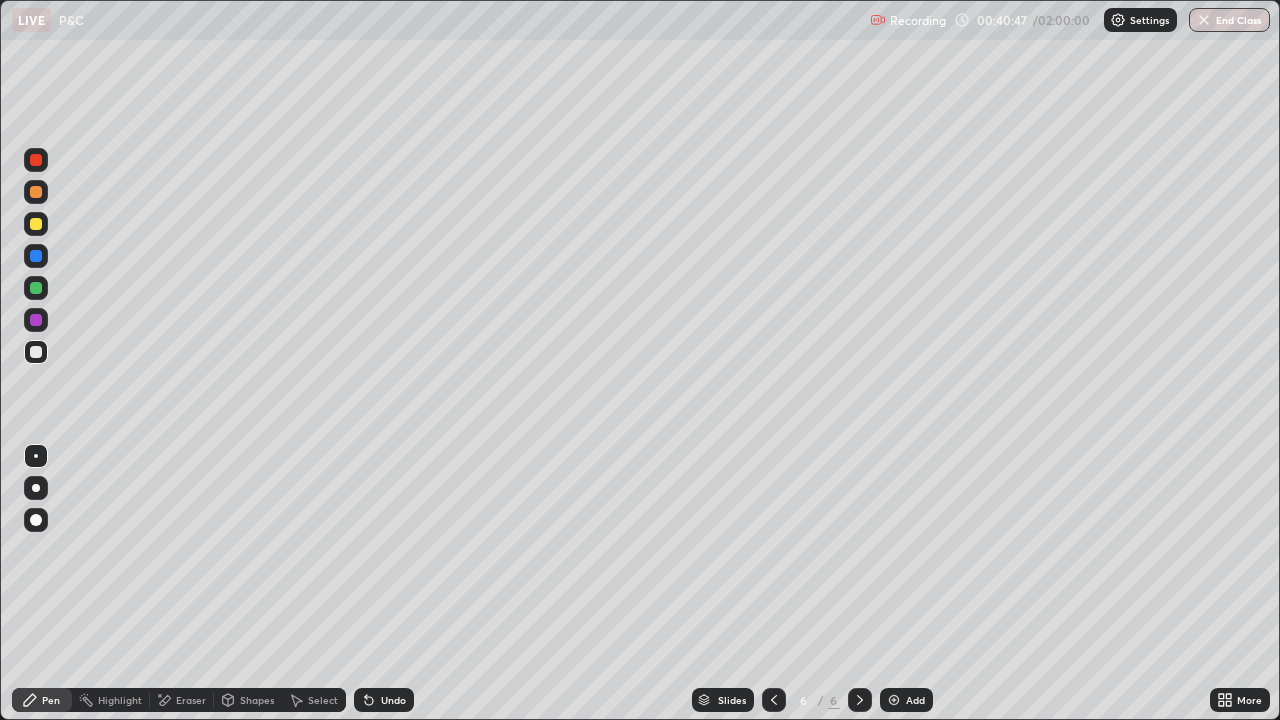click on "Undo" at bounding box center (384, 700) 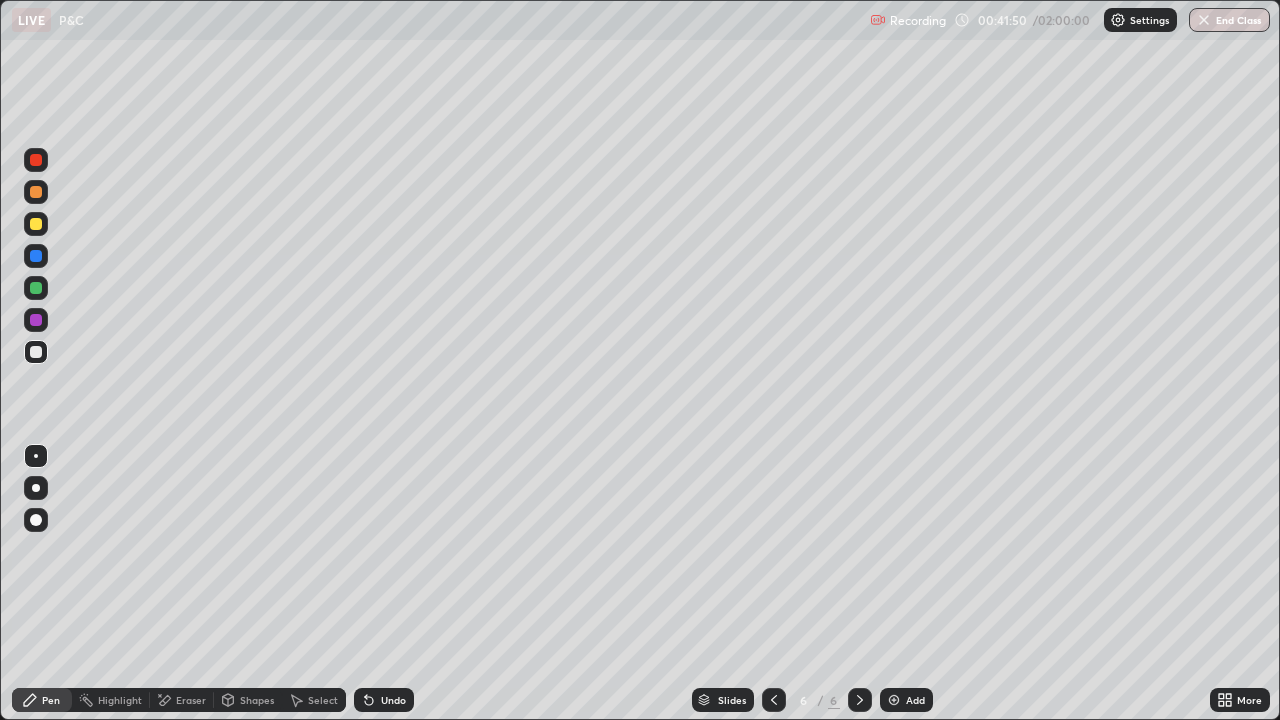 click on "Eraser" at bounding box center (191, 700) 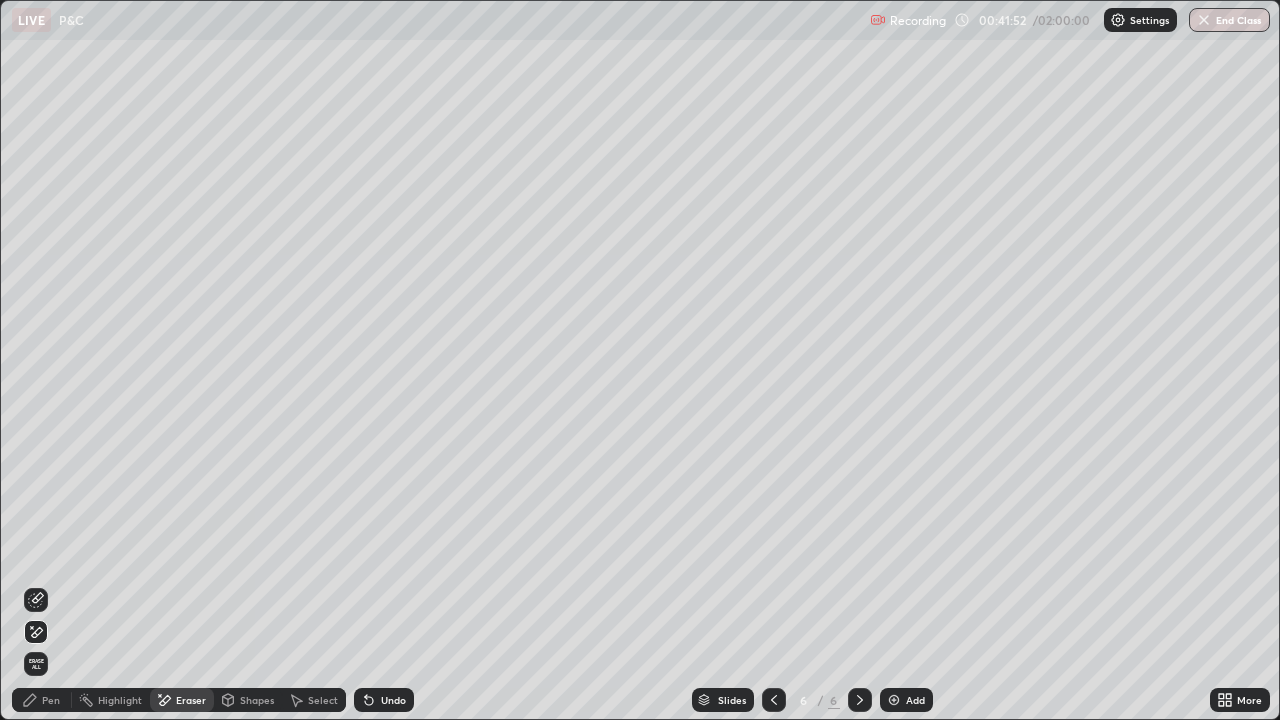 click 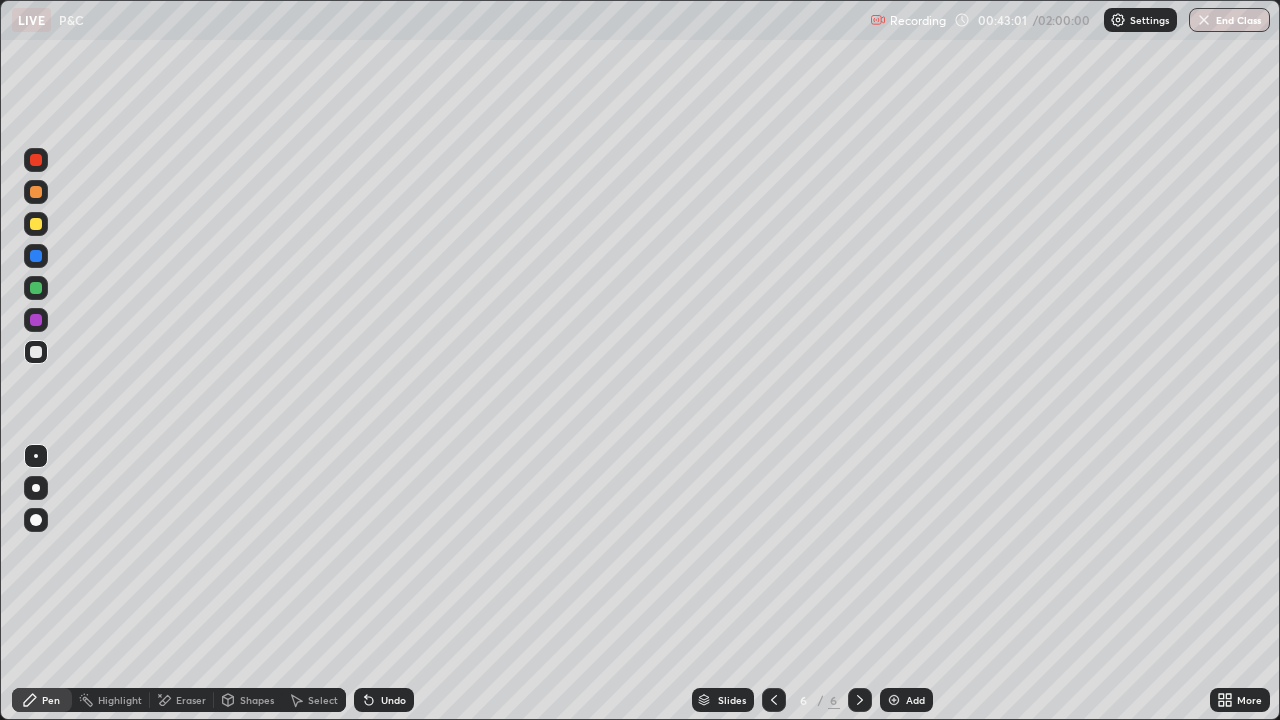click on "Eraser" at bounding box center (191, 700) 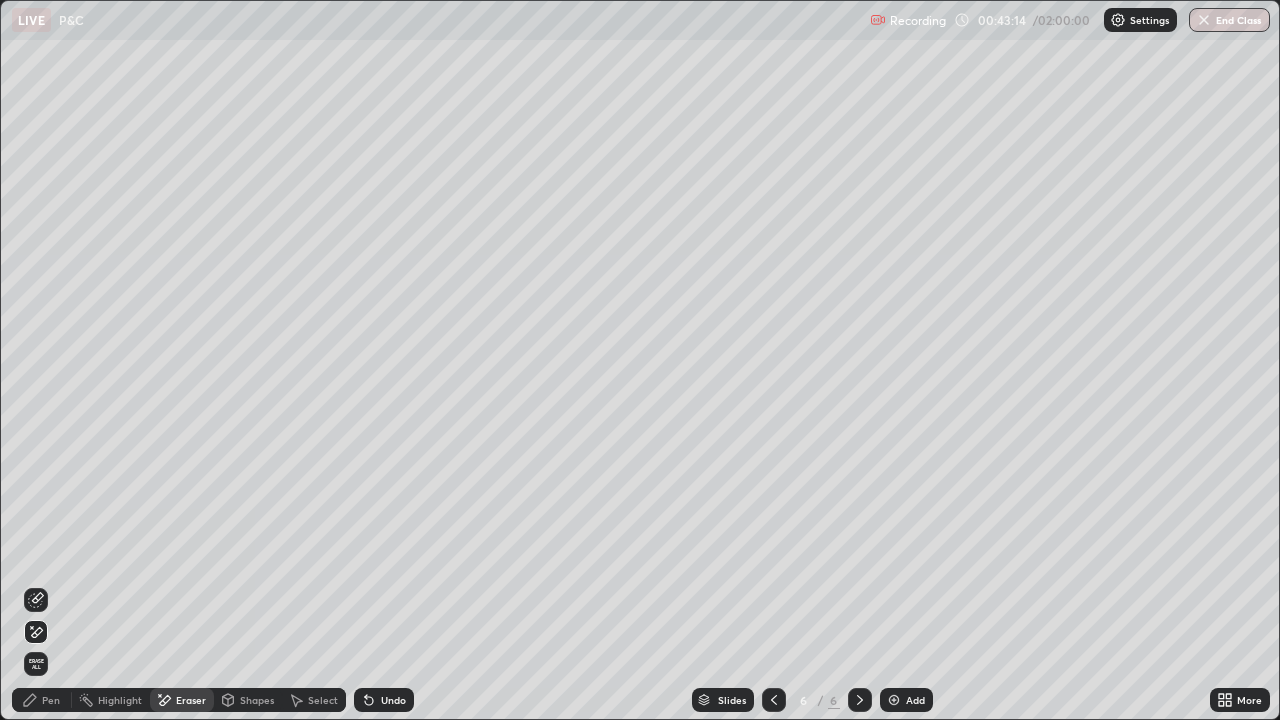 click on "Pen" at bounding box center [42, 700] 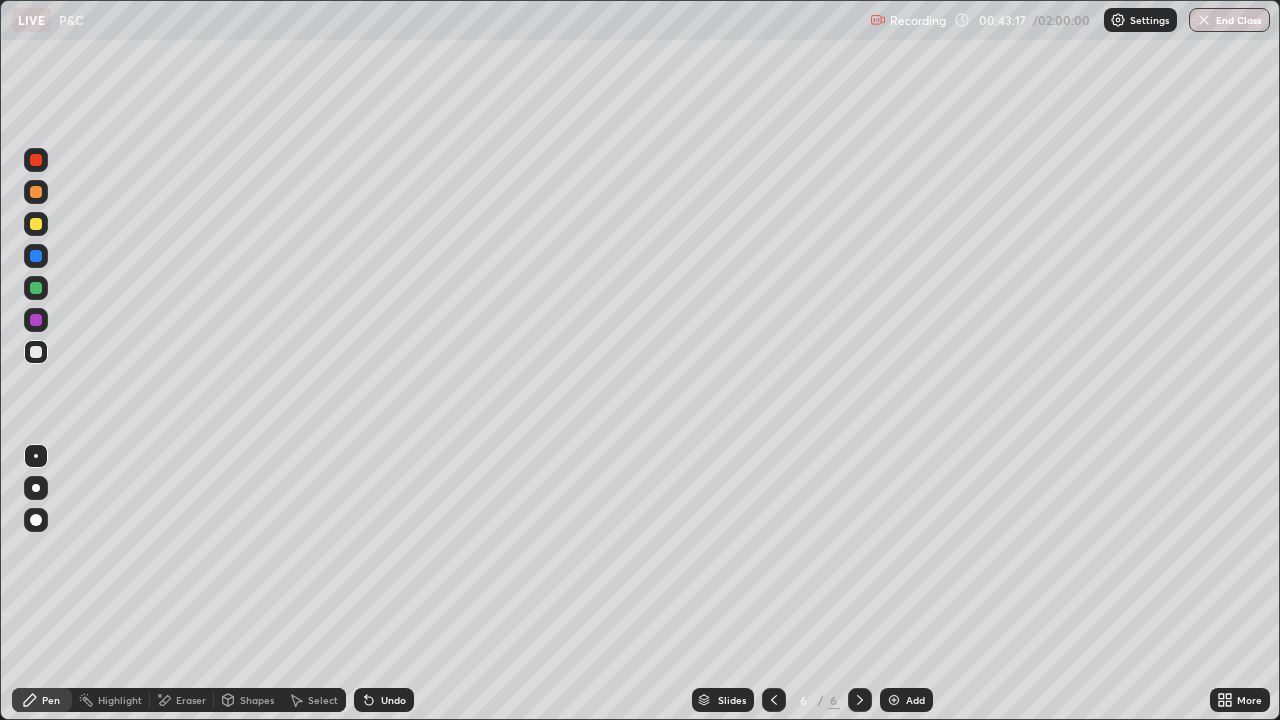 click 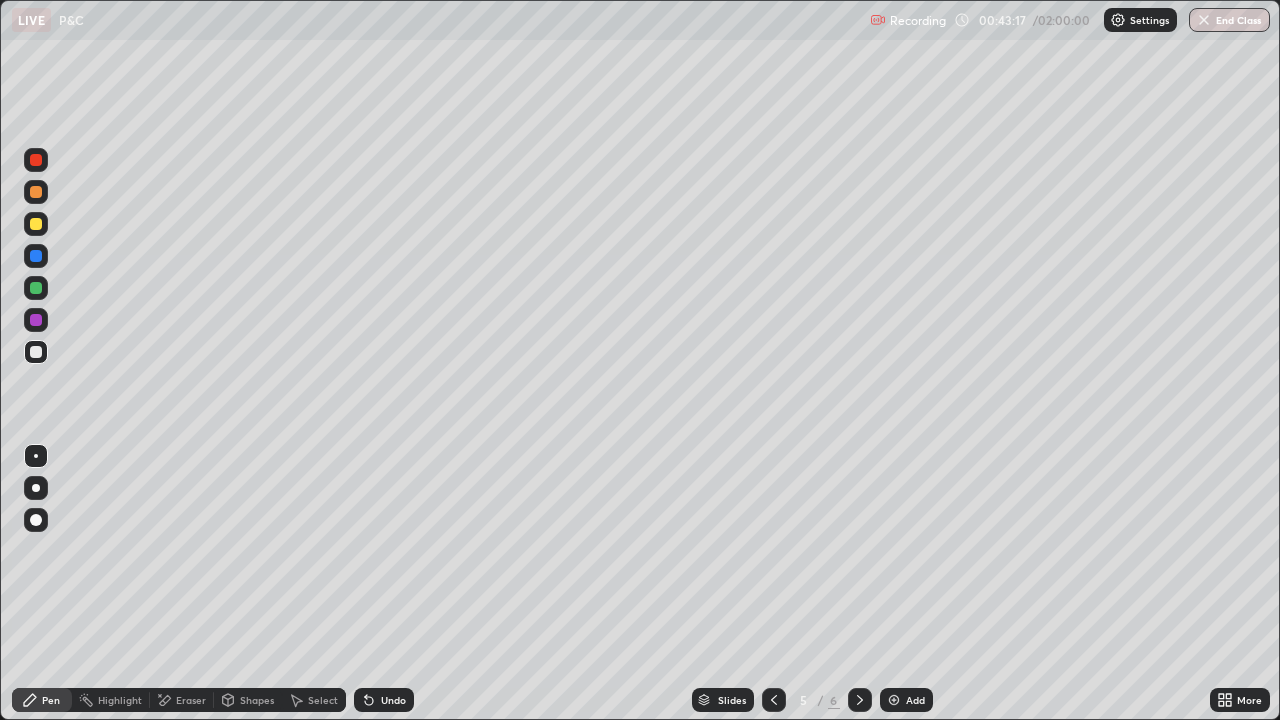 click 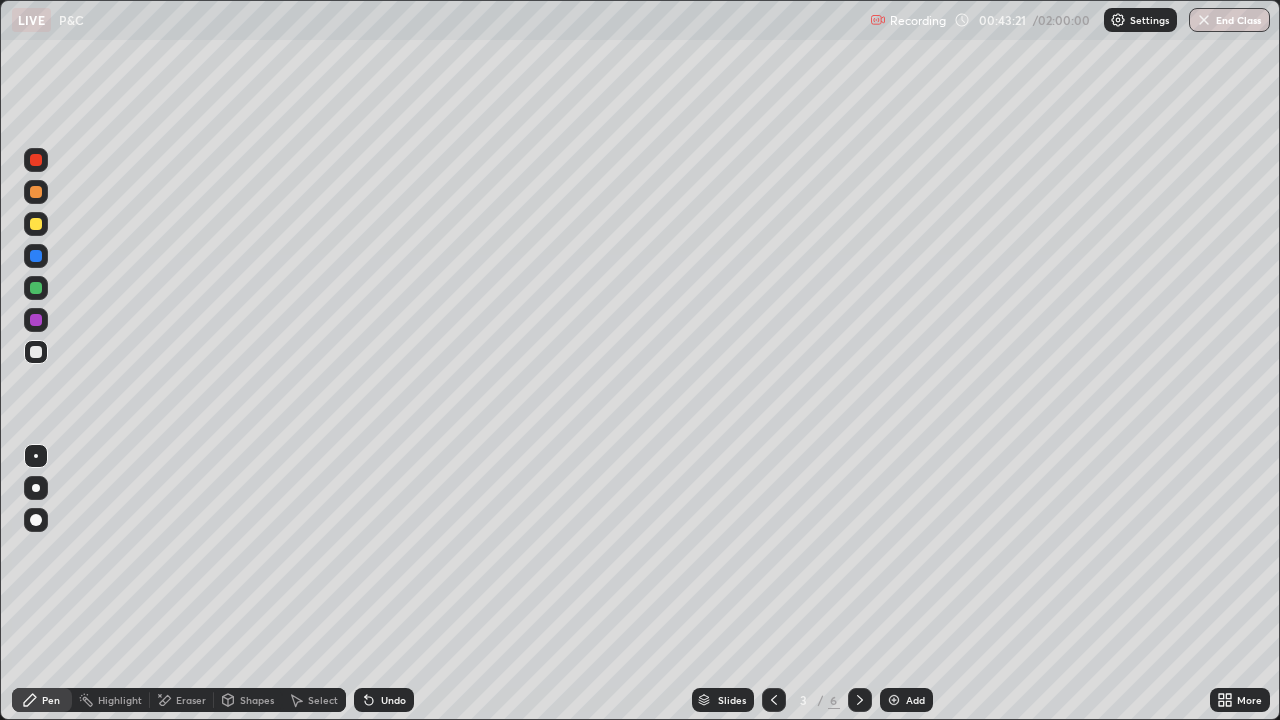 click at bounding box center [860, 700] 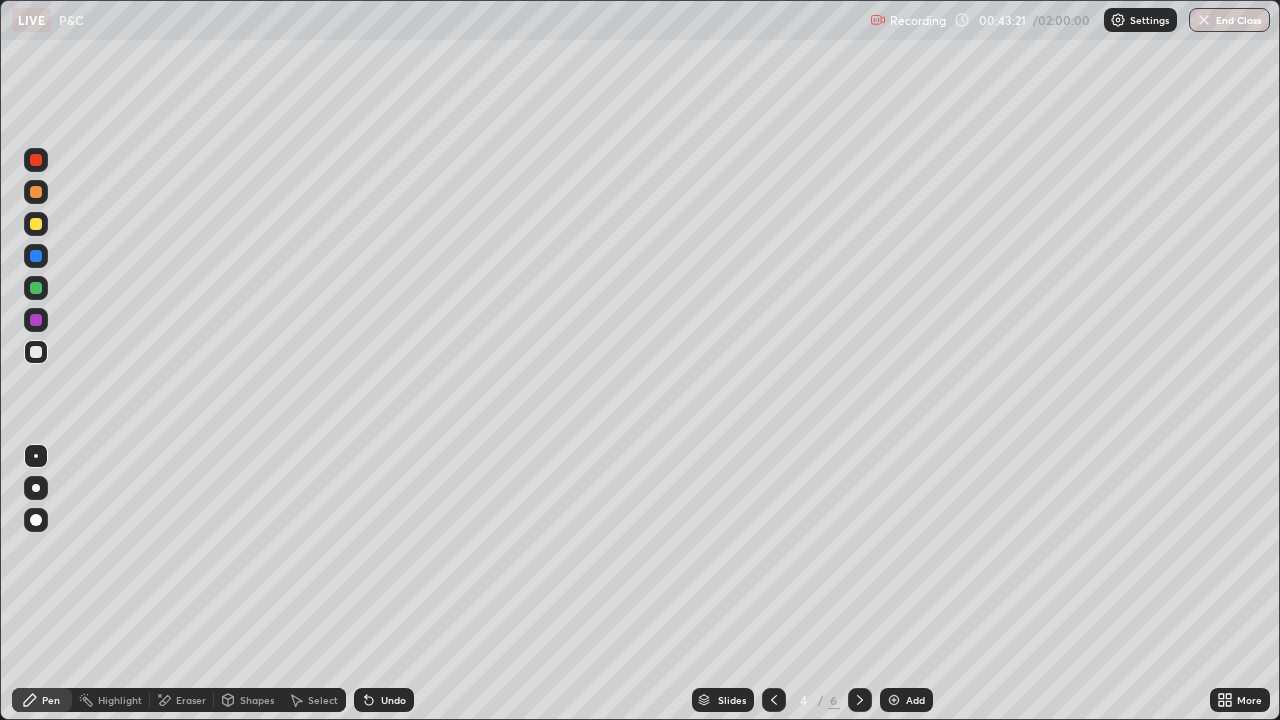click 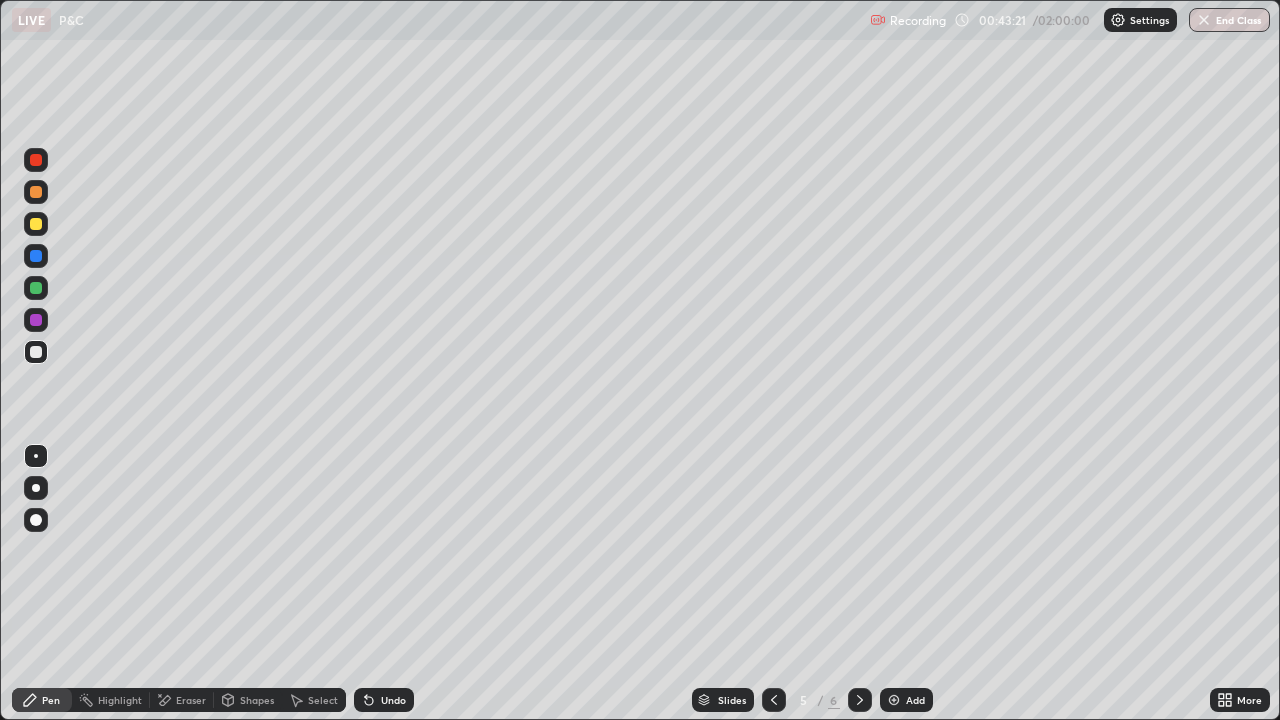 click 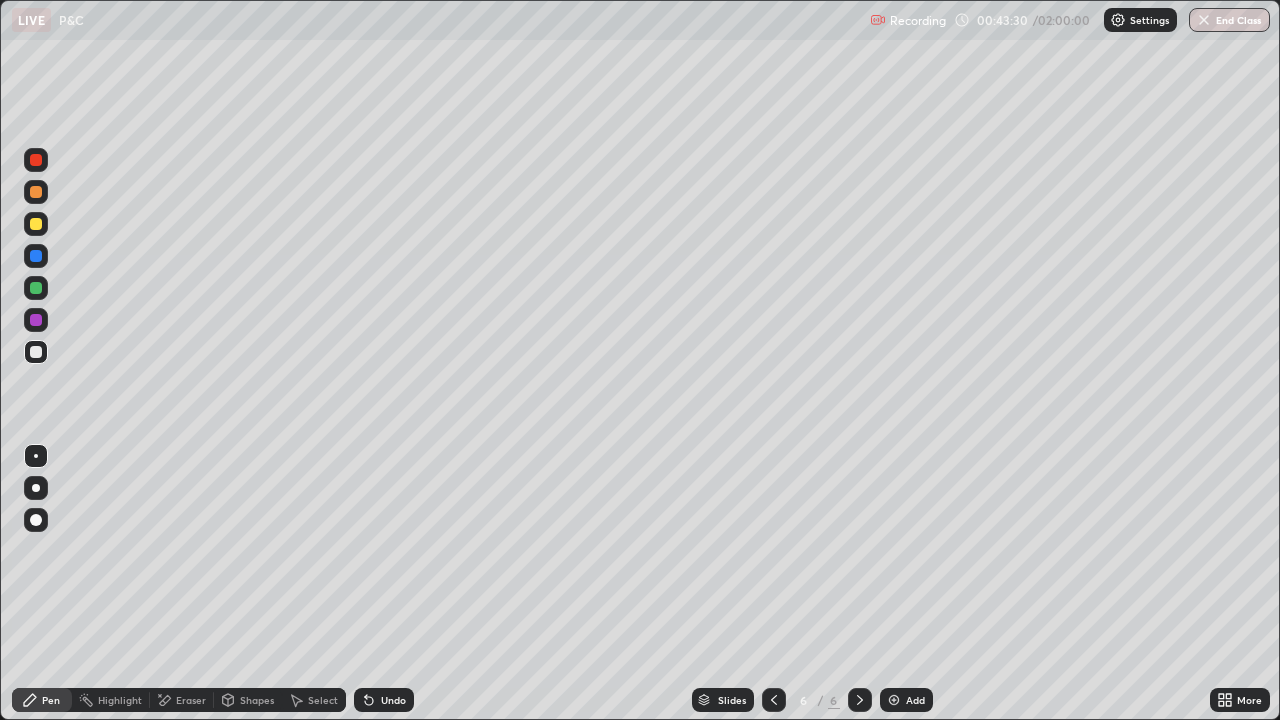 click 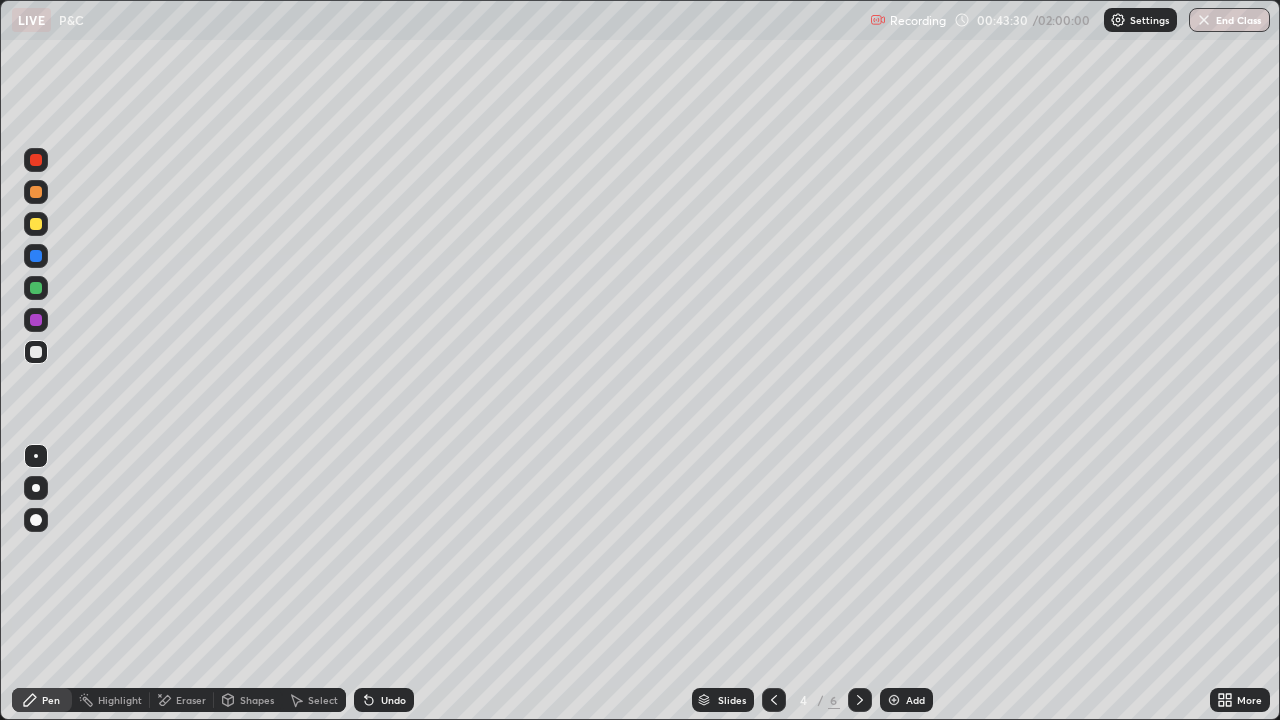 click at bounding box center [774, 700] 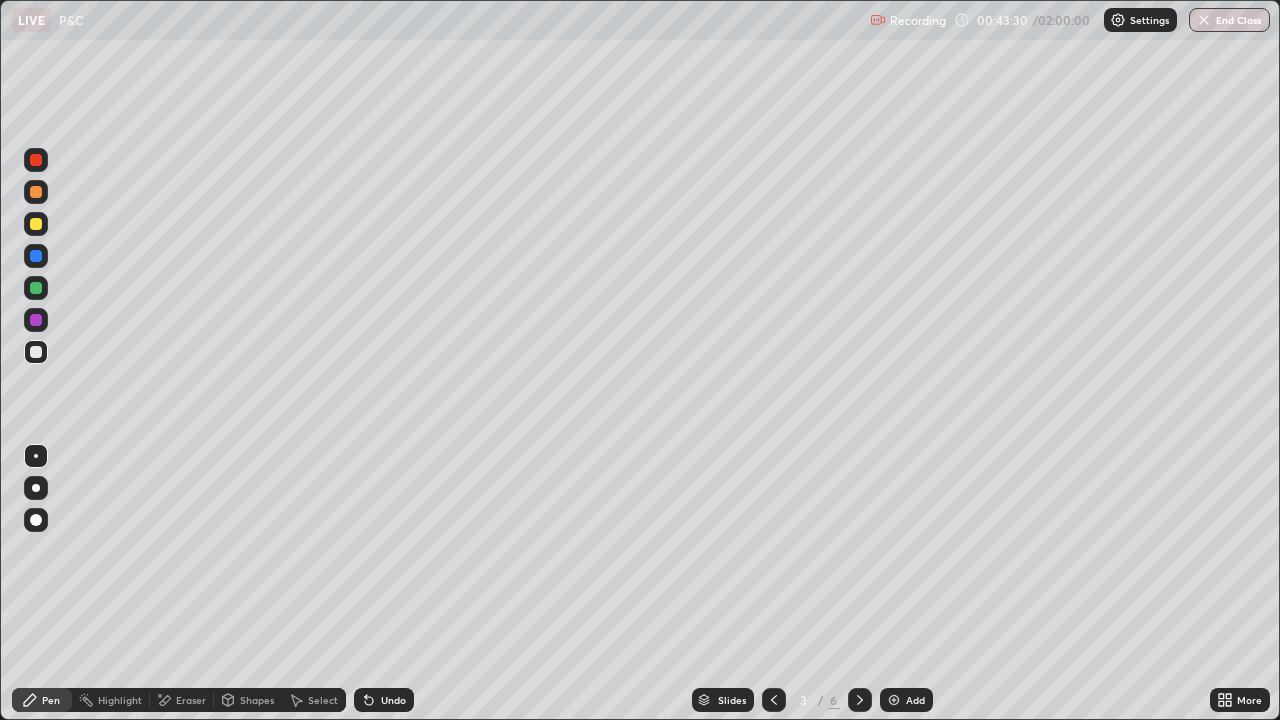 click at bounding box center [774, 700] 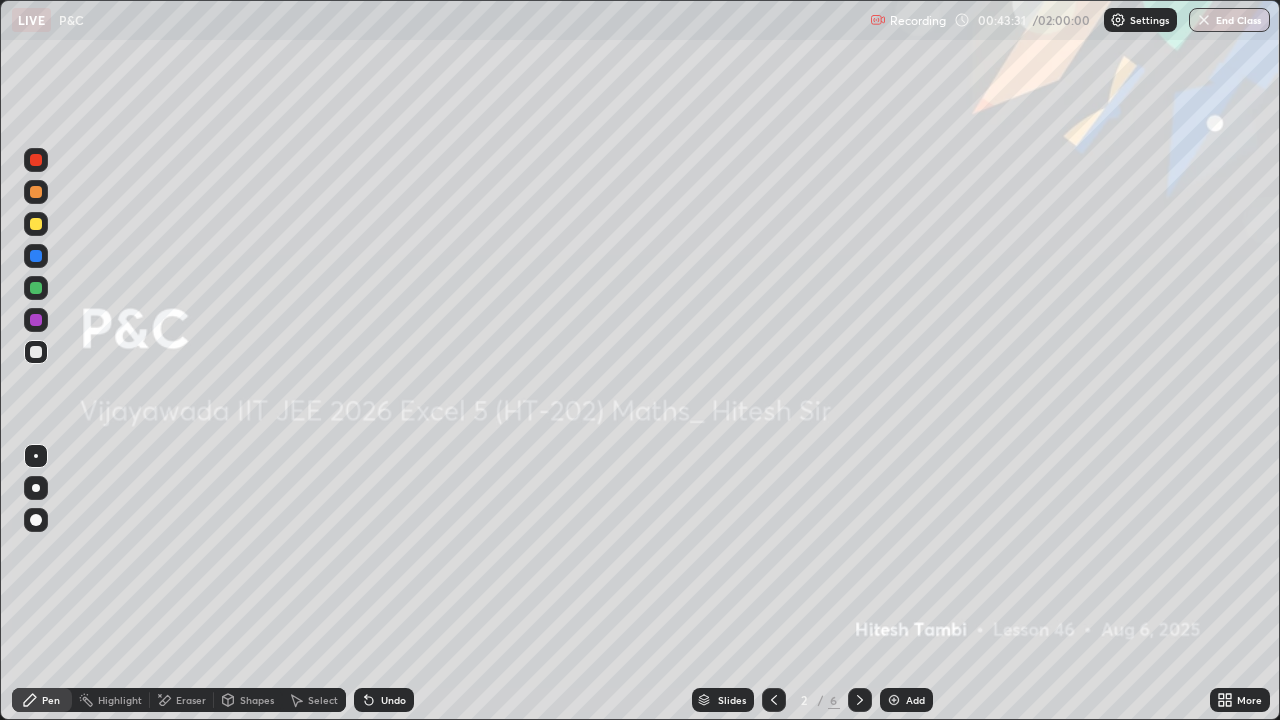 click 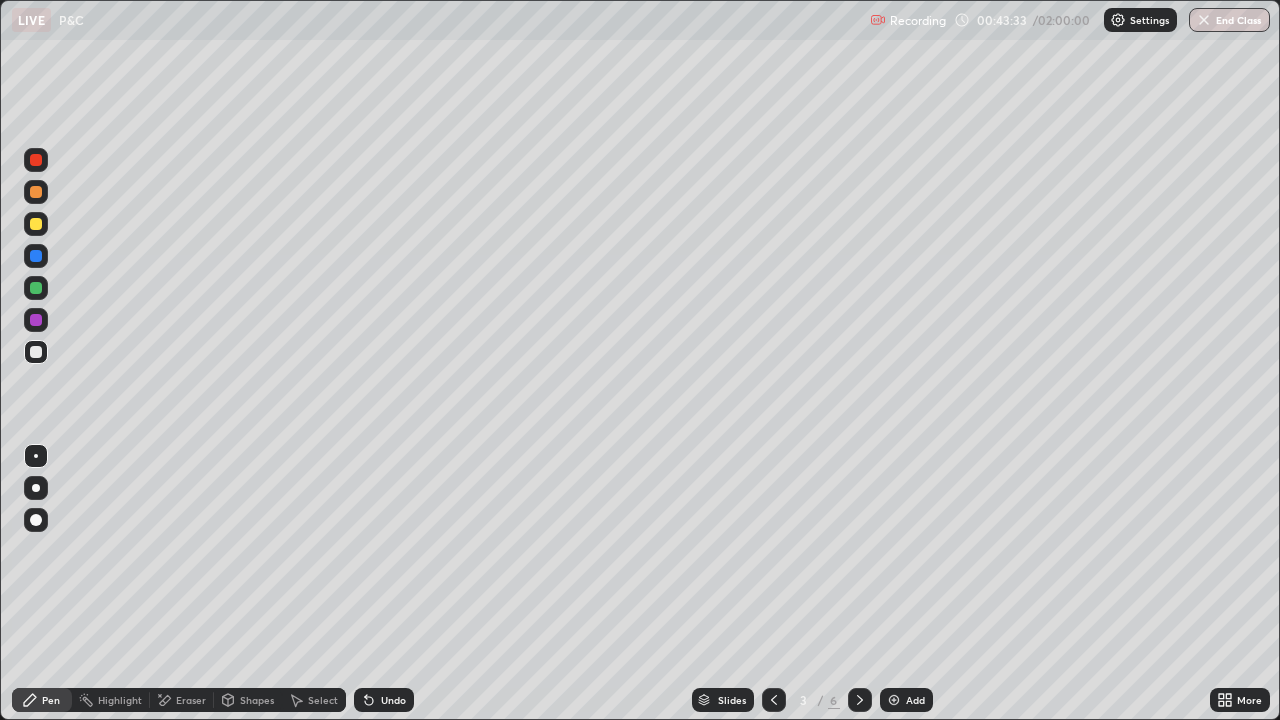 click on "Eraser" at bounding box center (191, 700) 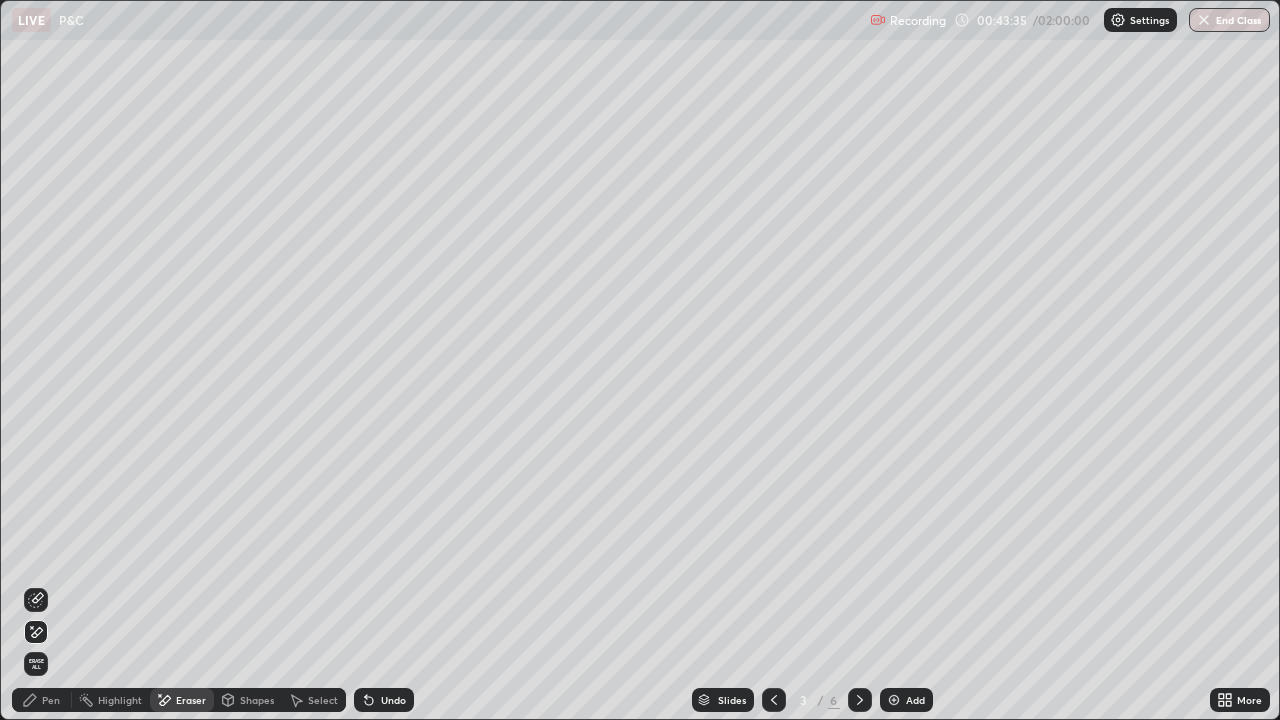 click 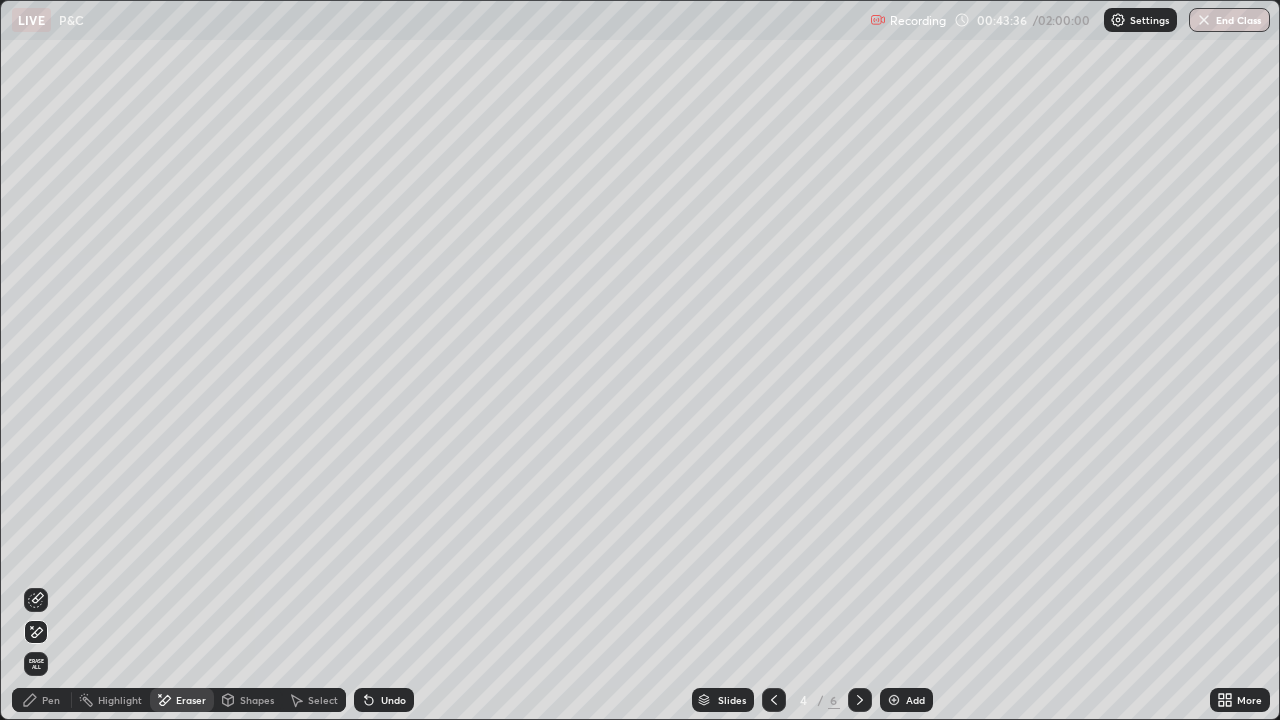 click 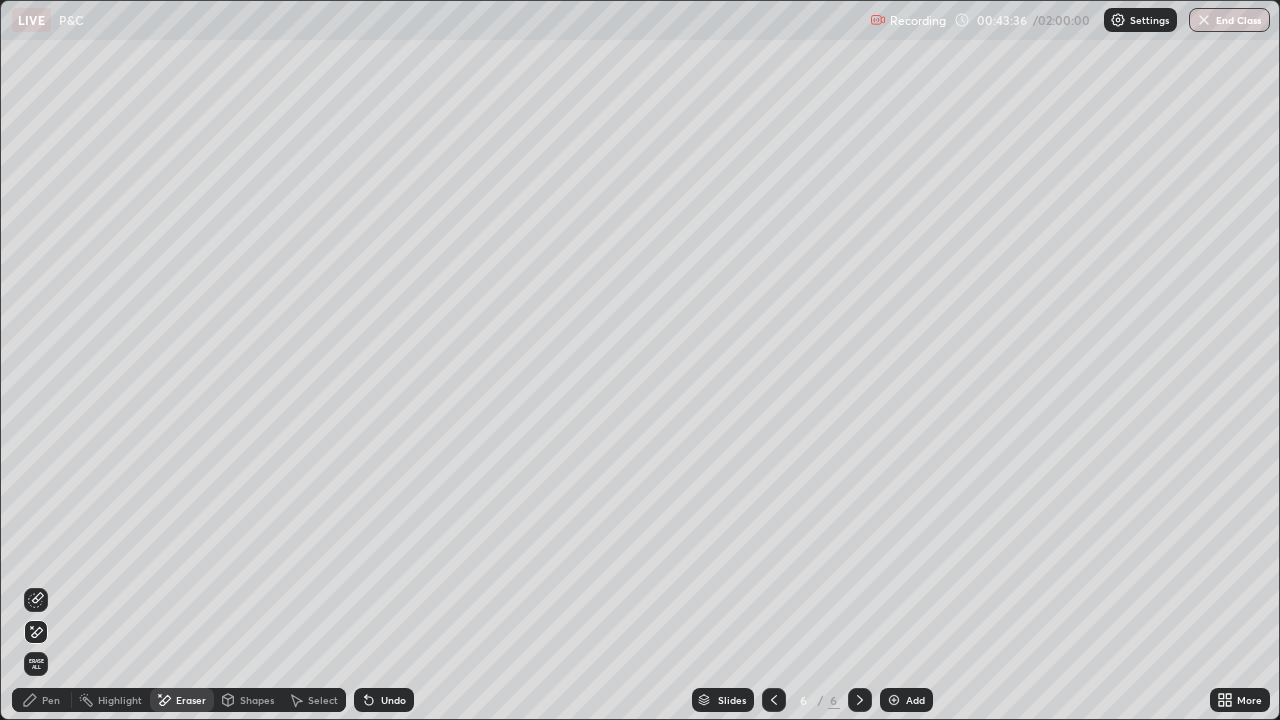 click at bounding box center [860, 700] 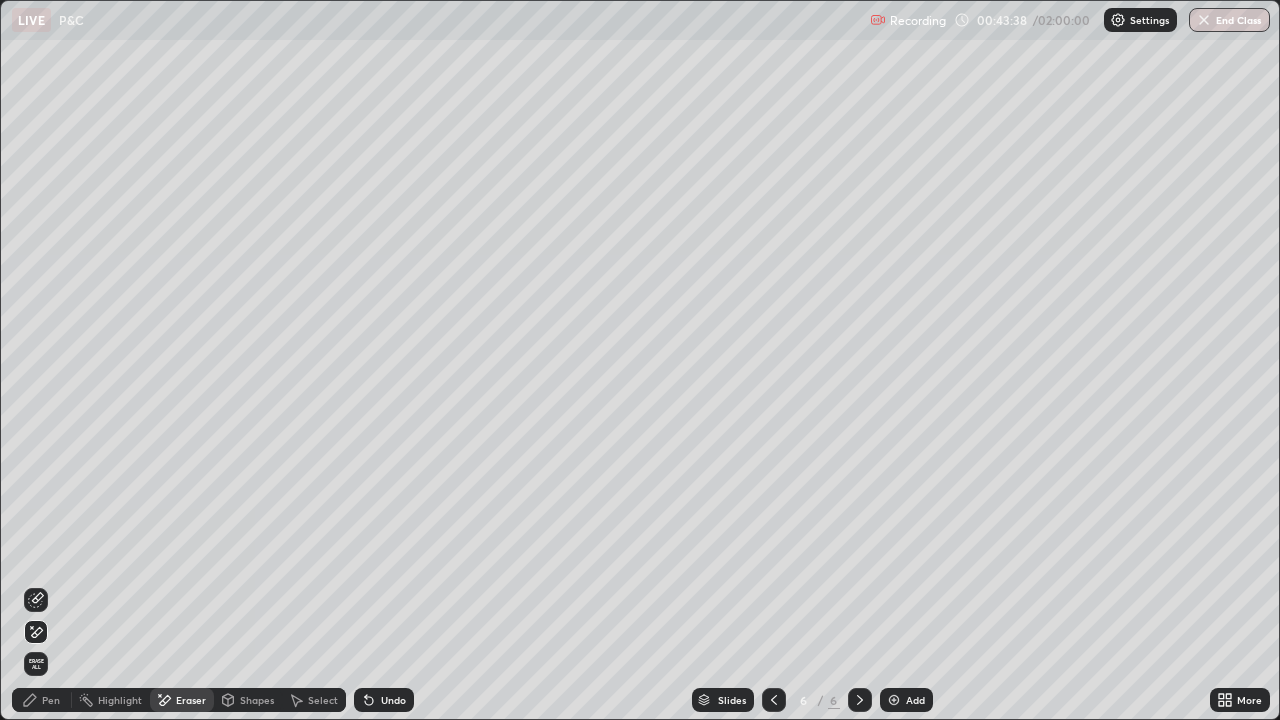 click on "Pen" at bounding box center [51, 700] 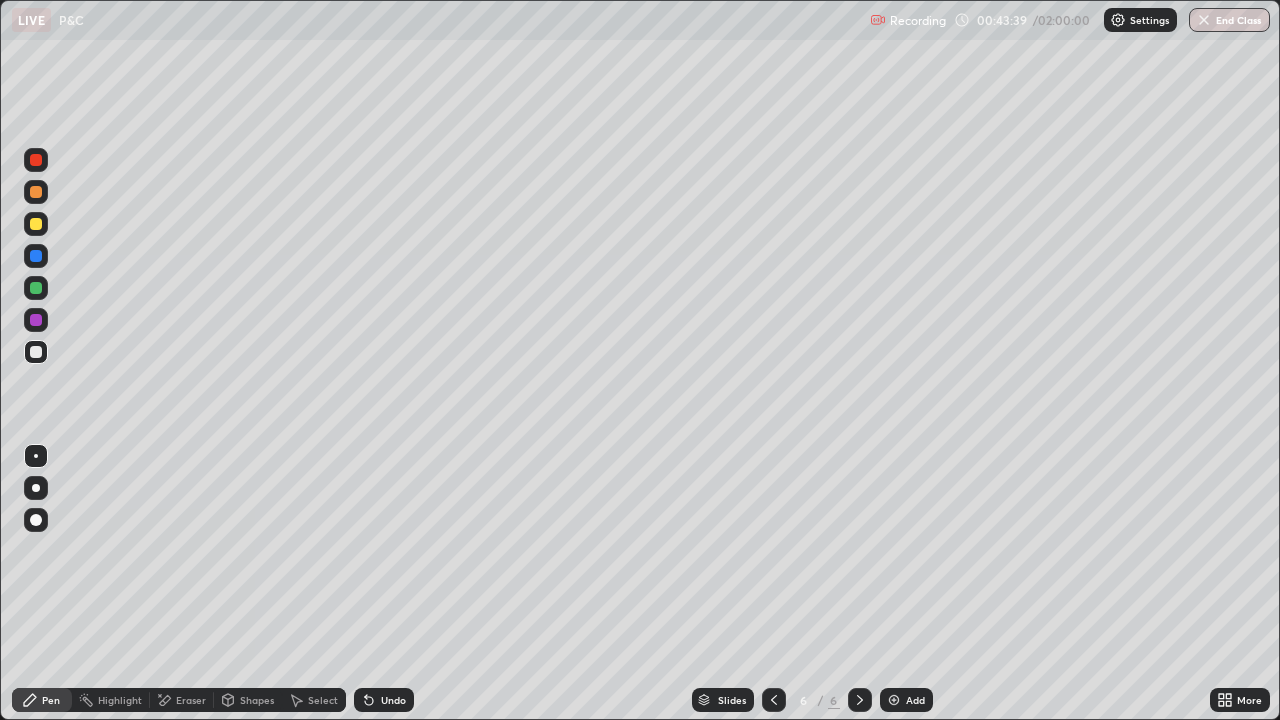 click at bounding box center [36, 224] 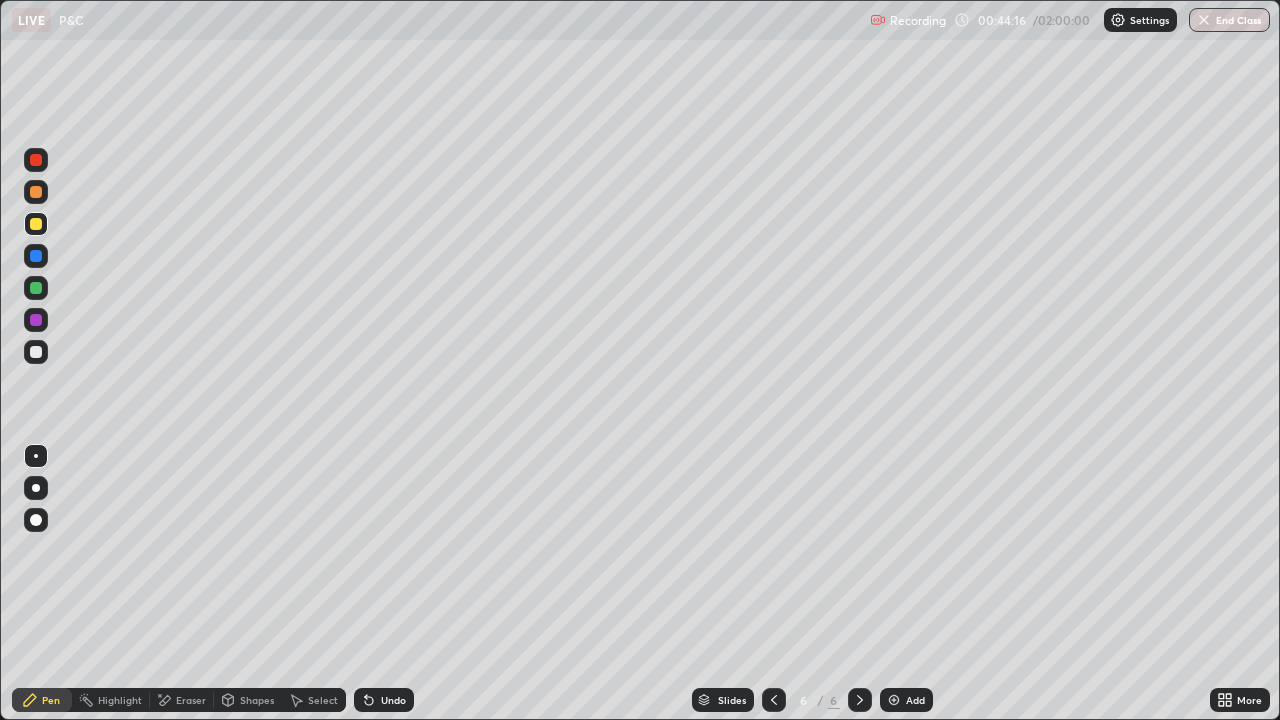 click at bounding box center [36, 352] 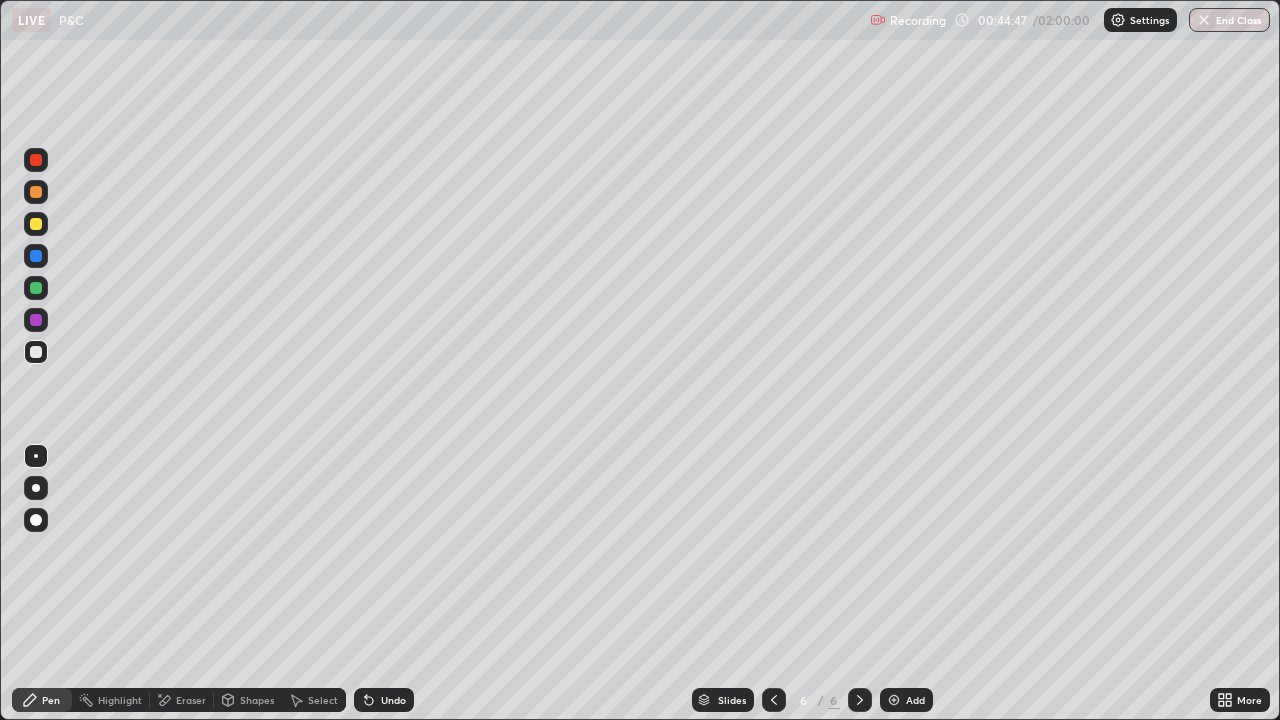 click at bounding box center [36, 352] 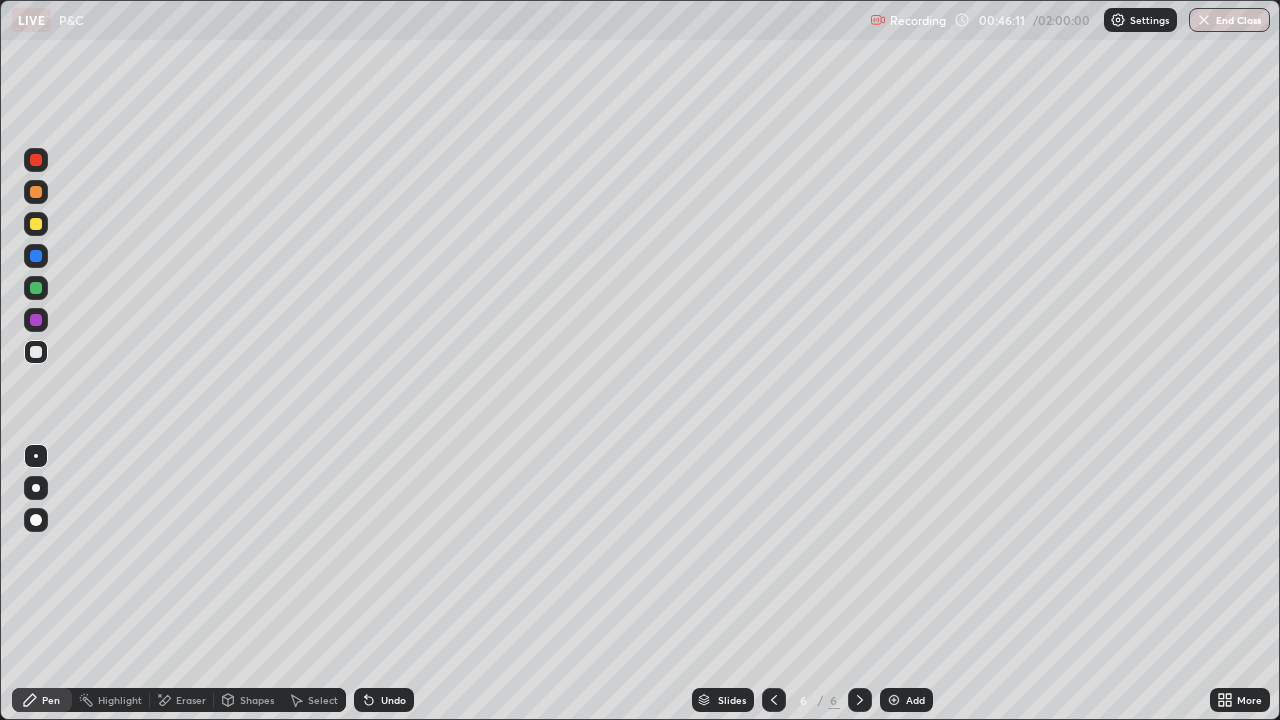 click on "Undo" at bounding box center [384, 700] 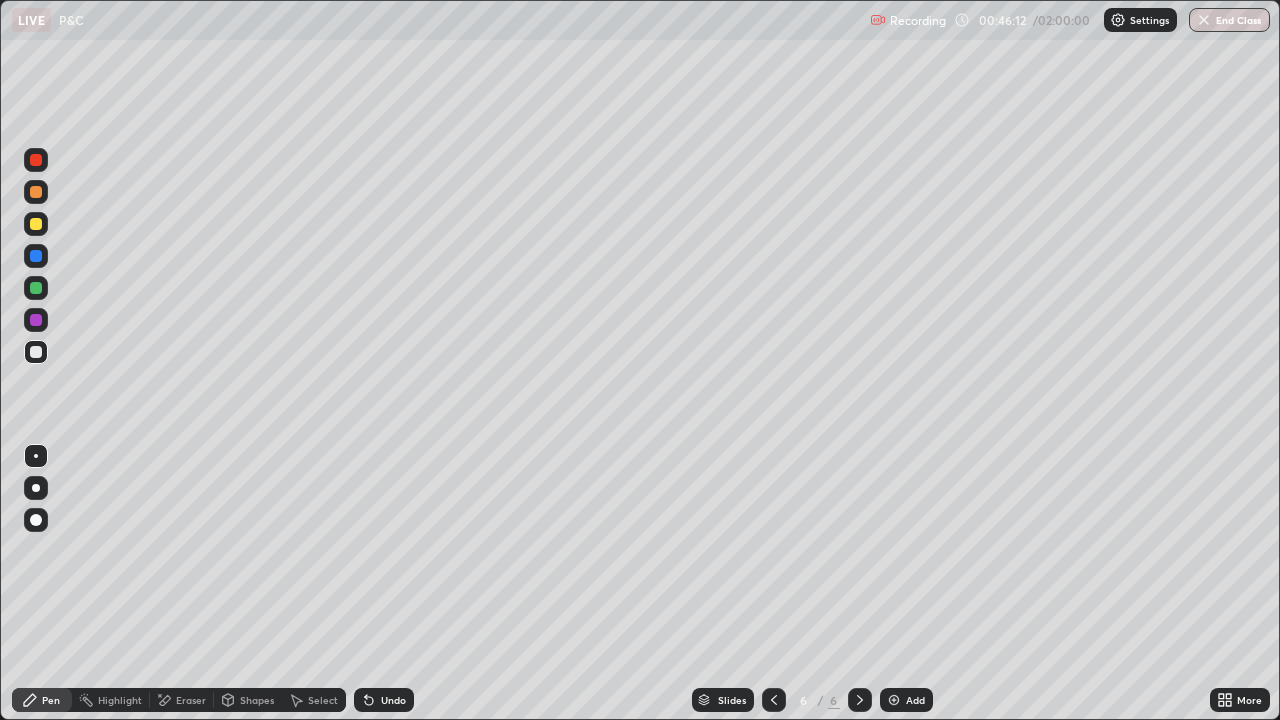 click on "Undo" at bounding box center (384, 700) 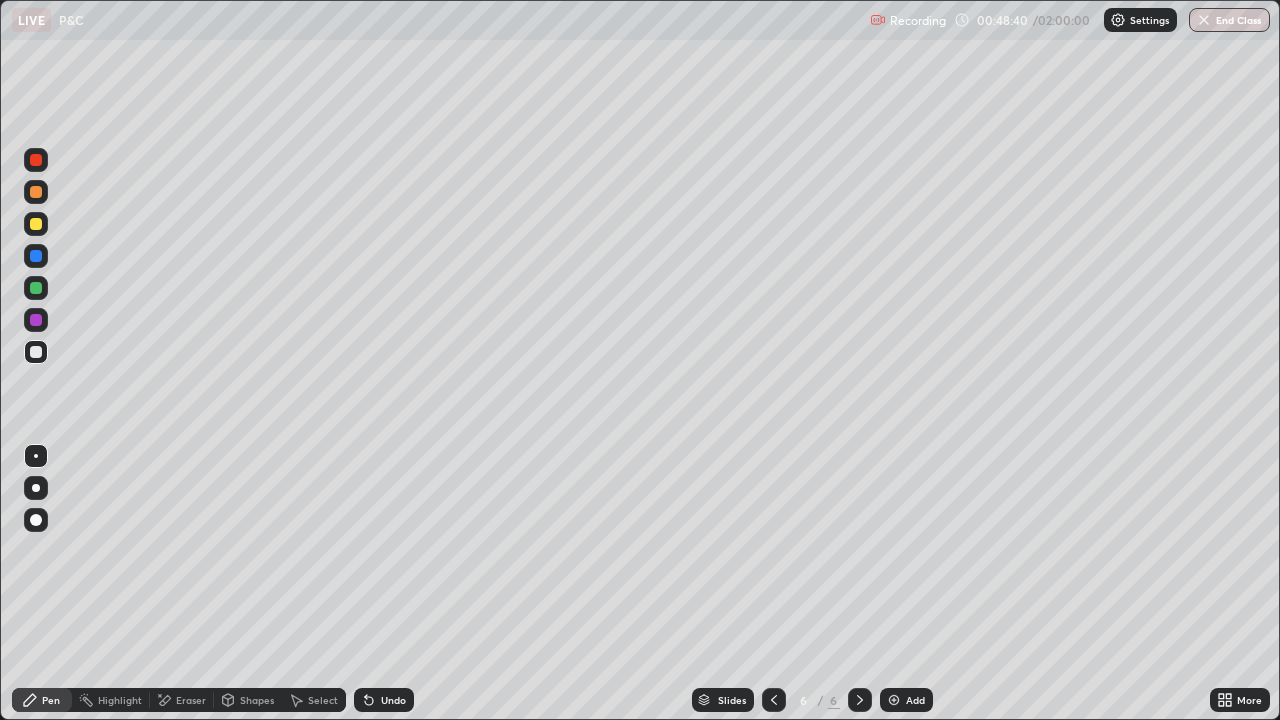 click 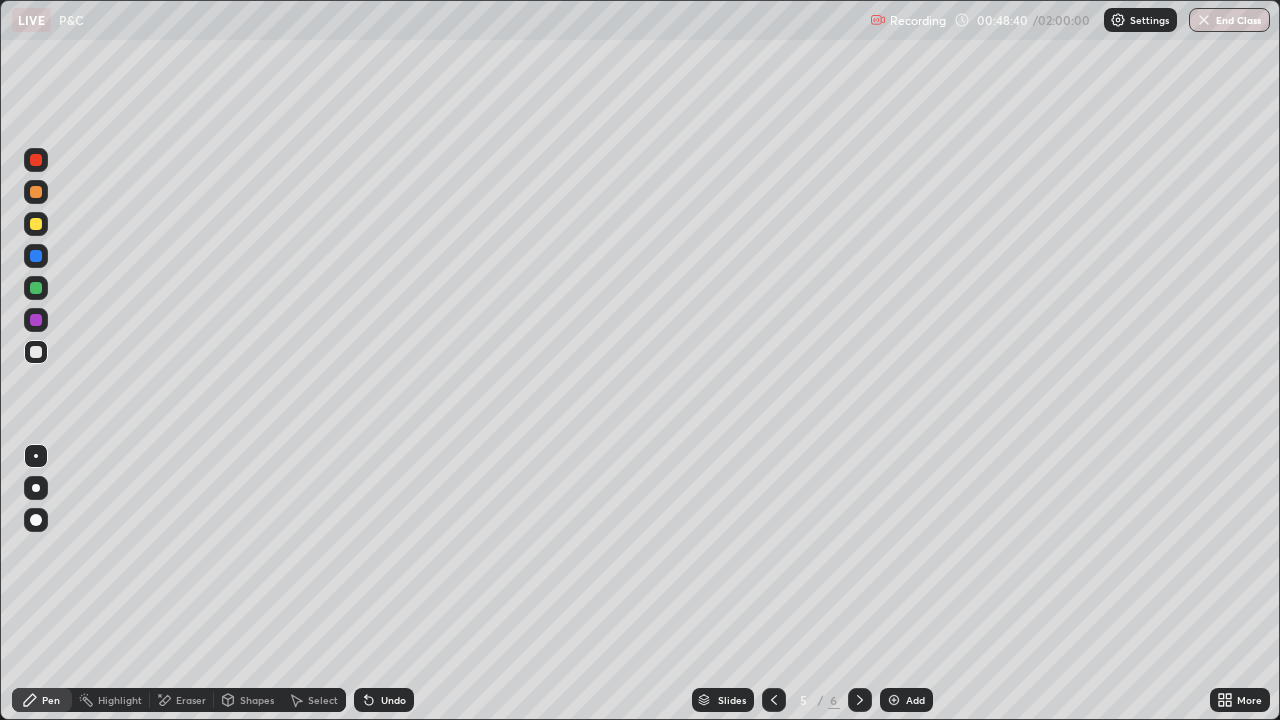 click 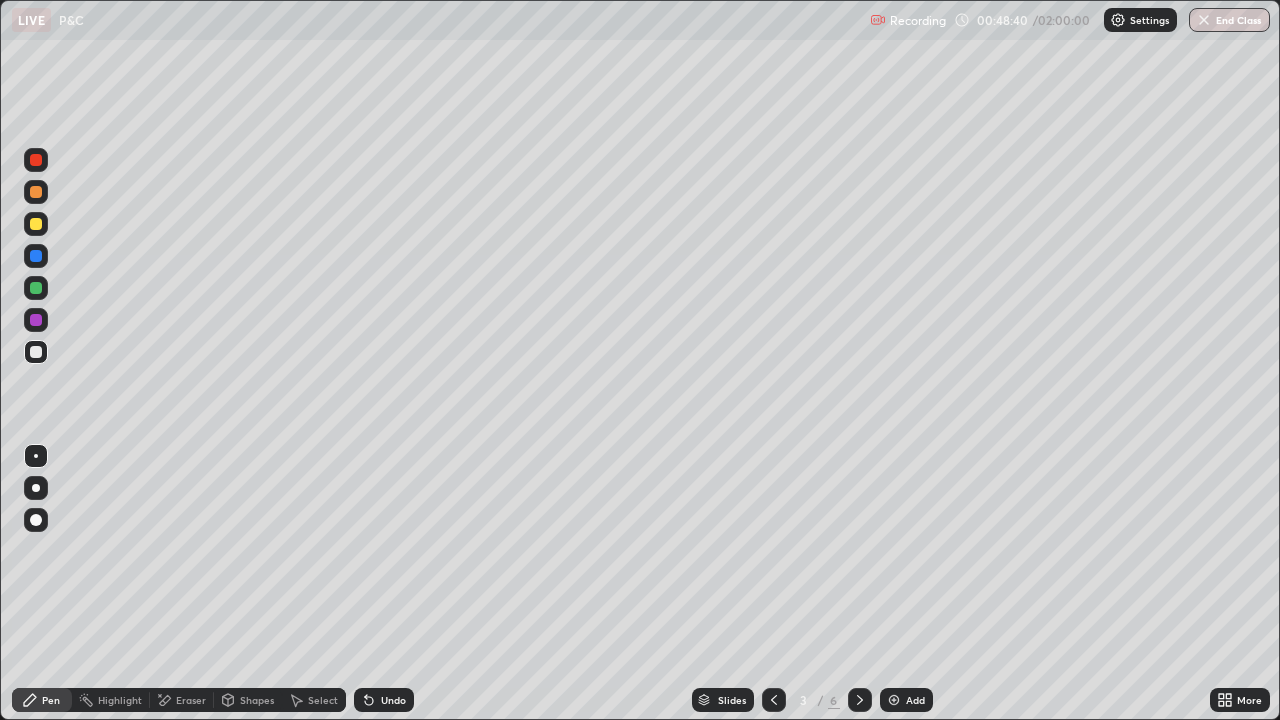 click 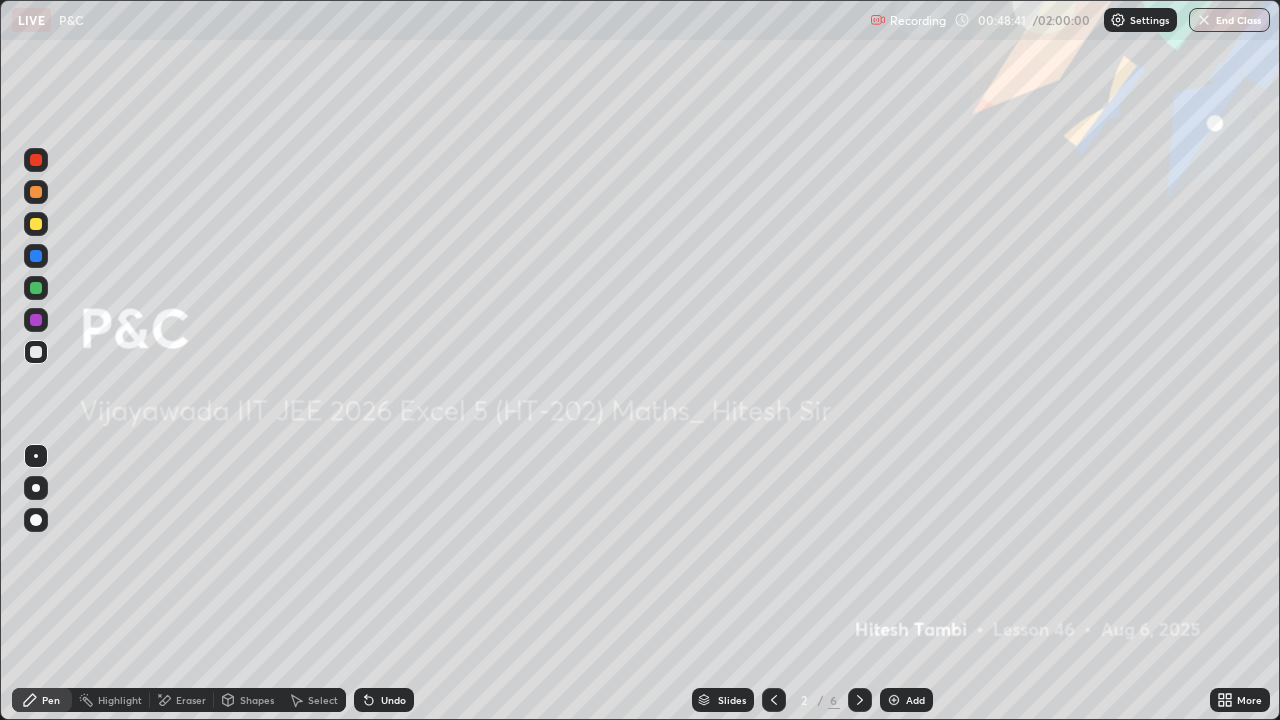 click 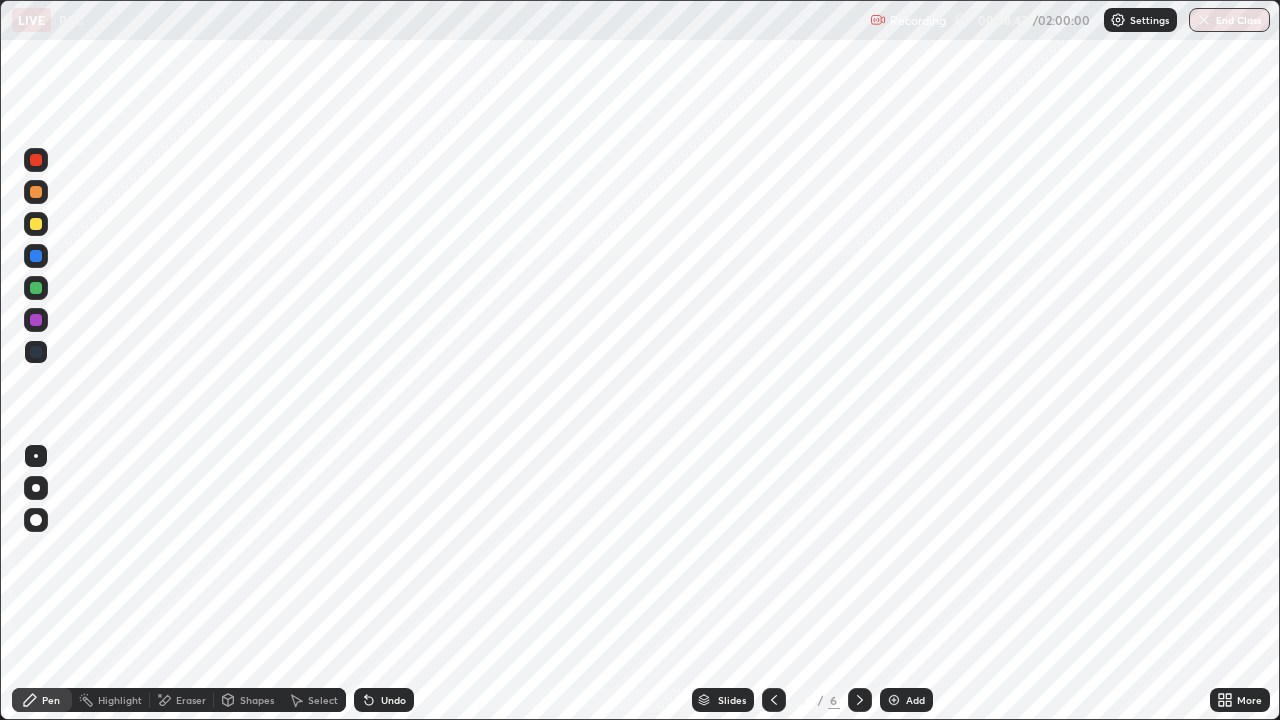click 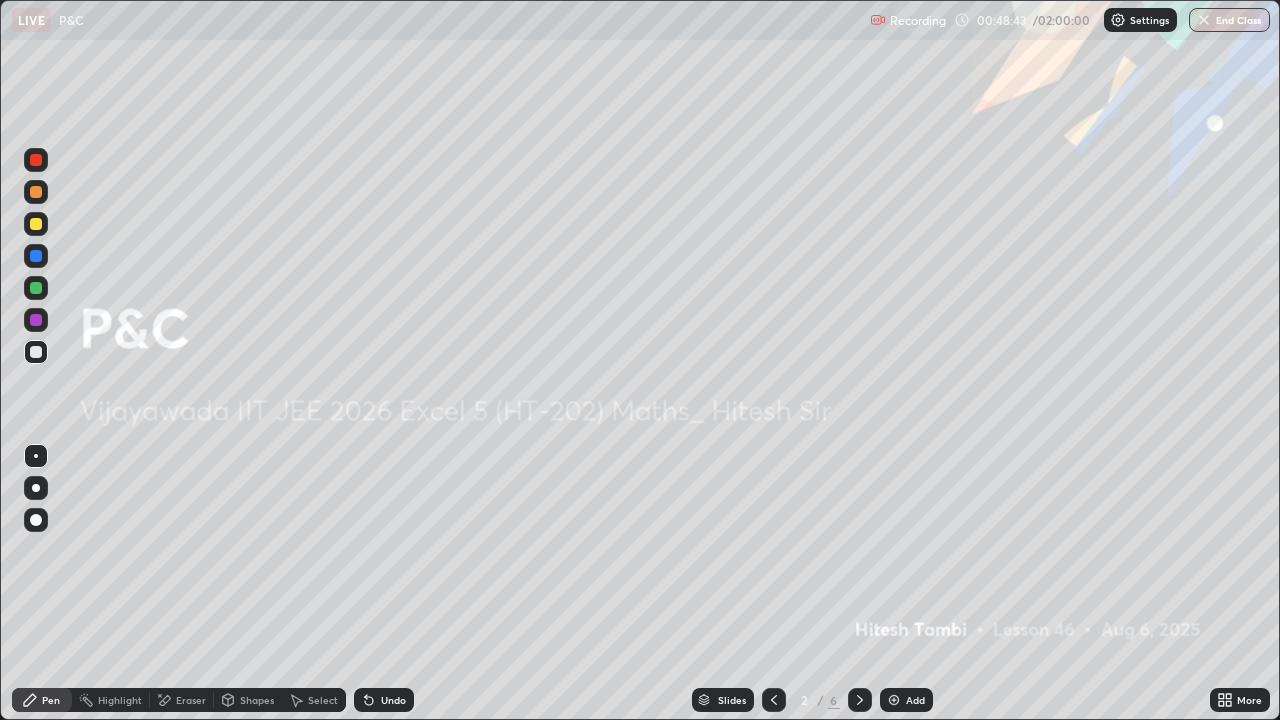 click 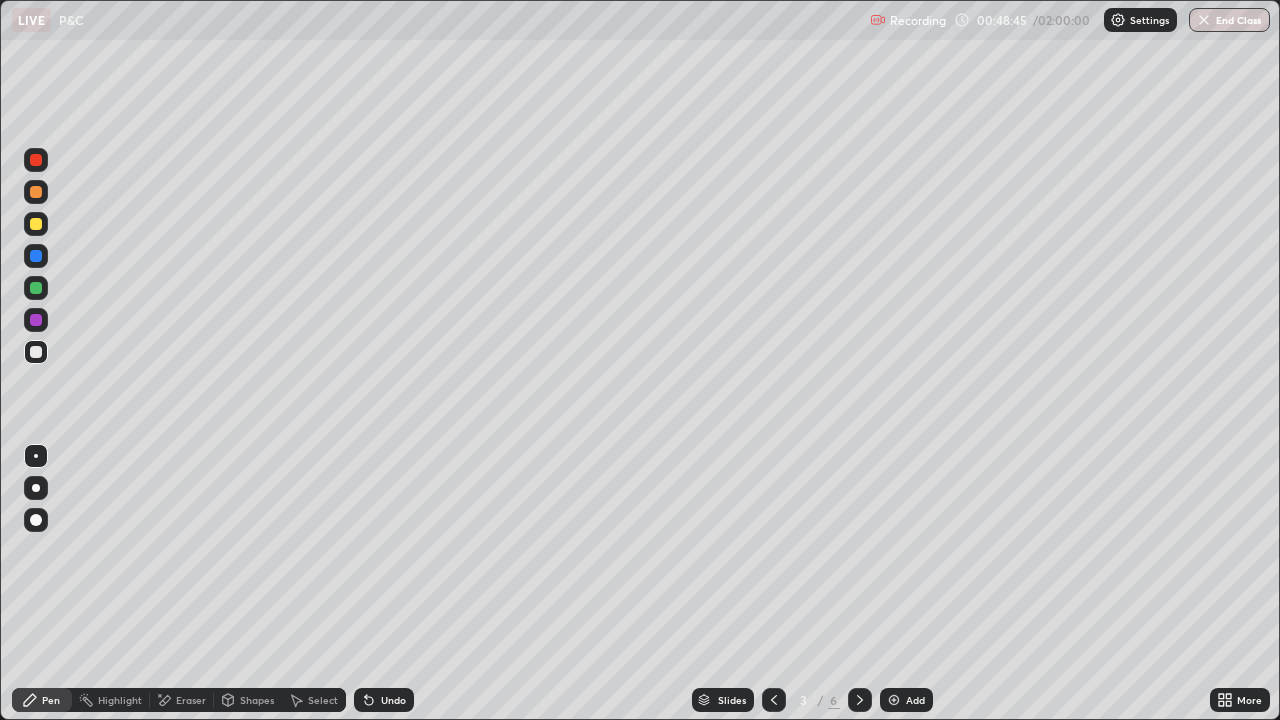 click on "Eraser" at bounding box center (191, 700) 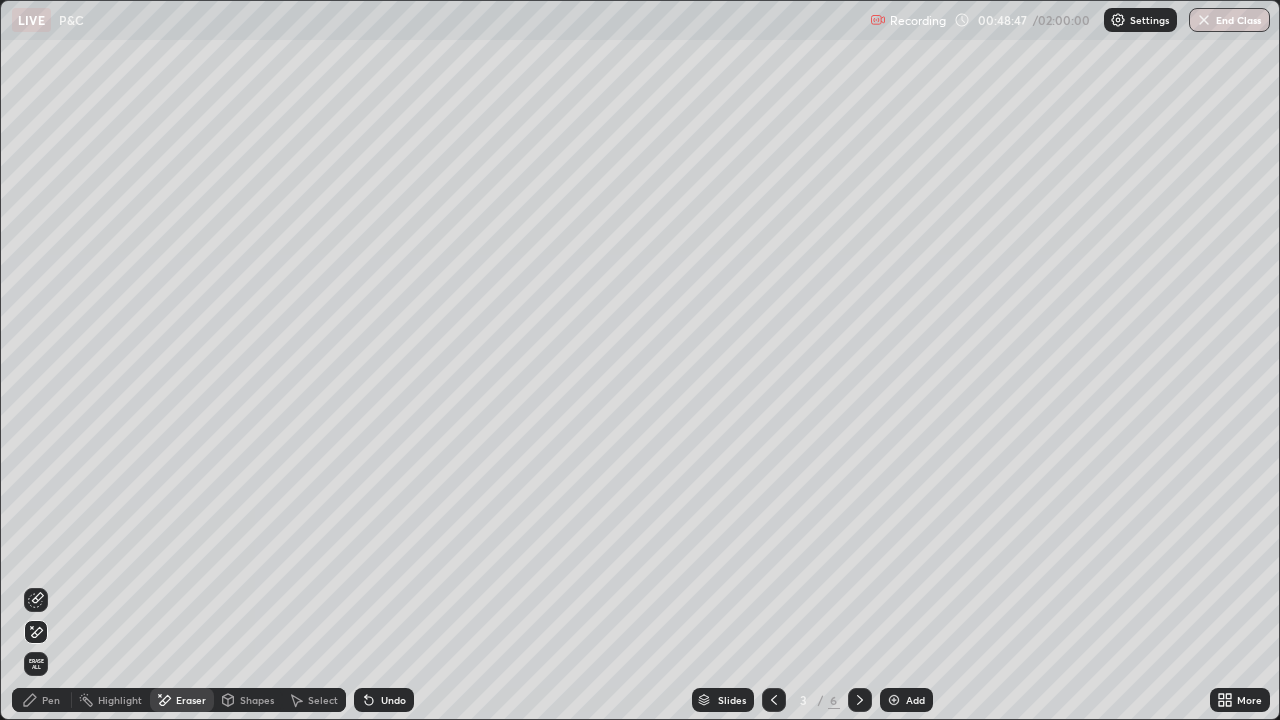 click 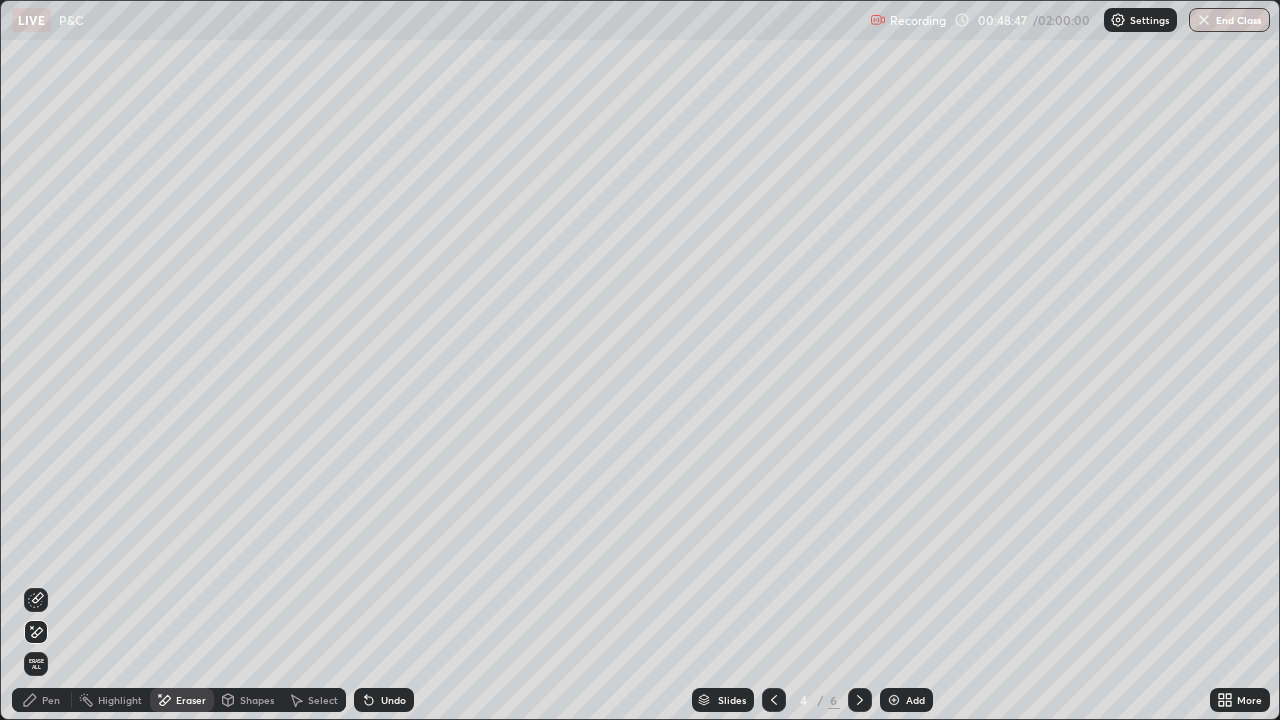 click 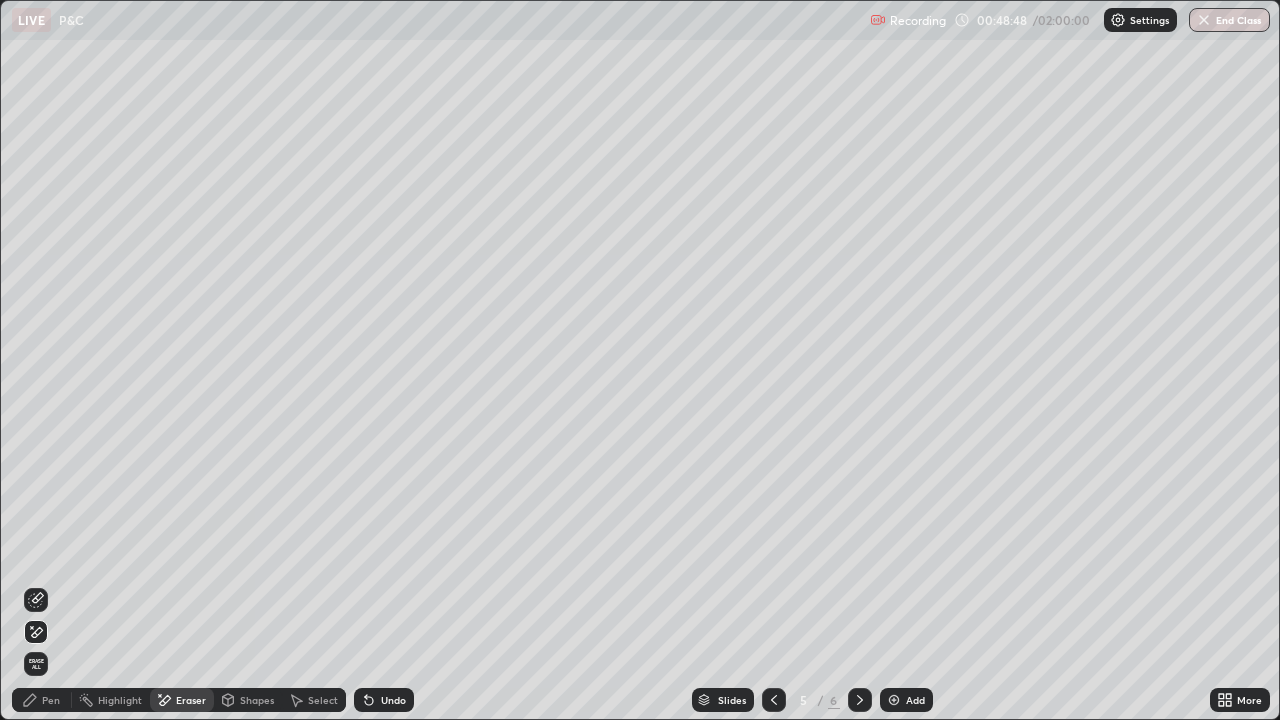 click 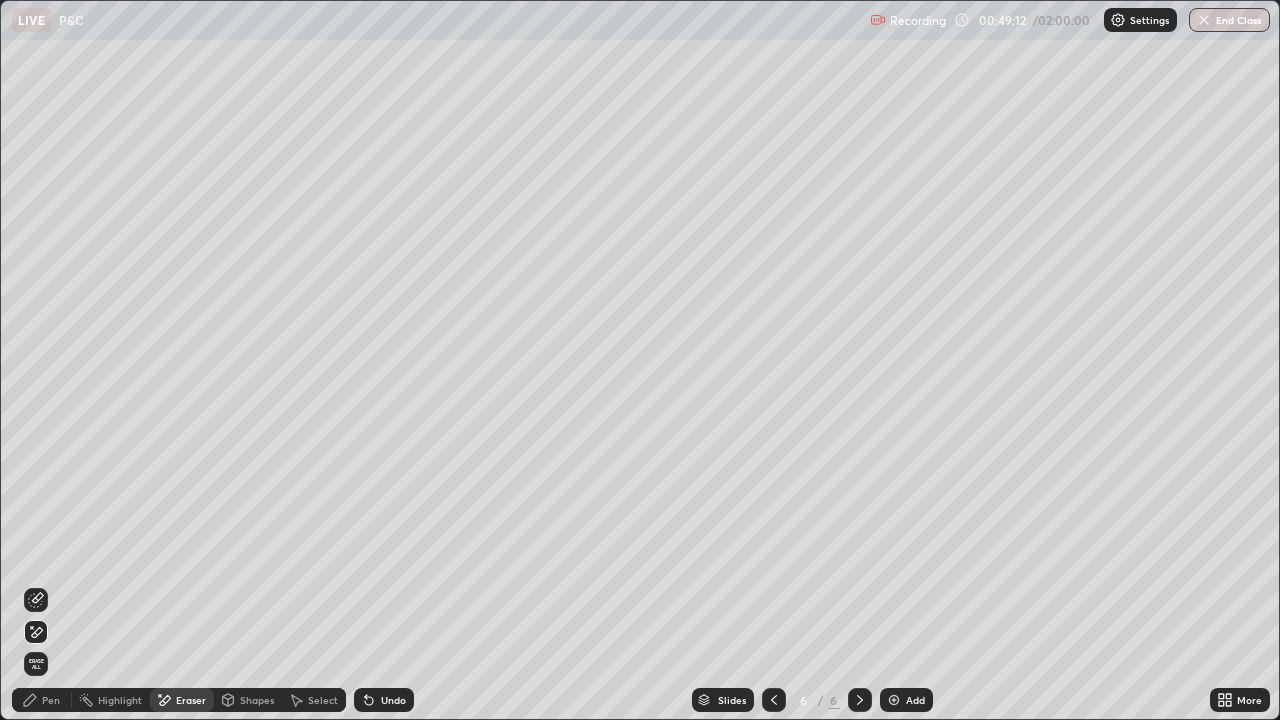 click on "Add" at bounding box center (915, 700) 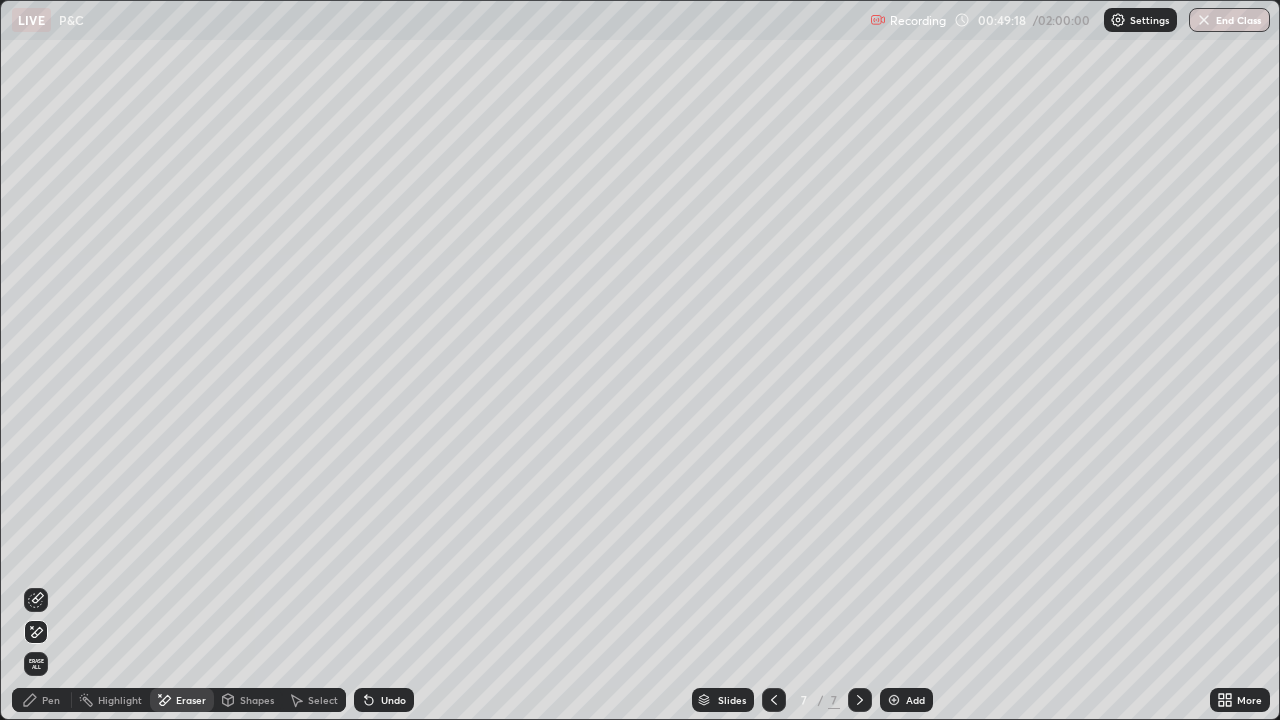 click on "Pen" at bounding box center (51, 700) 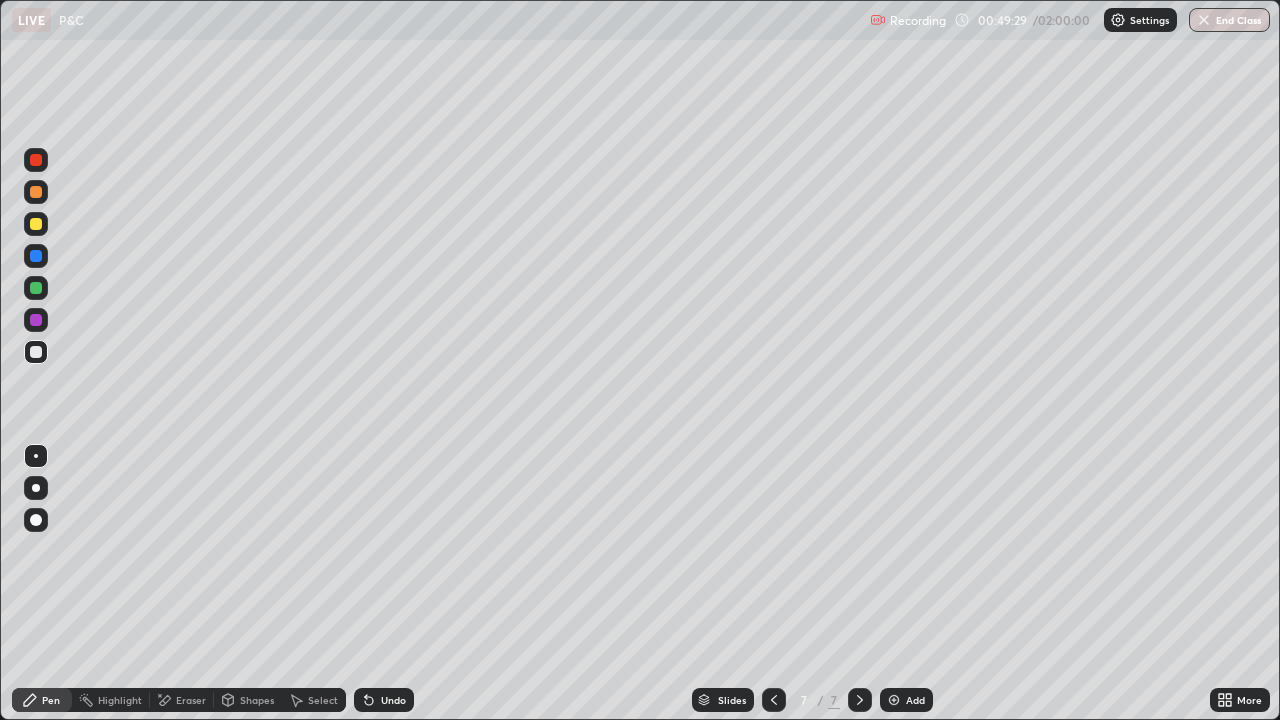 click on "Undo" at bounding box center [393, 700] 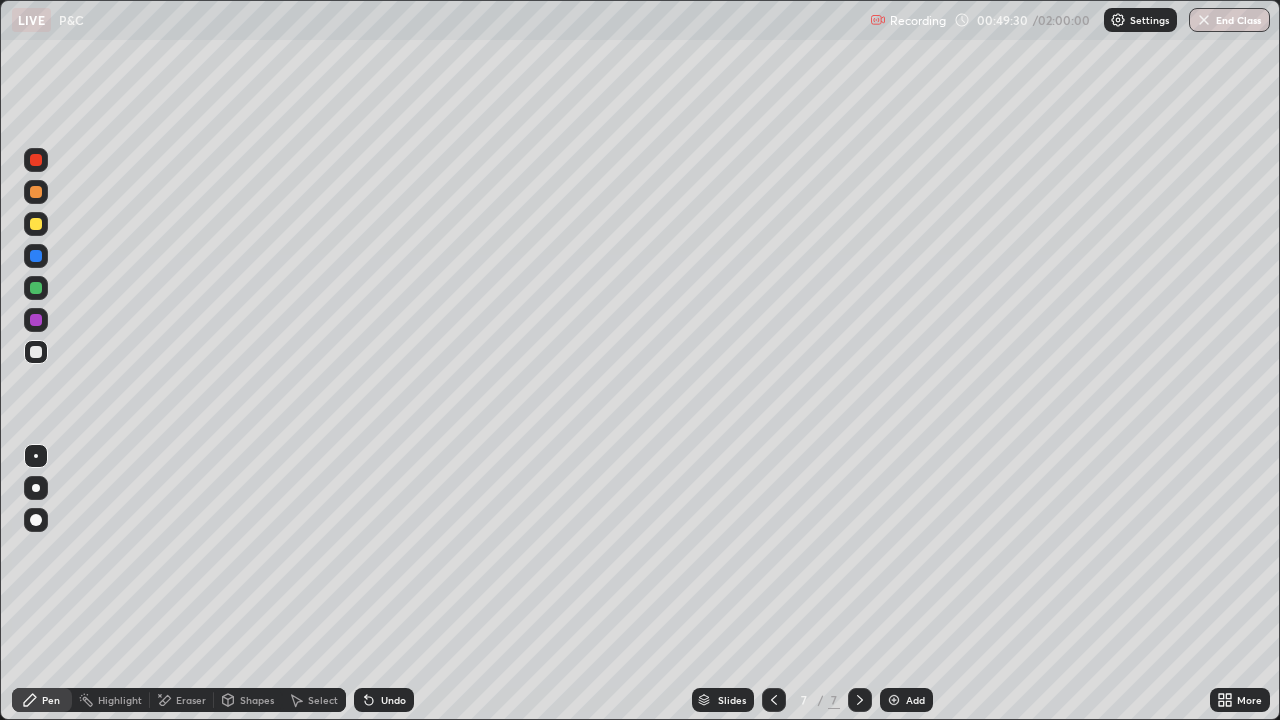 click 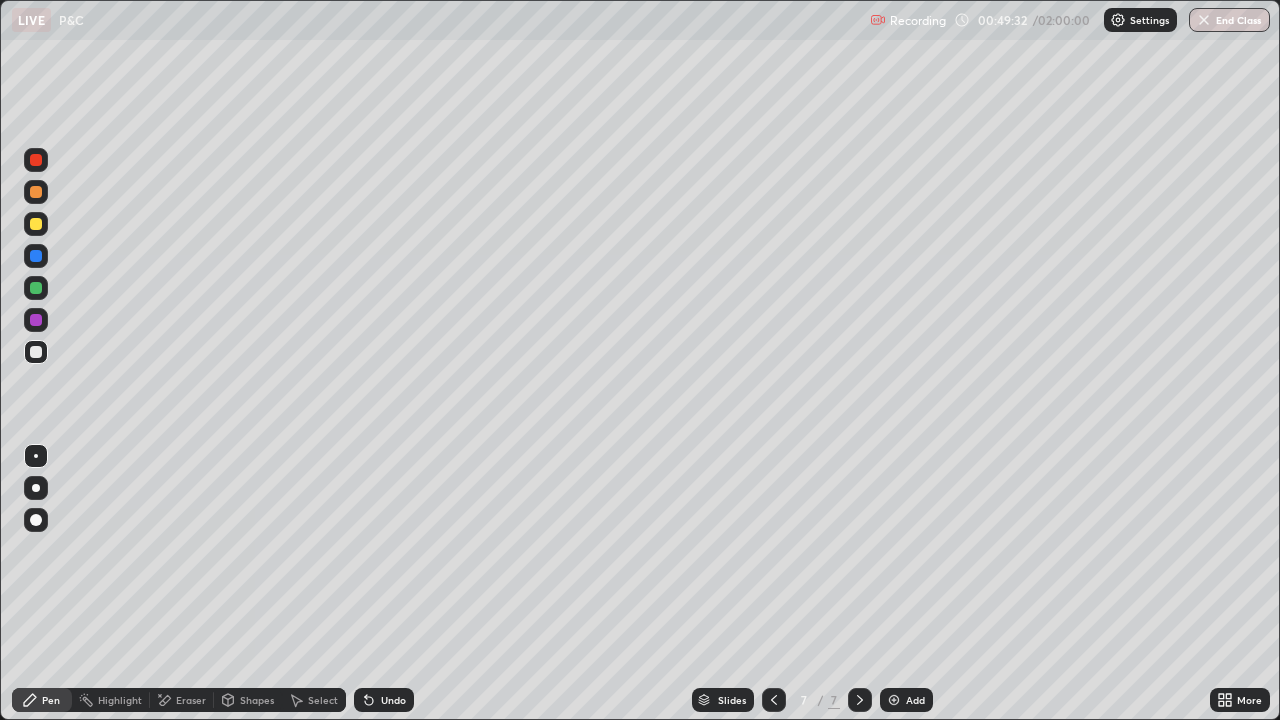 click on "Undo" at bounding box center [384, 700] 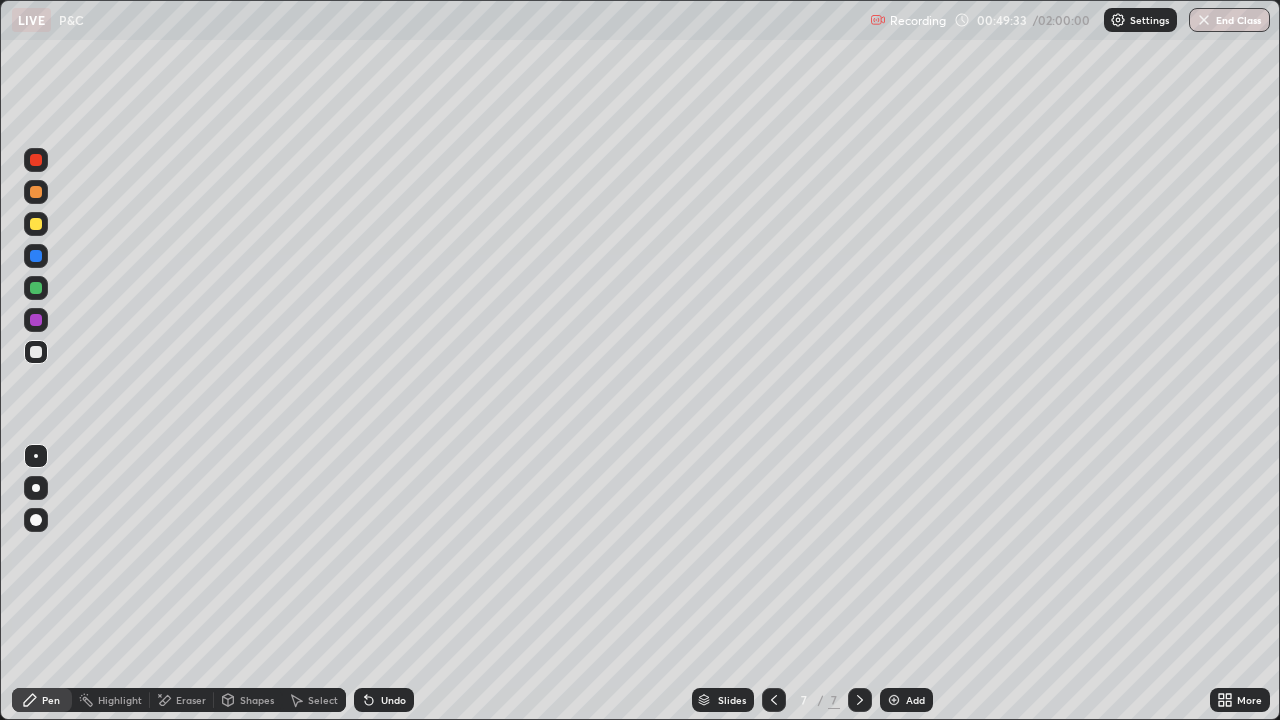 click on "Undo" at bounding box center (384, 700) 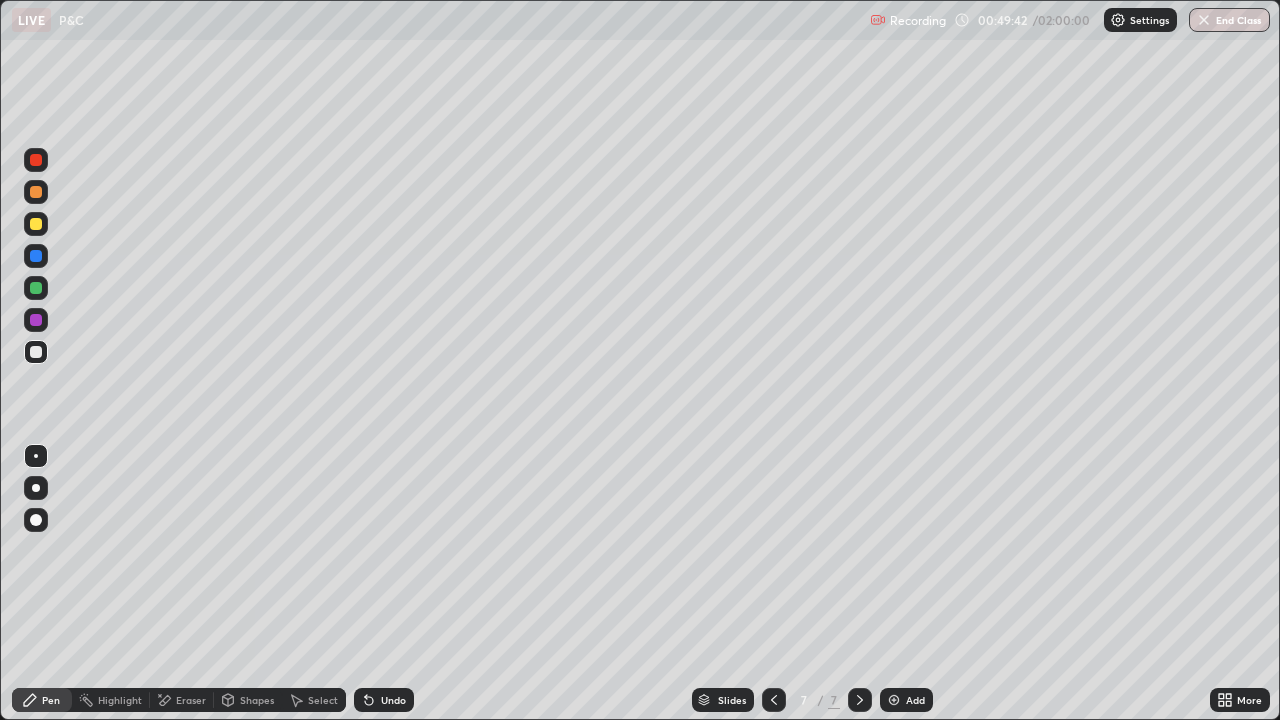 click 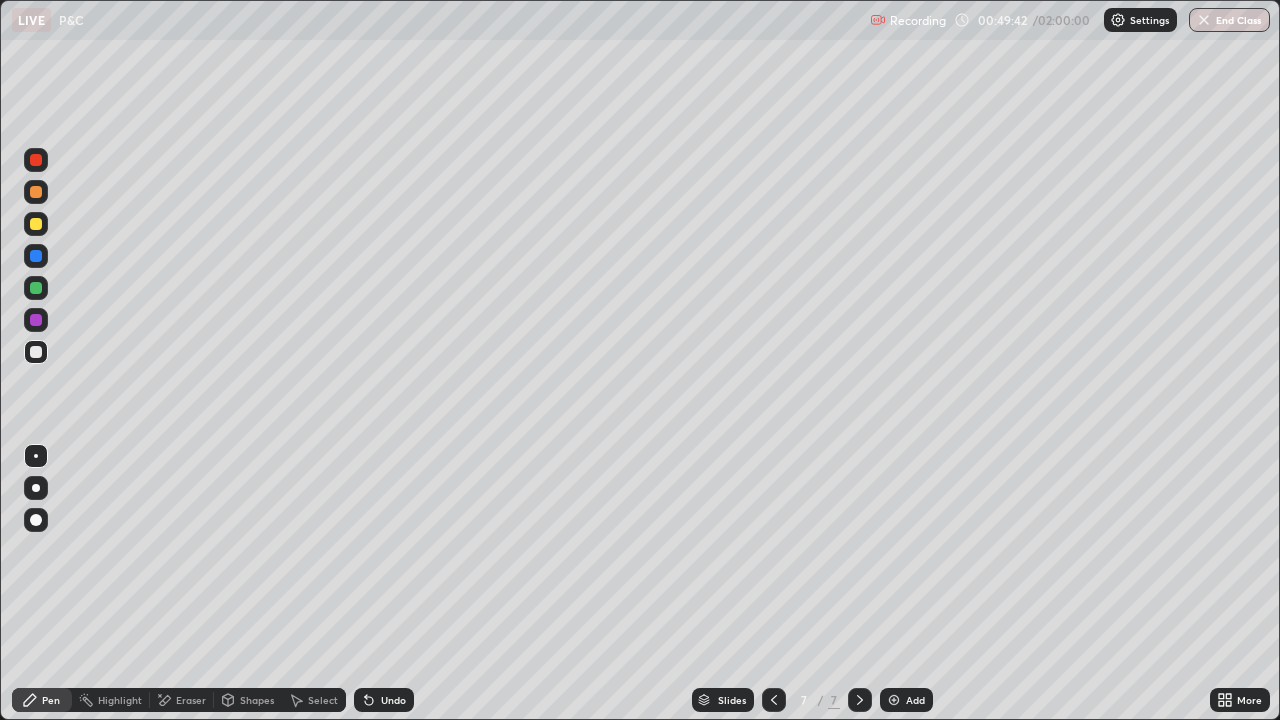 click 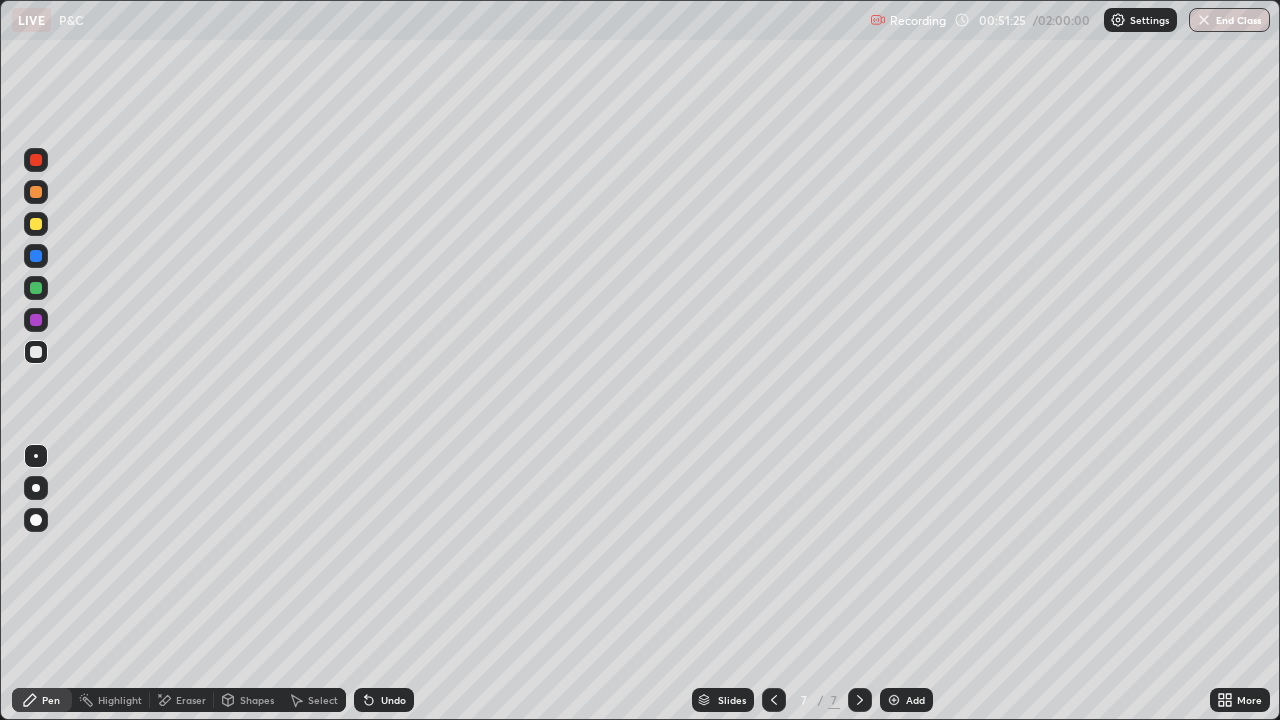 click at bounding box center [774, 700] 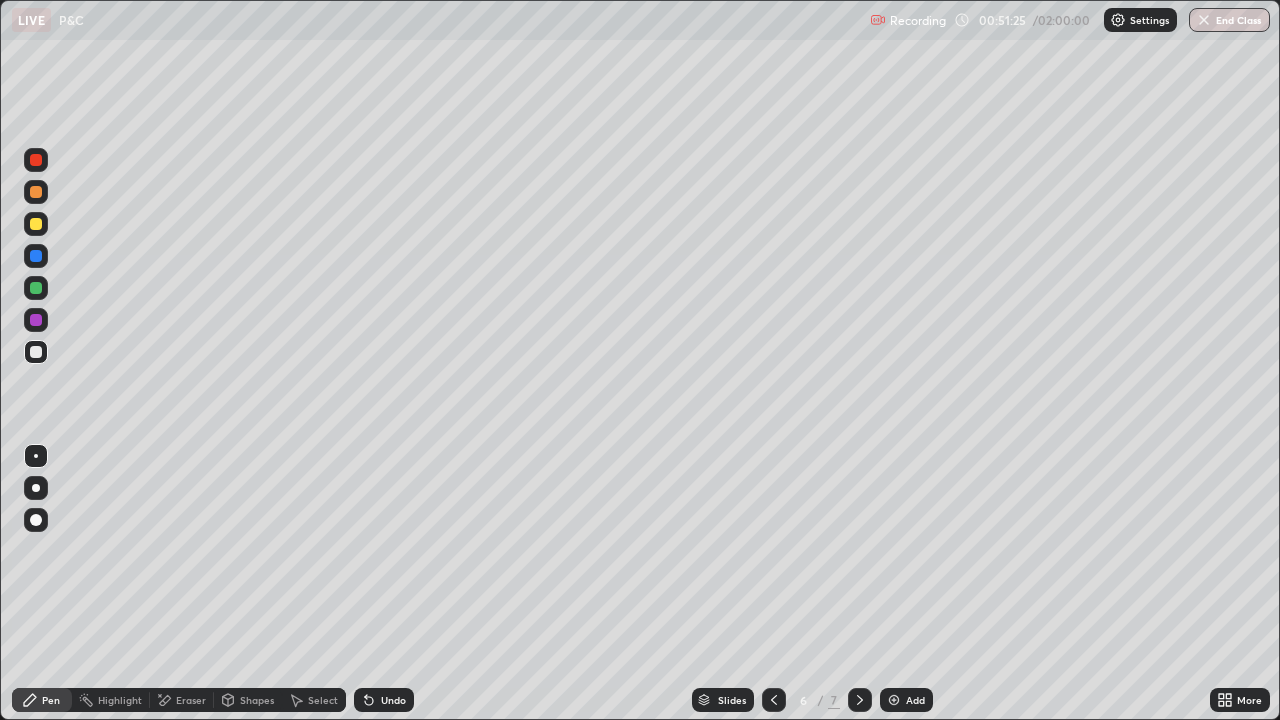 click 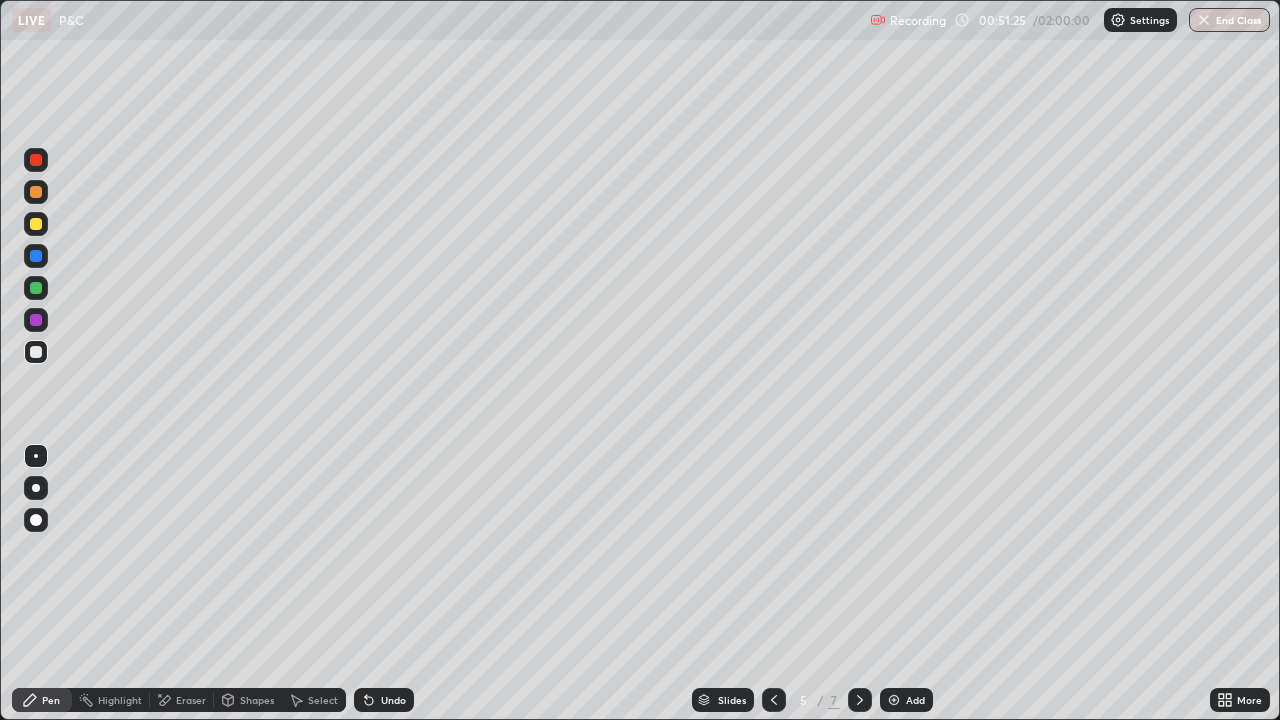 click 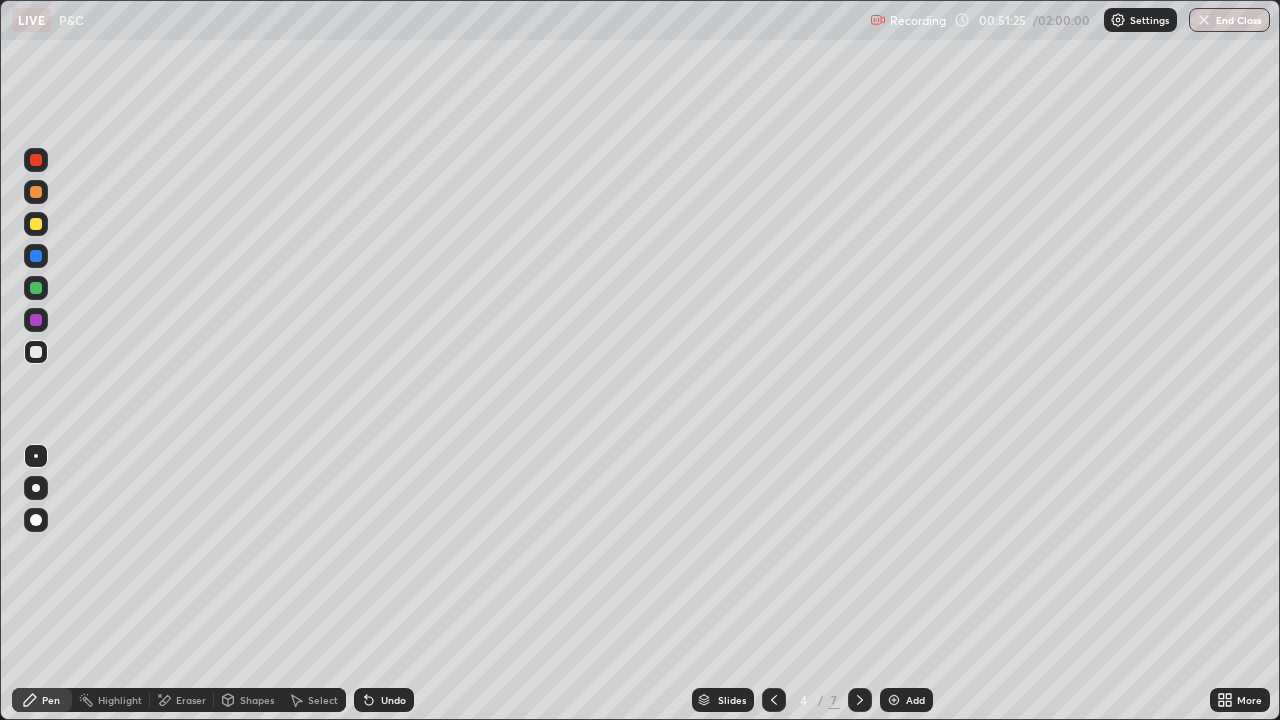click 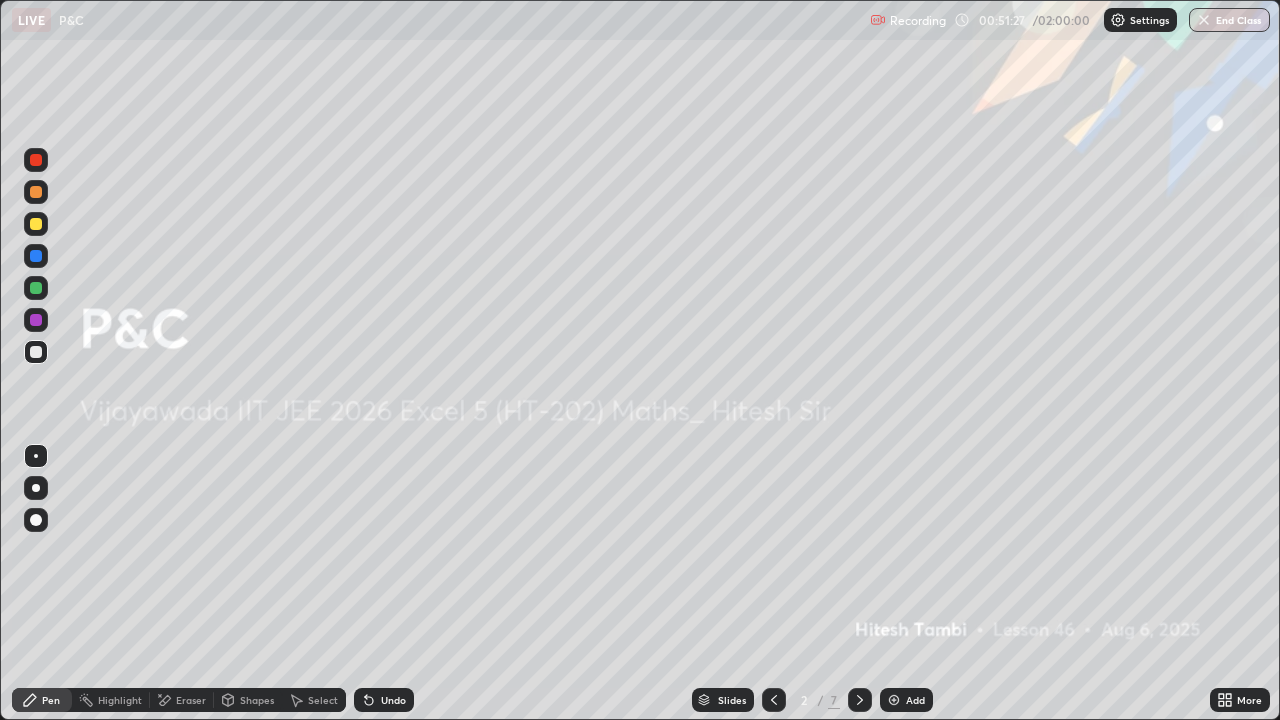 click 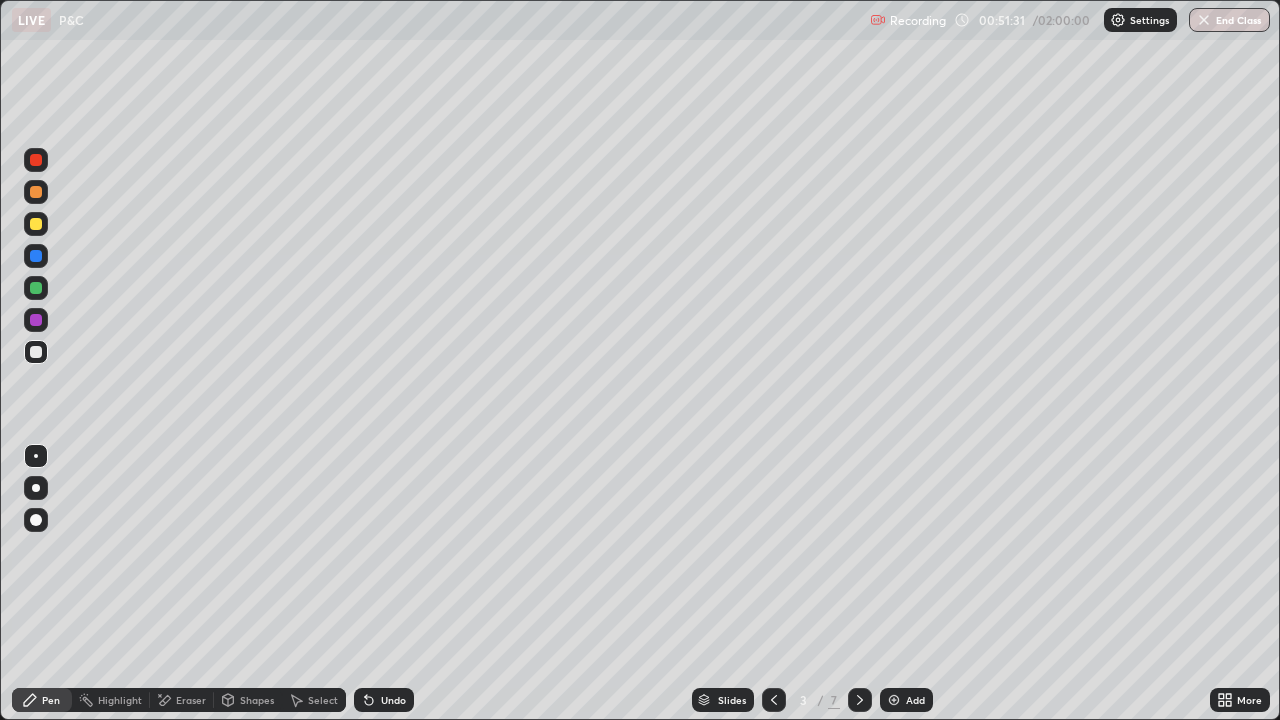 click 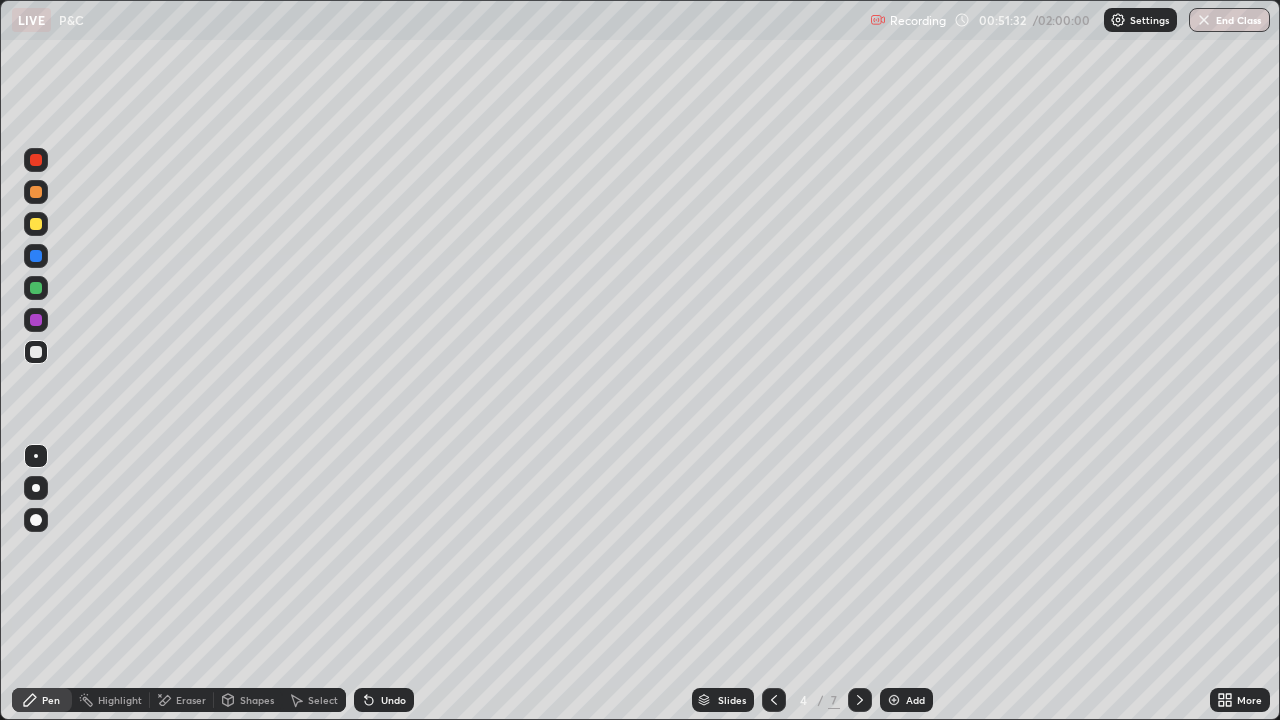 click 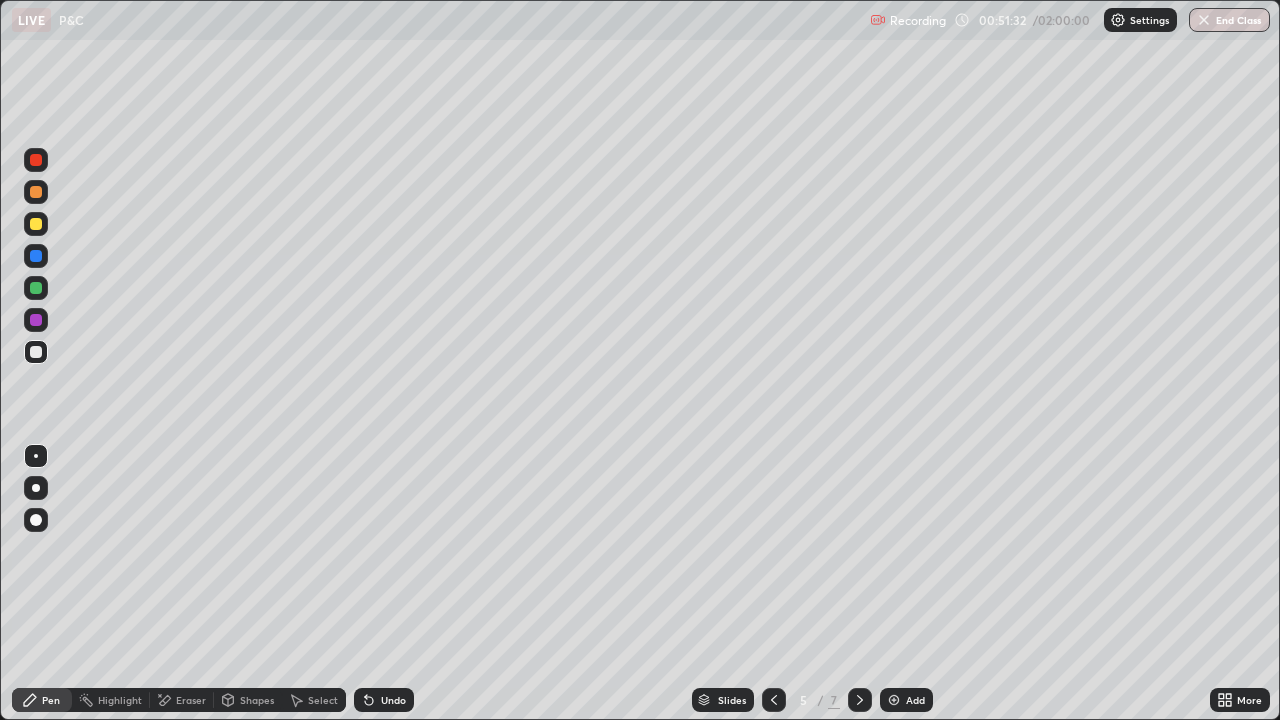 click 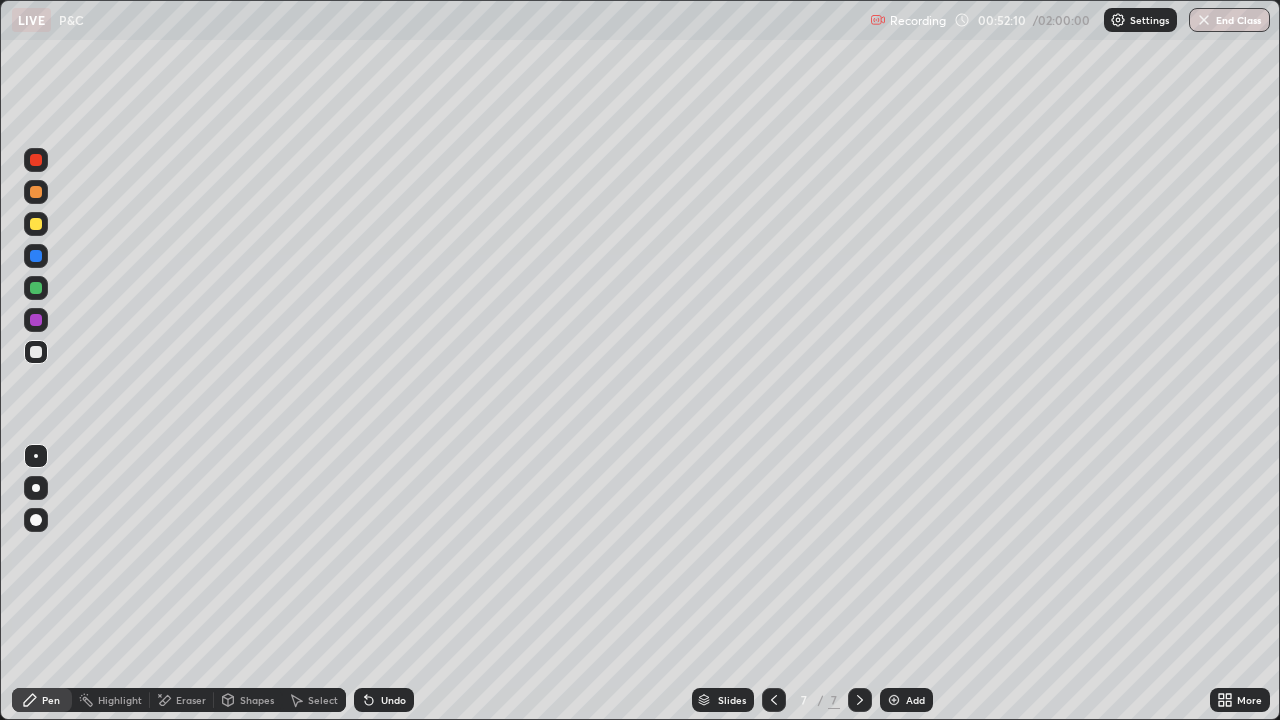 click on "Undo" at bounding box center [384, 700] 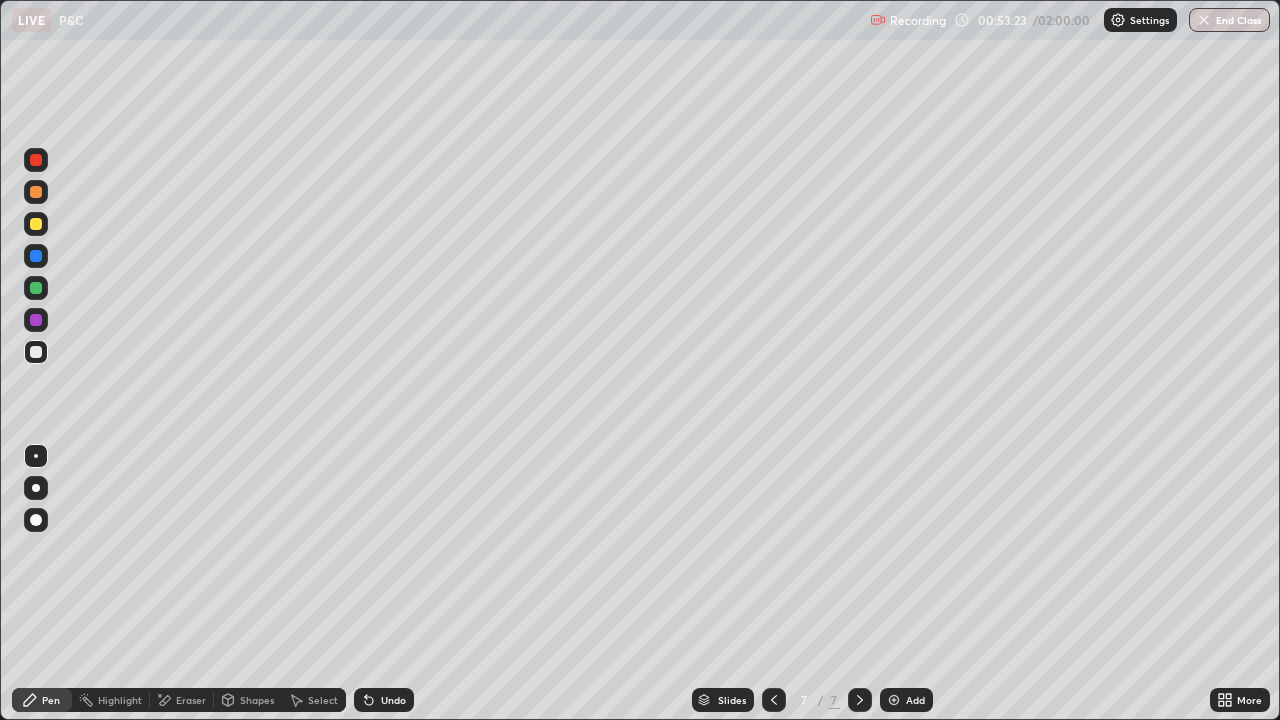 click 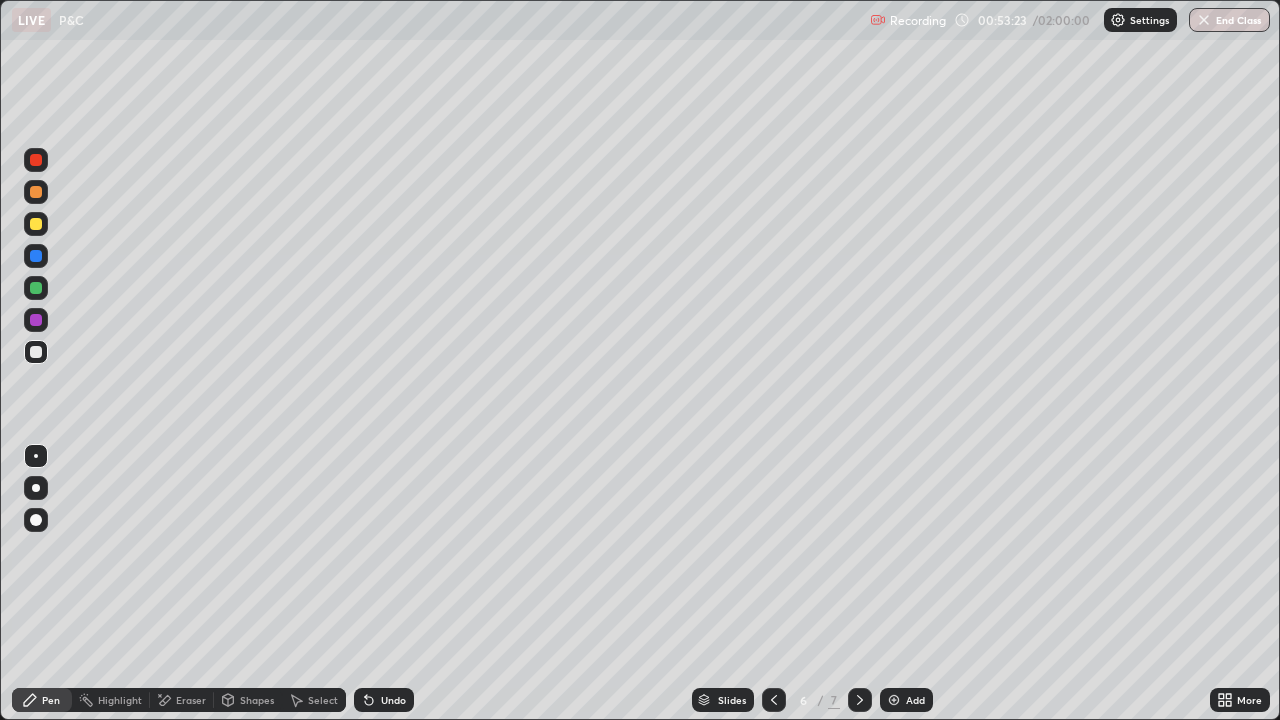 click 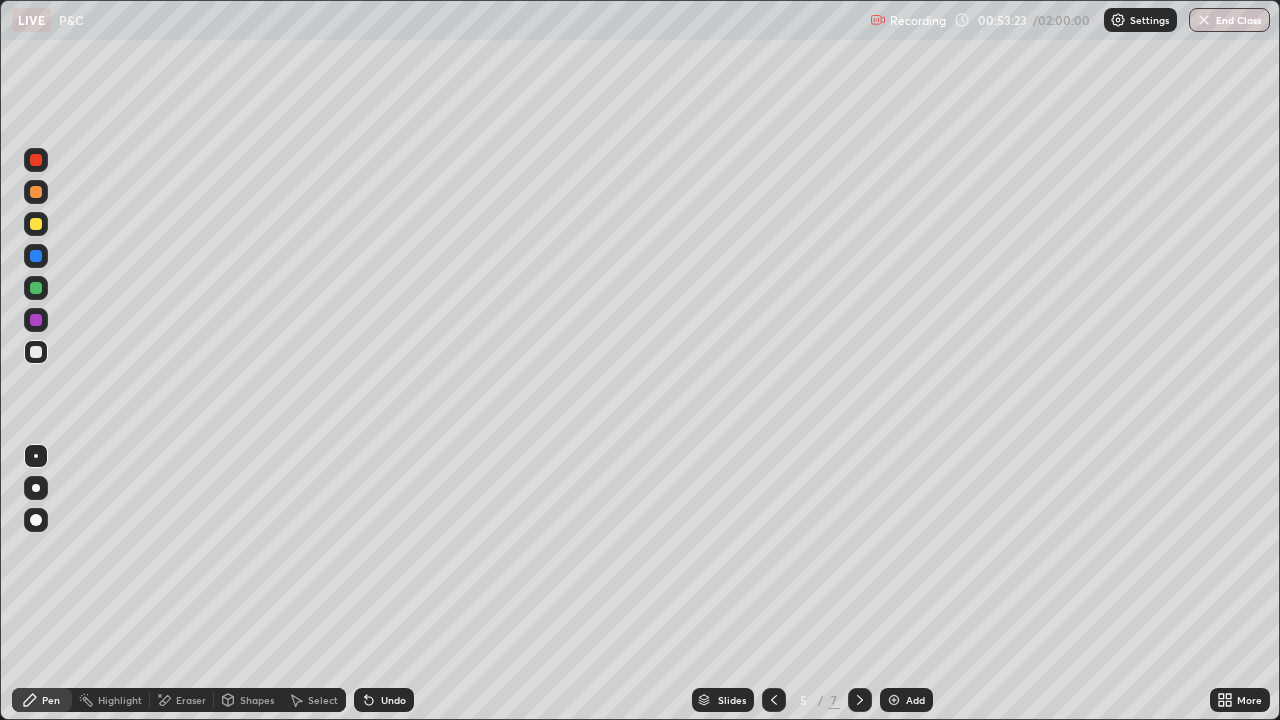 click at bounding box center (774, 700) 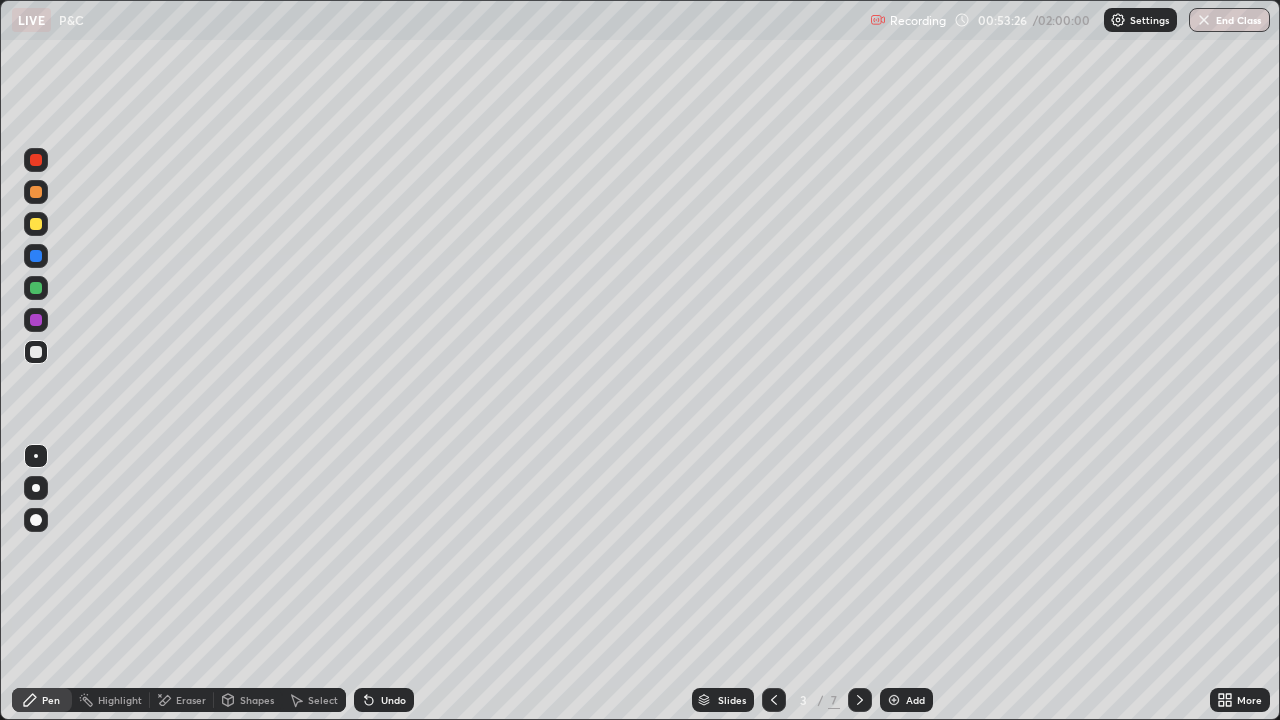 click at bounding box center (860, 700) 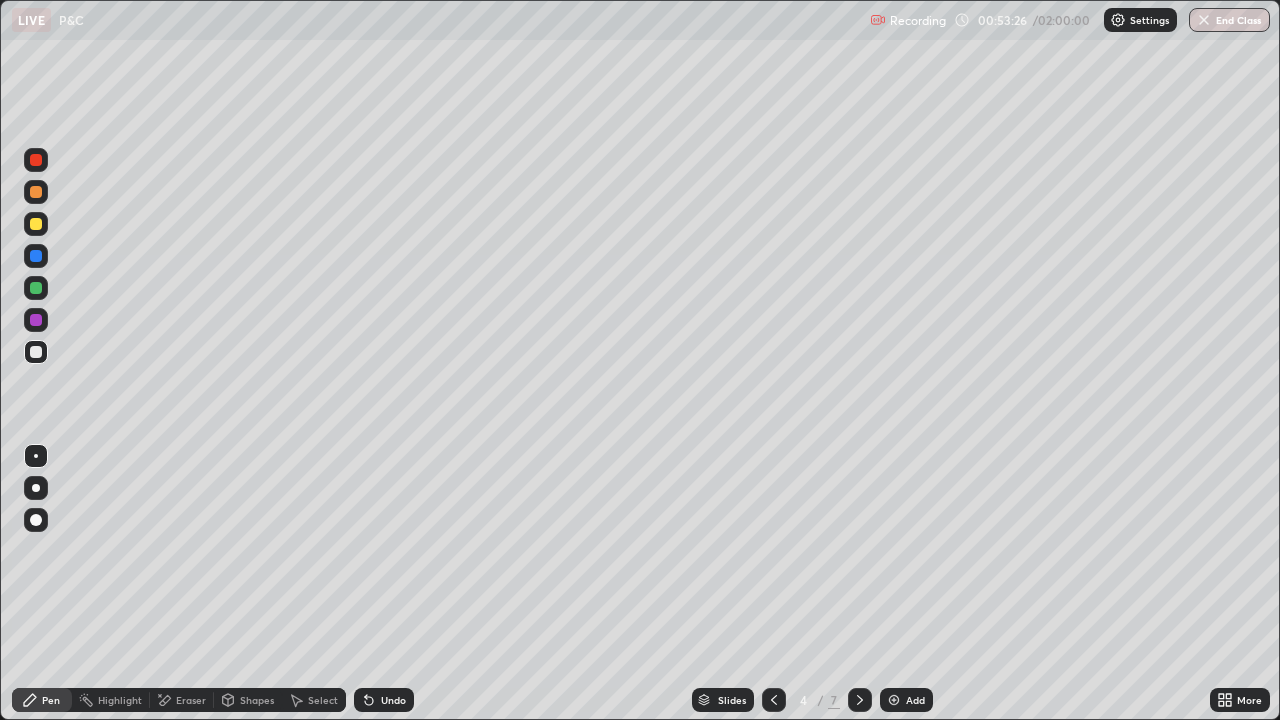 click 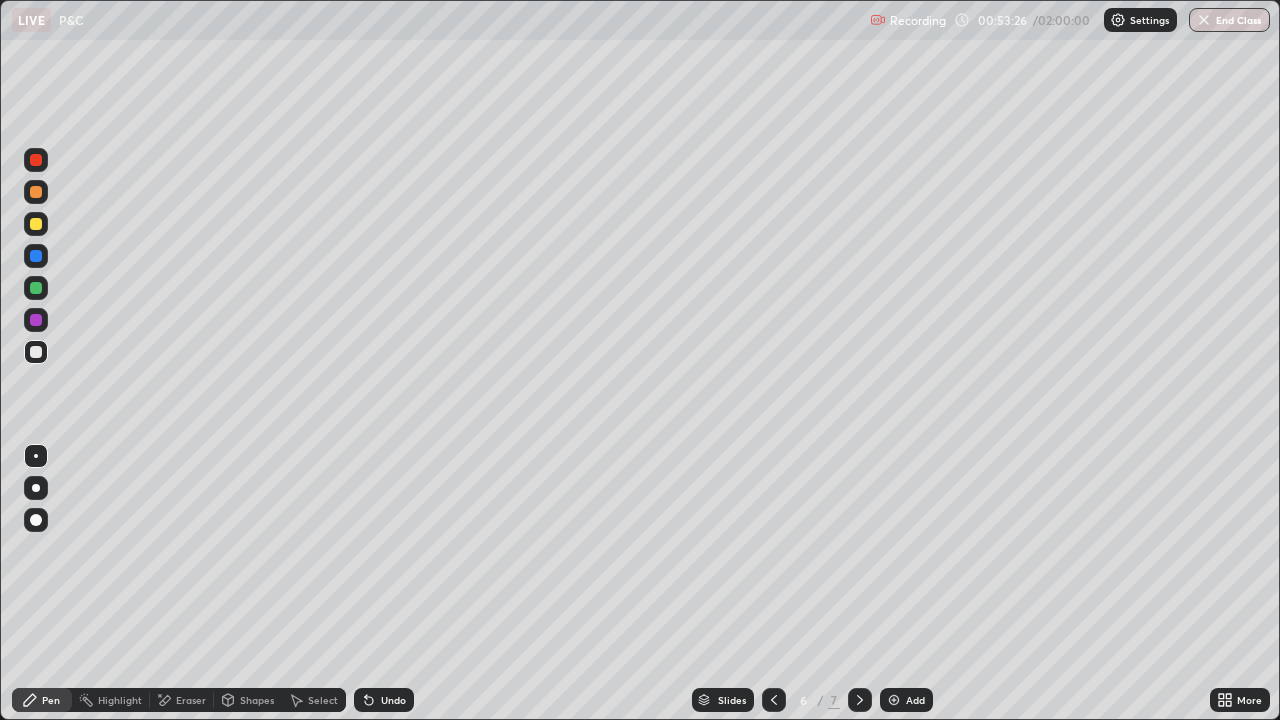 click at bounding box center (860, 700) 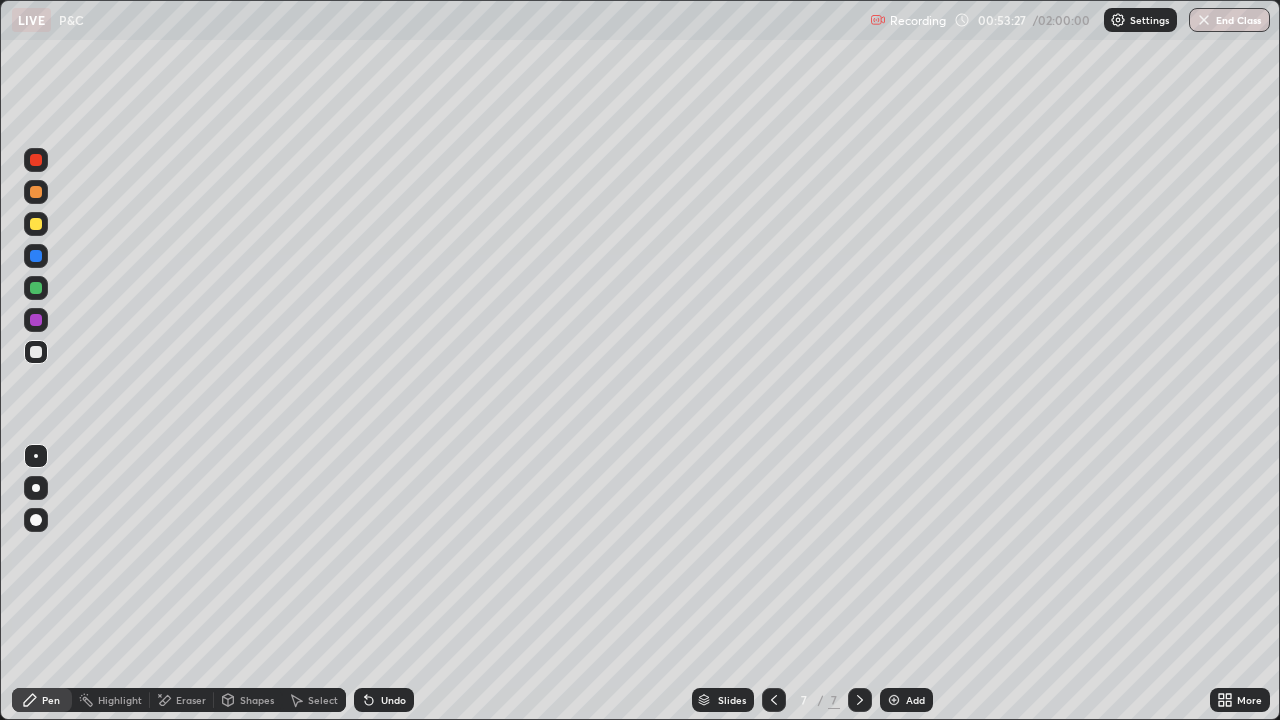 click at bounding box center (860, 700) 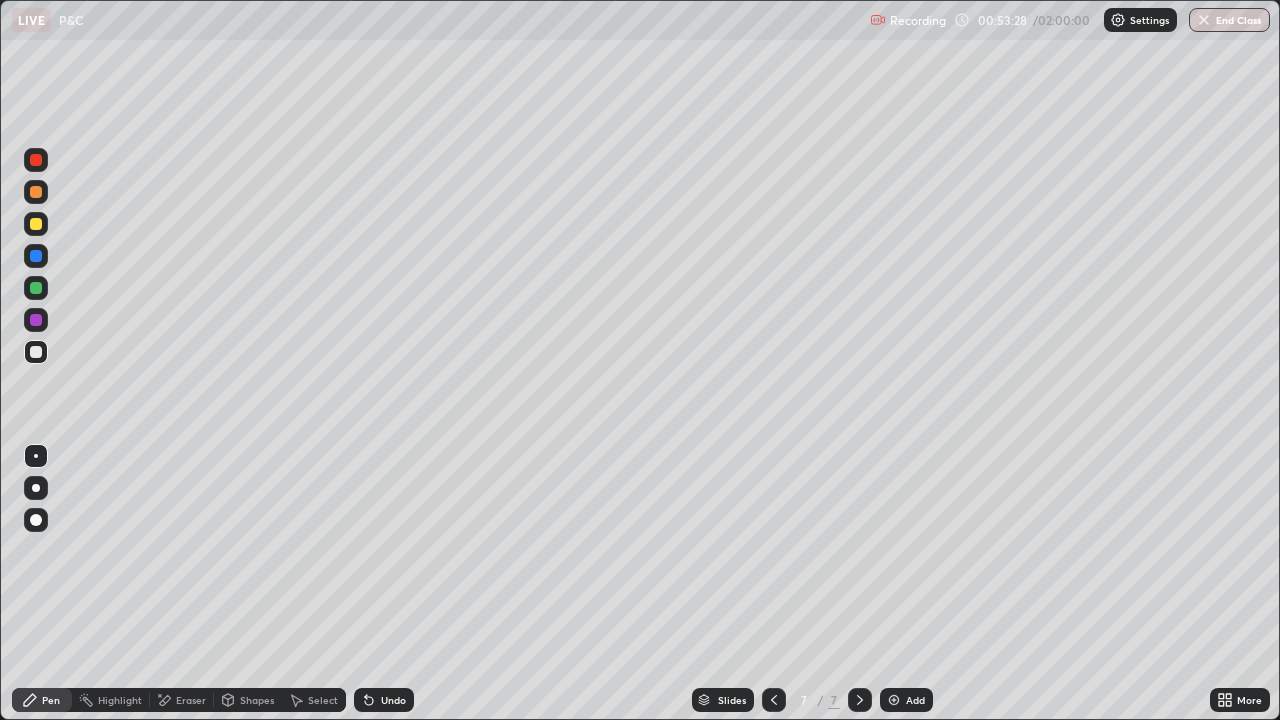 click at bounding box center (894, 700) 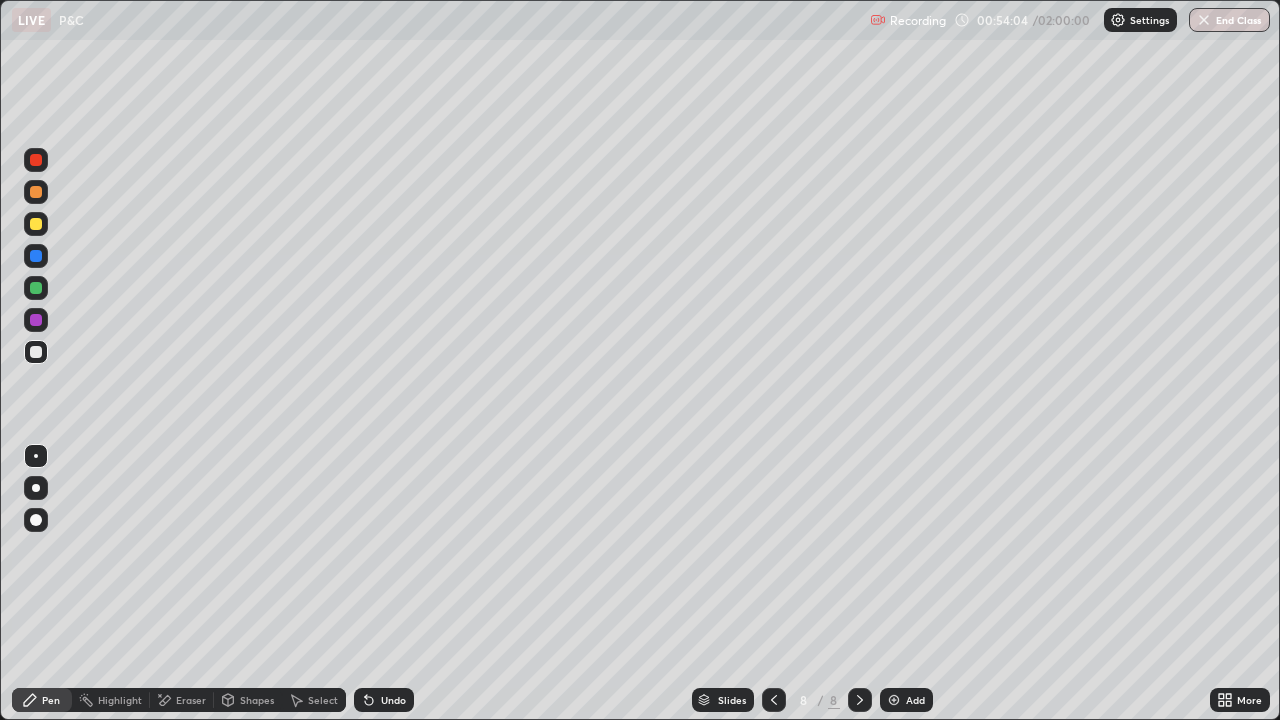 click at bounding box center [36, 224] 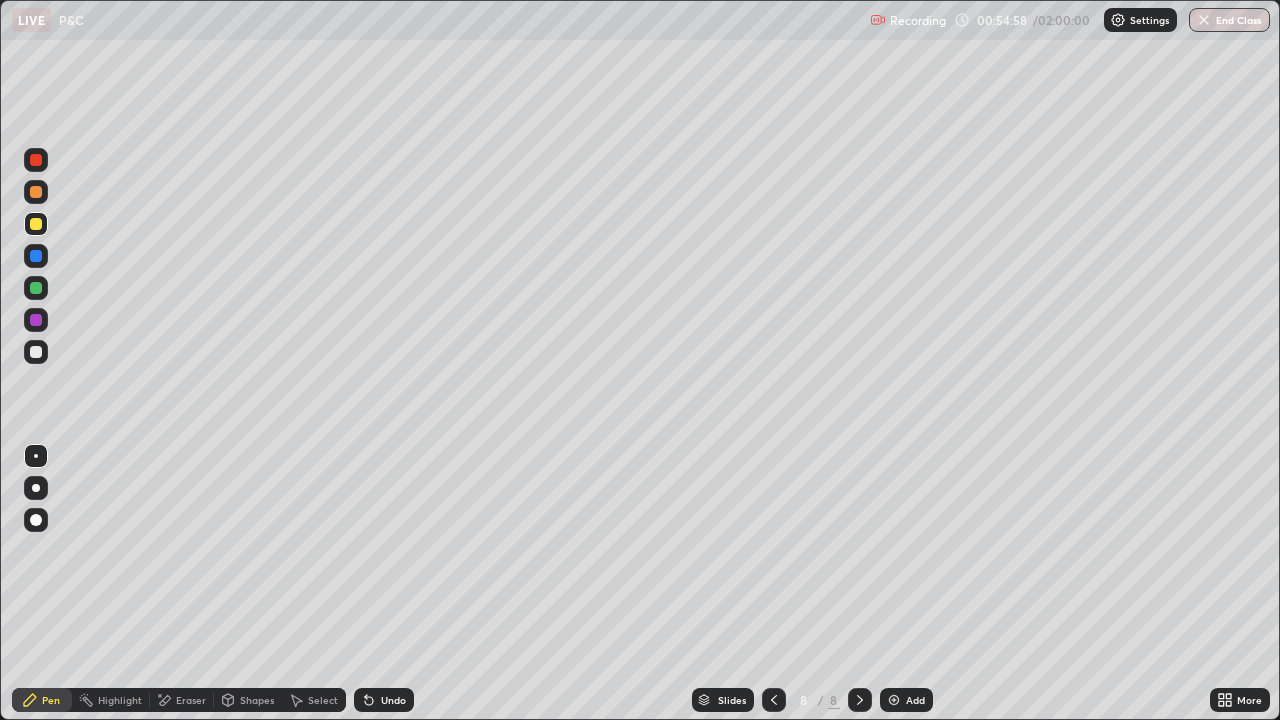 click on "Undo" at bounding box center [384, 700] 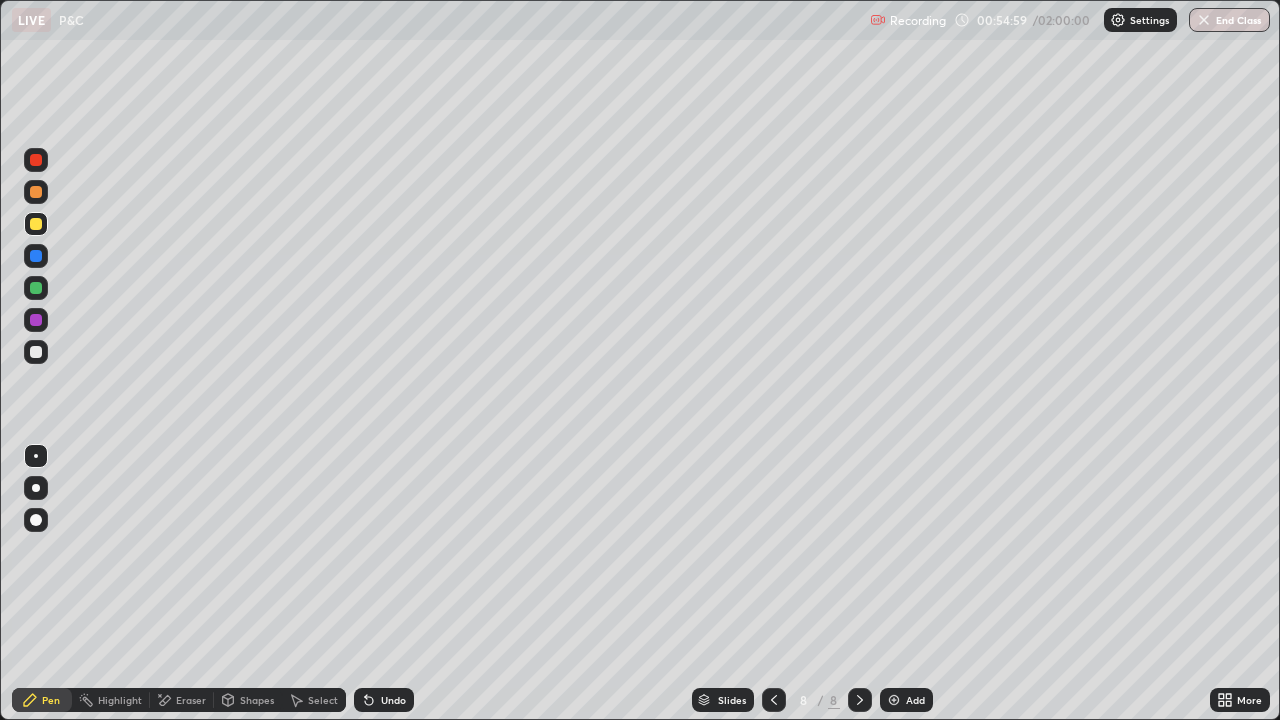 click on "Undo" at bounding box center (384, 700) 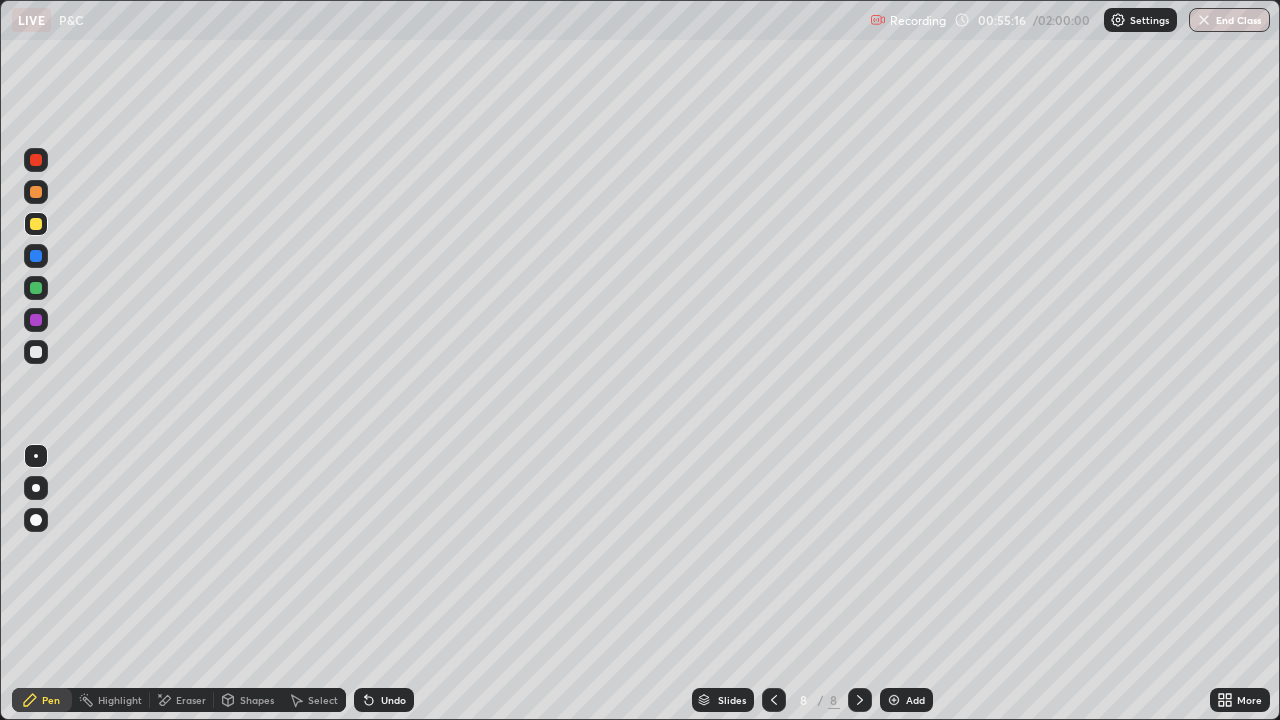 click on "Eraser" at bounding box center (191, 700) 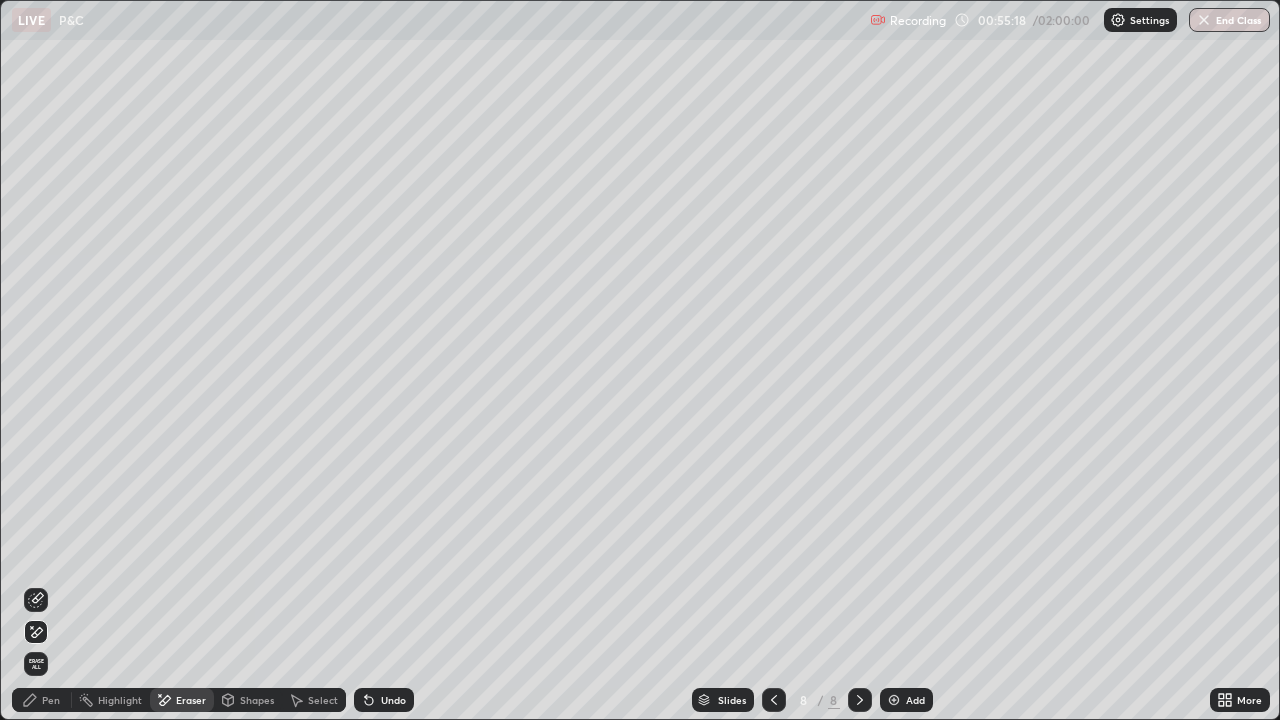 click on "Pen" at bounding box center [51, 700] 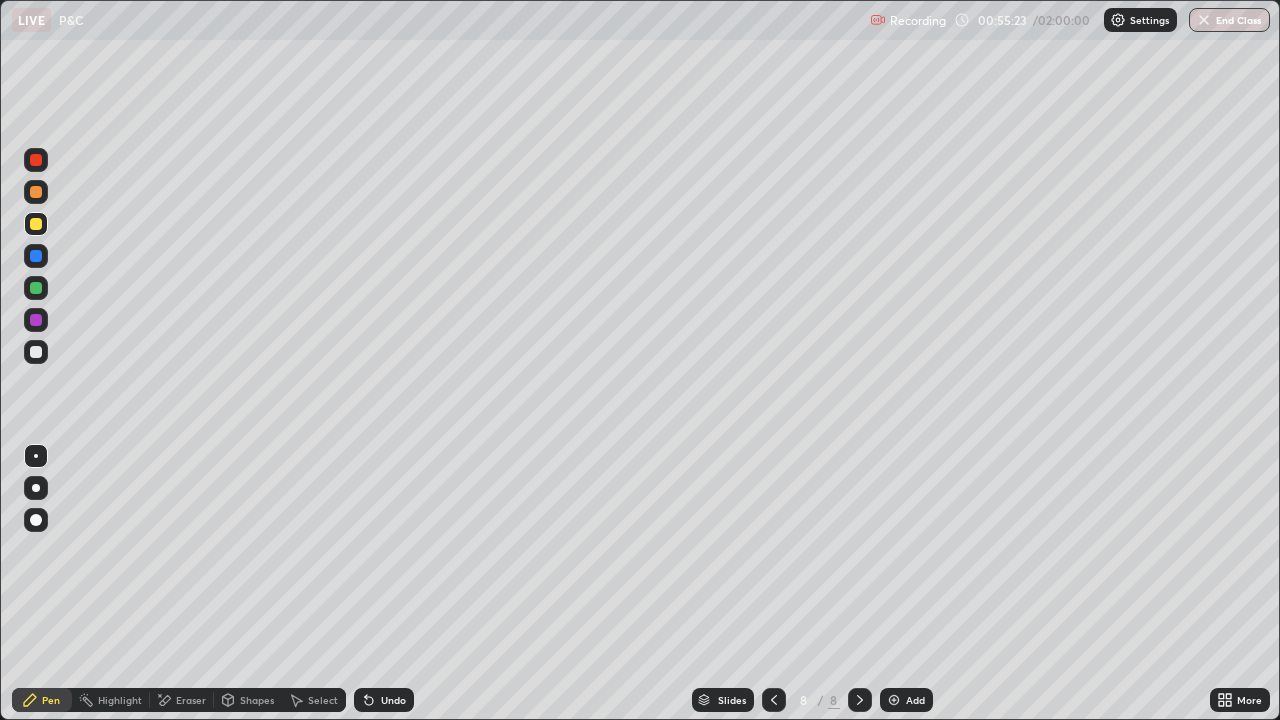 click on "Undo" at bounding box center (384, 700) 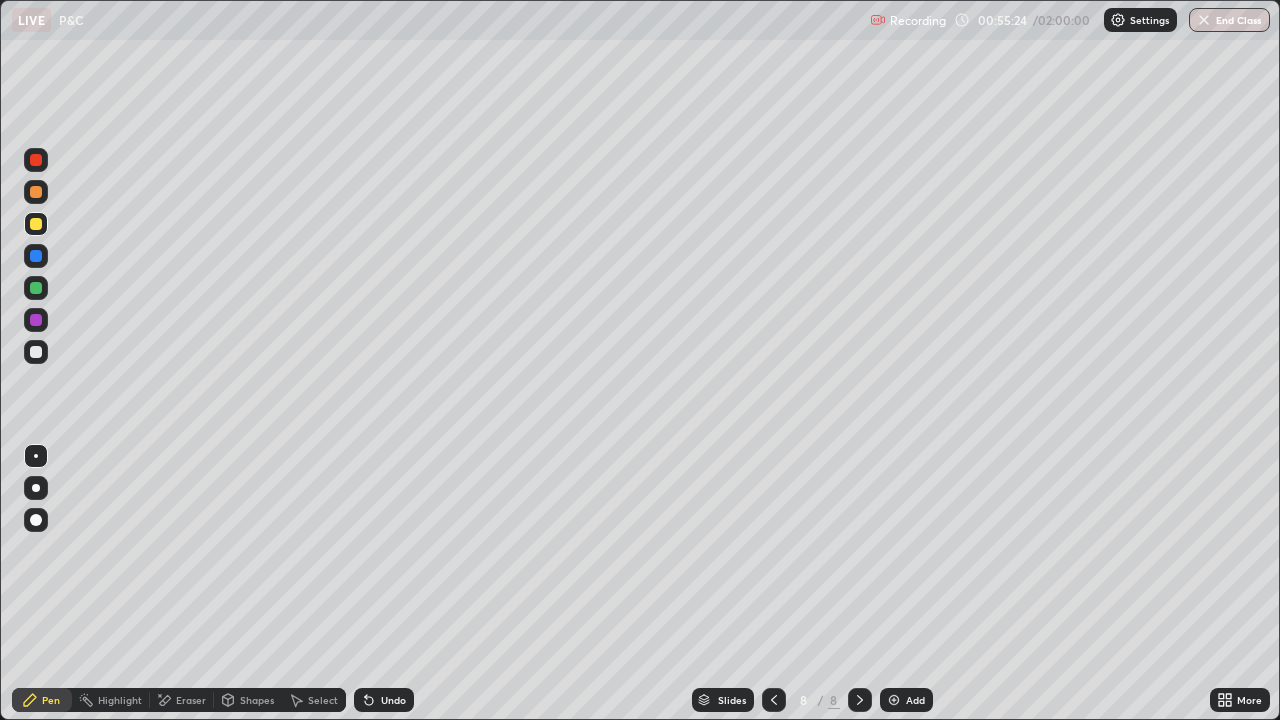 click on "Undo" at bounding box center [393, 700] 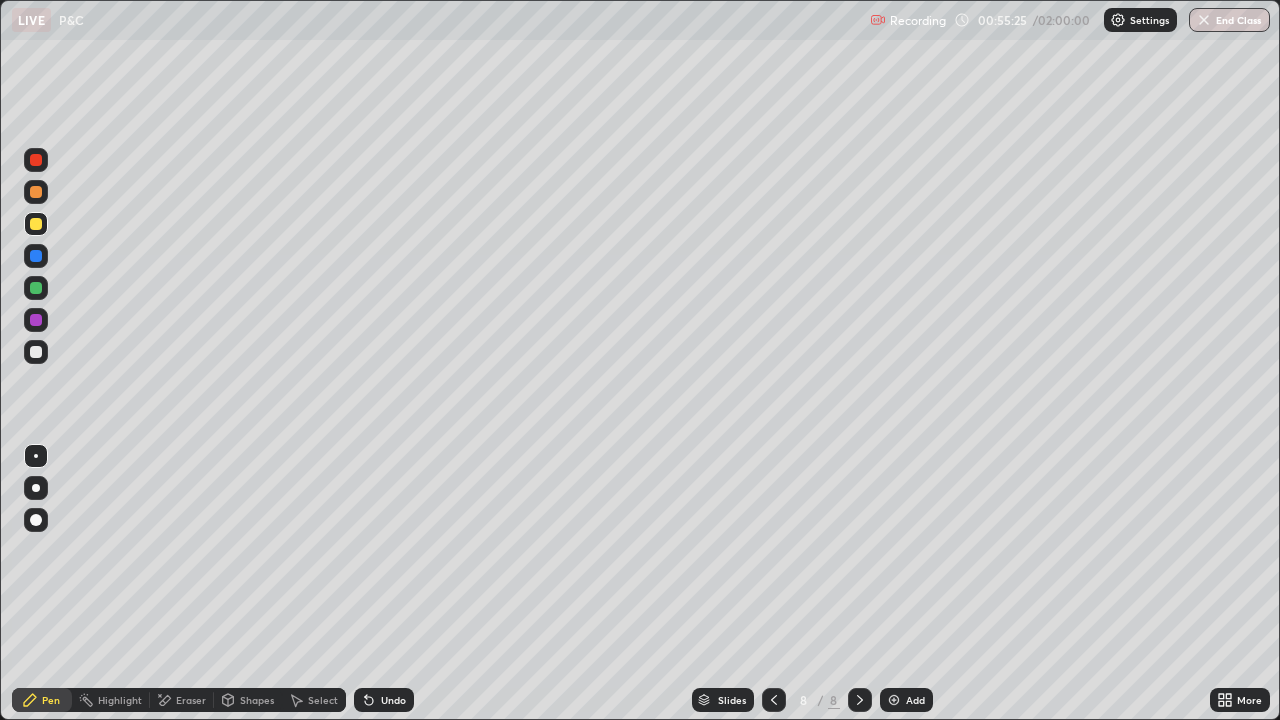 click on "Undo" at bounding box center (393, 700) 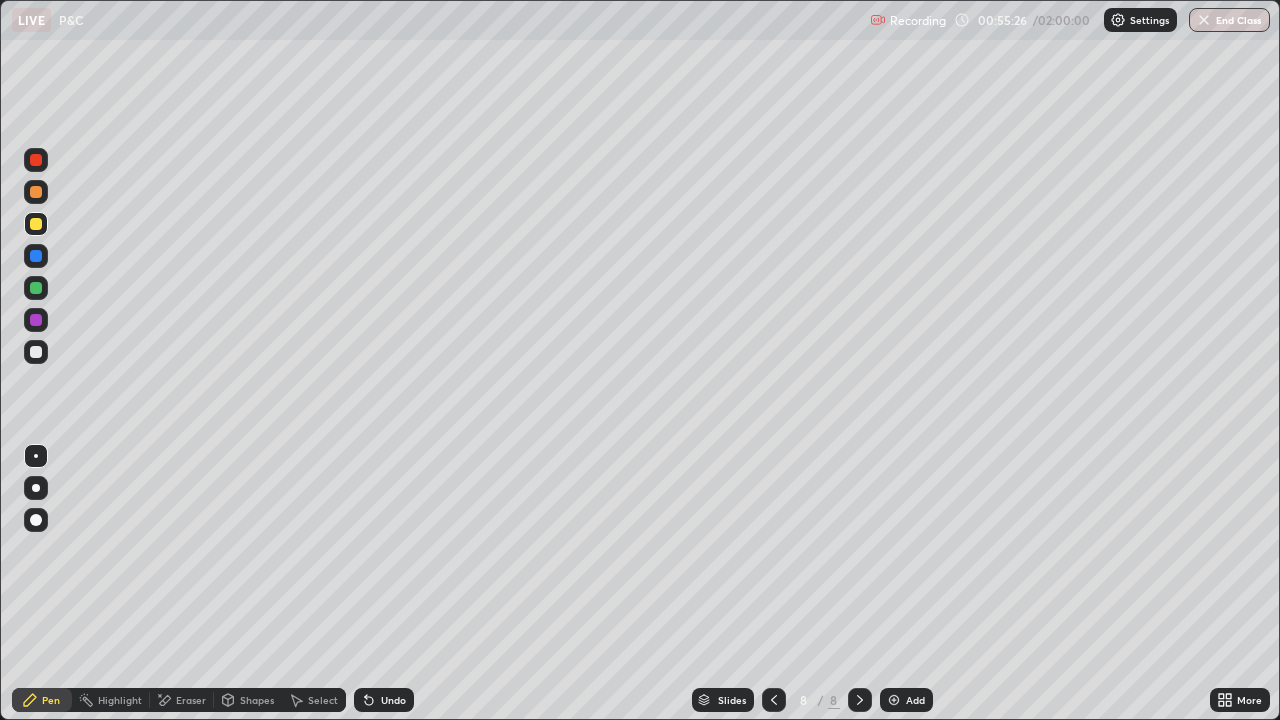 click 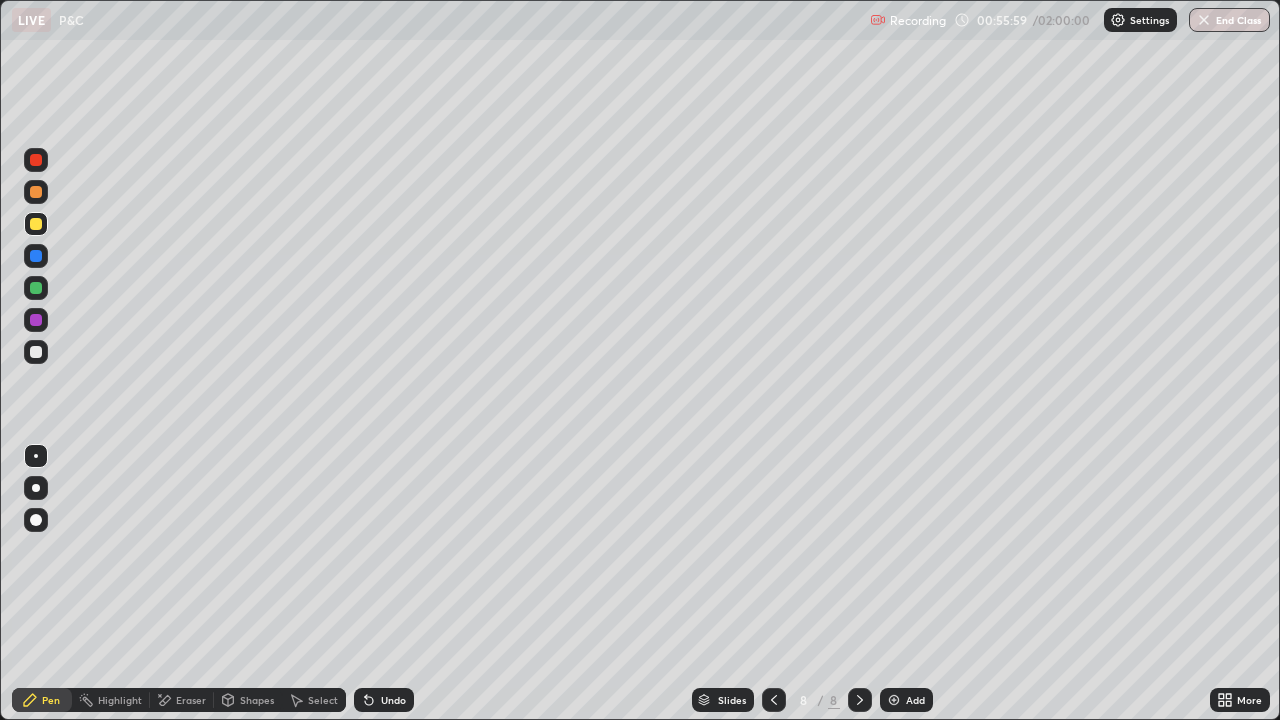 click at bounding box center (36, 352) 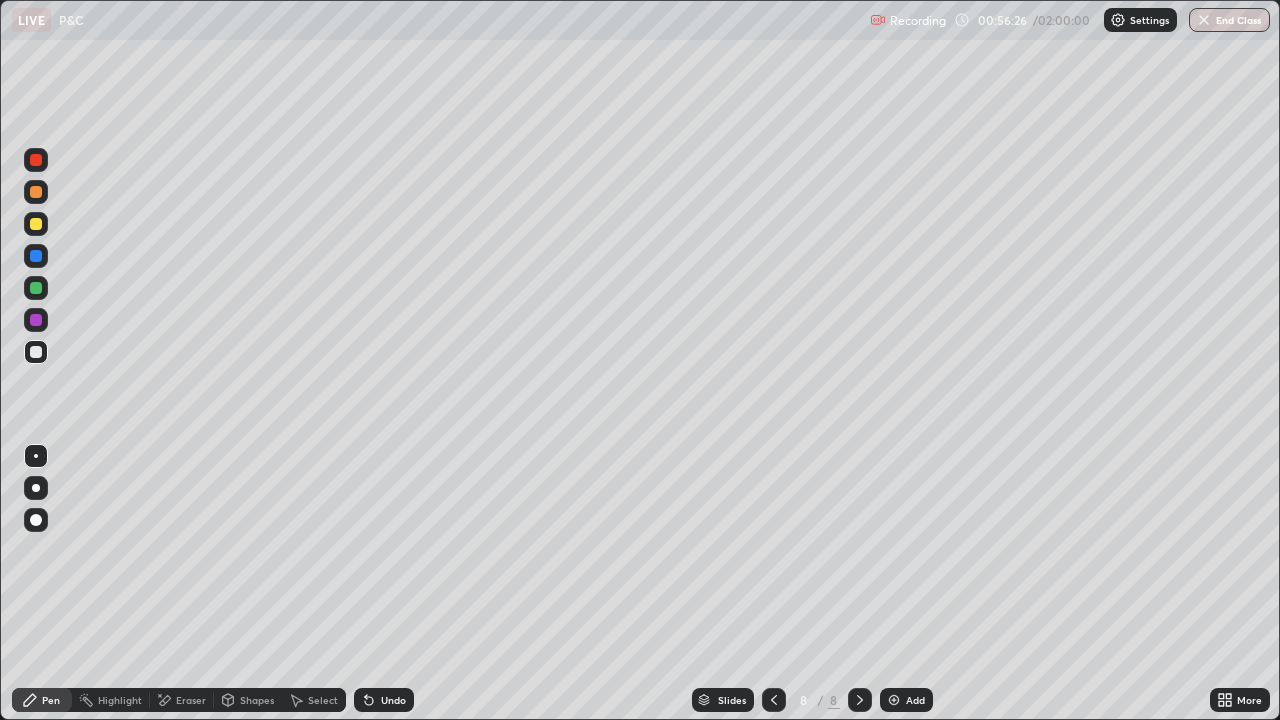 click at bounding box center [36, 224] 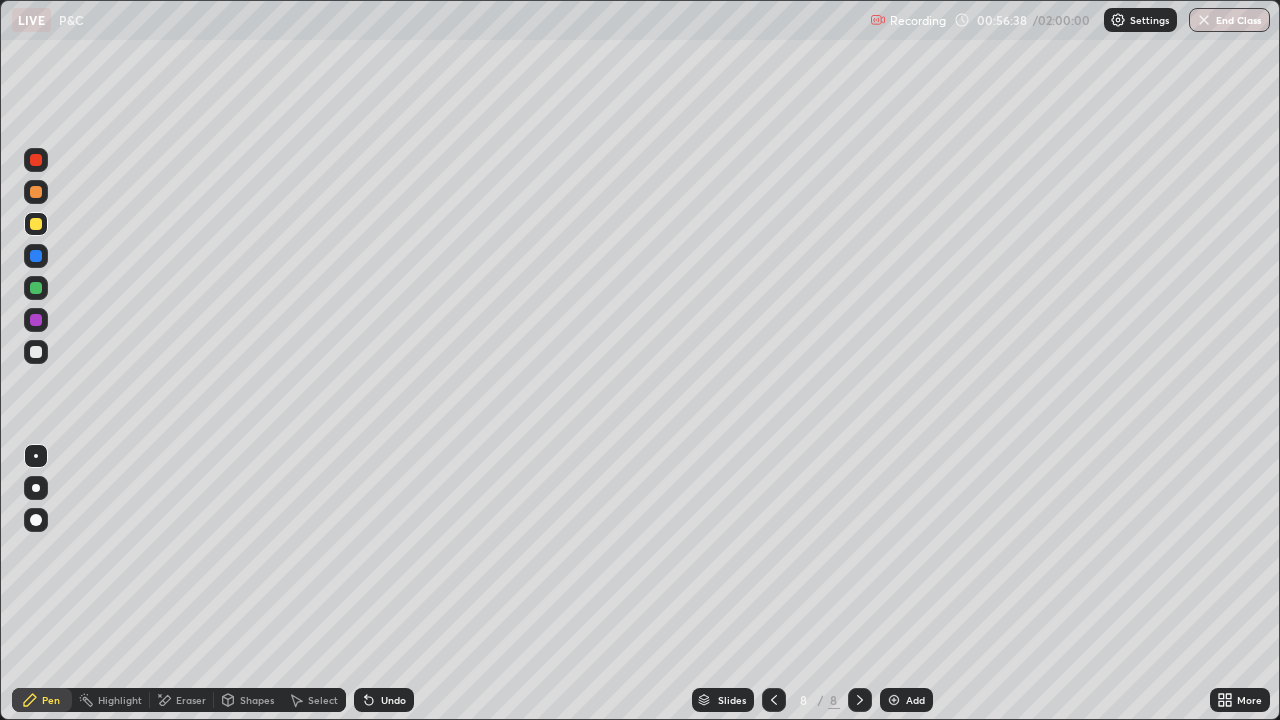 click on "Undo" at bounding box center [393, 700] 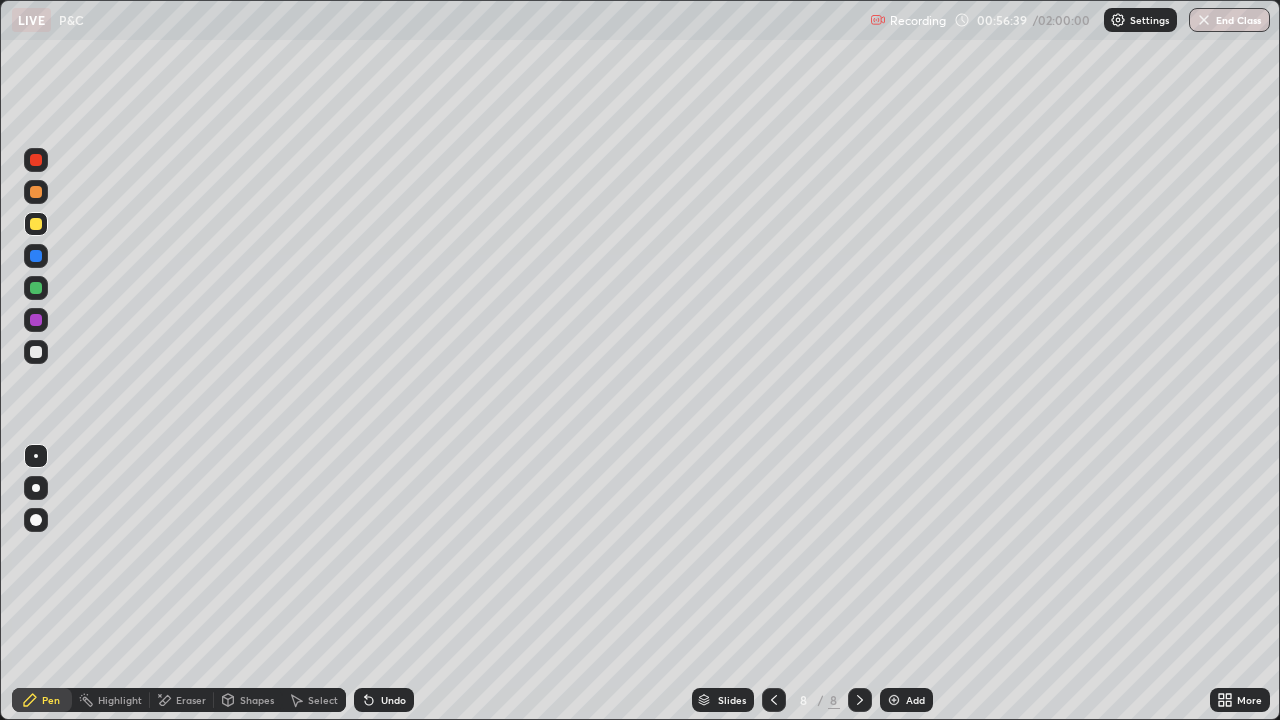 click on "Undo" at bounding box center (393, 700) 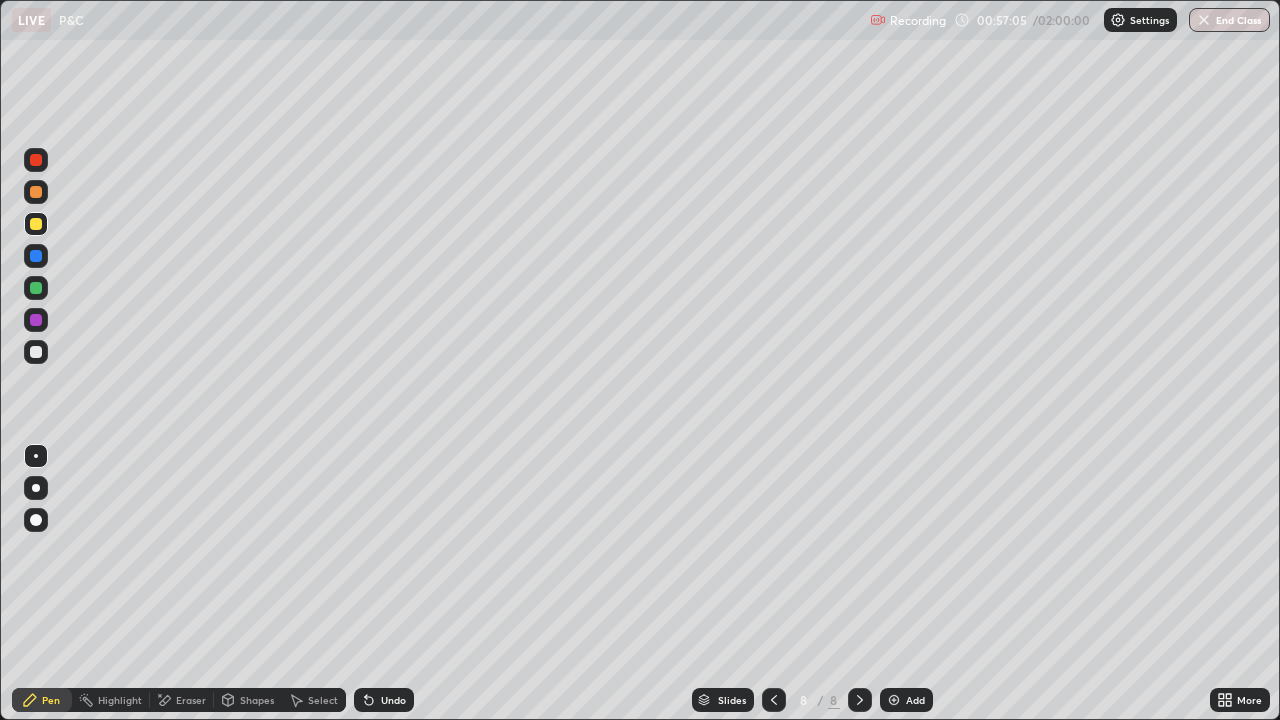 click at bounding box center [36, 352] 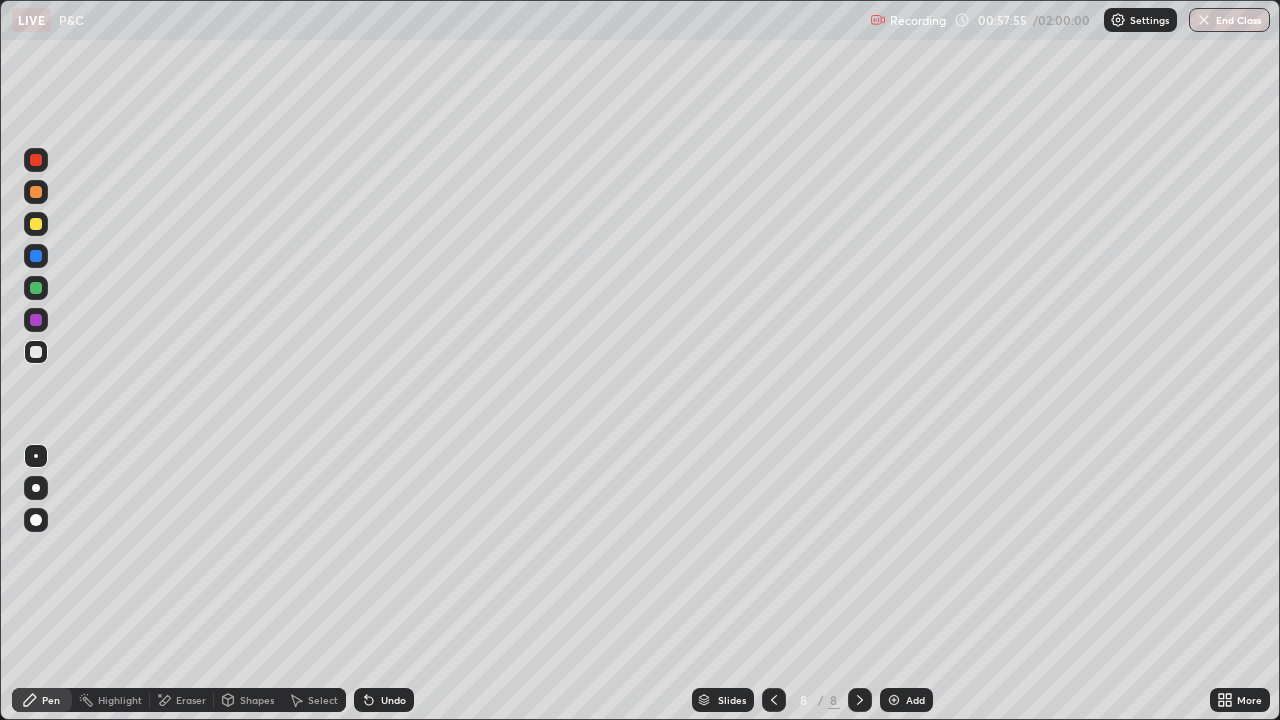 click at bounding box center (36, 352) 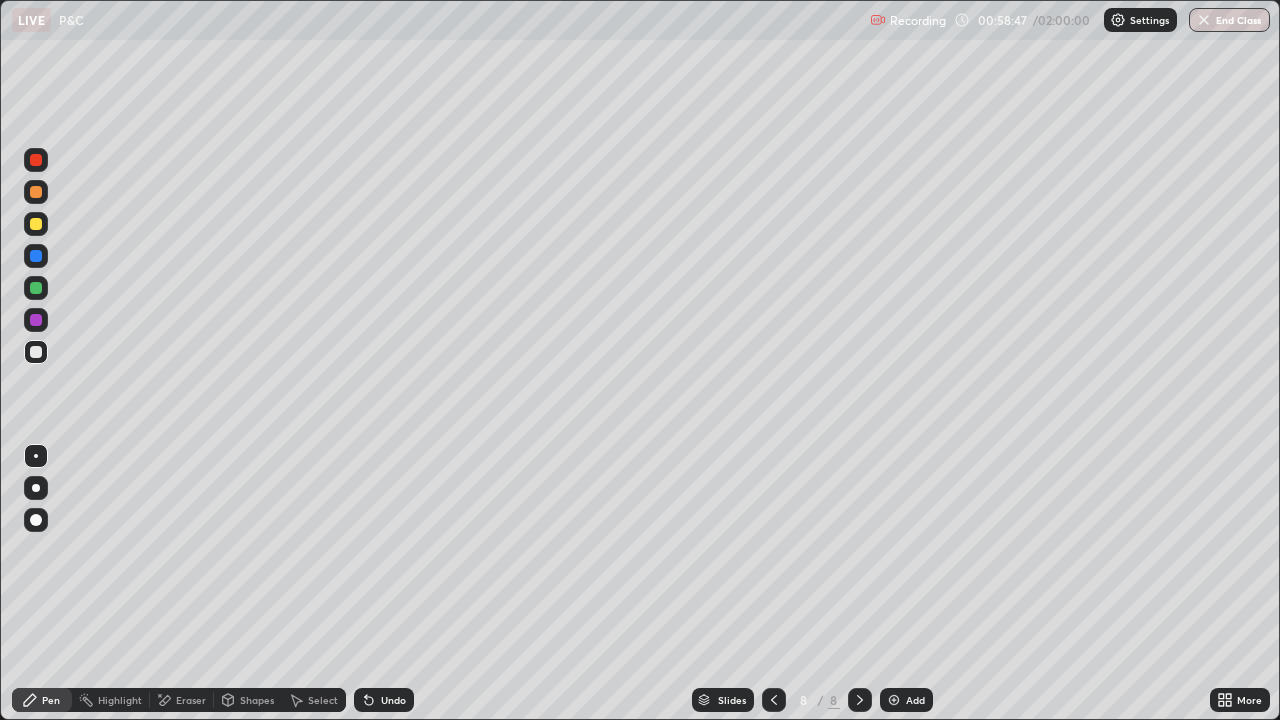 click at bounding box center (894, 700) 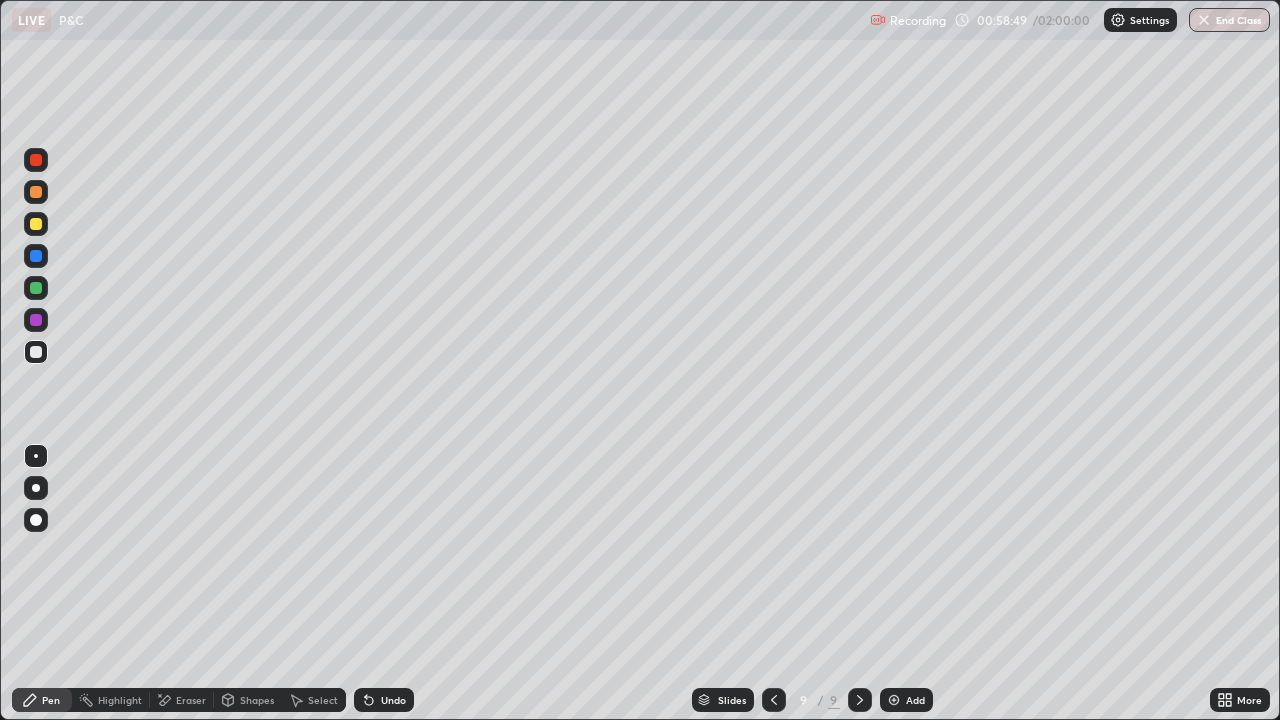 click at bounding box center (36, 224) 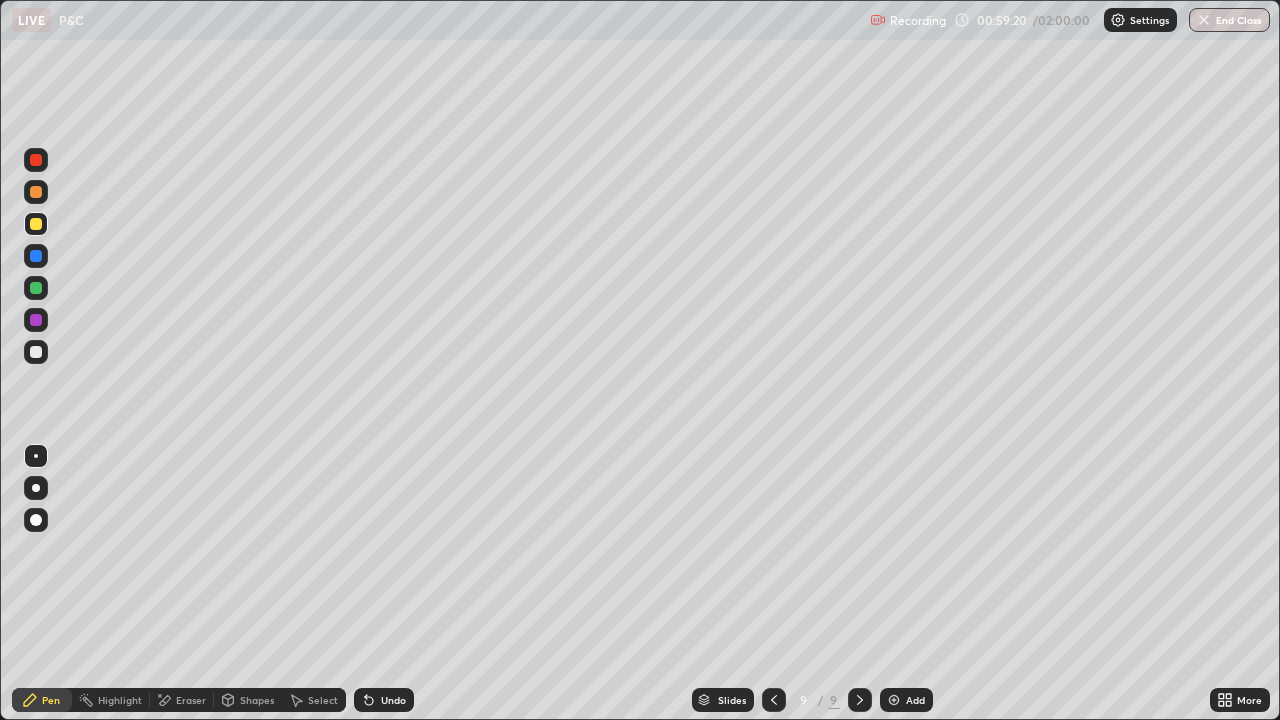 click on "Undo" at bounding box center [384, 700] 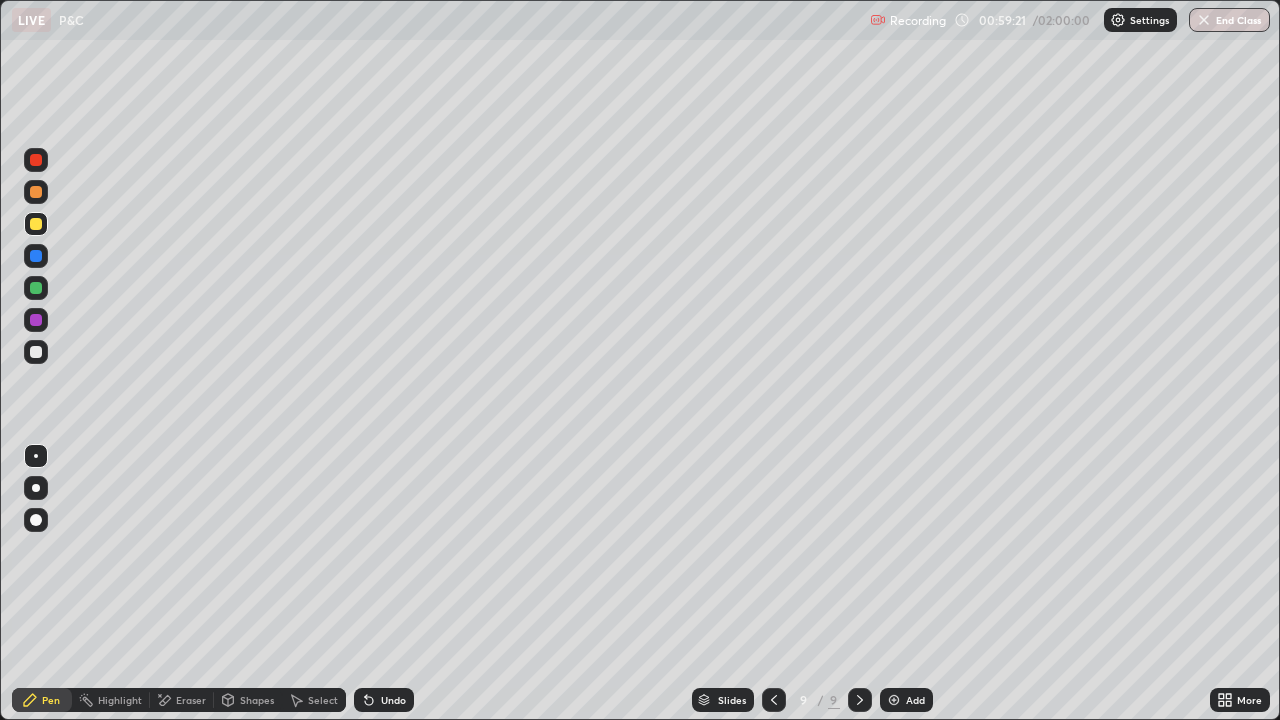 click on "Undo" at bounding box center (384, 700) 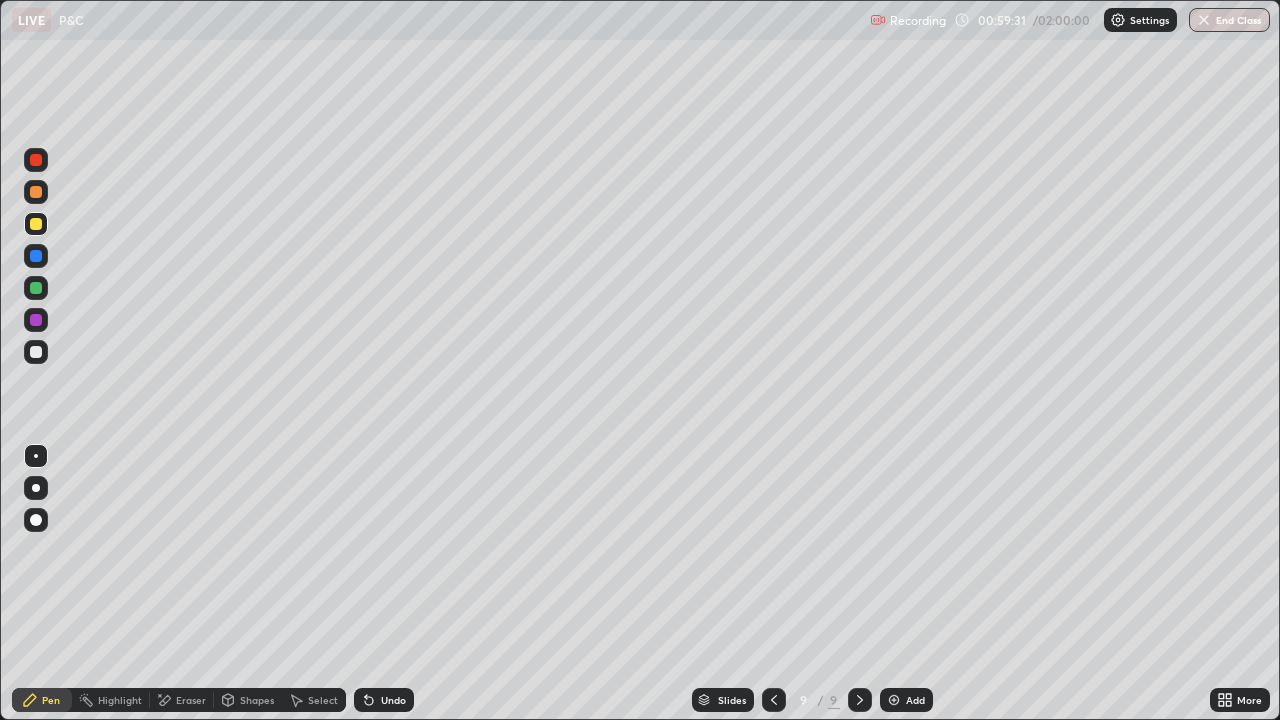 click at bounding box center (36, 352) 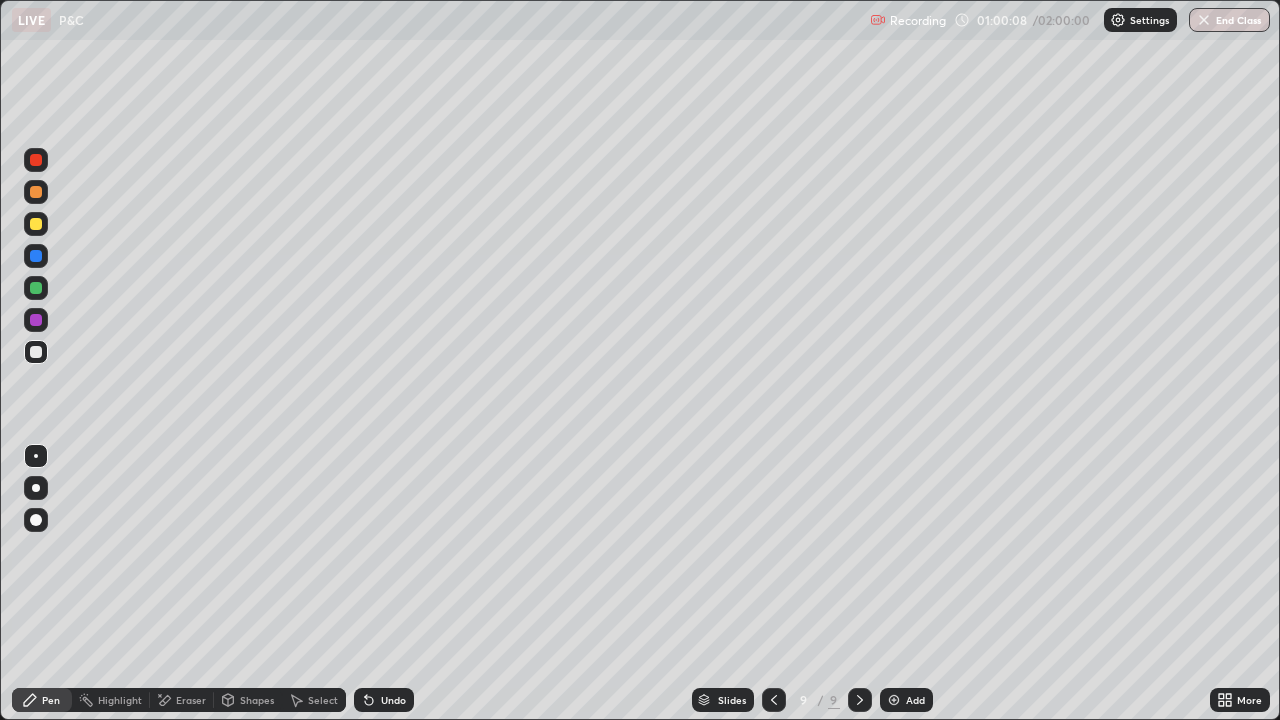 click on "Undo" at bounding box center [384, 700] 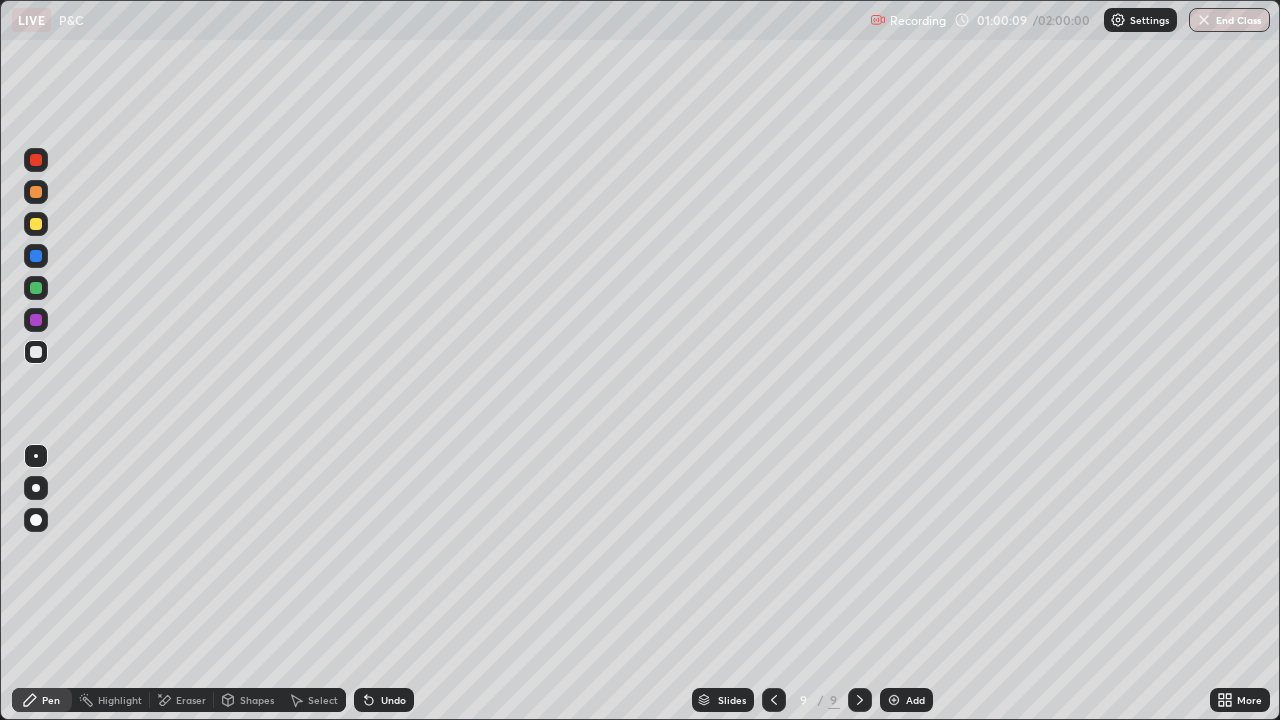click on "Undo" at bounding box center (393, 700) 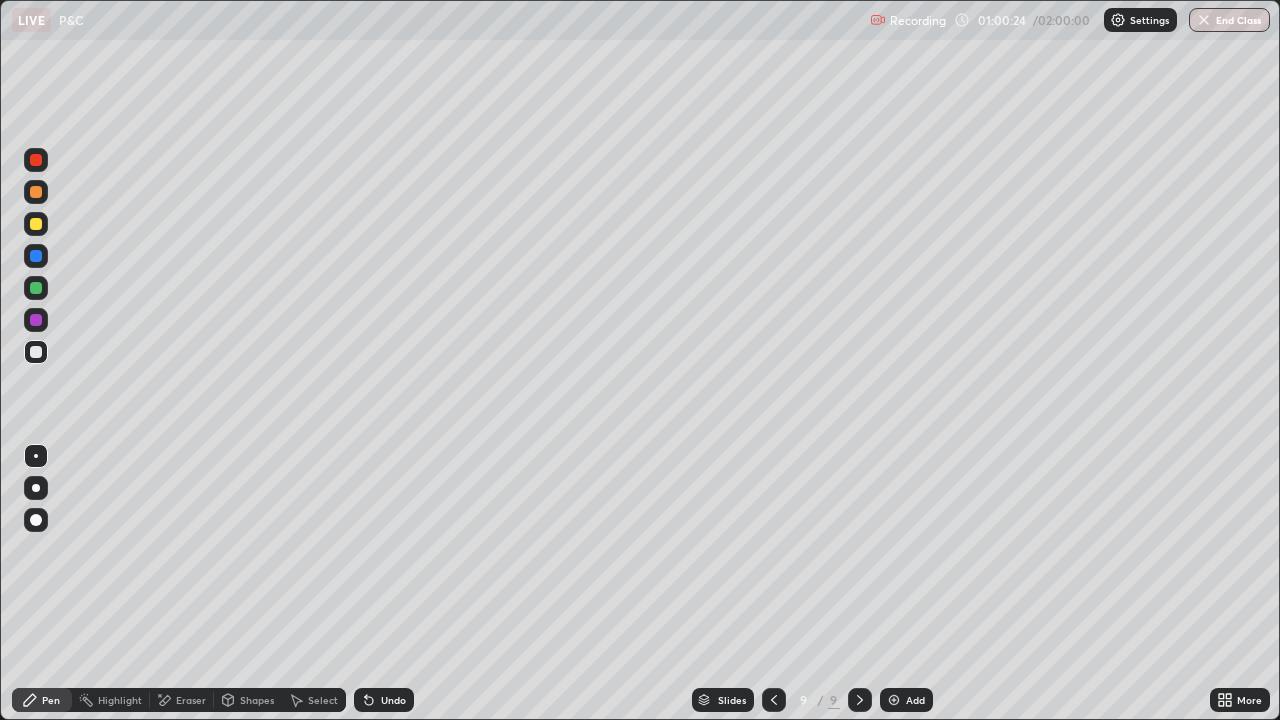 click on "Eraser" at bounding box center (191, 700) 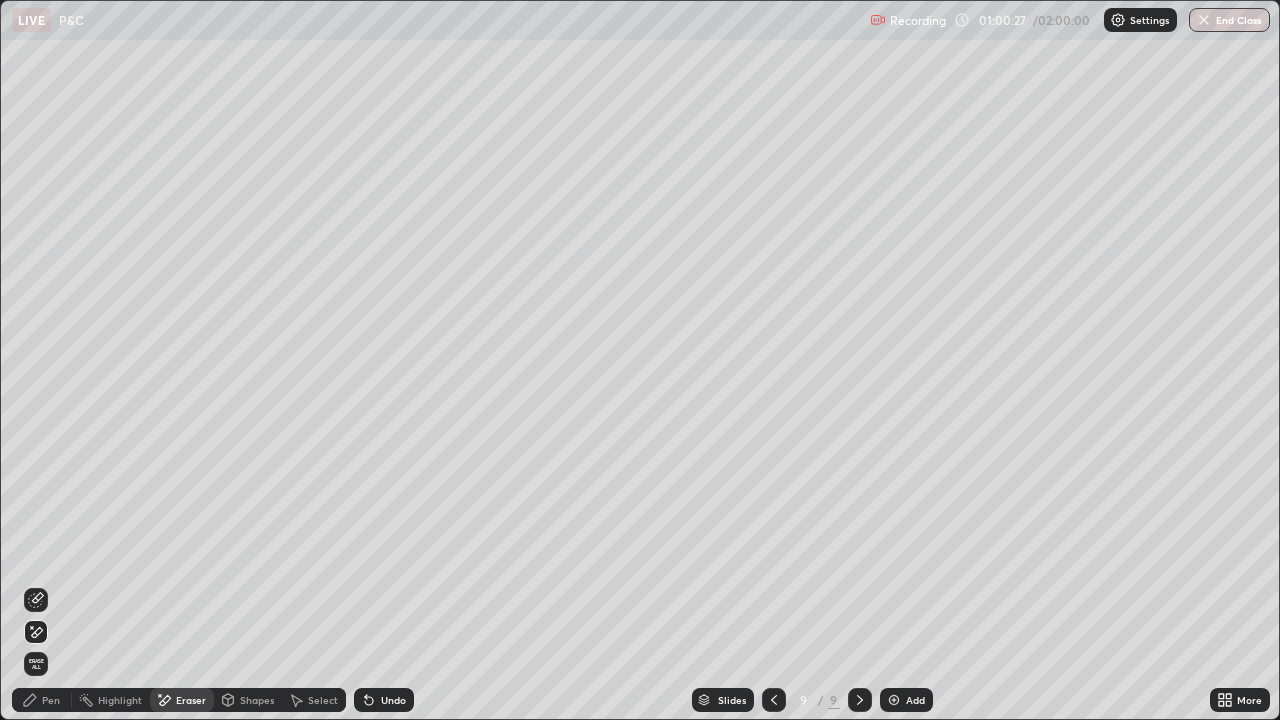 click on "Pen" at bounding box center (42, 700) 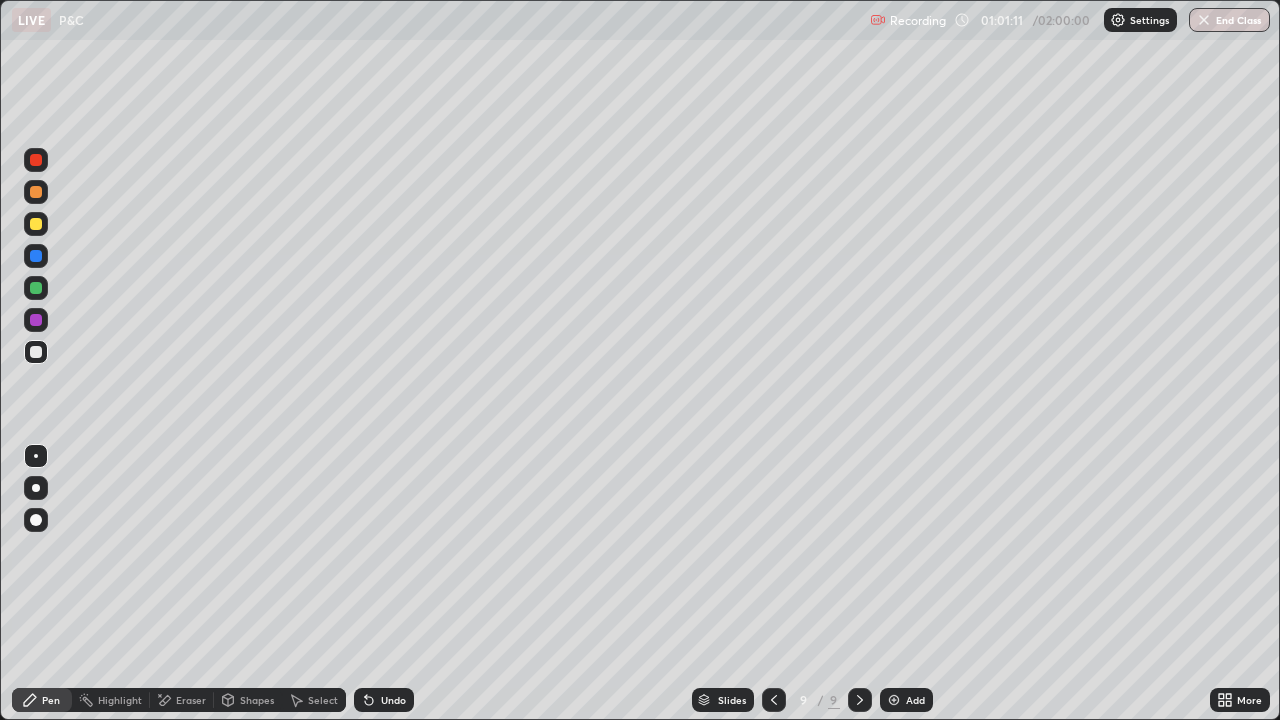 click on "Undo" at bounding box center [393, 700] 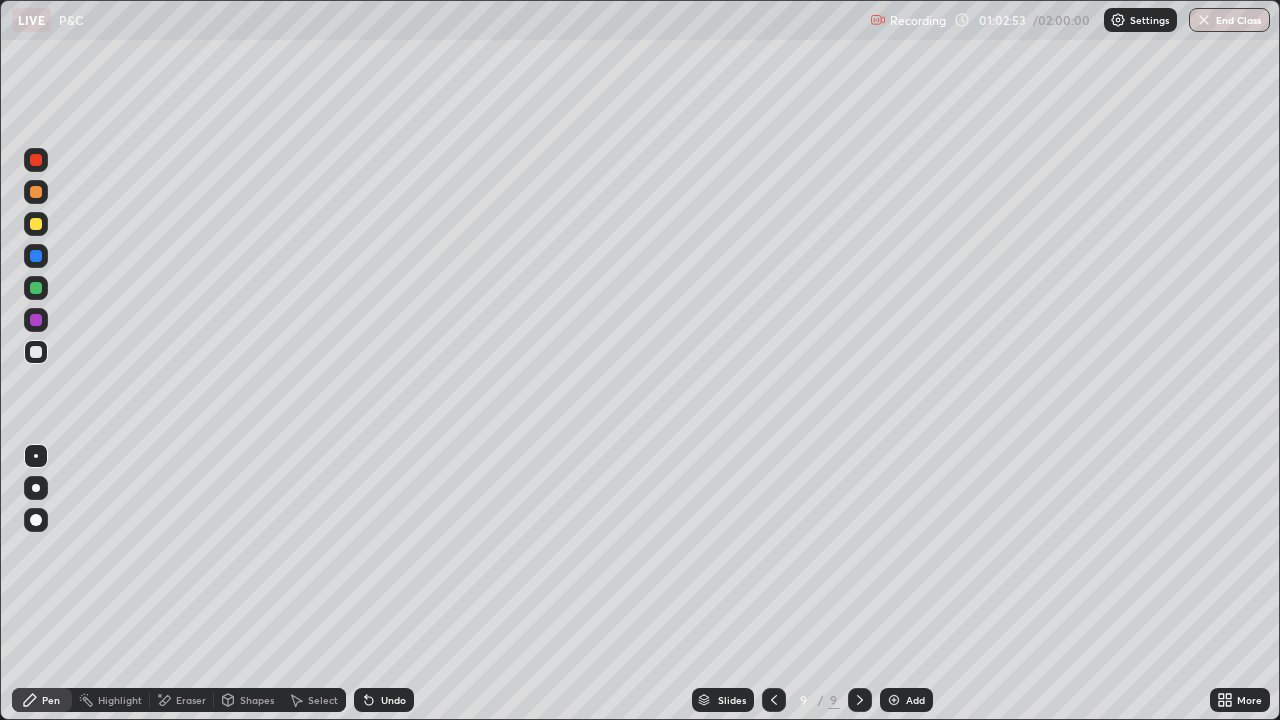 click on "Add" at bounding box center (915, 700) 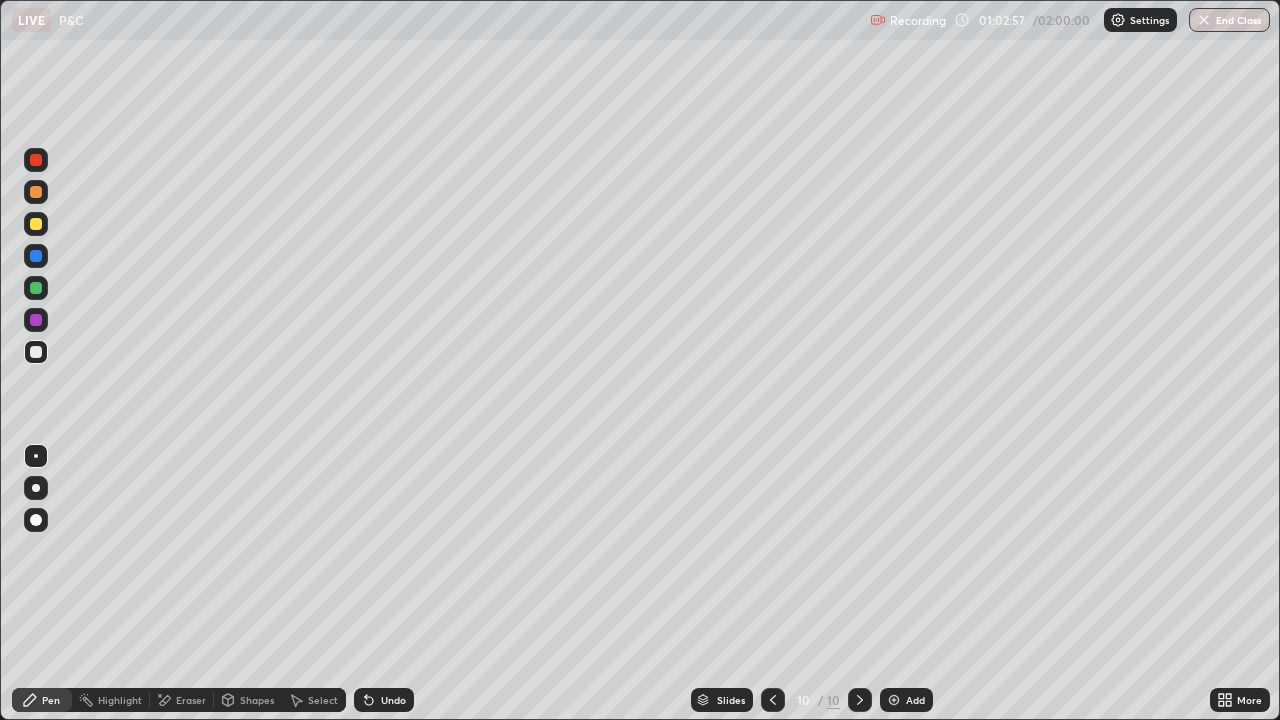 click at bounding box center [36, 224] 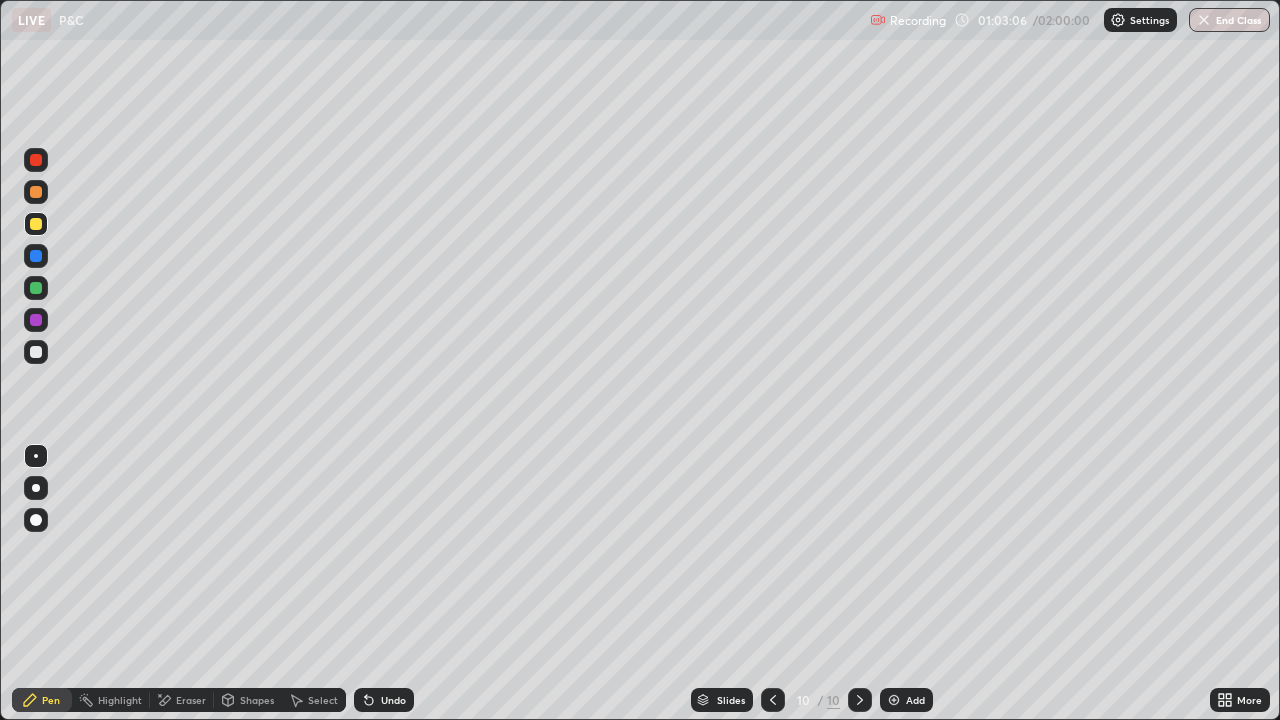 click at bounding box center [36, 352] 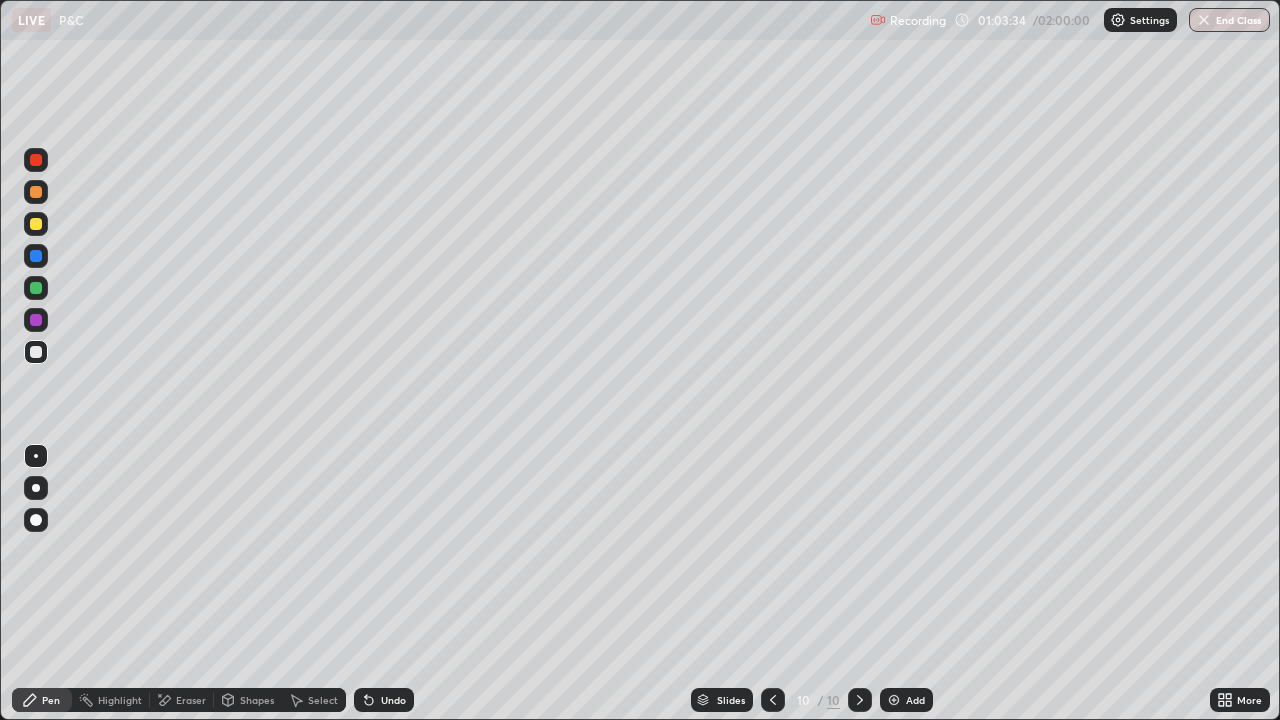 click on "Undo" at bounding box center (384, 700) 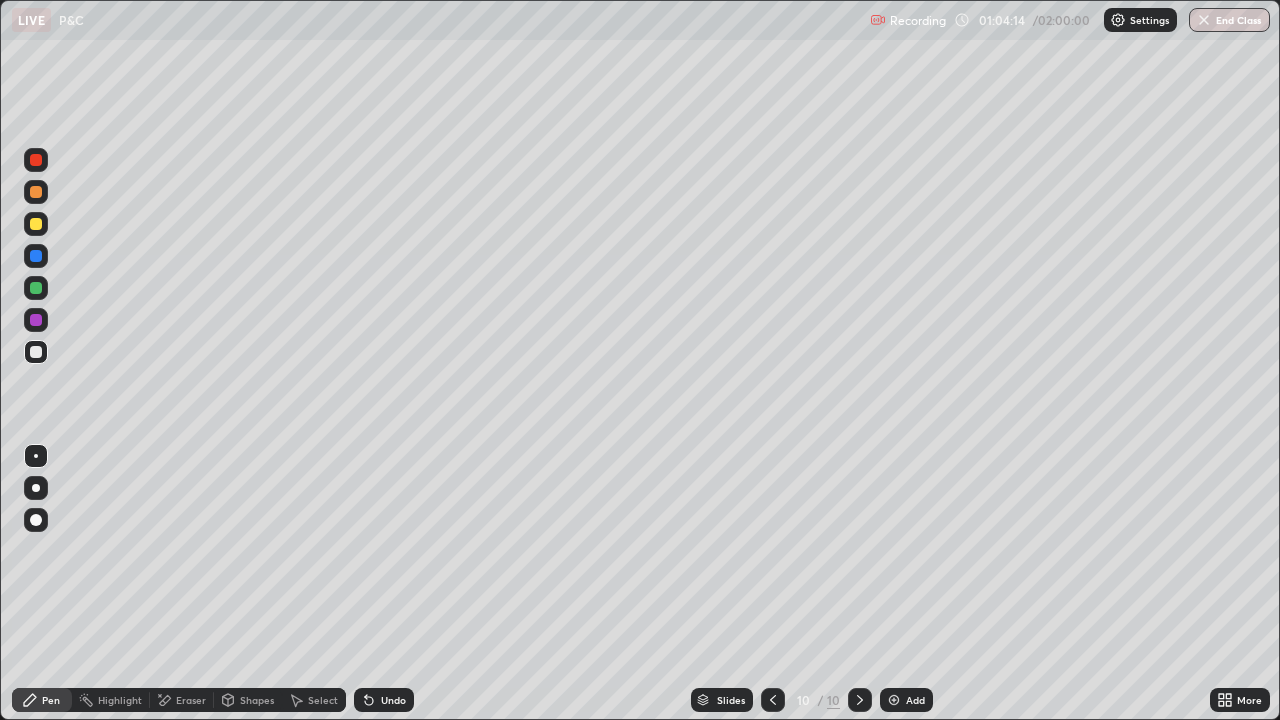 click on "Undo" at bounding box center (384, 700) 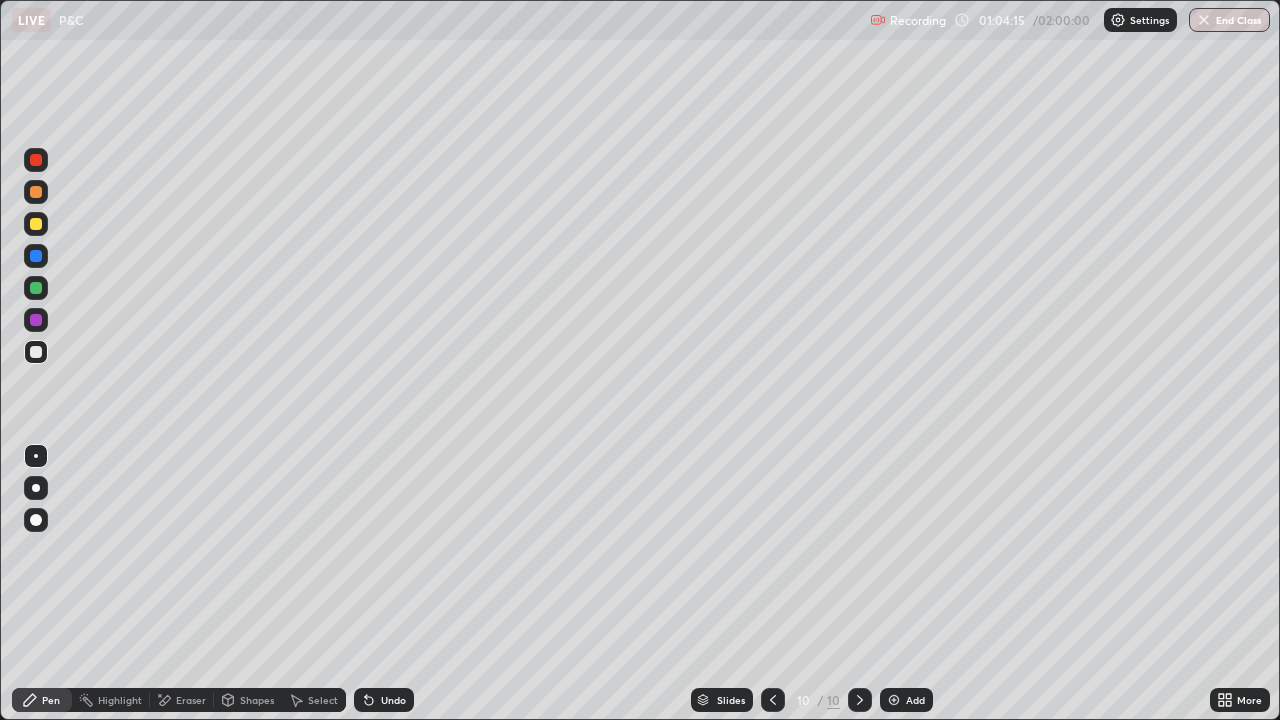 click on "Undo" at bounding box center (393, 700) 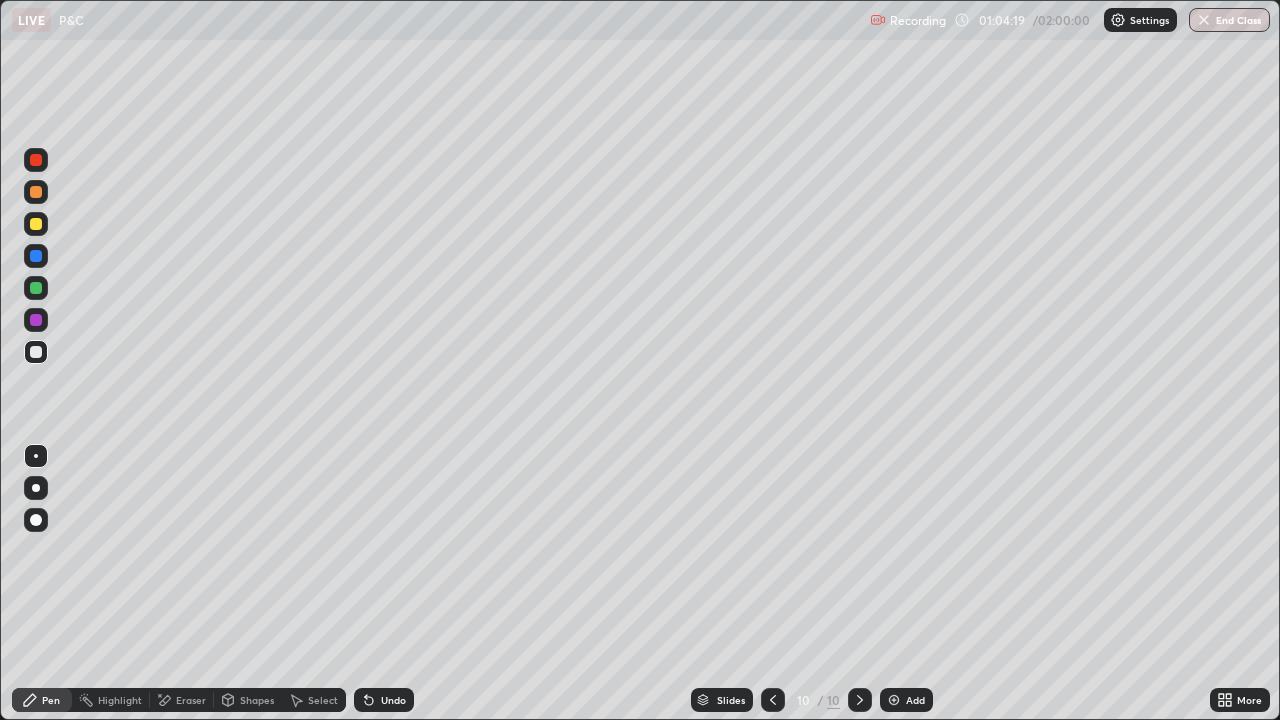 click on "Undo" at bounding box center (393, 700) 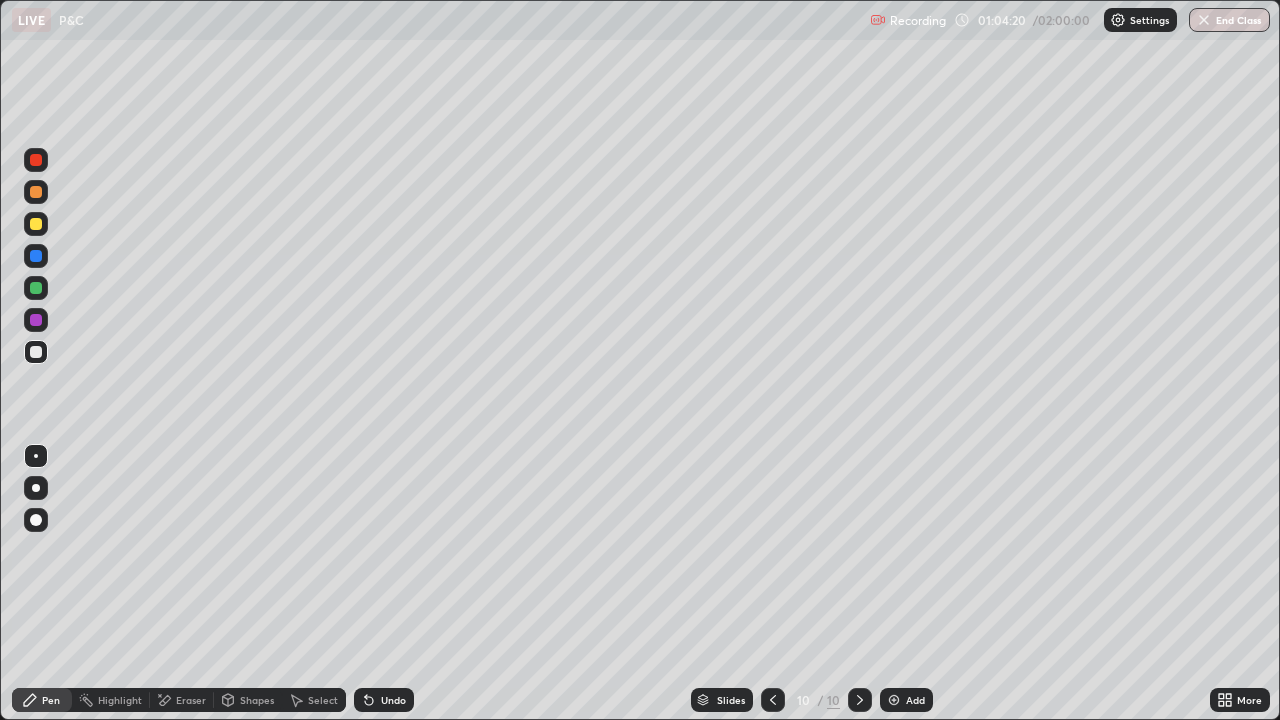 click on "Undo" at bounding box center [393, 700] 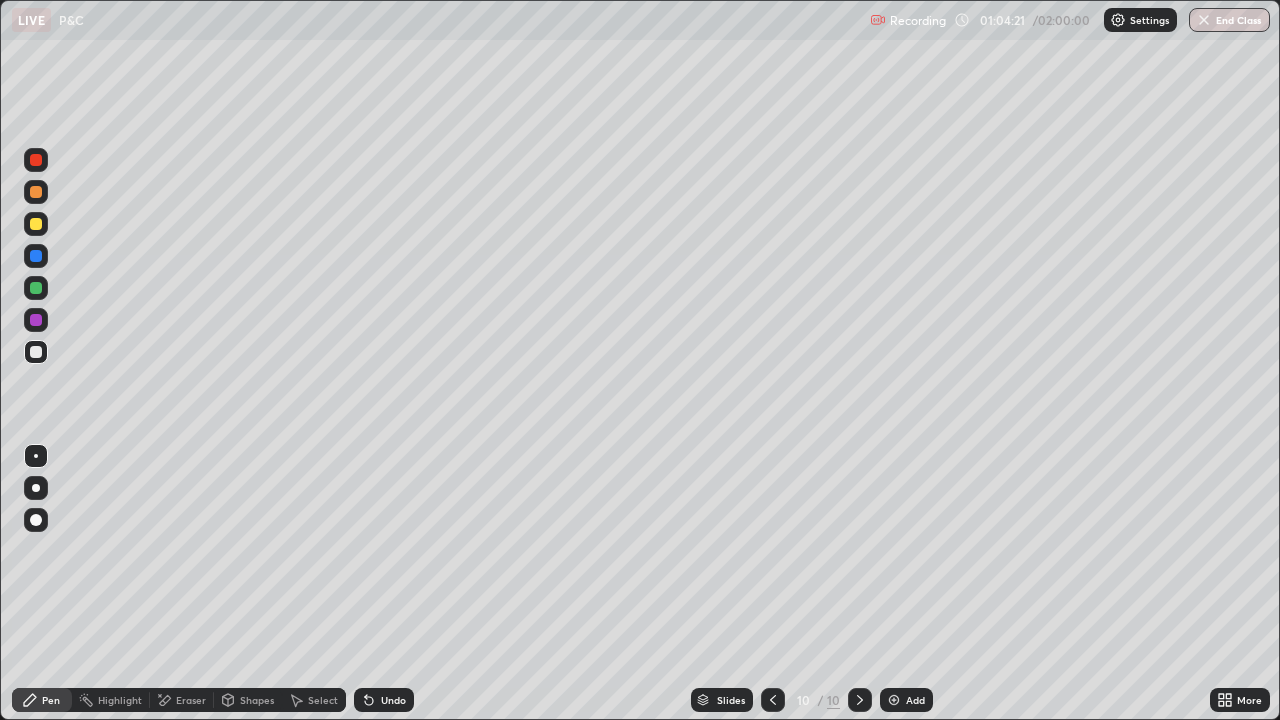 click on "Undo" at bounding box center [393, 700] 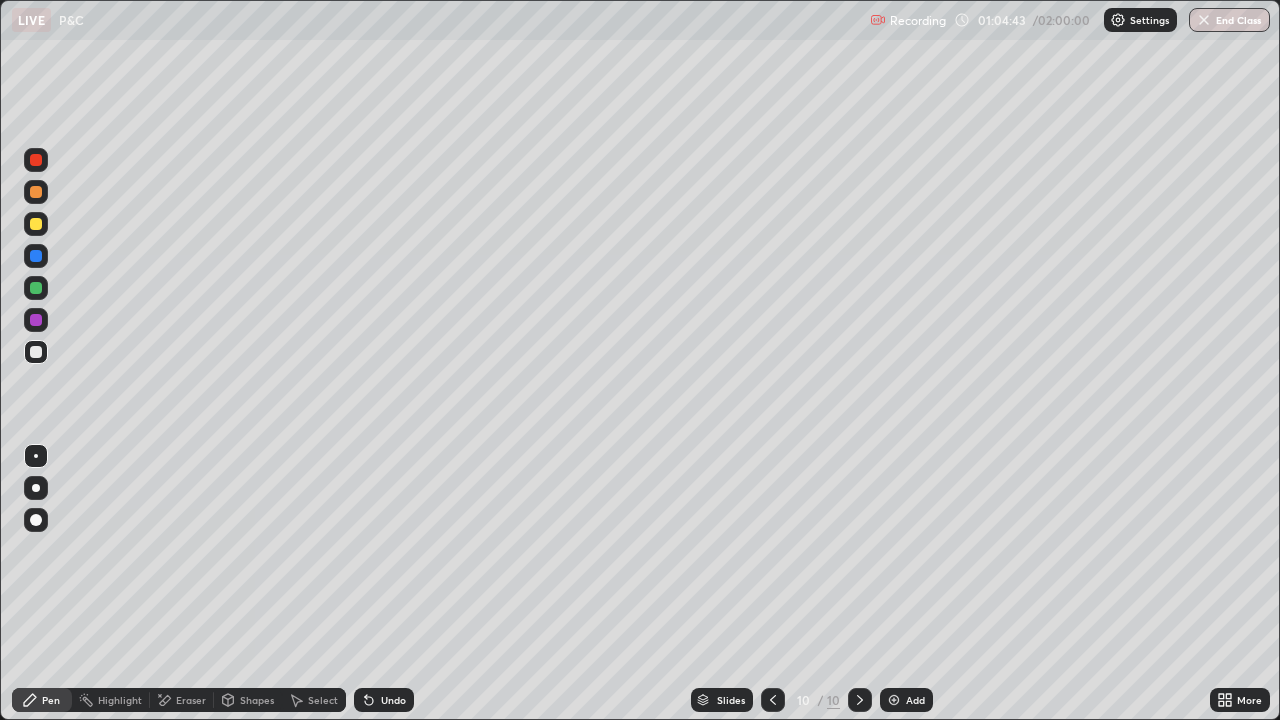 click at bounding box center [36, 224] 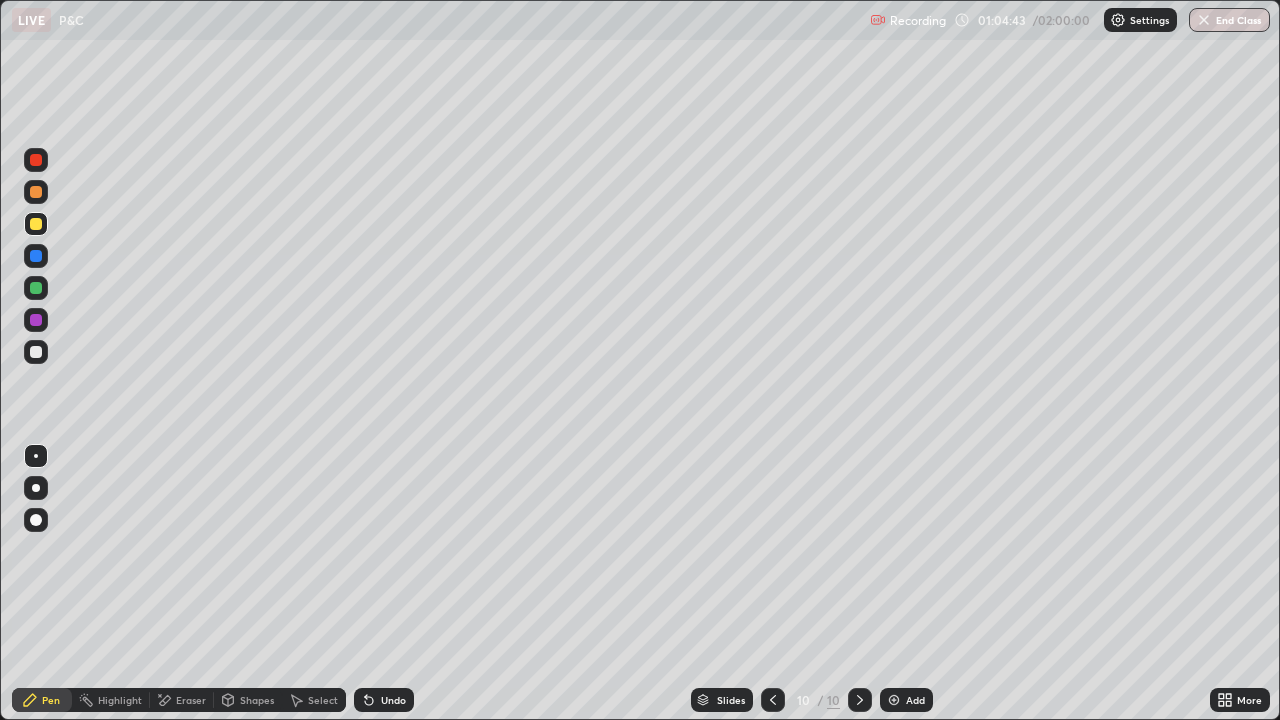 click at bounding box center [36, 288] 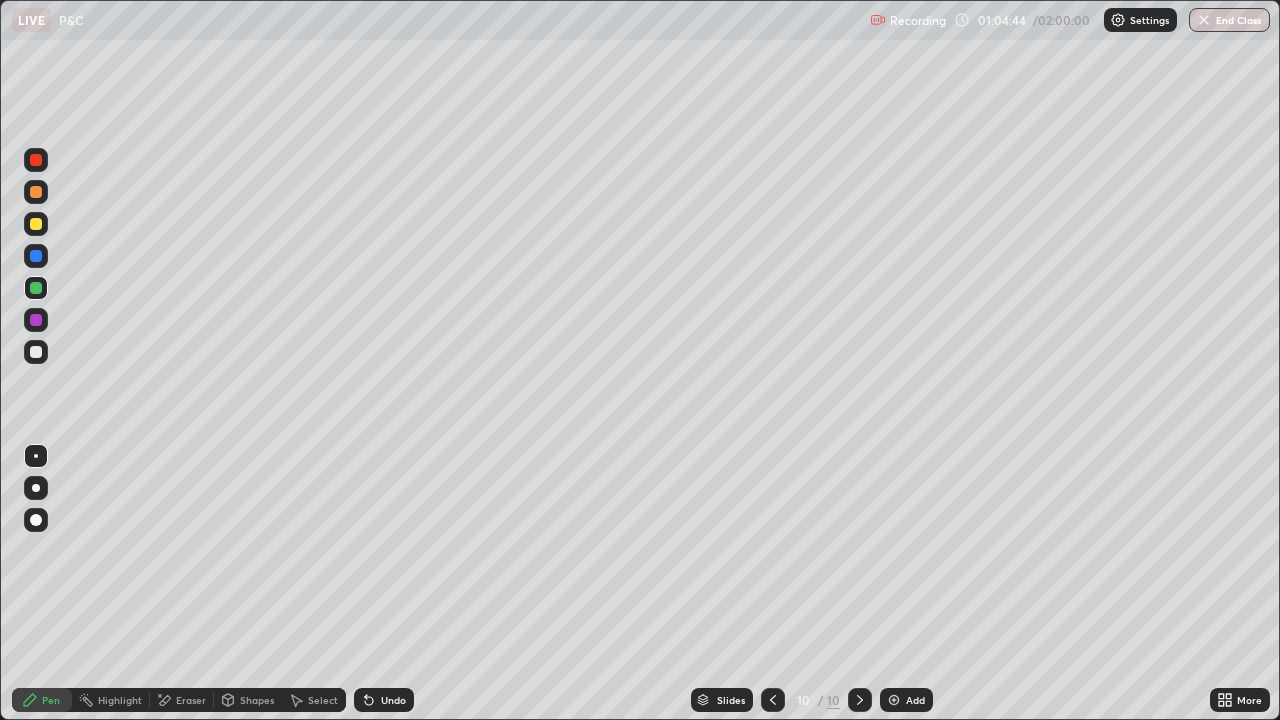 click at bounding box center (36, 224) 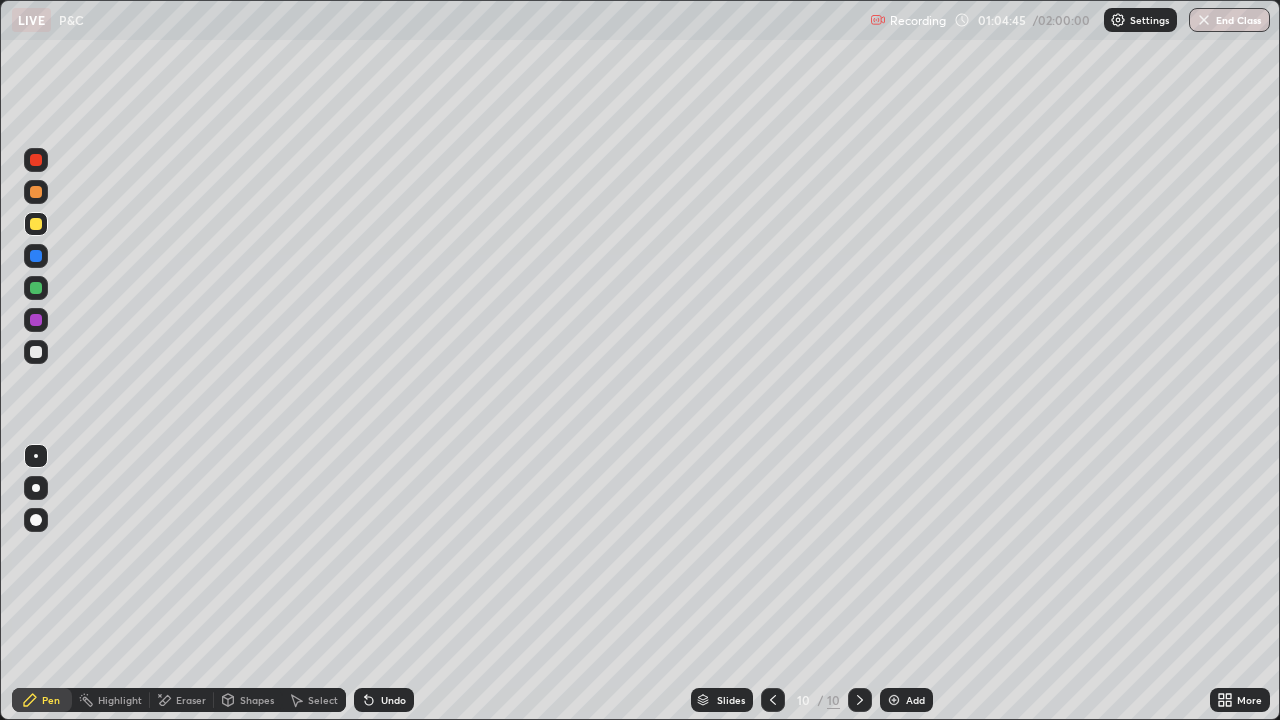 click at bounding box center (36, 352) 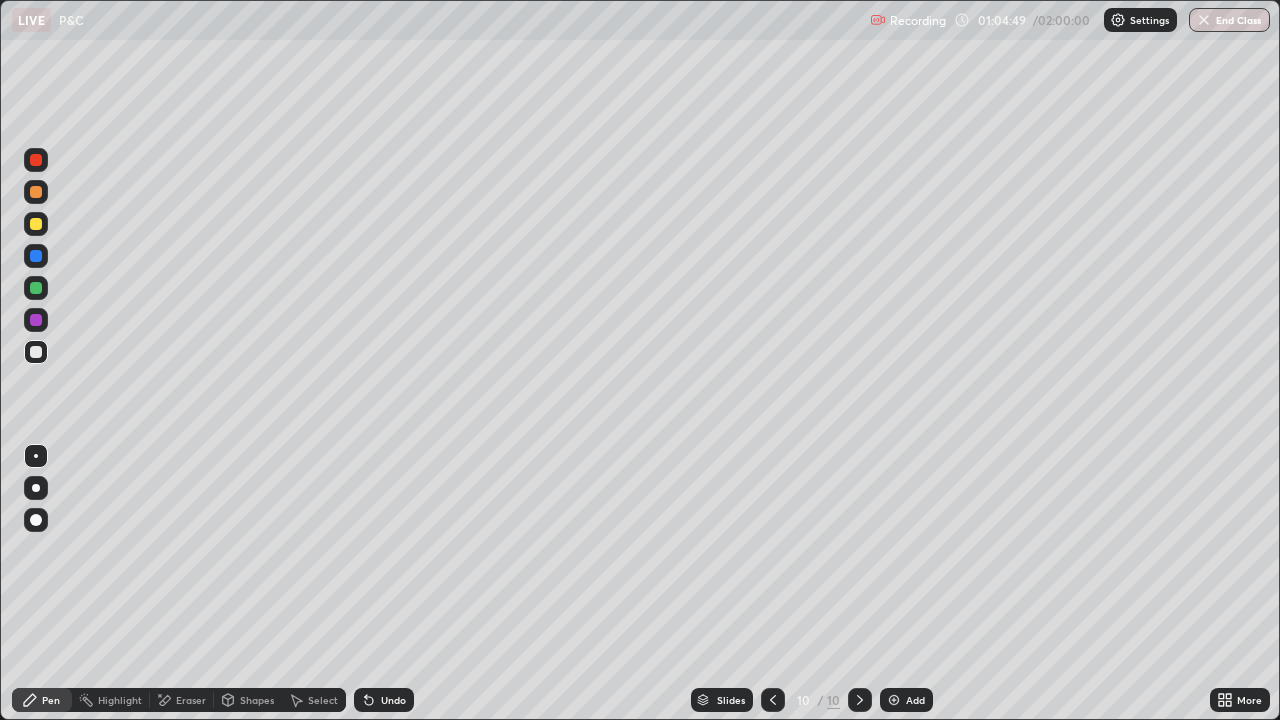 click at bounding box center [36, 352] 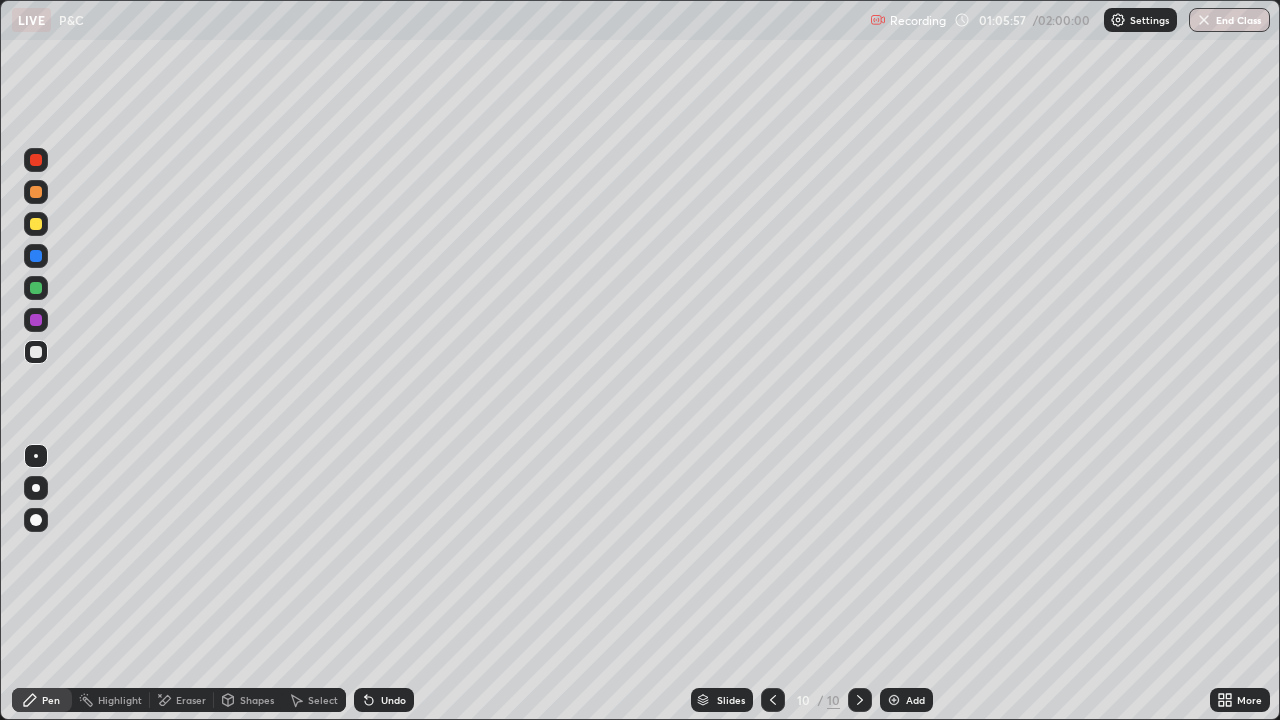 click at bounding box center [36, 288] 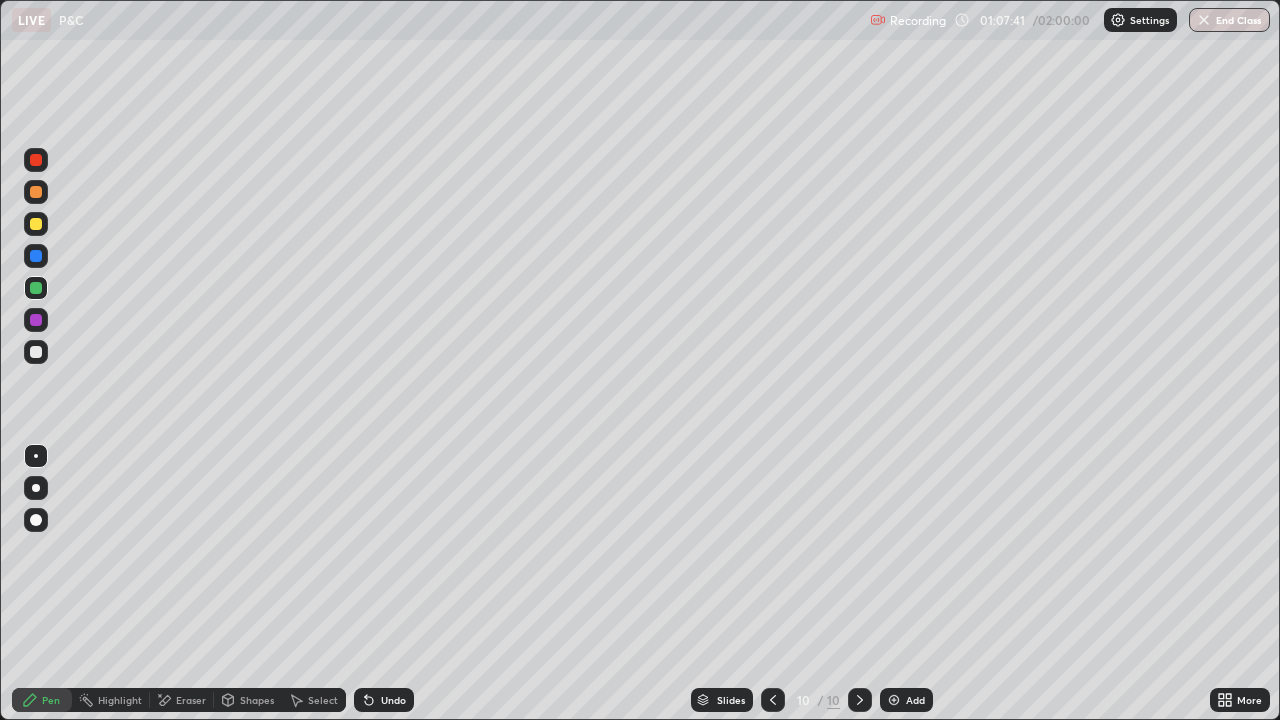 click on "Undo" at bounding box center (384, 700) 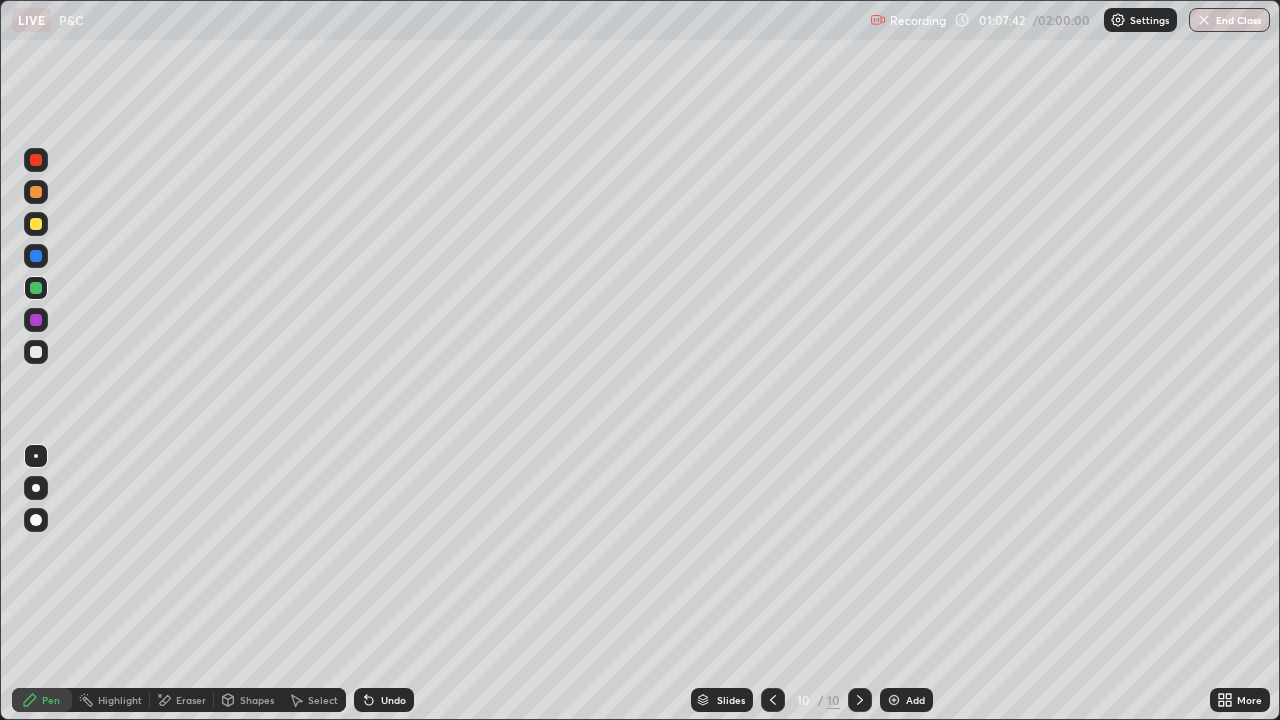 click on "Undo" at bounding box center [384, 700] 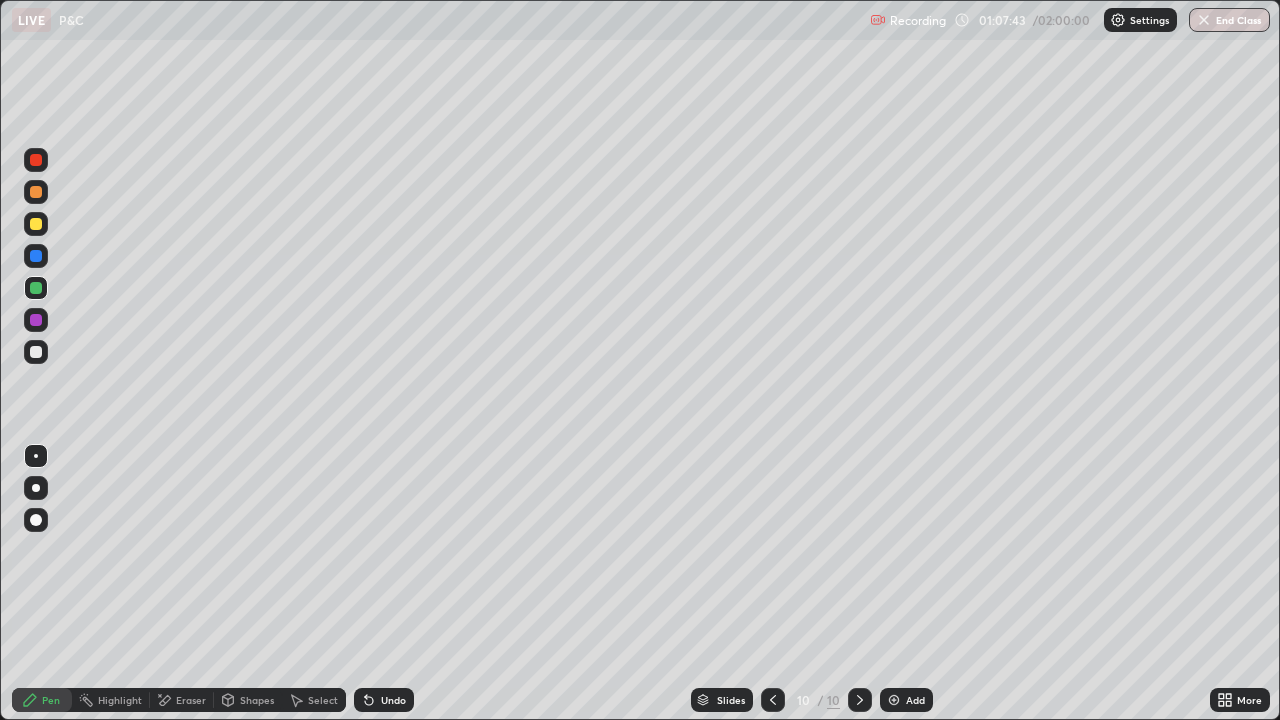 click on "Undo" at bounding box center [393, 700] 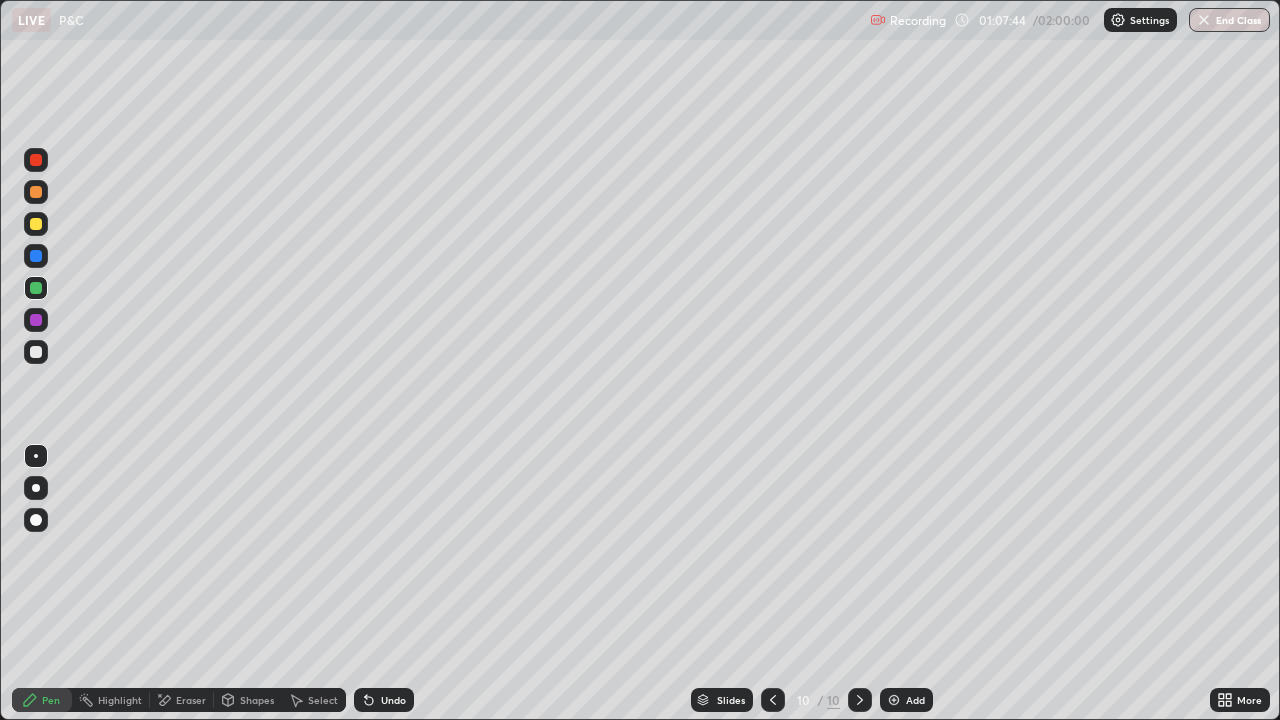 click on "Undo" at bounding box center (393, 700) 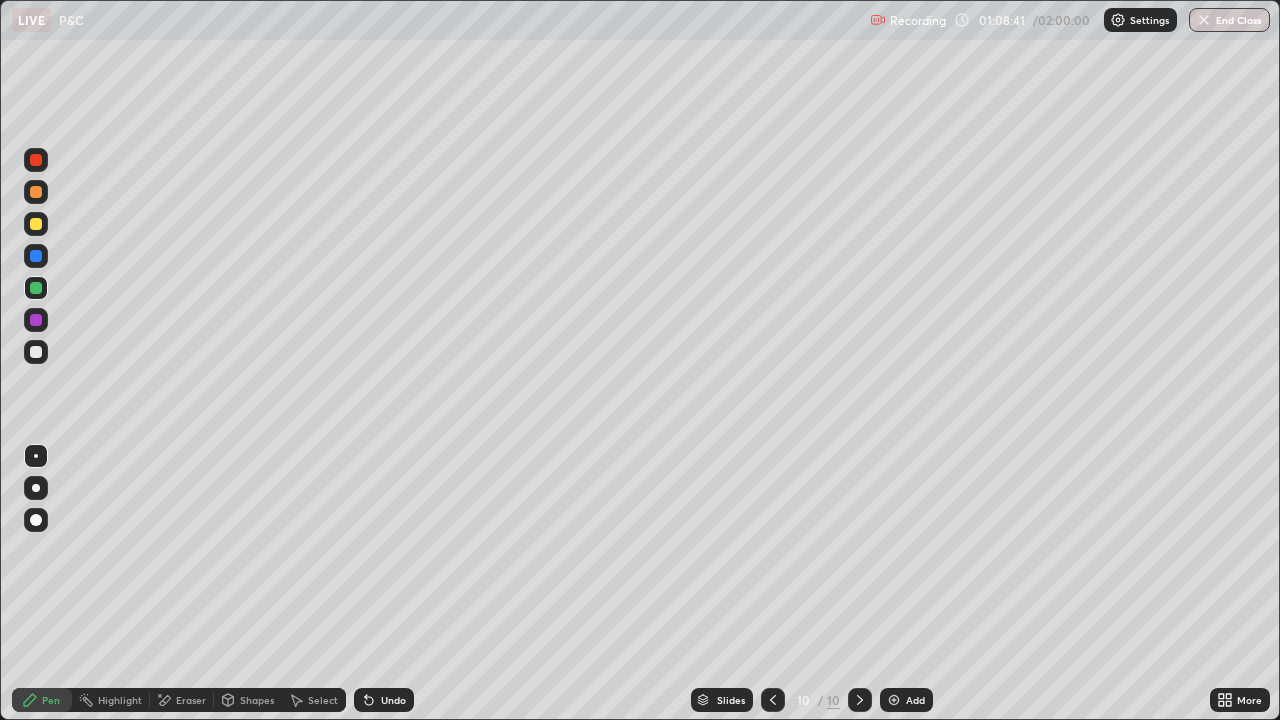 click on "Add" at bounding box center (915, 700) 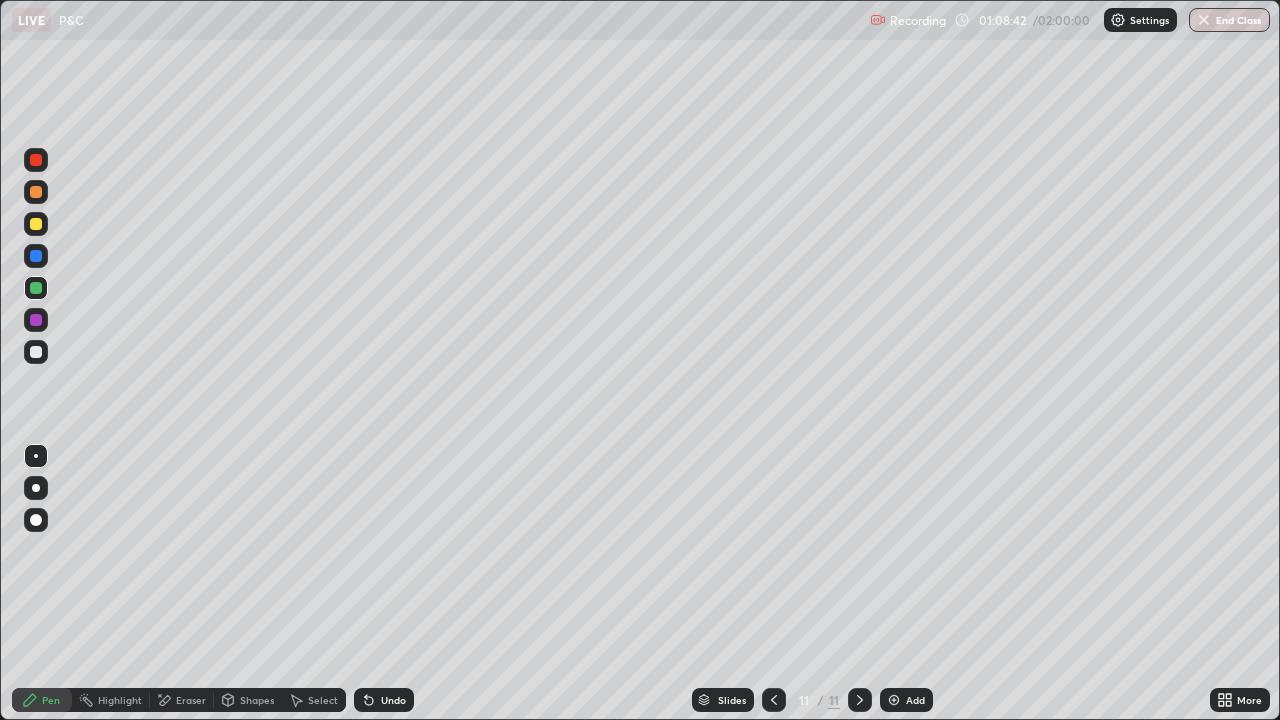 click 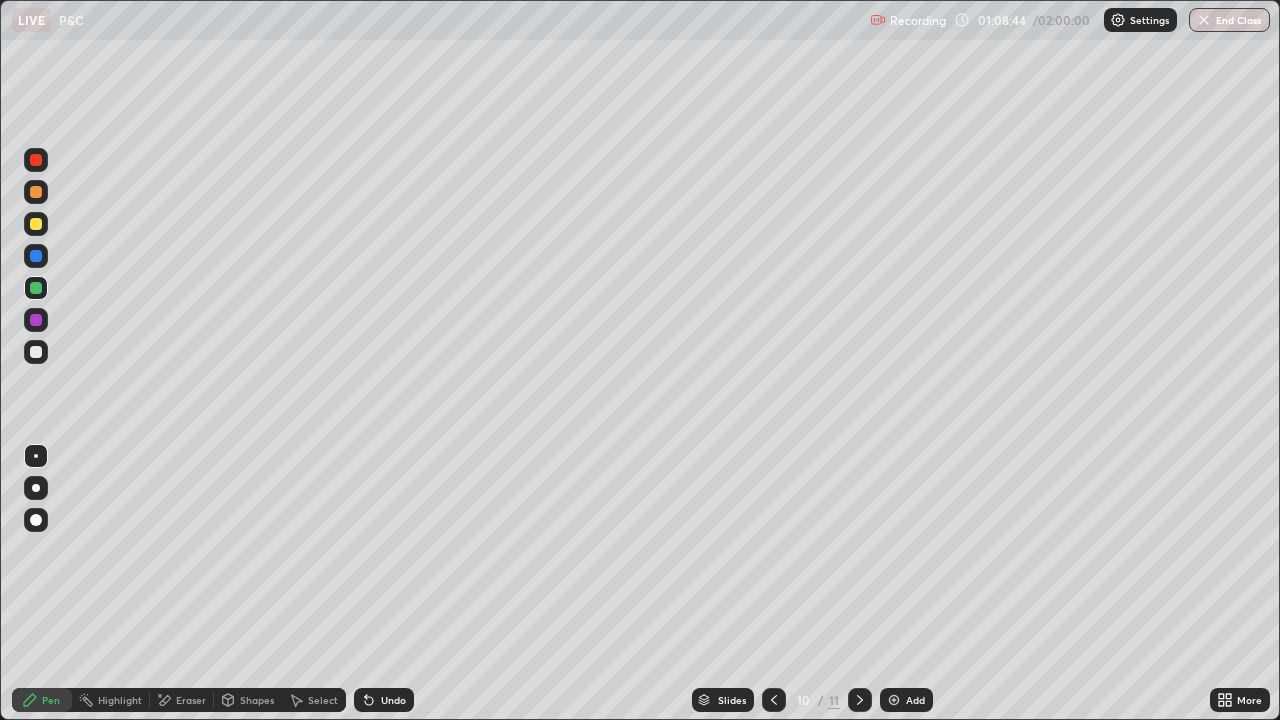 click on "Undo" at bounding box center (393, 700) 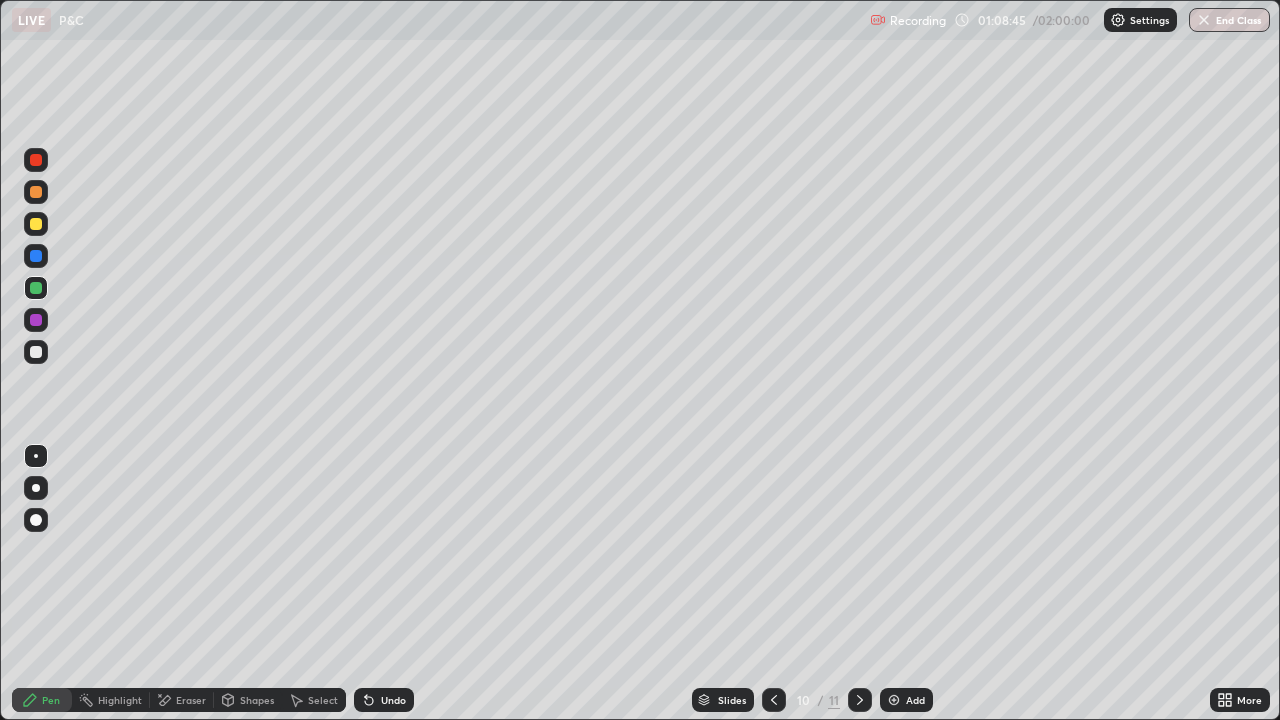 click on "Undo" at bounding box center [393, 700] 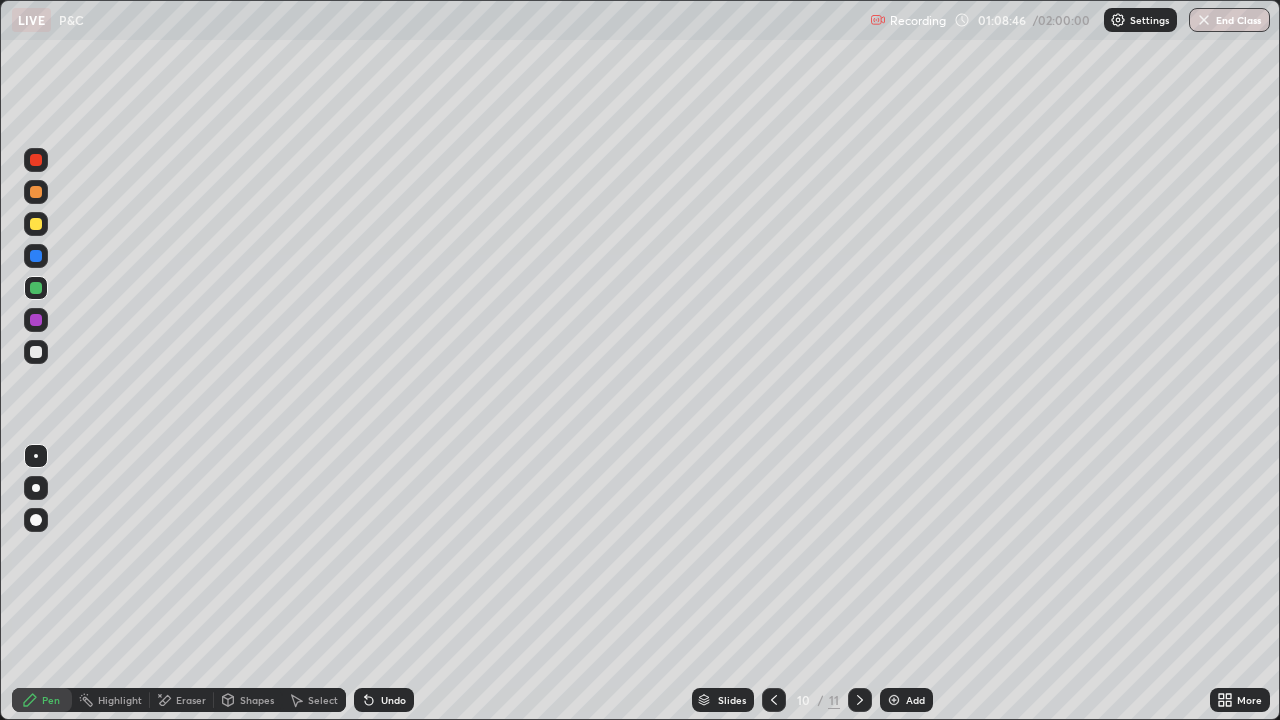click on "Undo" at bounding box center (393, 700) 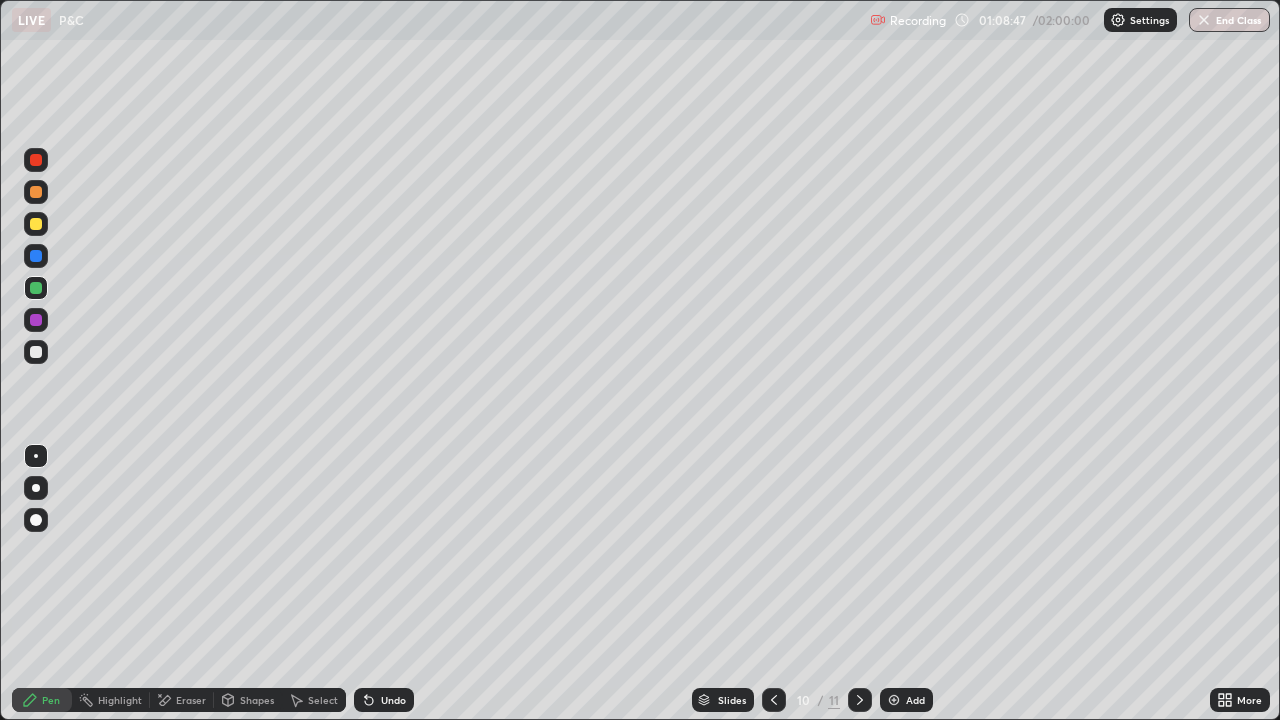 click on "Undo" at bounding box center (393, 700) 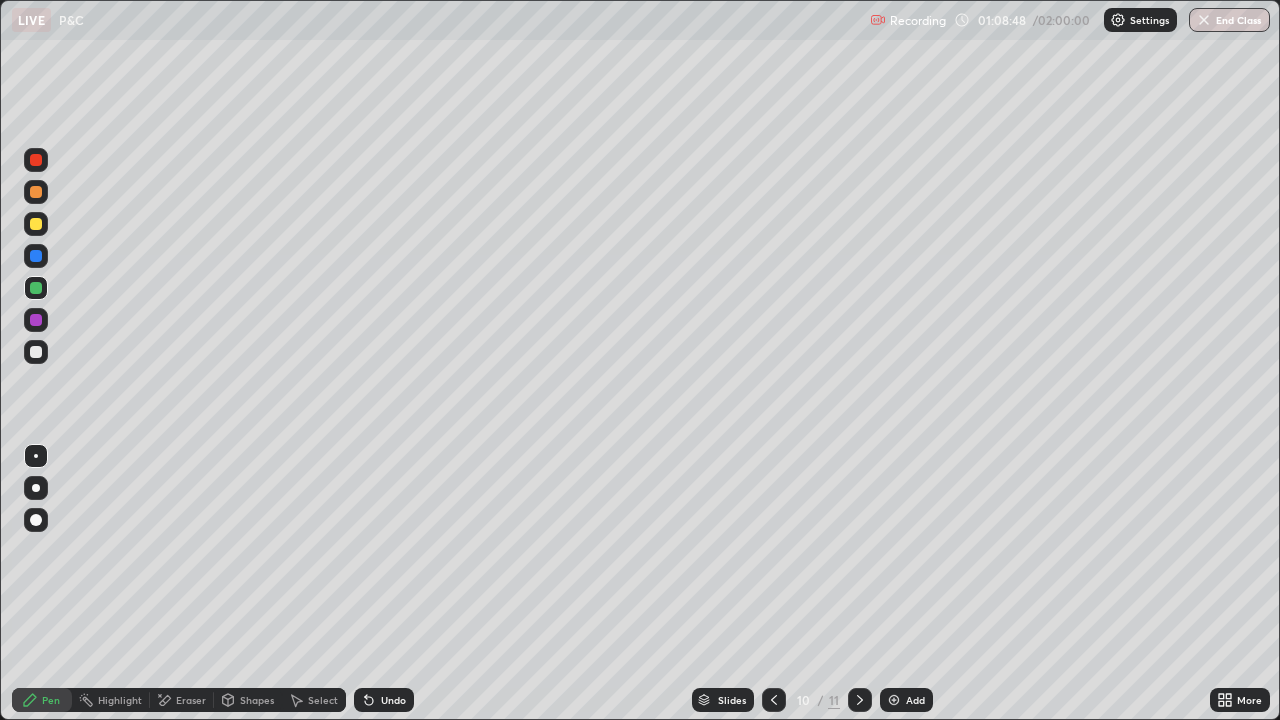 click on "Undo" at bounding box center [384, 700] 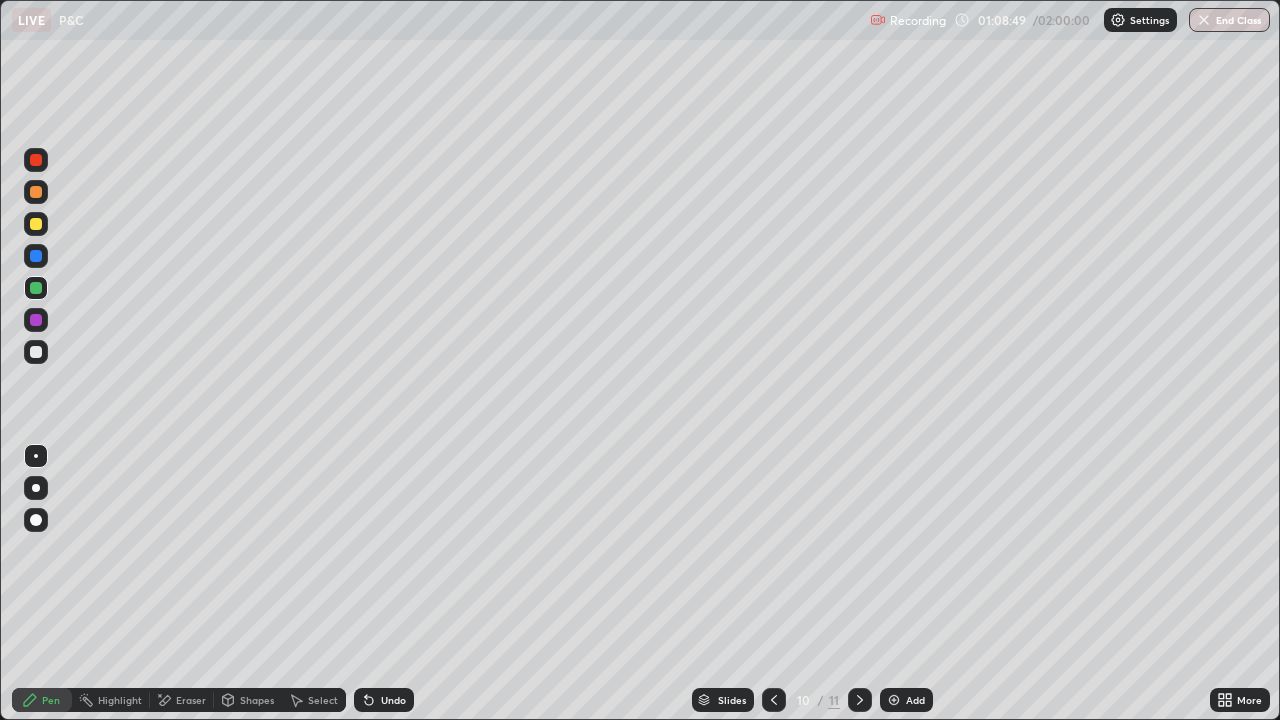 click on "Undo" at bounding box center [384, 700] 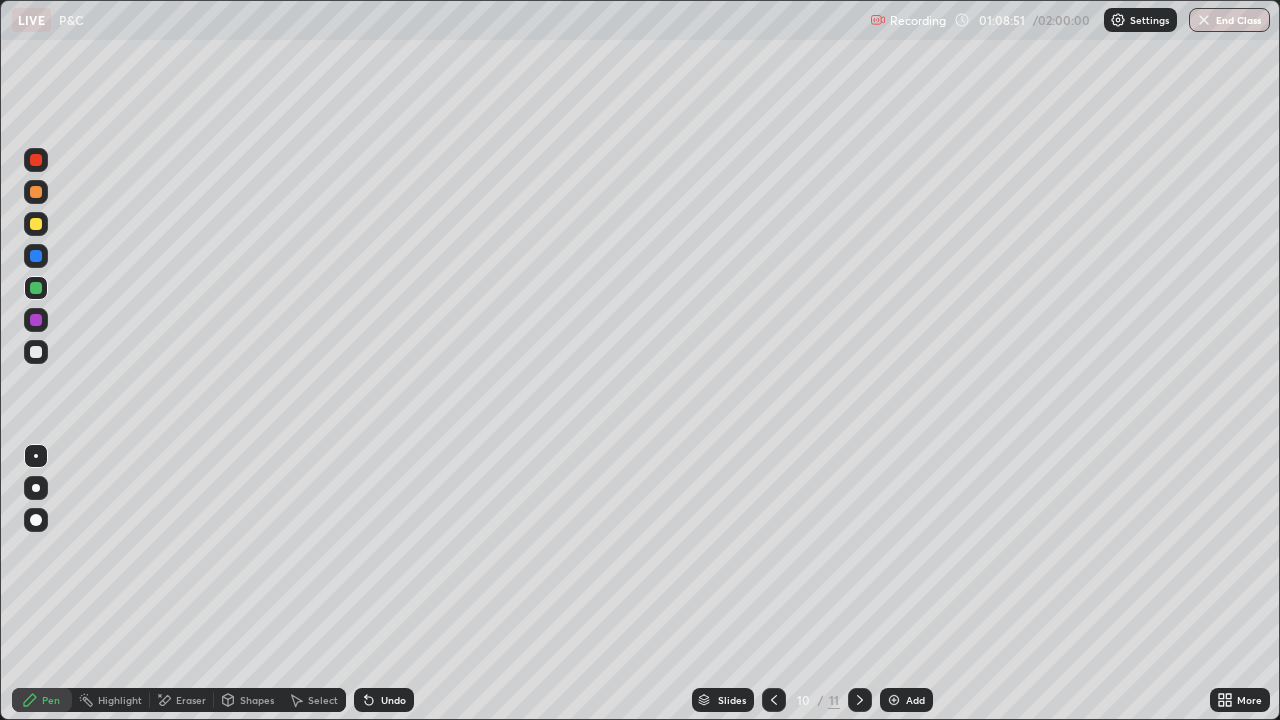 click at bounding box center [894, 700] 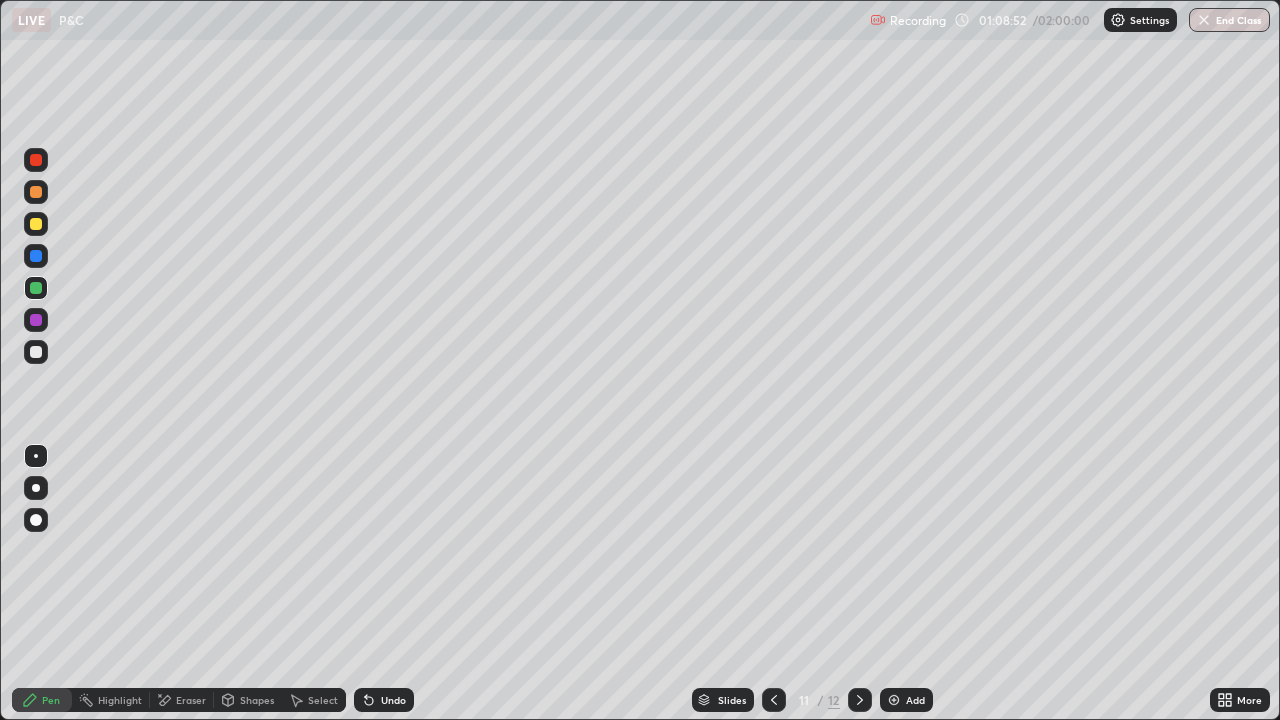 click at bounding box center (36, 352) 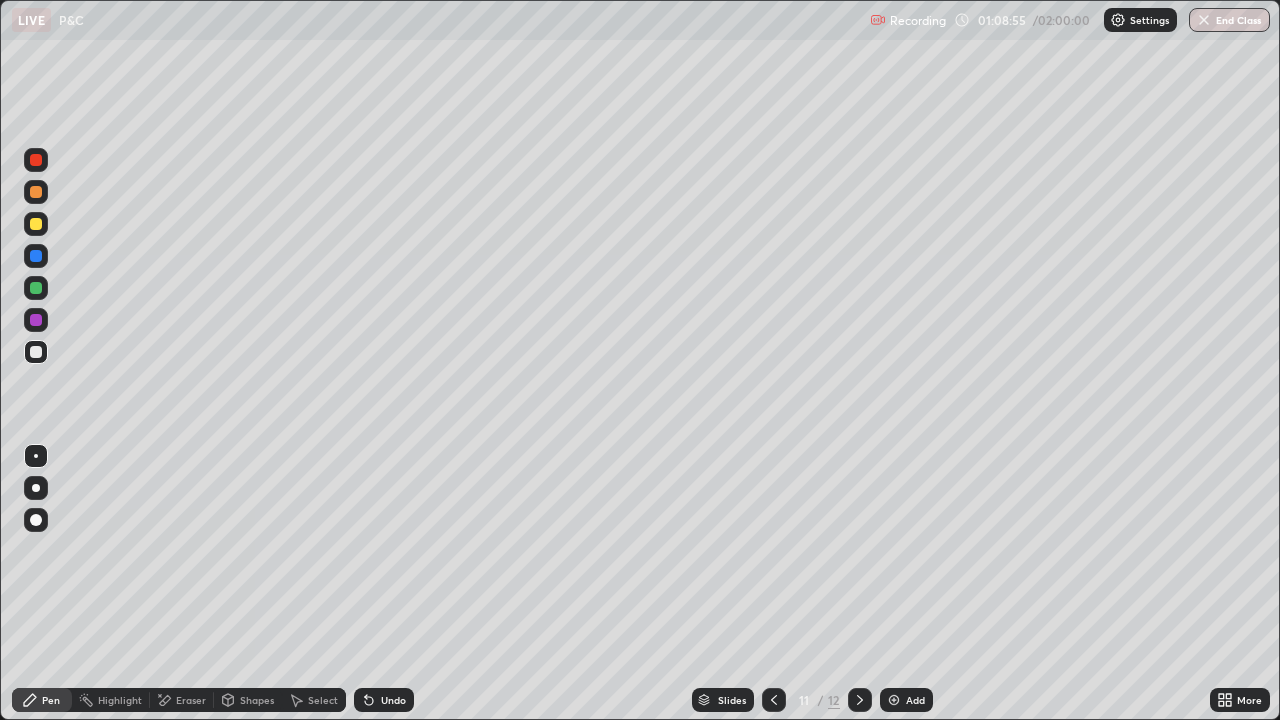click on "Undo" at bounding box center (393, 700) 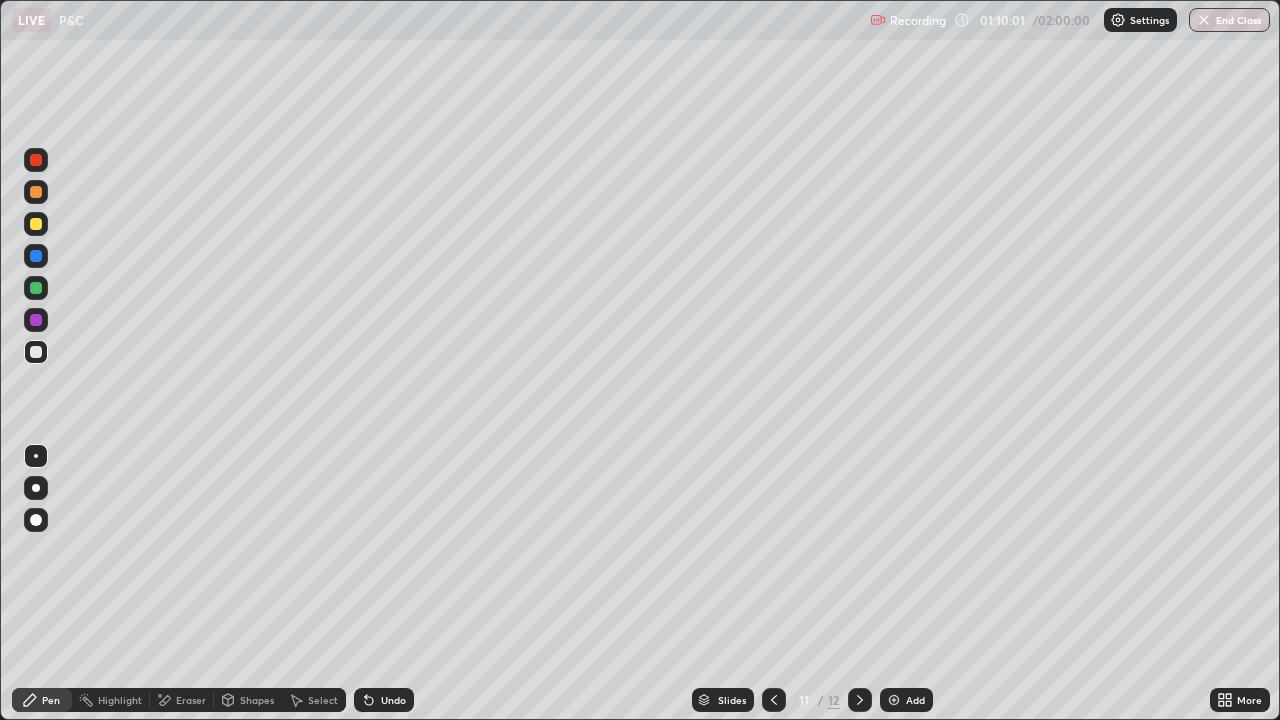 click on "Undo" at bounding box center [384, 700] 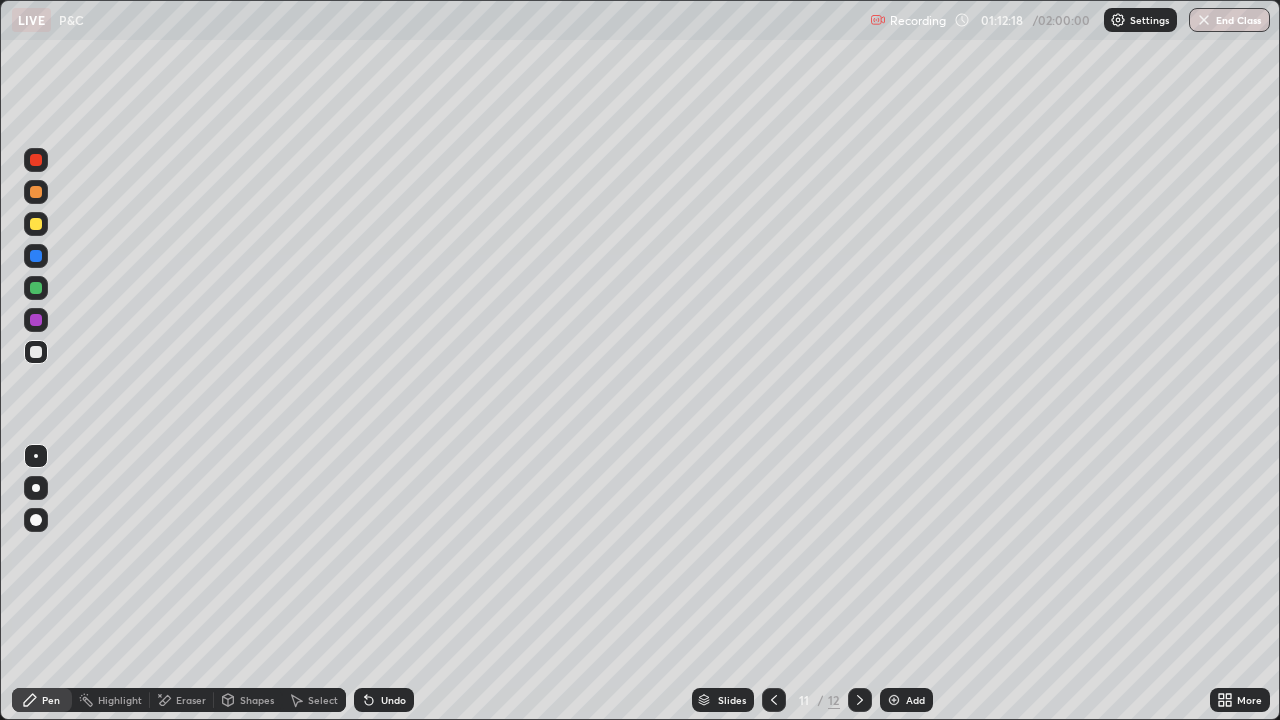click at bounding box center (36, 224) 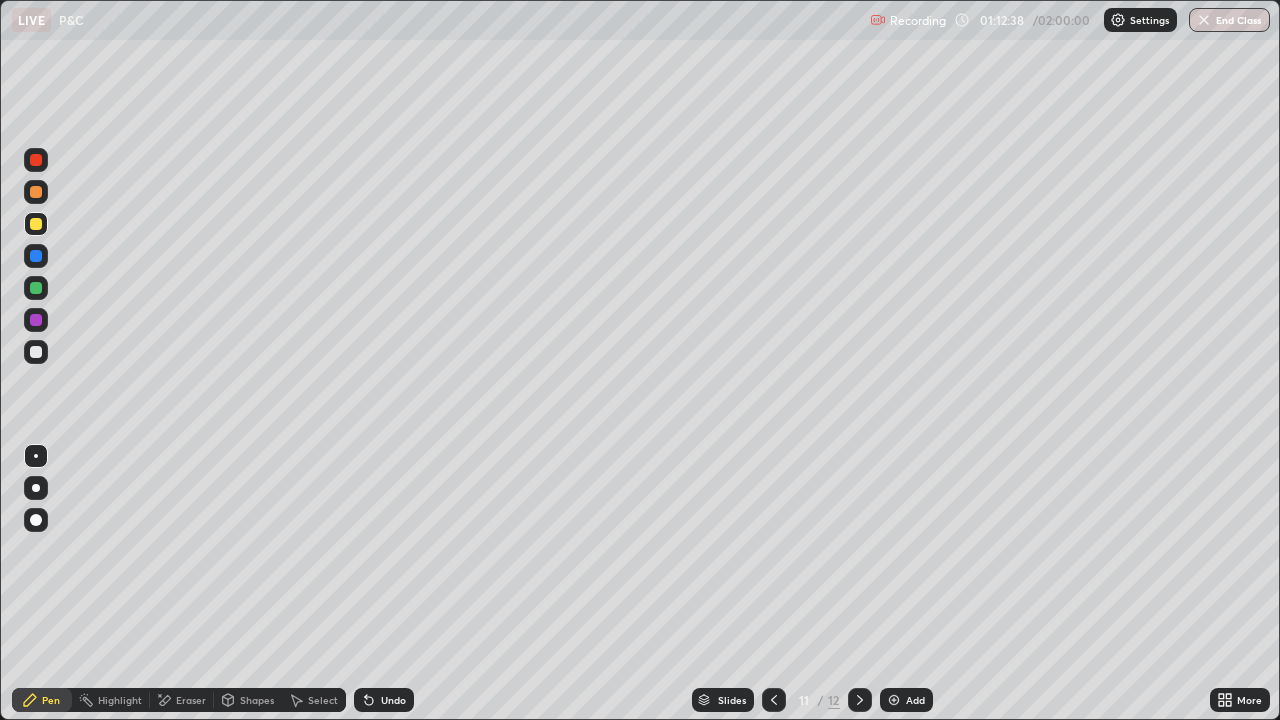 click on "Undo" at bounding box center [393, 700] 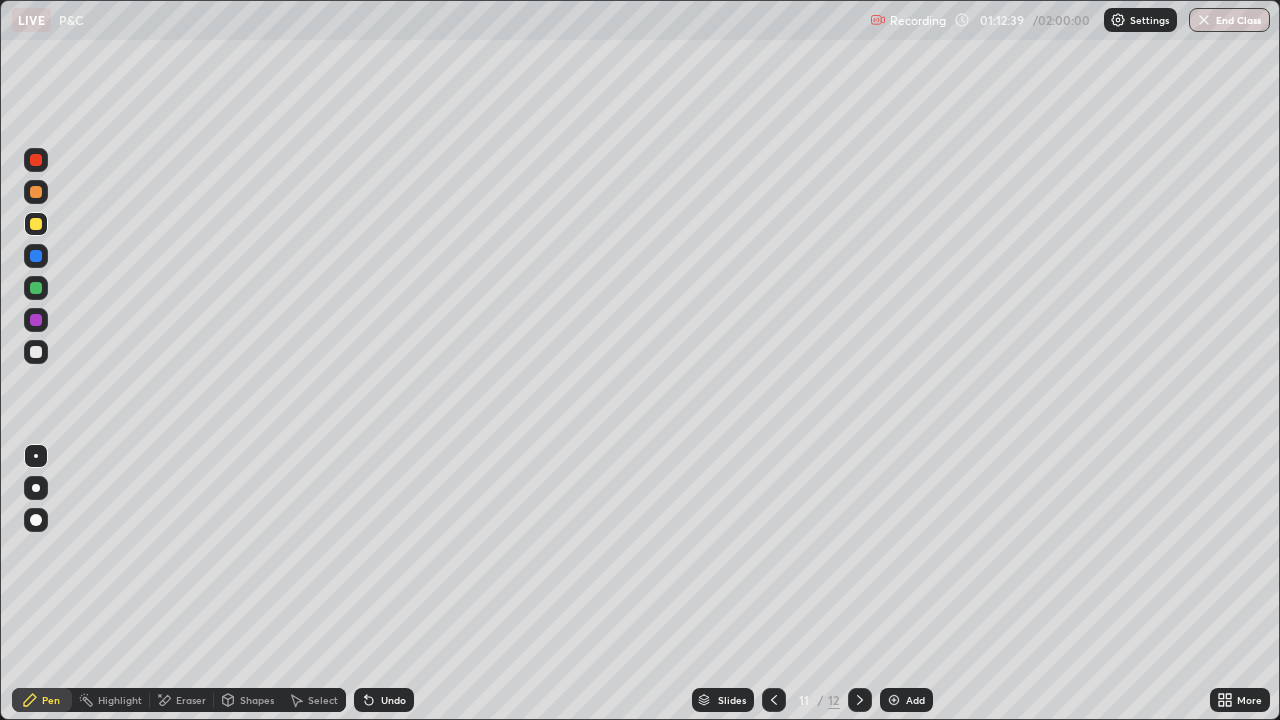 click on "Undo" at bounding box center [384, 700] 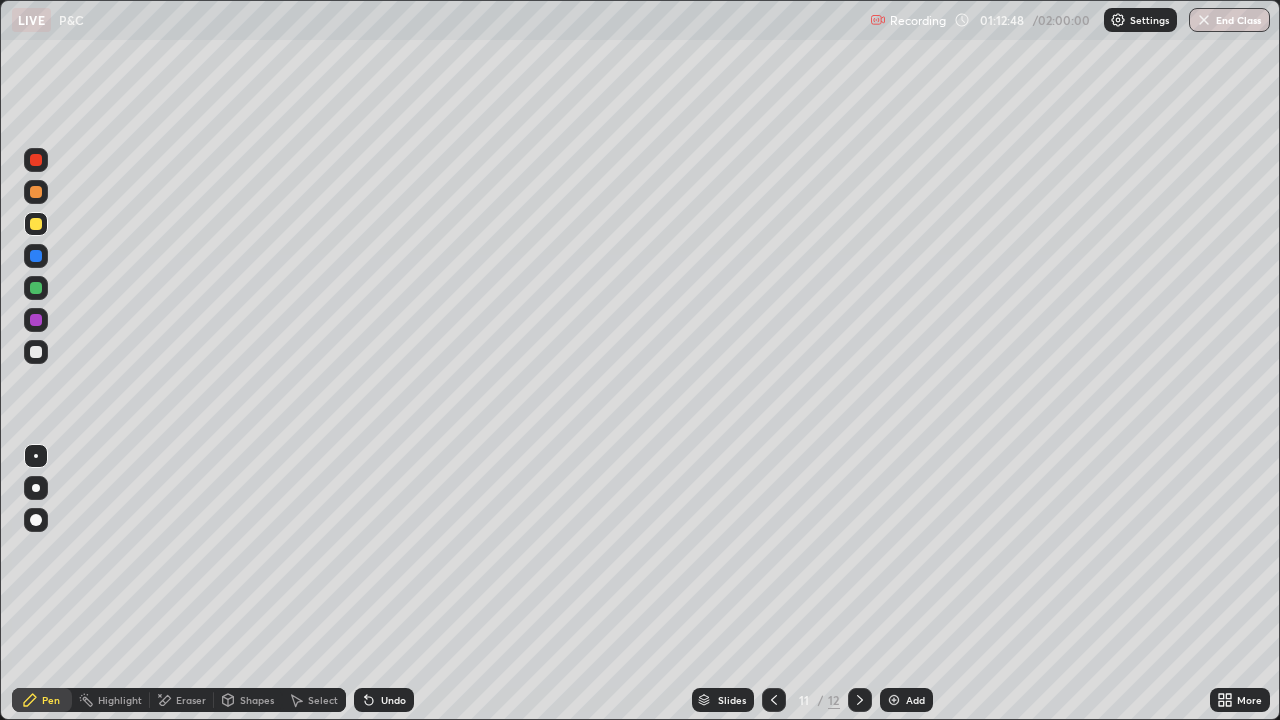 click on "Undo" at bounding box center (393, 700) 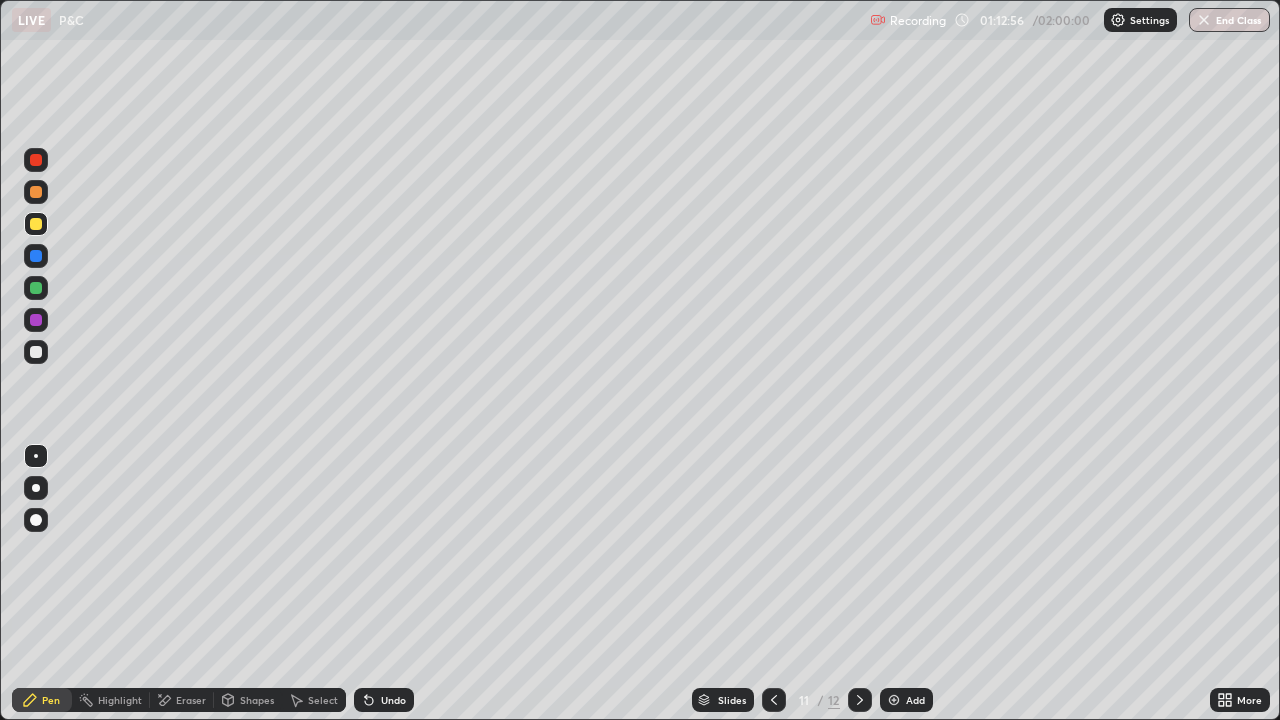 click on "Undo" at bounding box center [384, 700] 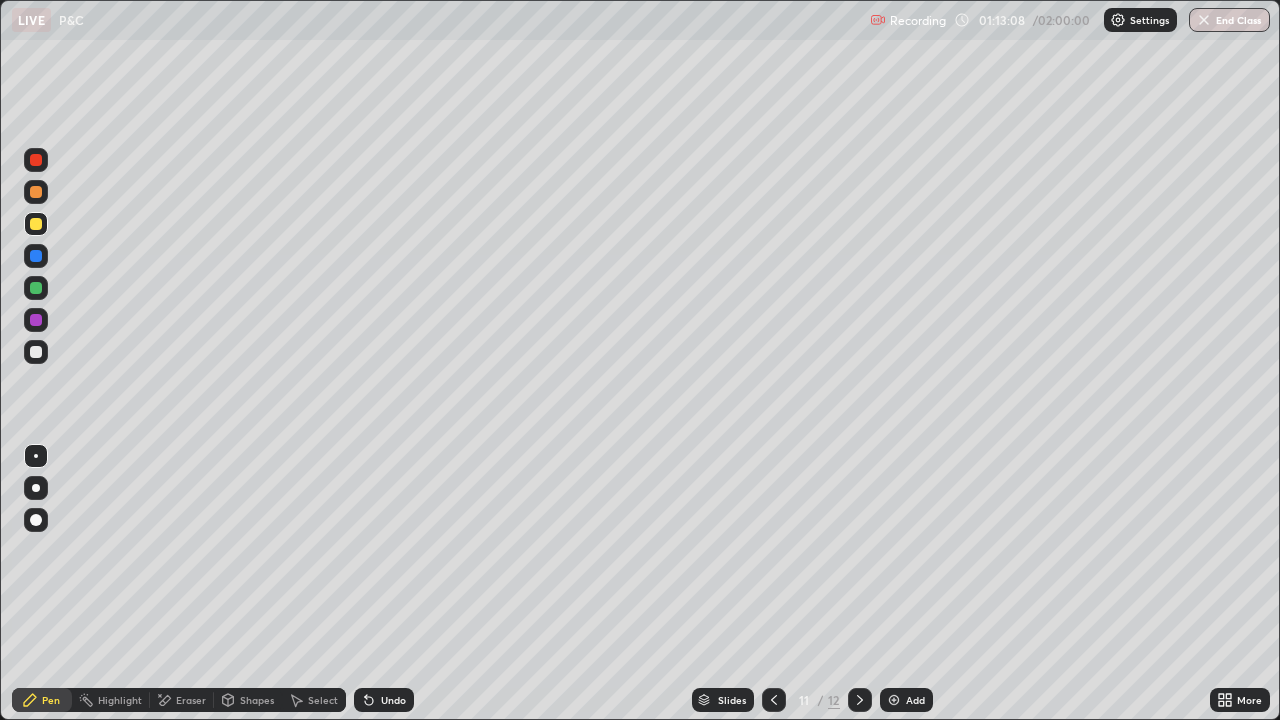 click on "Undo" at bounding box center (393, 700) 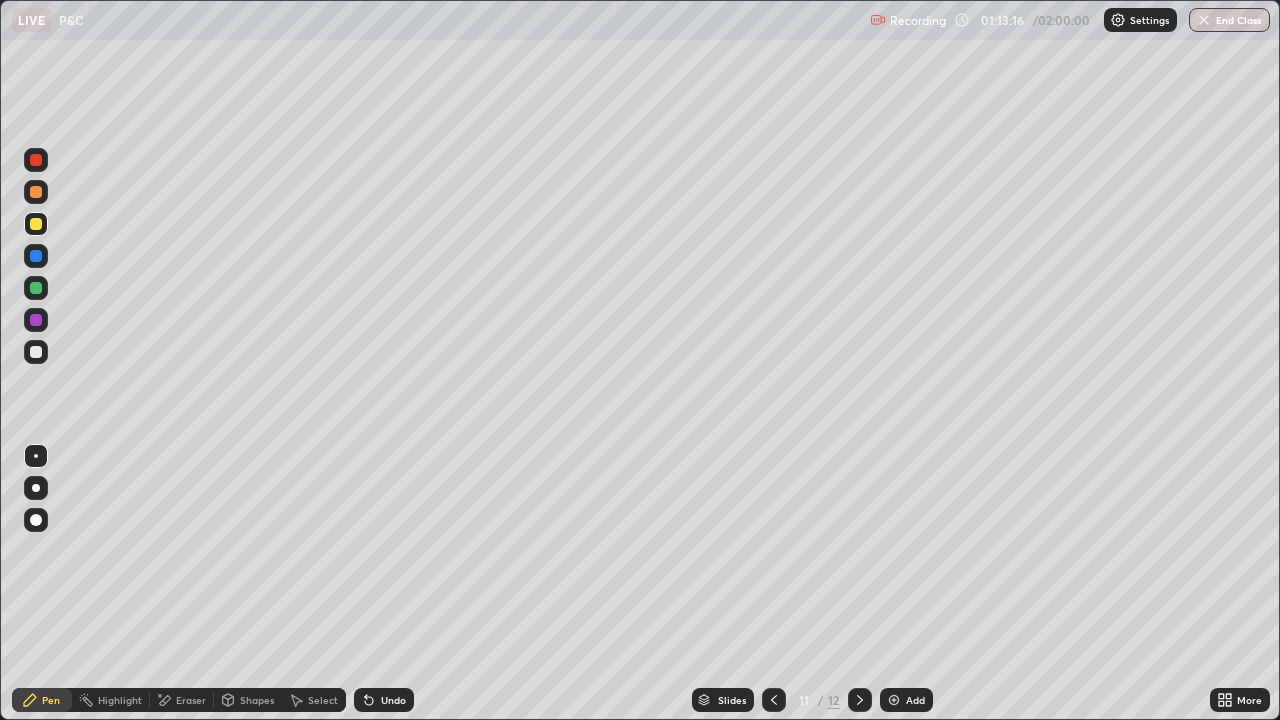 click on "Undo" at bounding box center (393, 700) 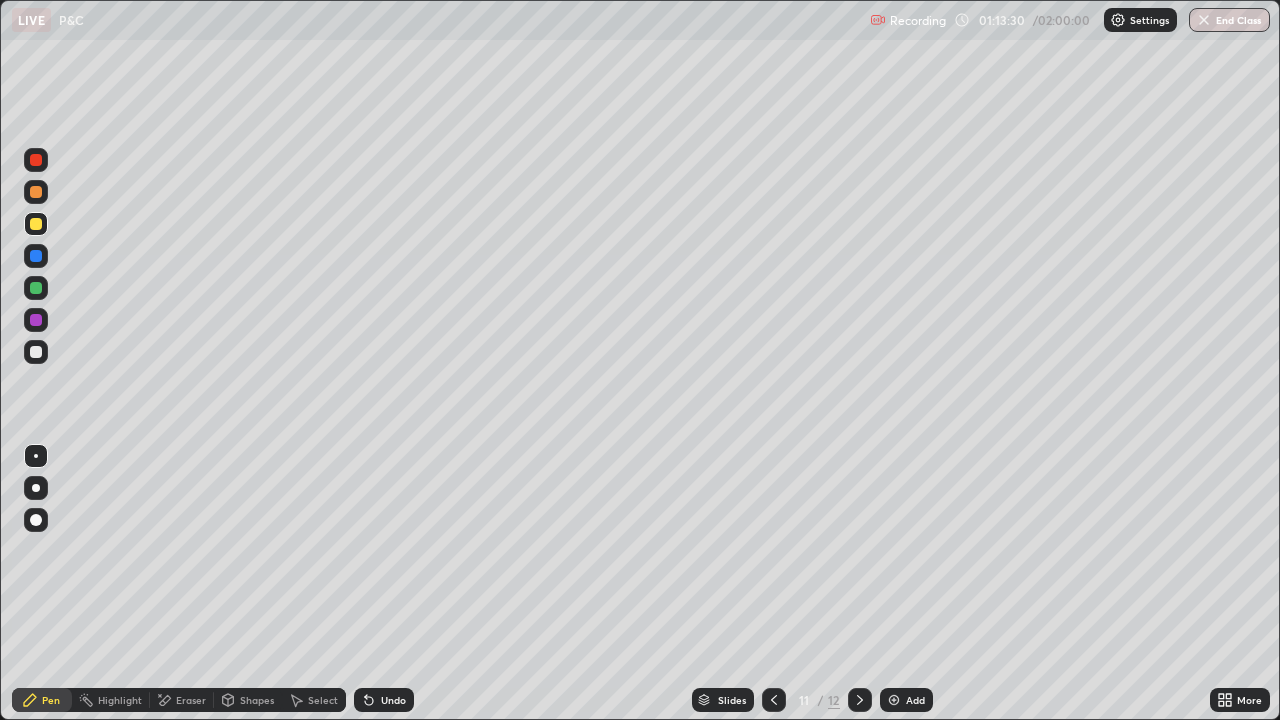 click on "Undo" at bounding box center [393, 700] 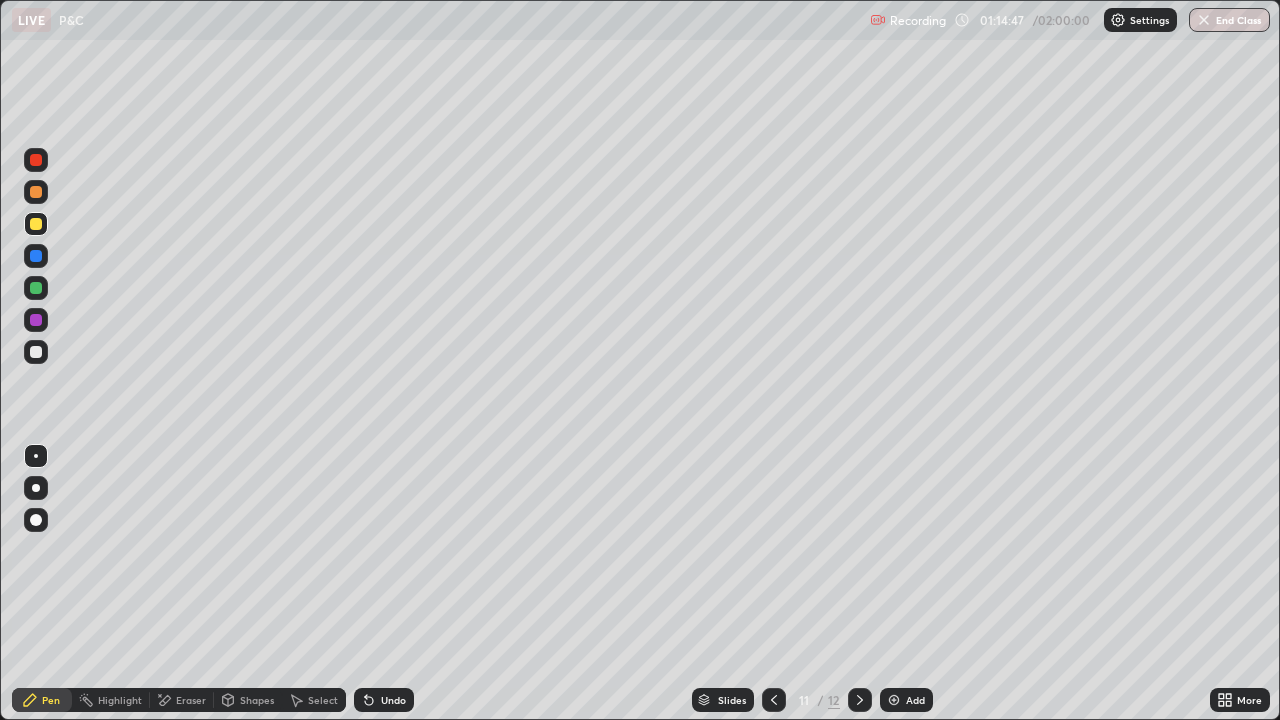 click on "Undo" at bounding box center [393, 700] 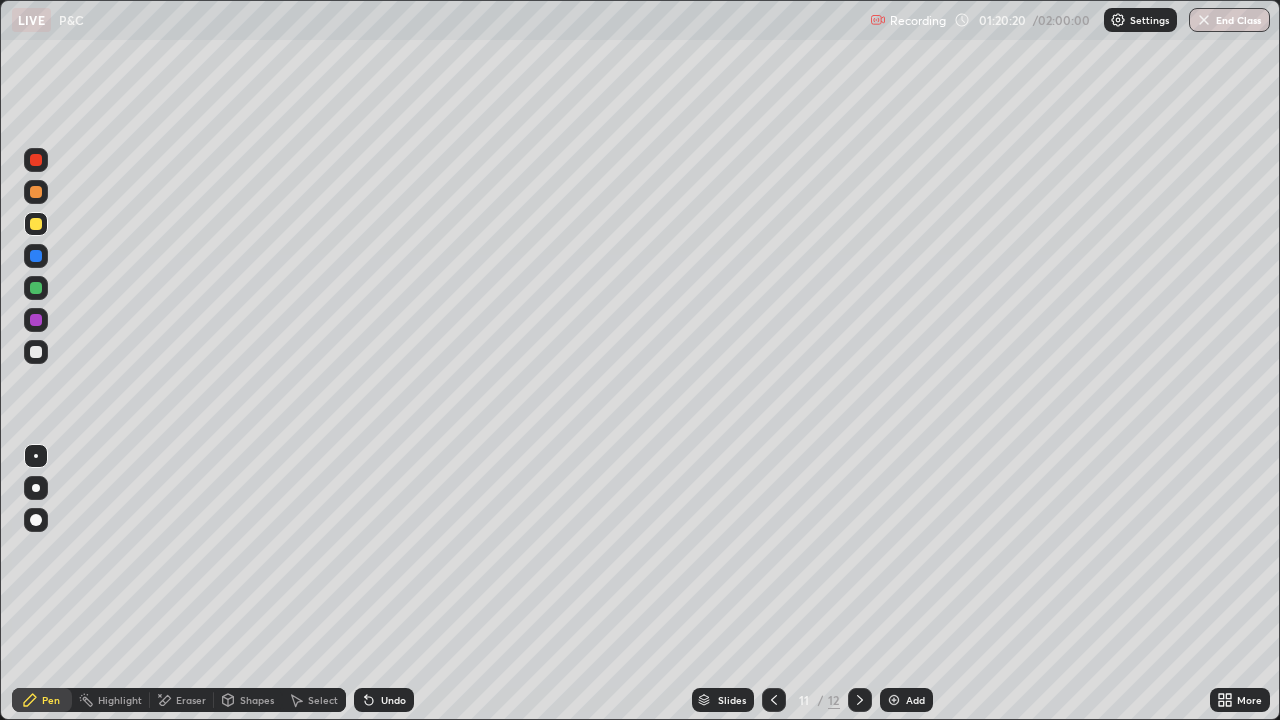 click on "Add" at bounding box center (915, 700) 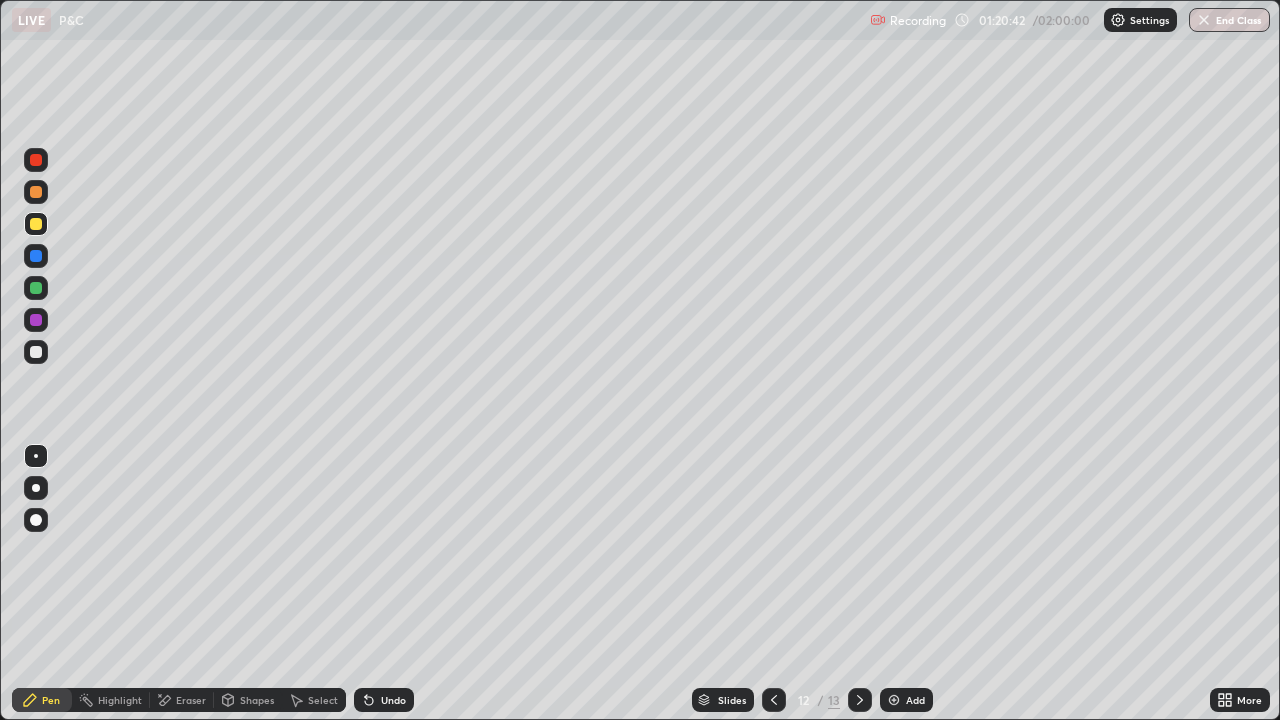 click 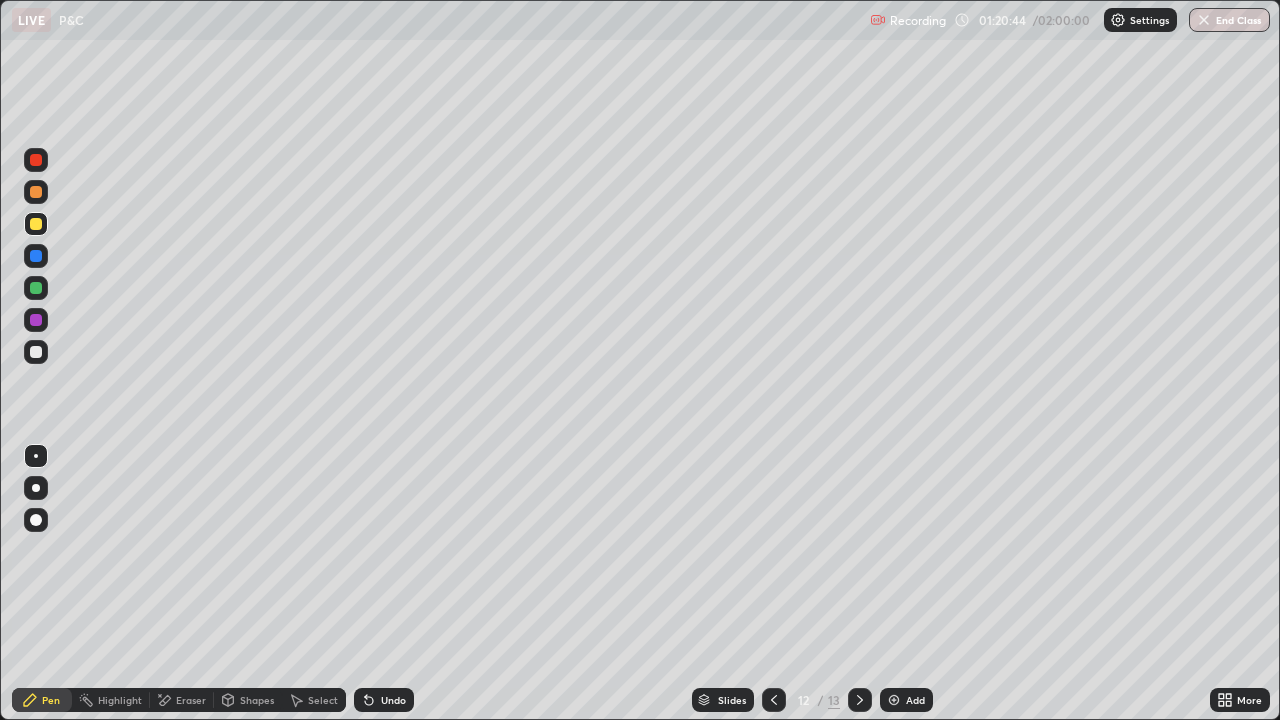 click on "Undo" at bounding box center [384, 700] 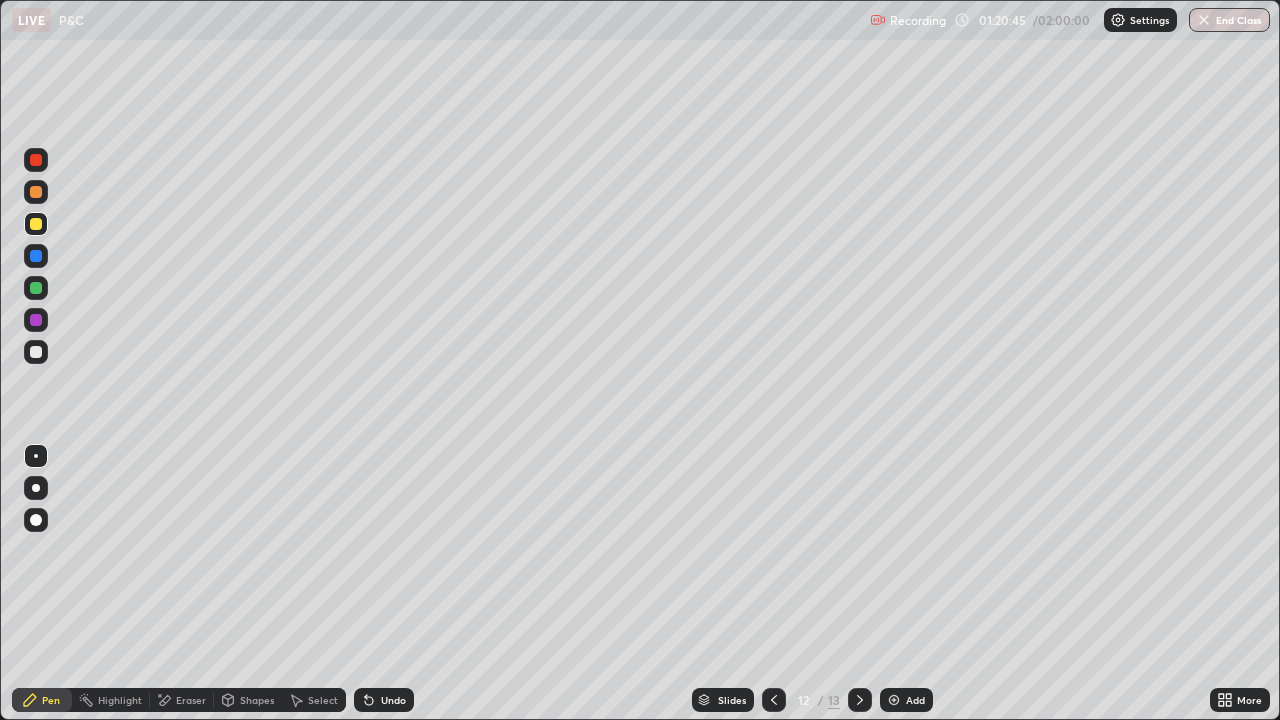 click 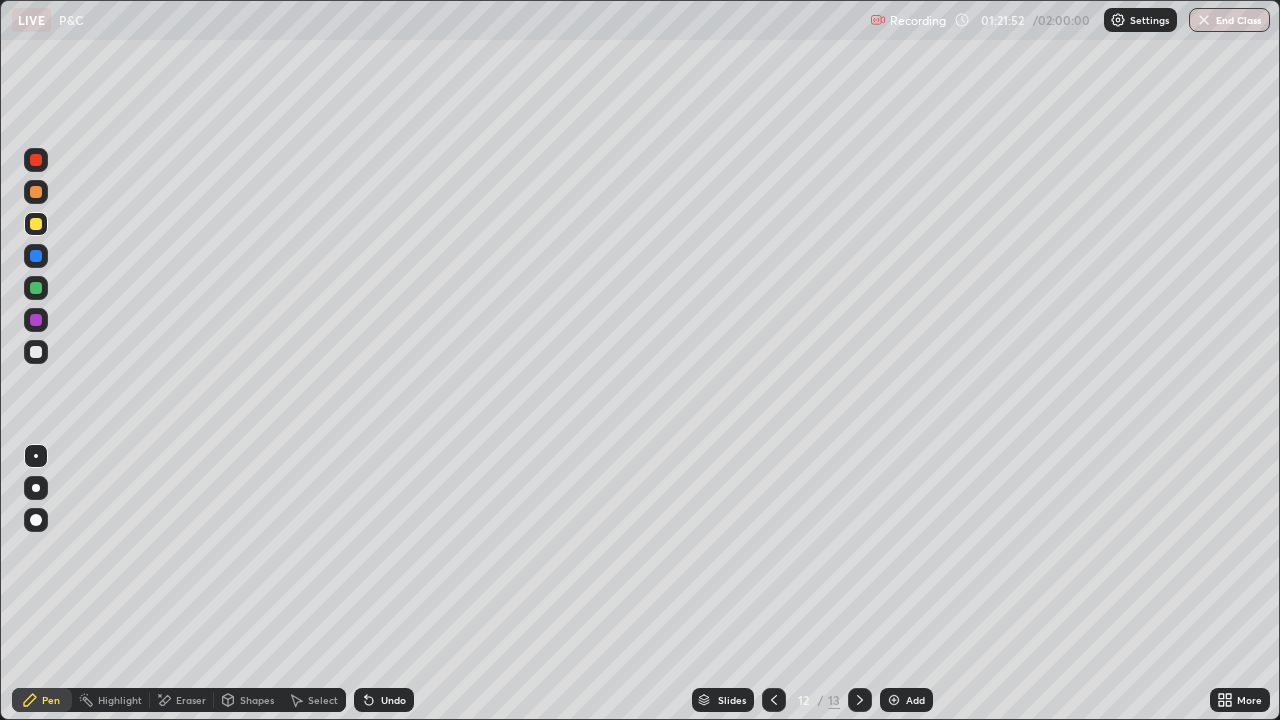 click at bounding box center [36, 352] 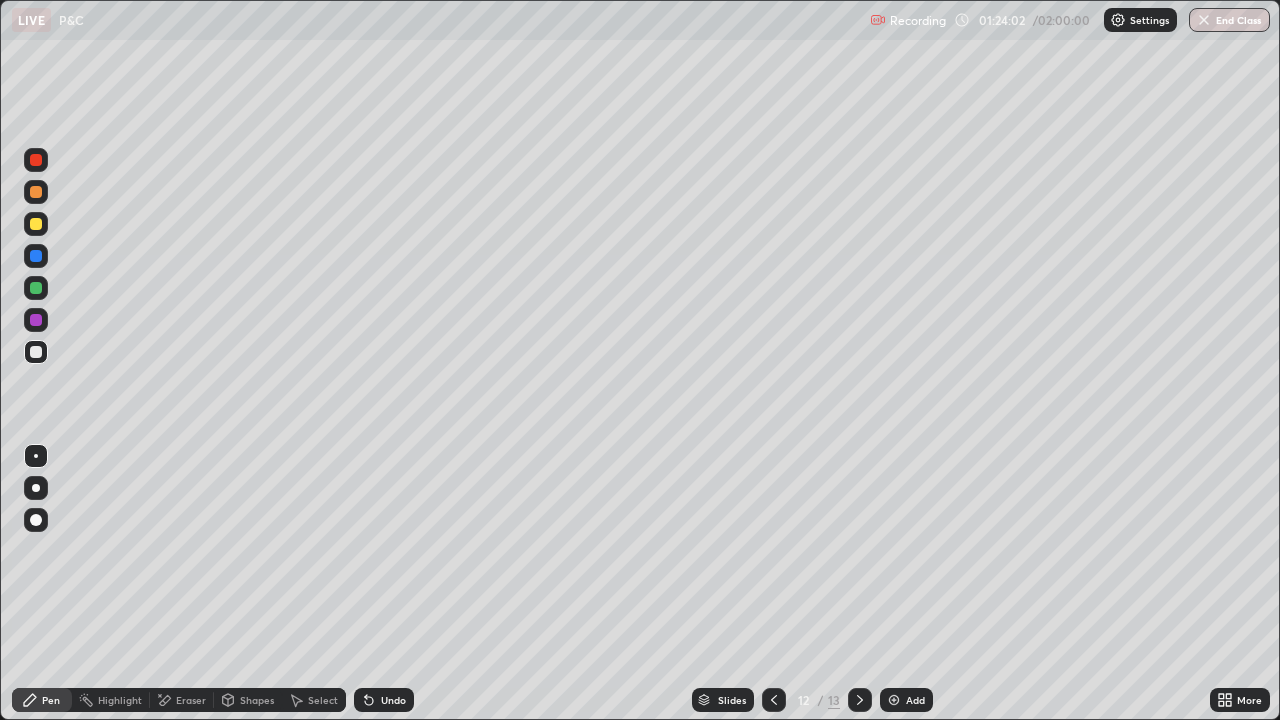 click on "Eraser" at bounding box center (191, 700) 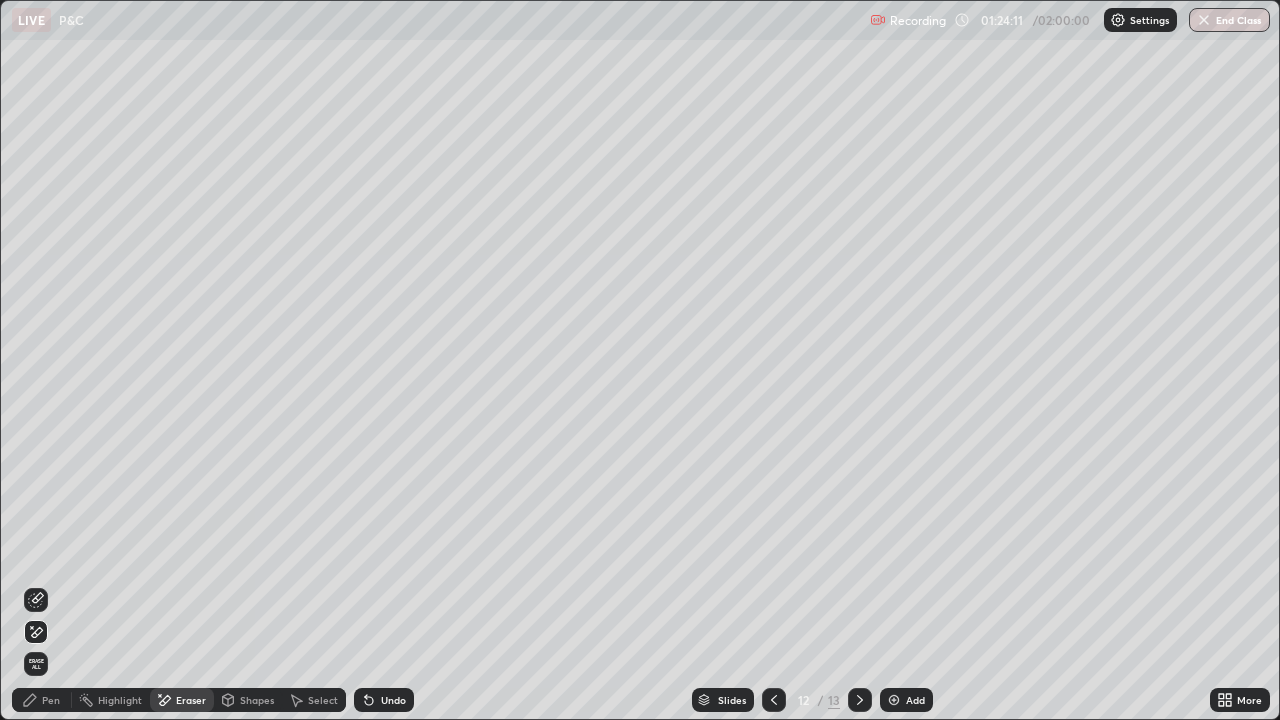 click on "Pen" at bounding box center [51, 700] 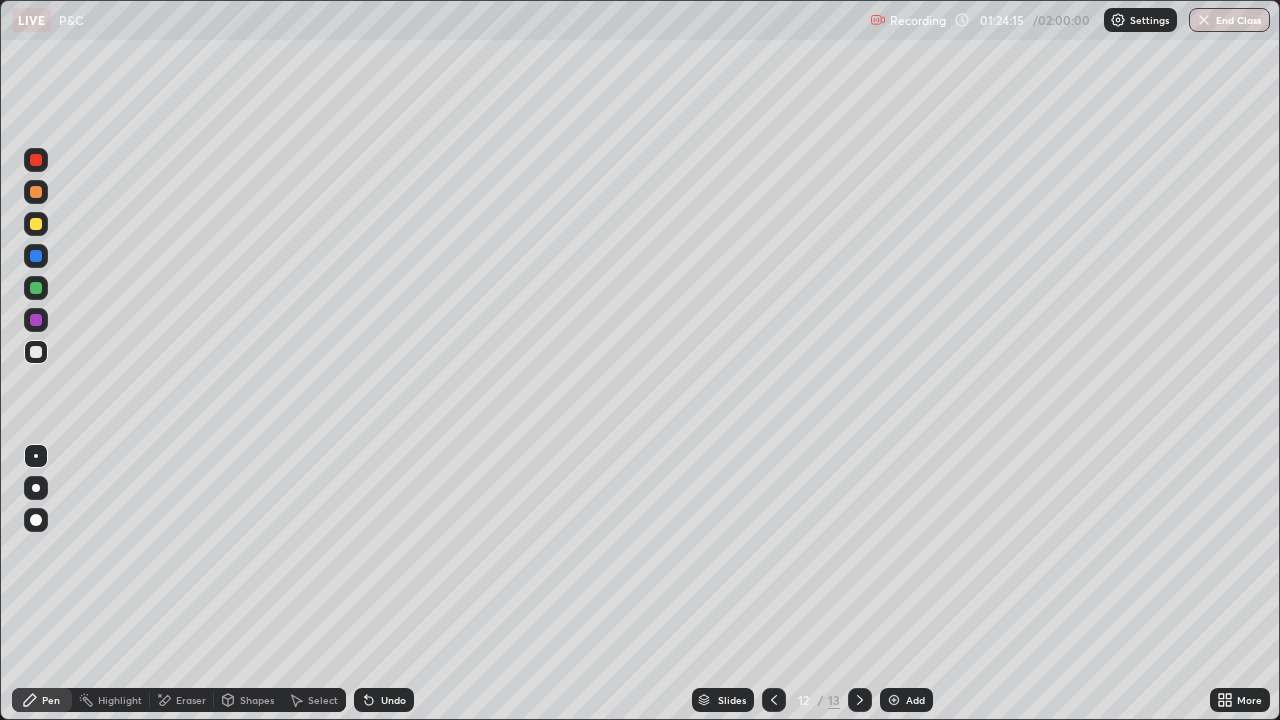 click on "Undo" at bounding box center [384, 700] 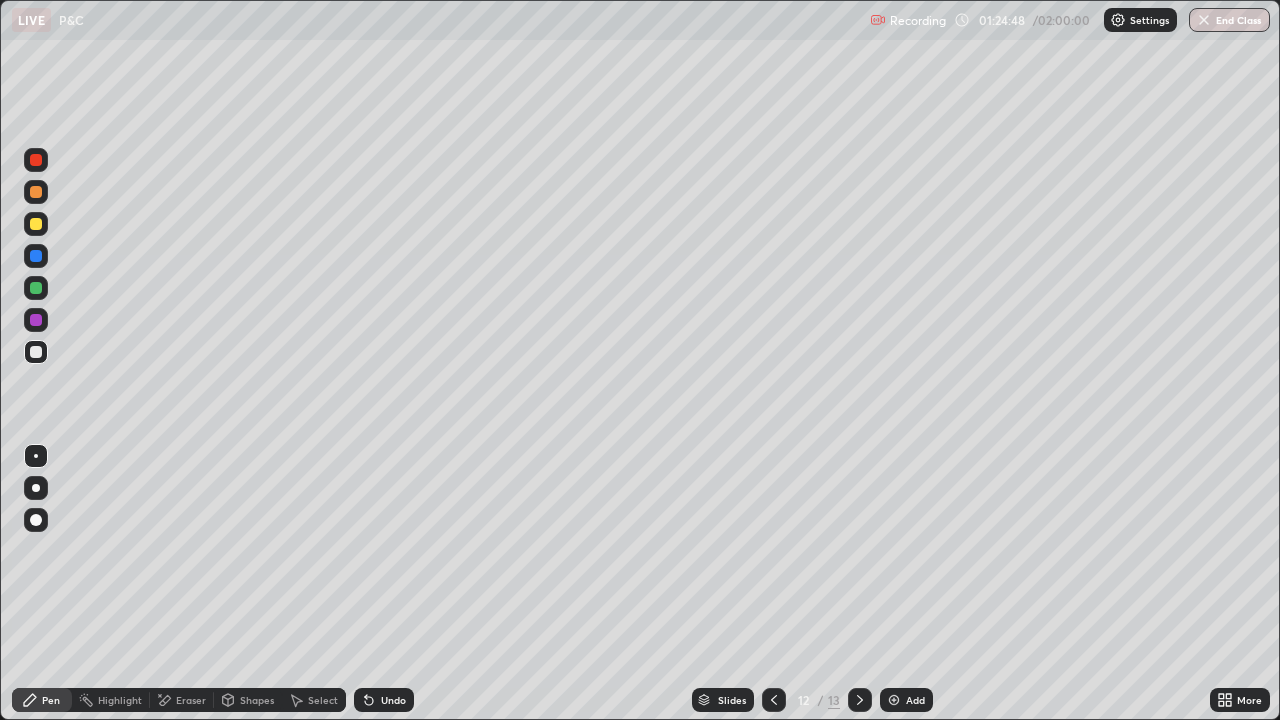 click on "Undo" at bounding box center (393, 700) 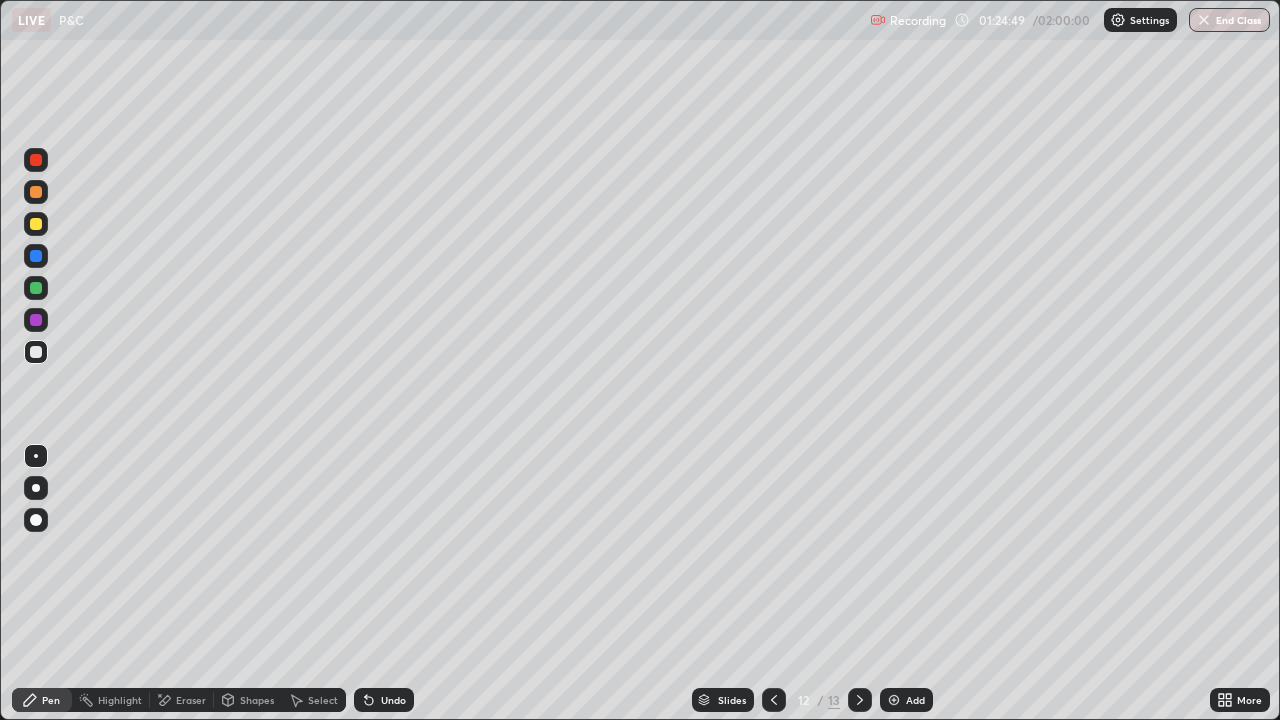 click on "Undo" at bounding box center (393, 700) 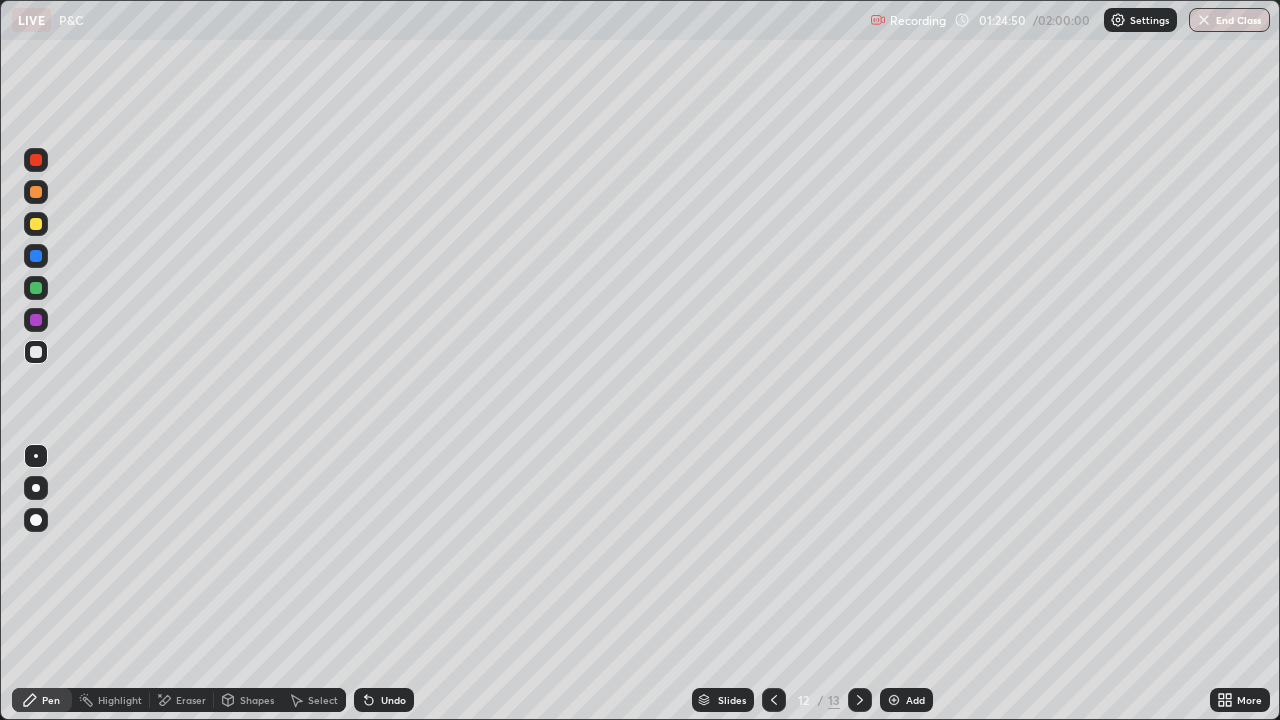 click on "Undo" at bounding box center (384, 700) 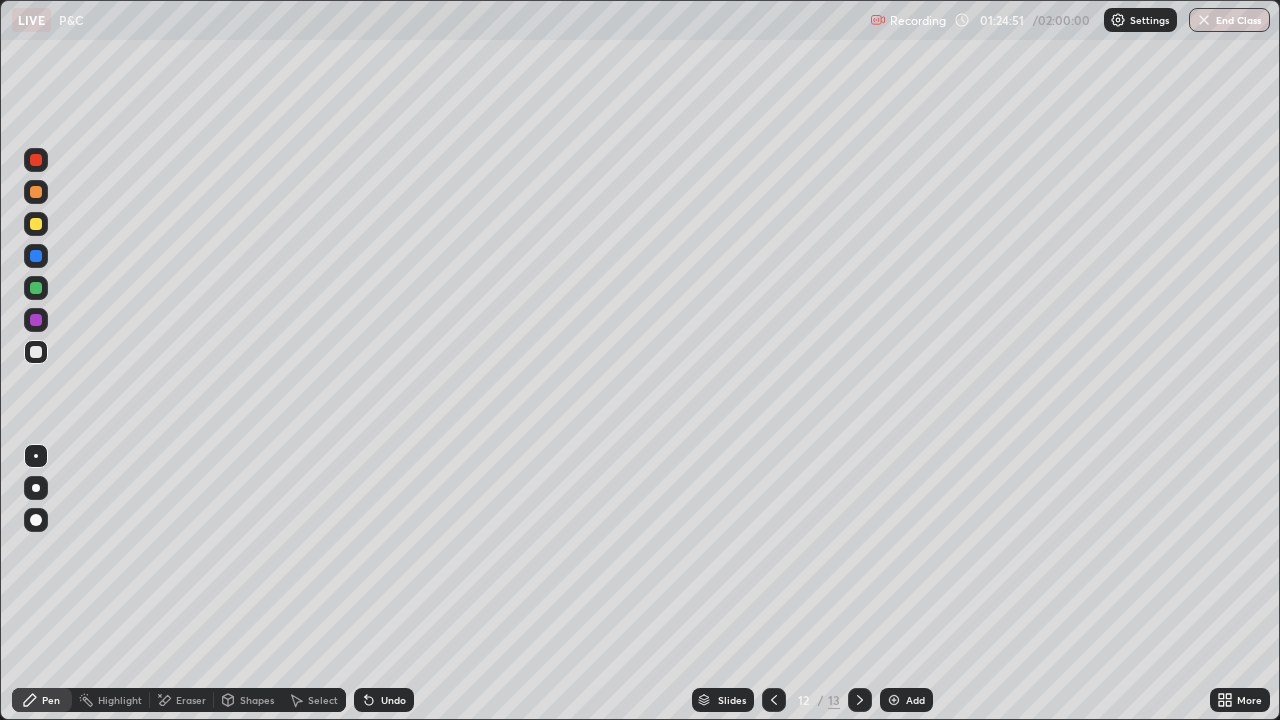 click on "Undo" at bounding box center (384, 700) 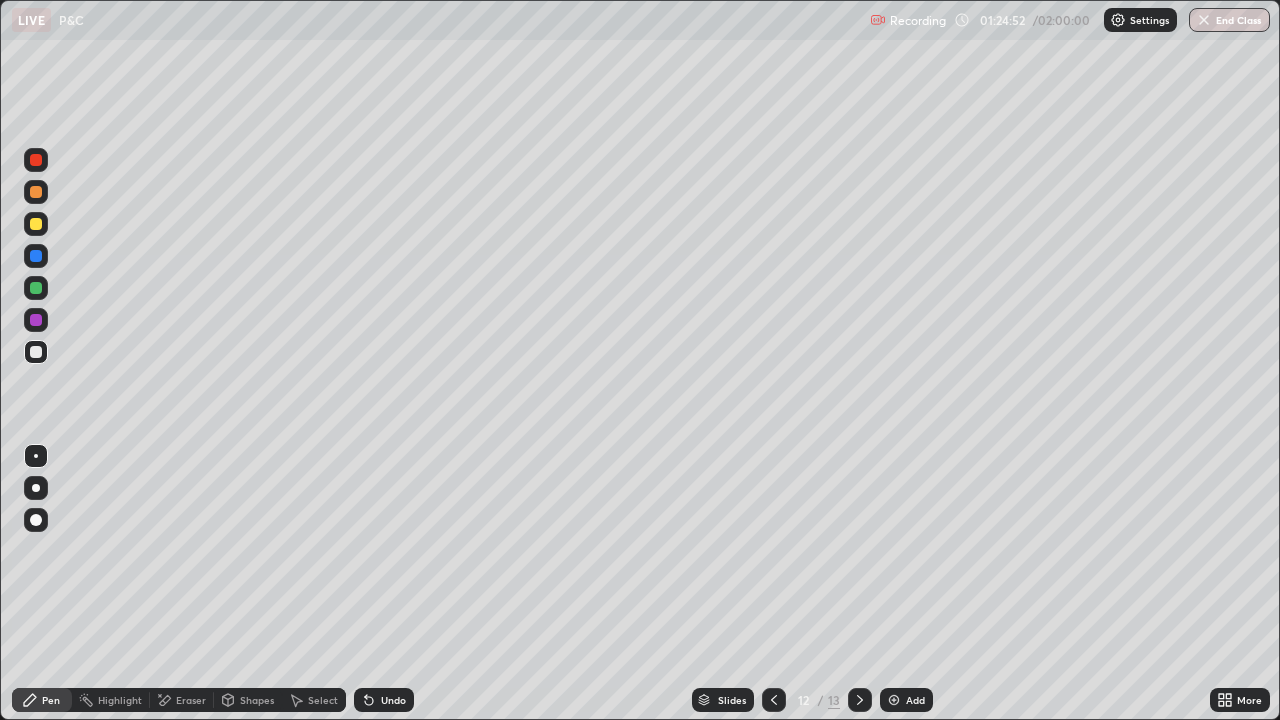 click on "Undo" at bounding box center [384, 700] 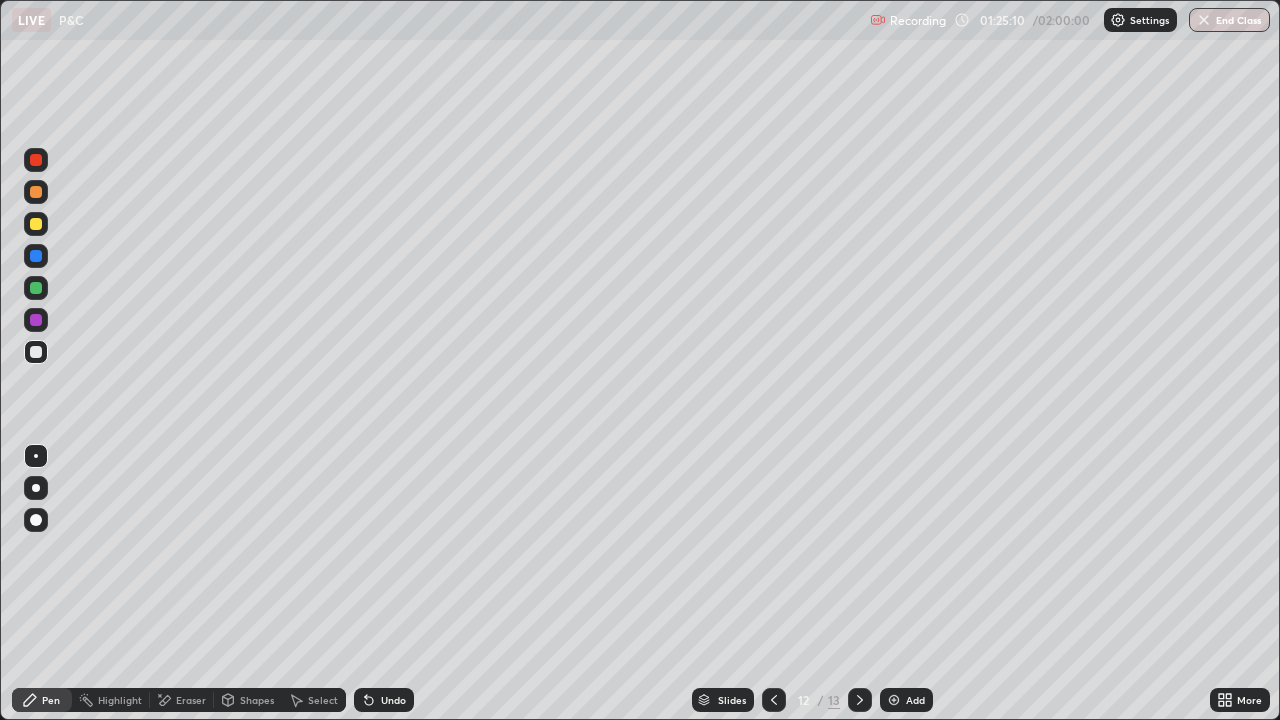 click on "Undo" at bounding box center [384, 700] 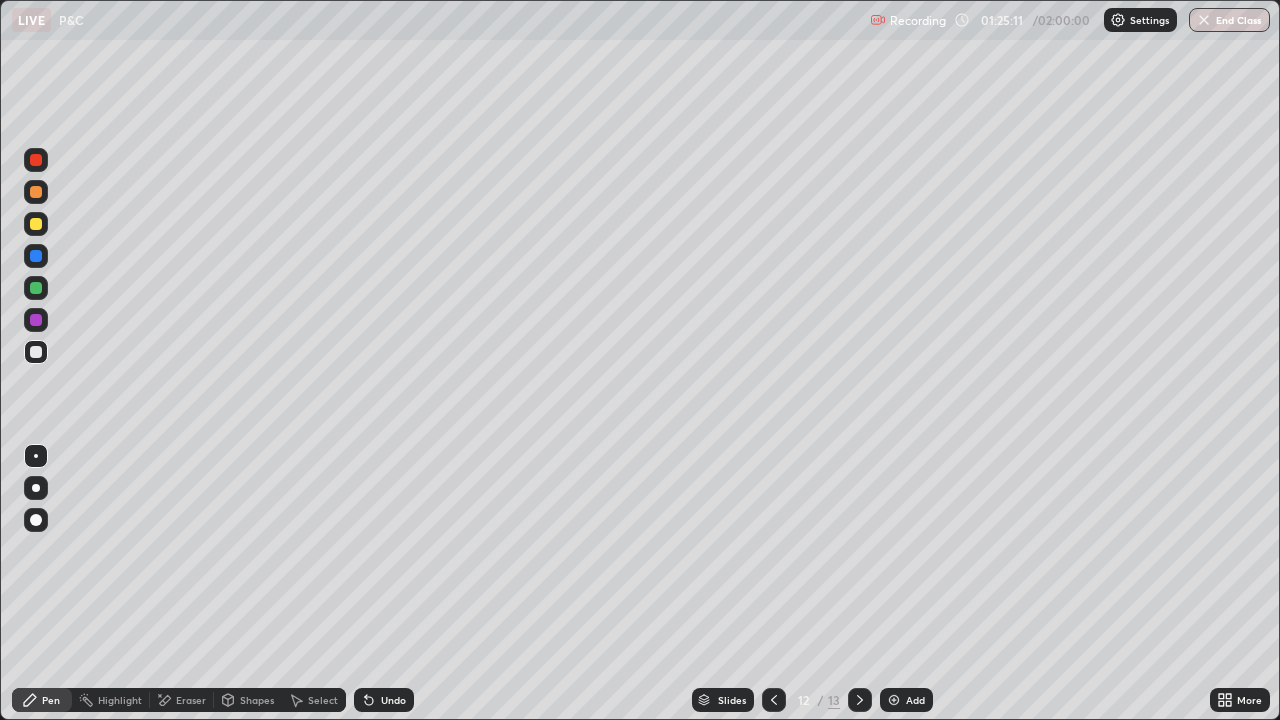click on "Undo" at bounding box center (393, 700) 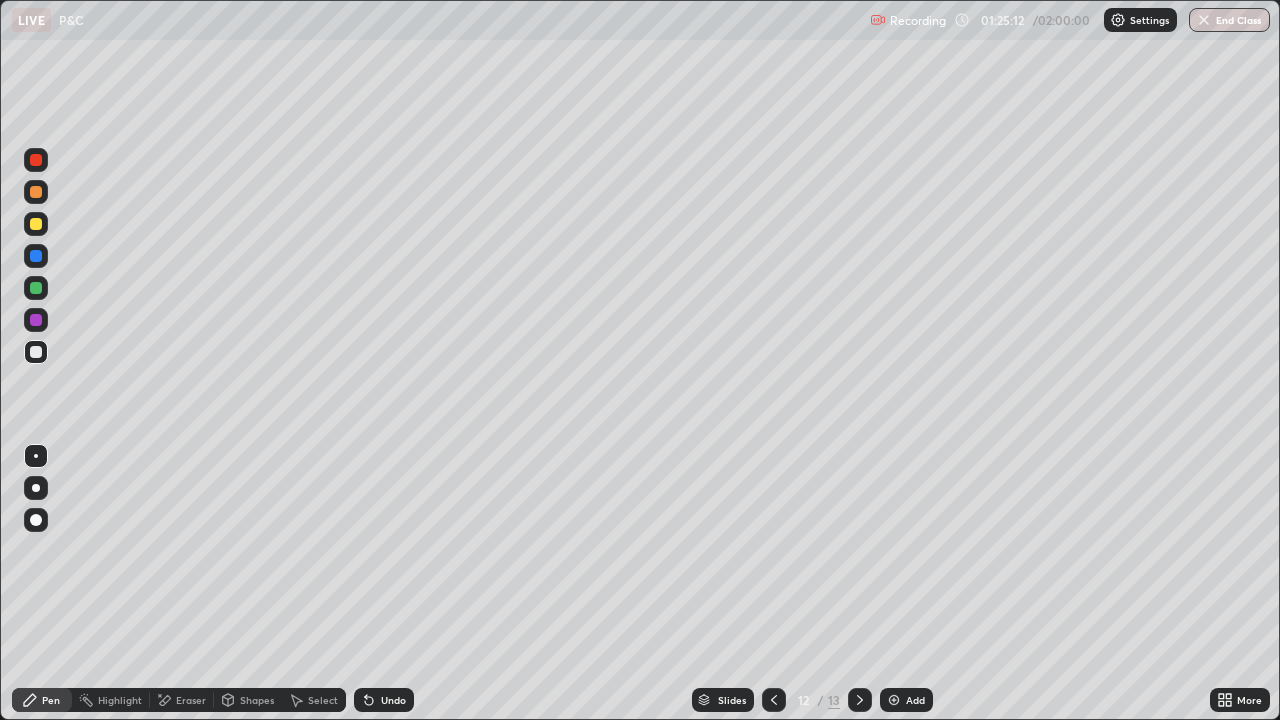 click on "Undo" at bounding box center (384, 700) 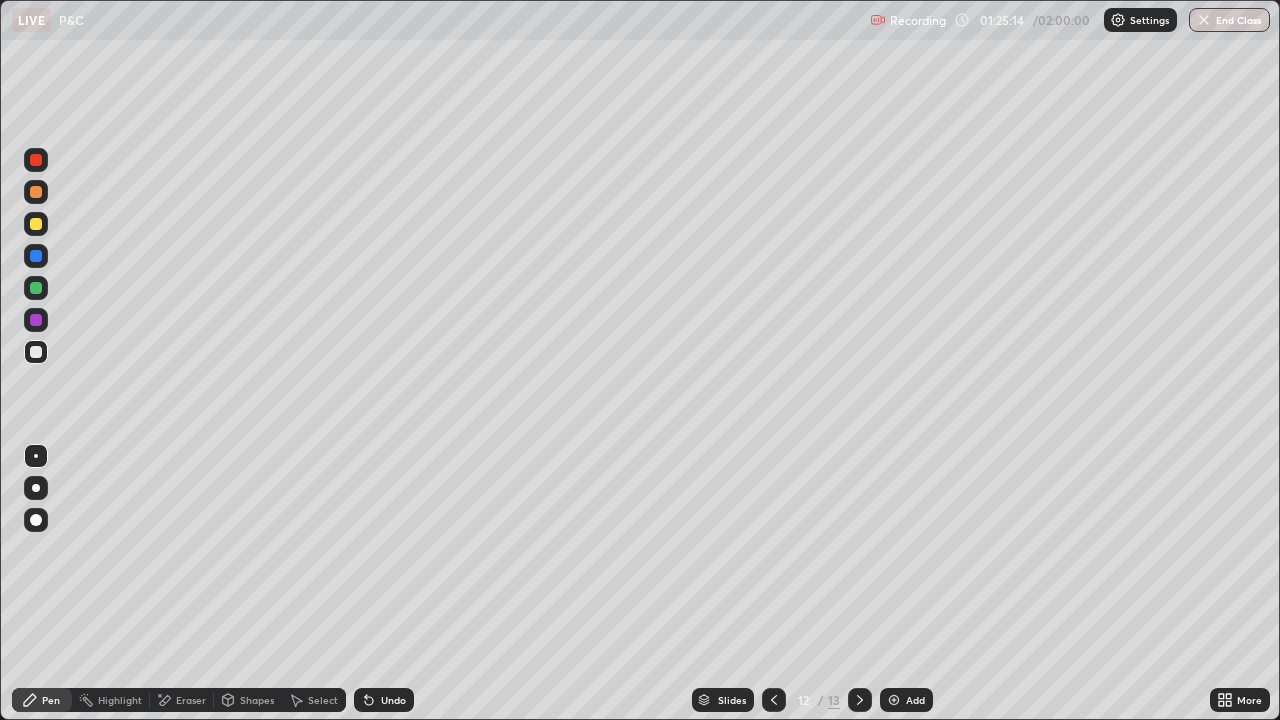 click on "Undo" at bounding box center (393, 700) 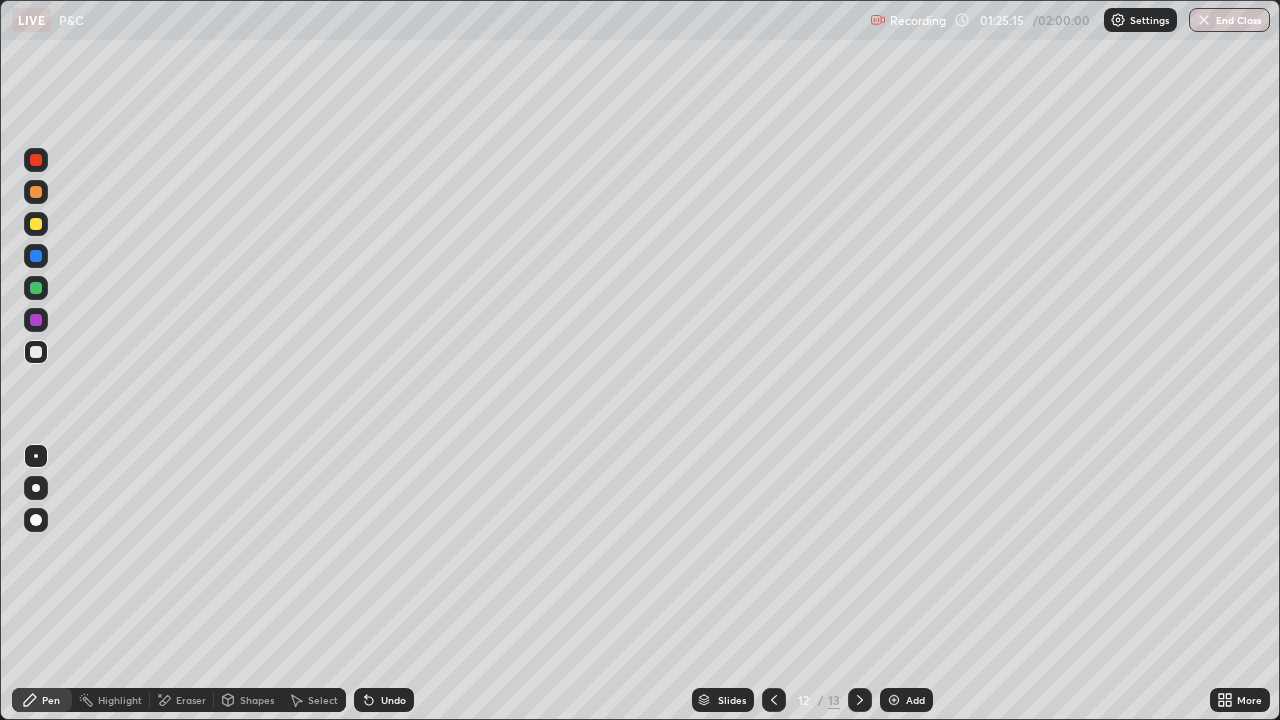 click on "Undo" at bounding box center [393, 700] 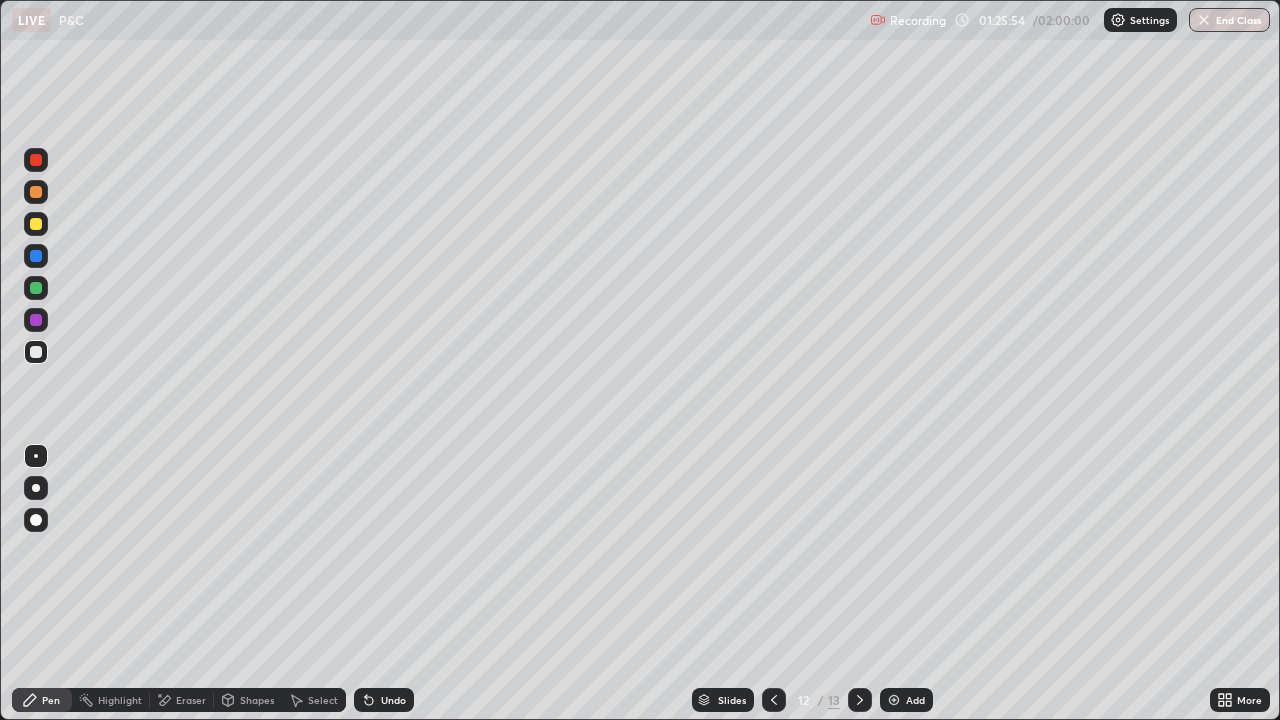 click on "Undo" at bounding box center [393, 700] 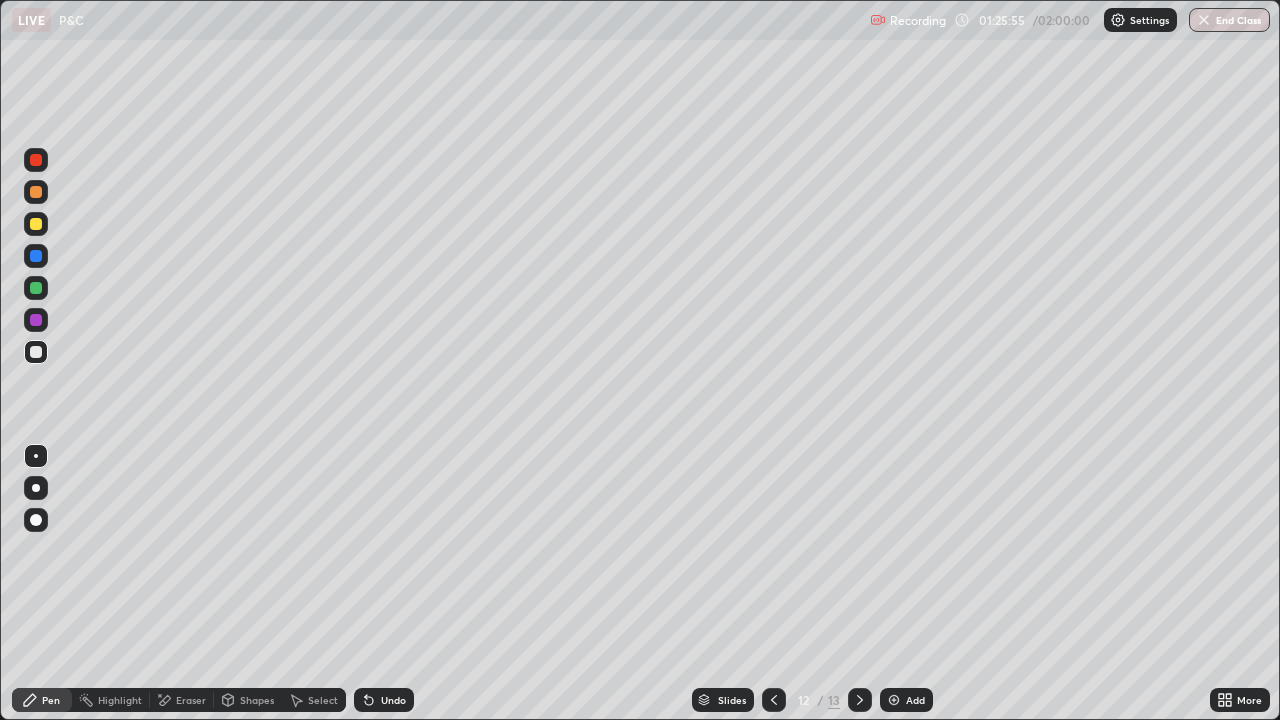 click on "Undo" at bounding box center (384, 700) 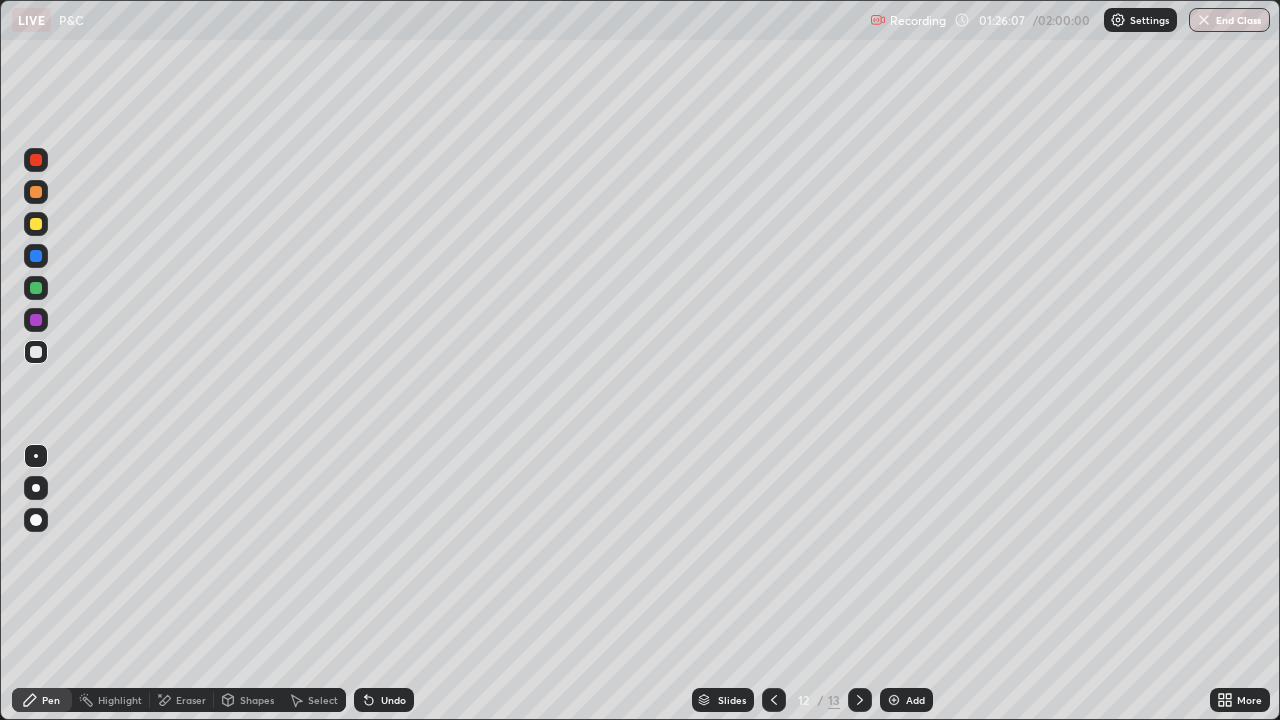 click on "Undo" at bounding box center [393, 700] 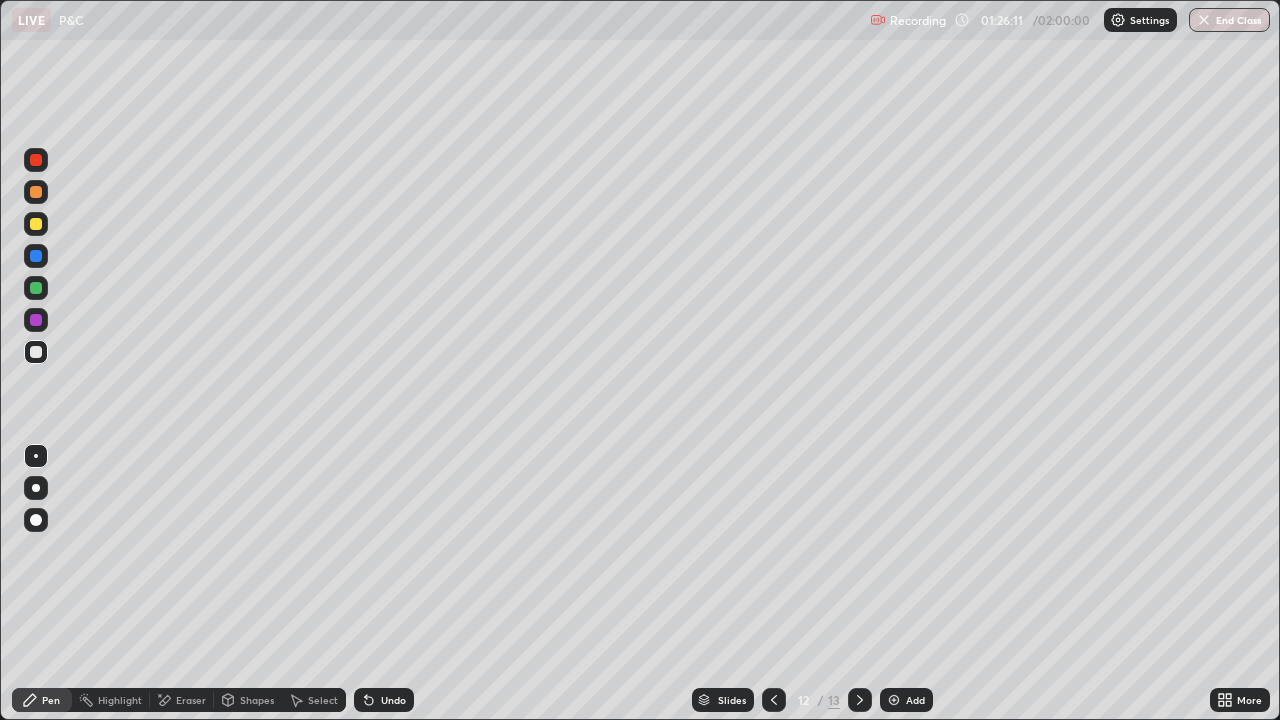 click on "Undo" at bounding box center [384, 700] 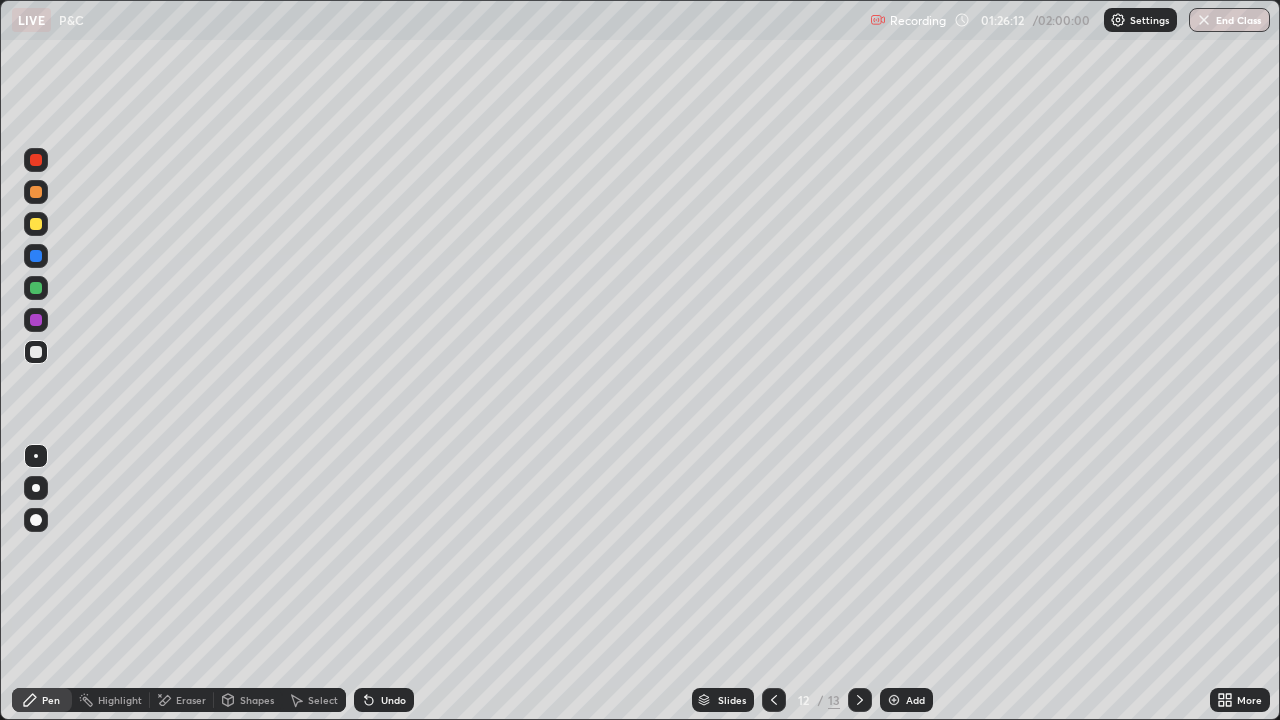 click on "Undo" at bounding box center (384, 700) 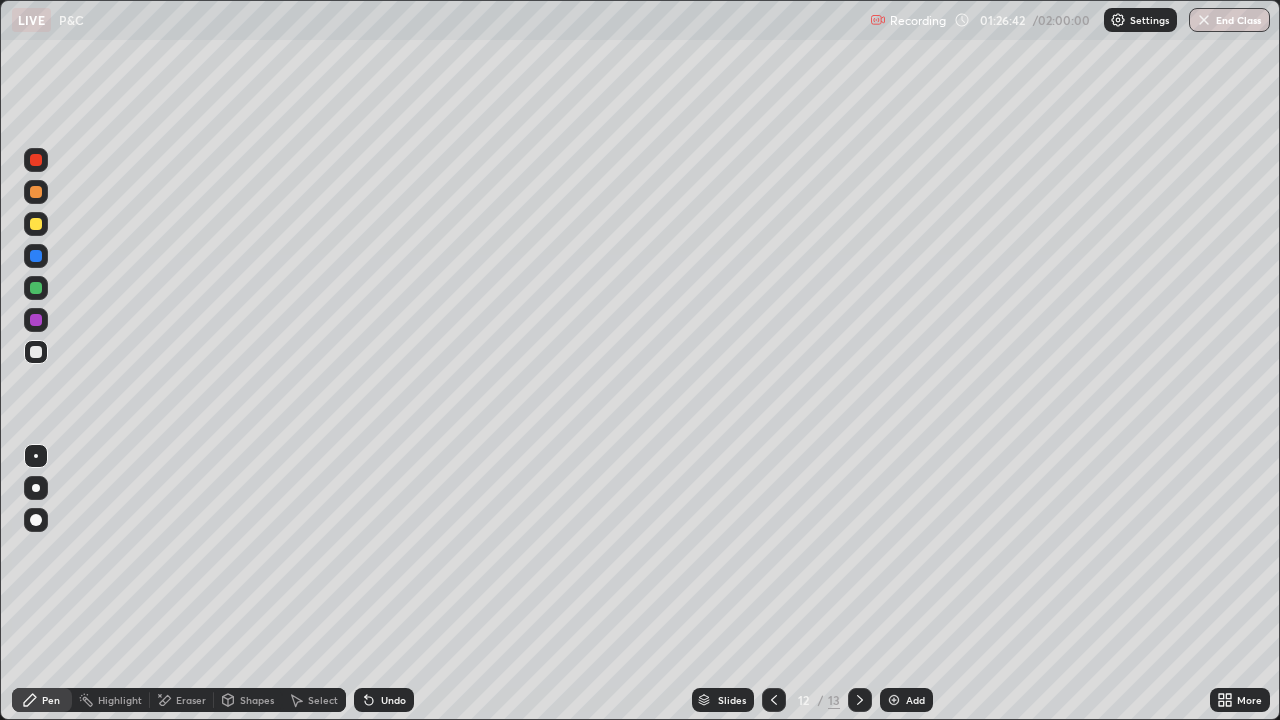 click on "Eraser" at bounding box center (182, 700) 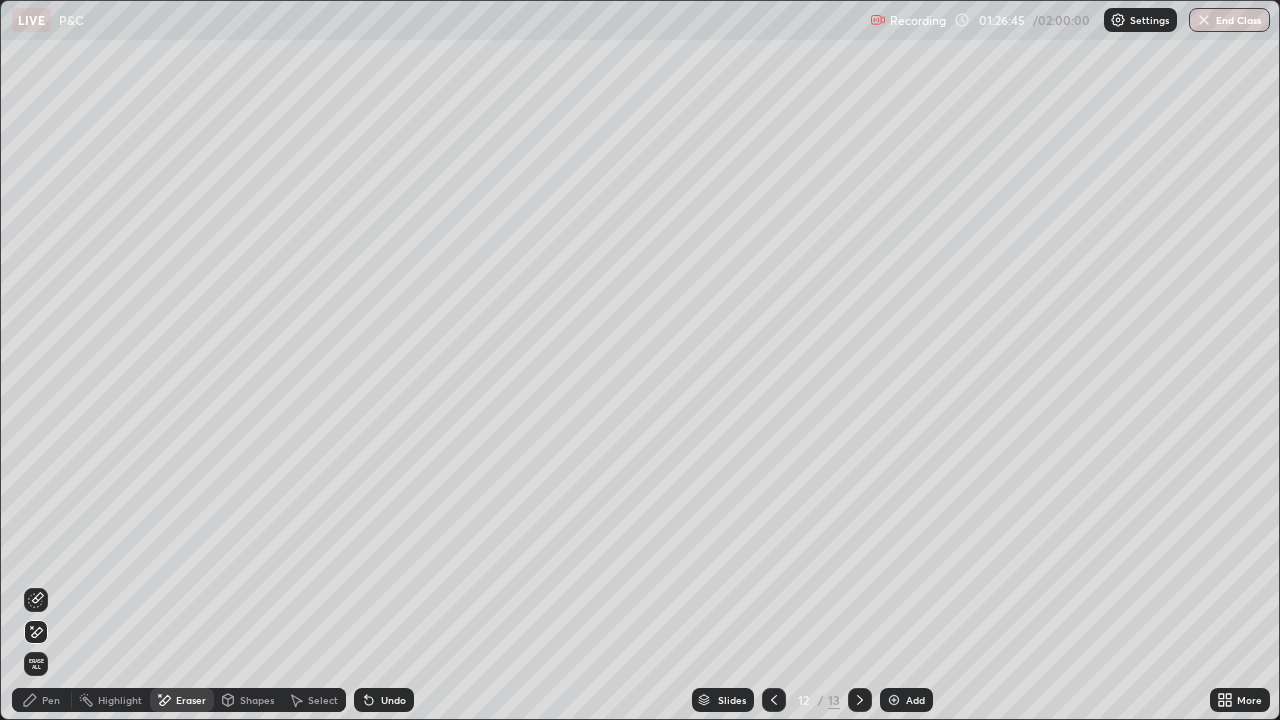 click on "Pen" at bounding box center (51, 700) 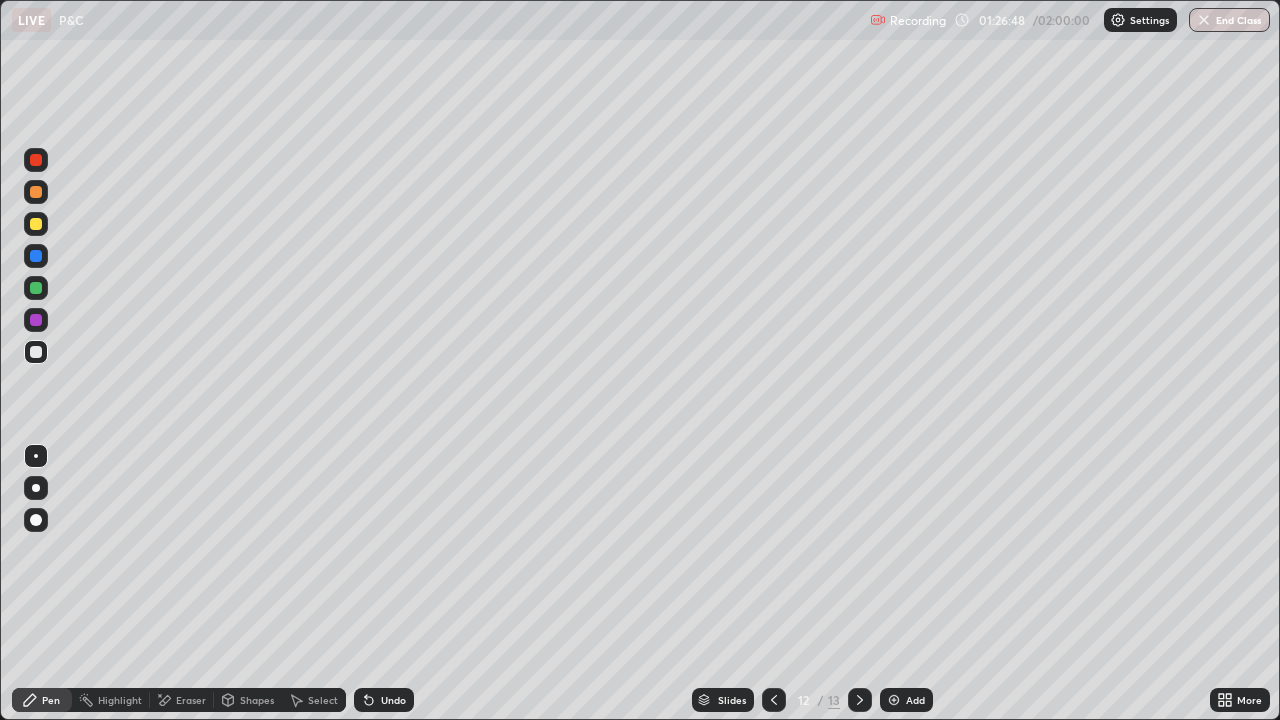 click on "Undo" at bounding box center (393, 700) 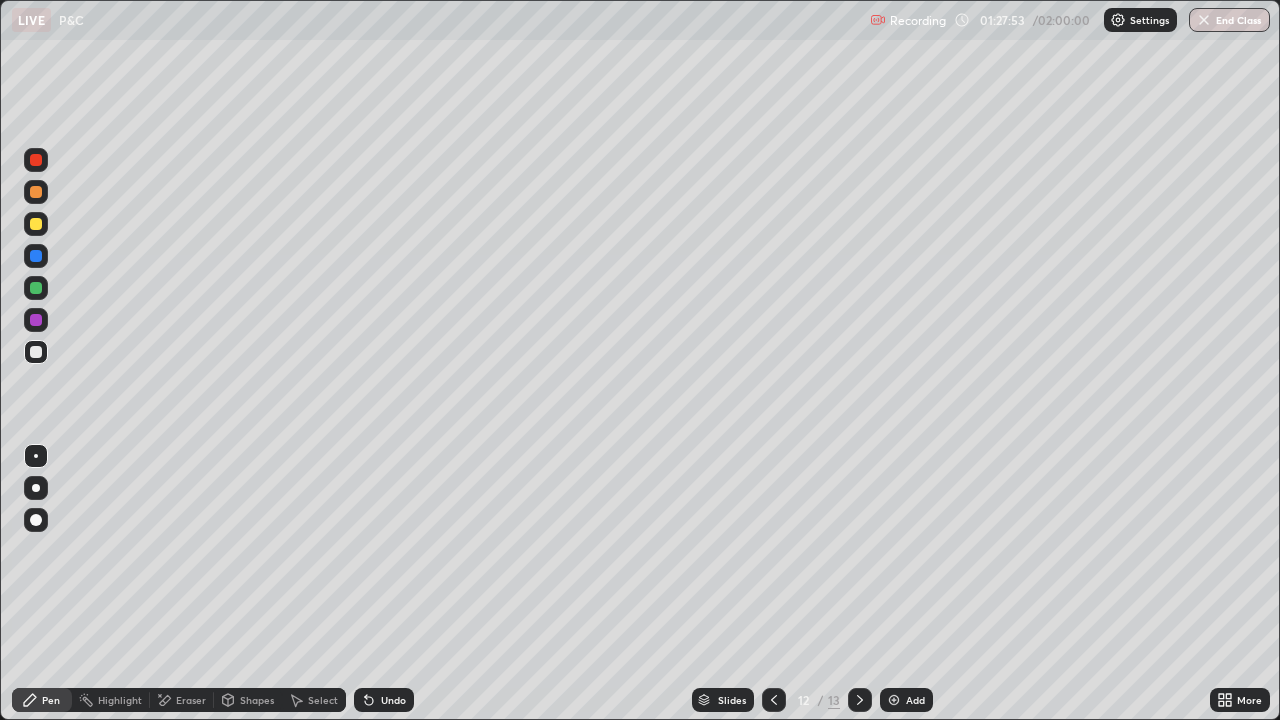 click on "Undo" at bounding box center [393, 700] 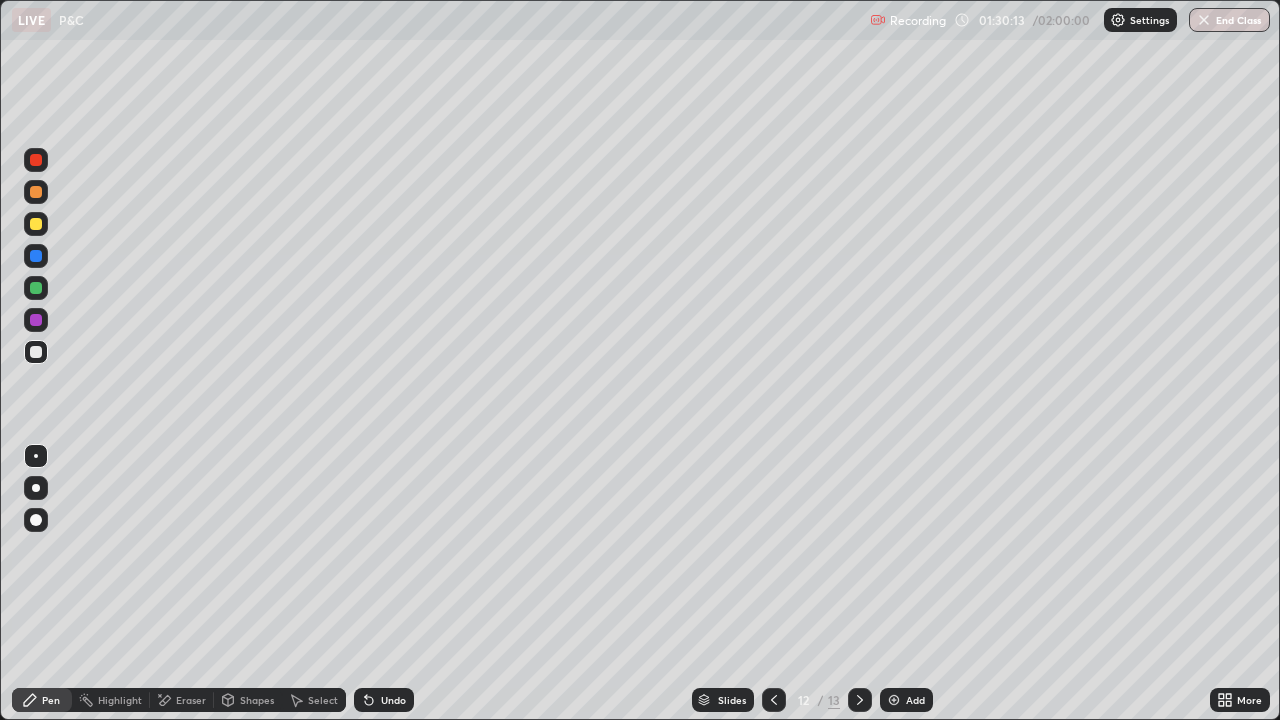 click 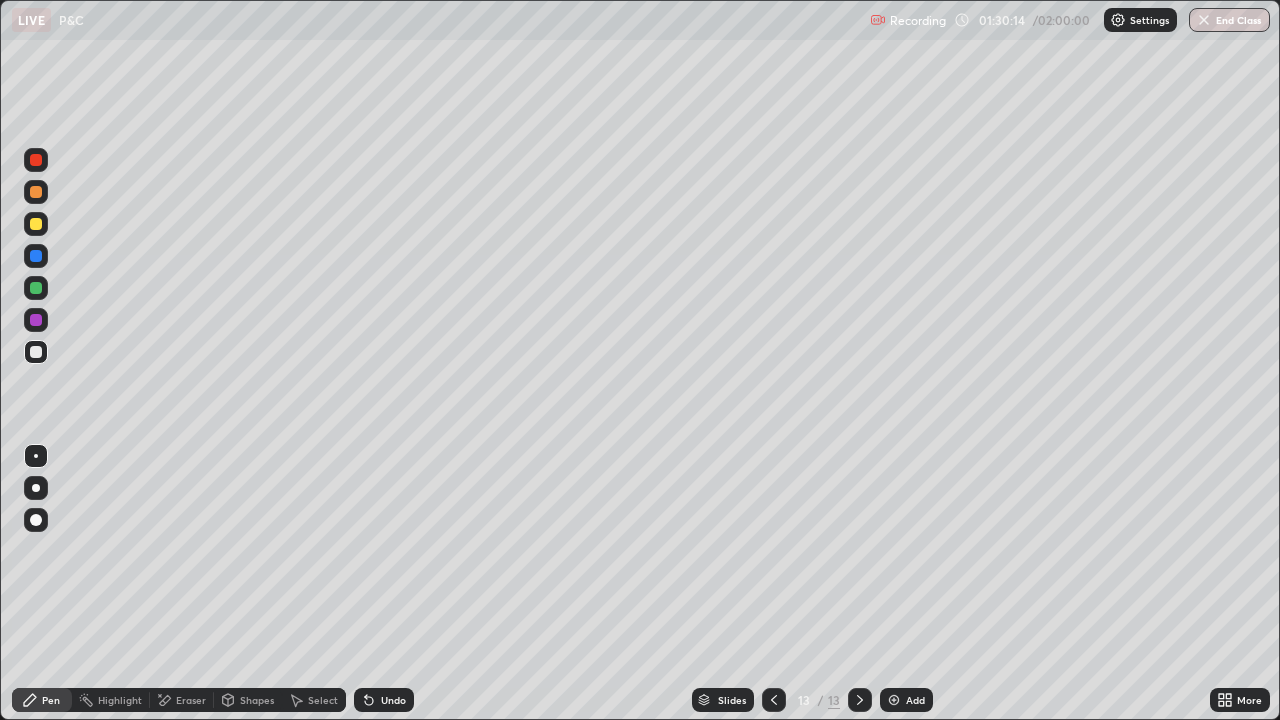 click at bounding box center (36, 224) 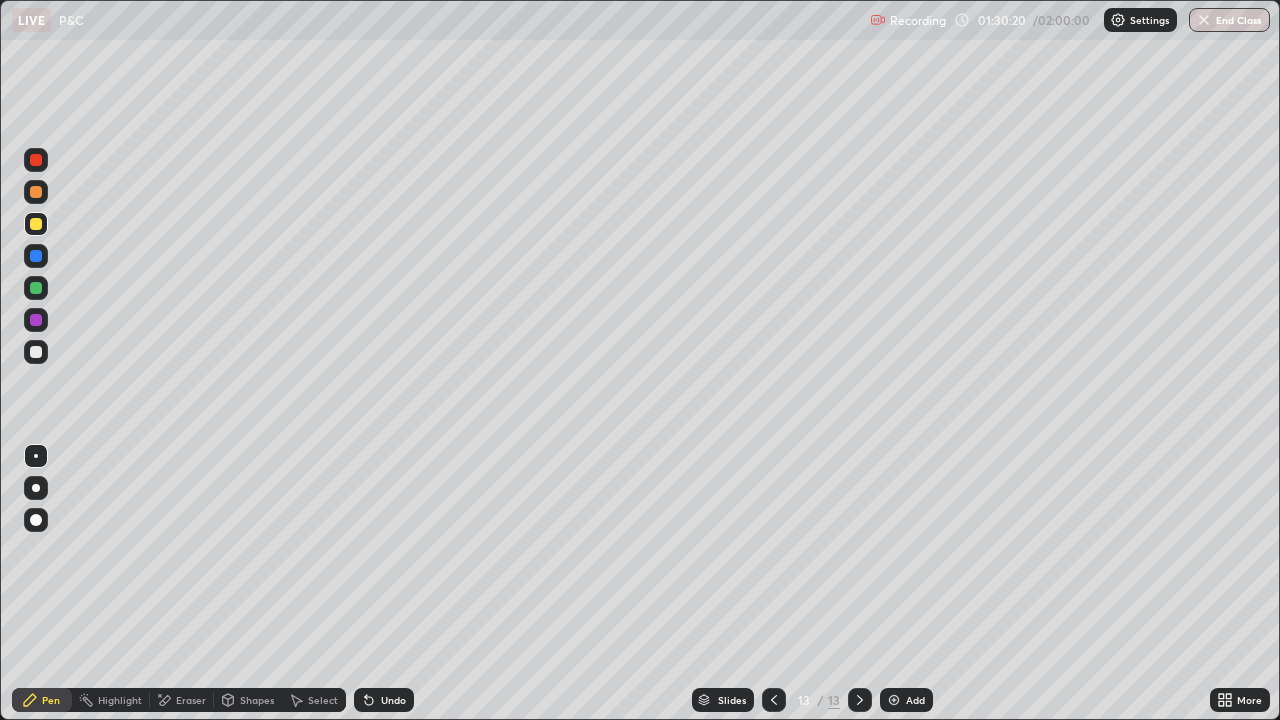 click at bounding box center [36, 352] 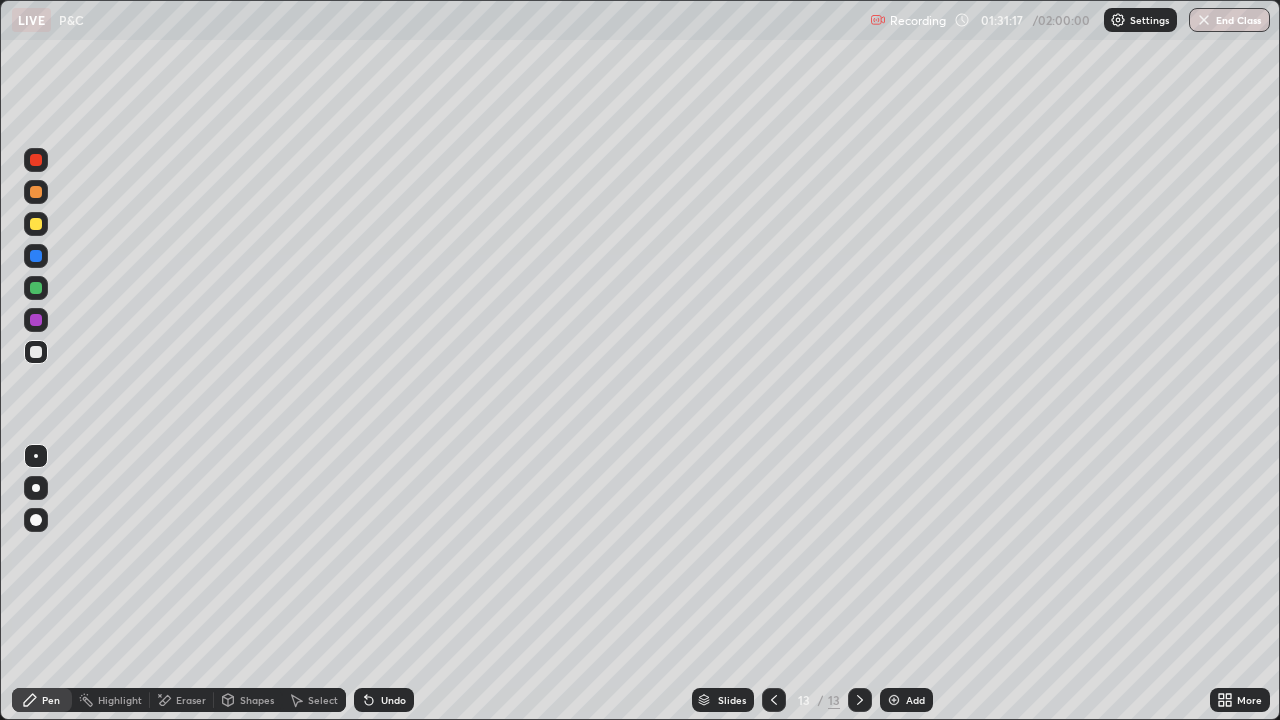 click at bounding box center [36, 224] 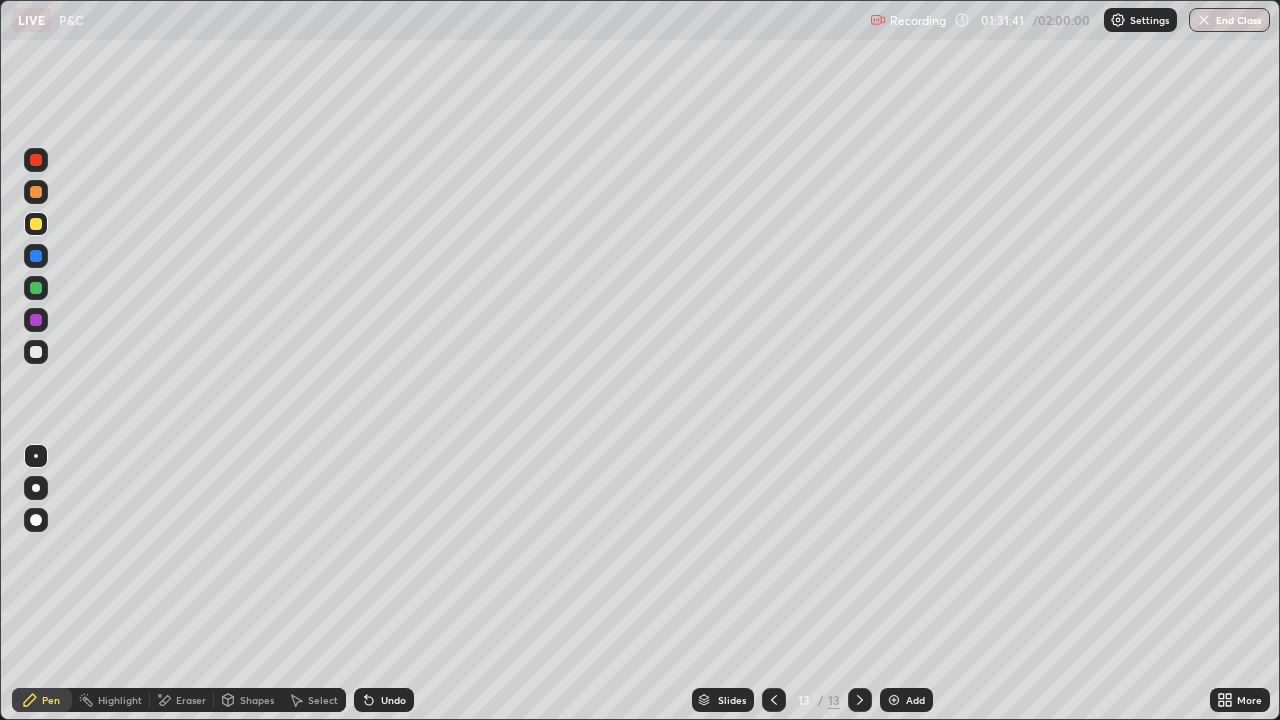click at bounding box center (36, 352) 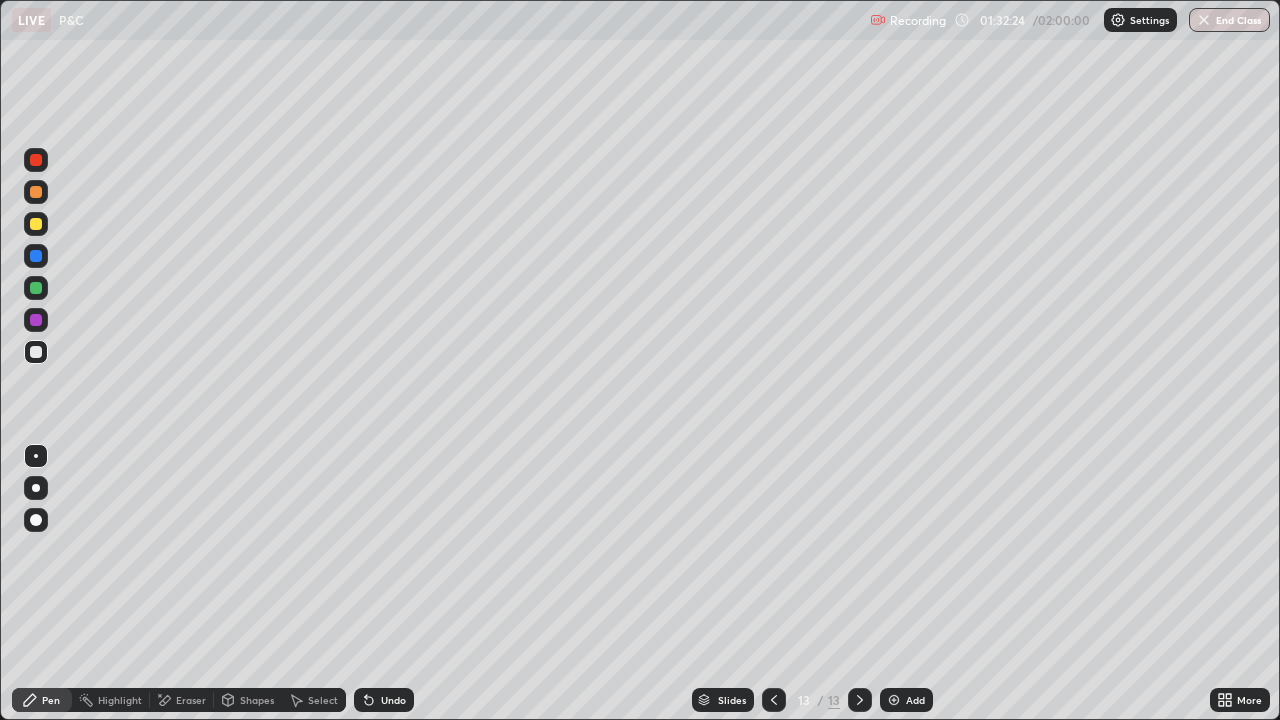 click on "Eraser" at bounding box center (191, 700) 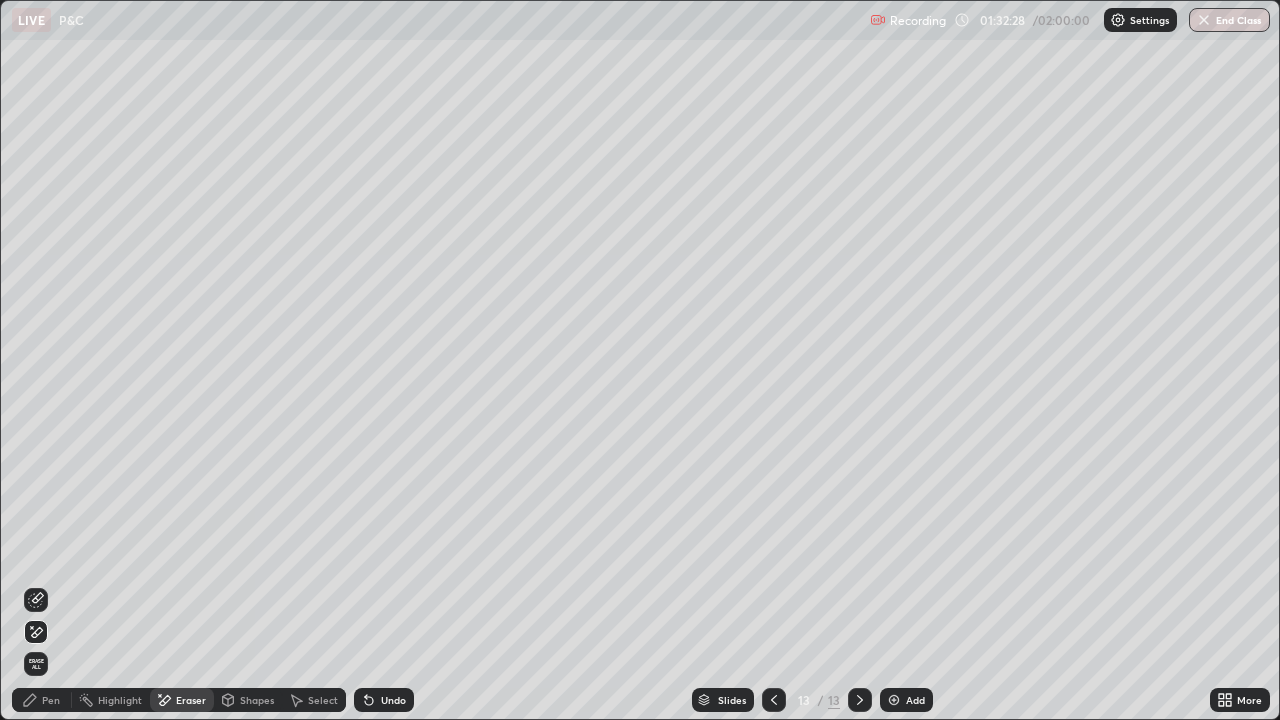click on "Pen" at bounding box center (51, 700) 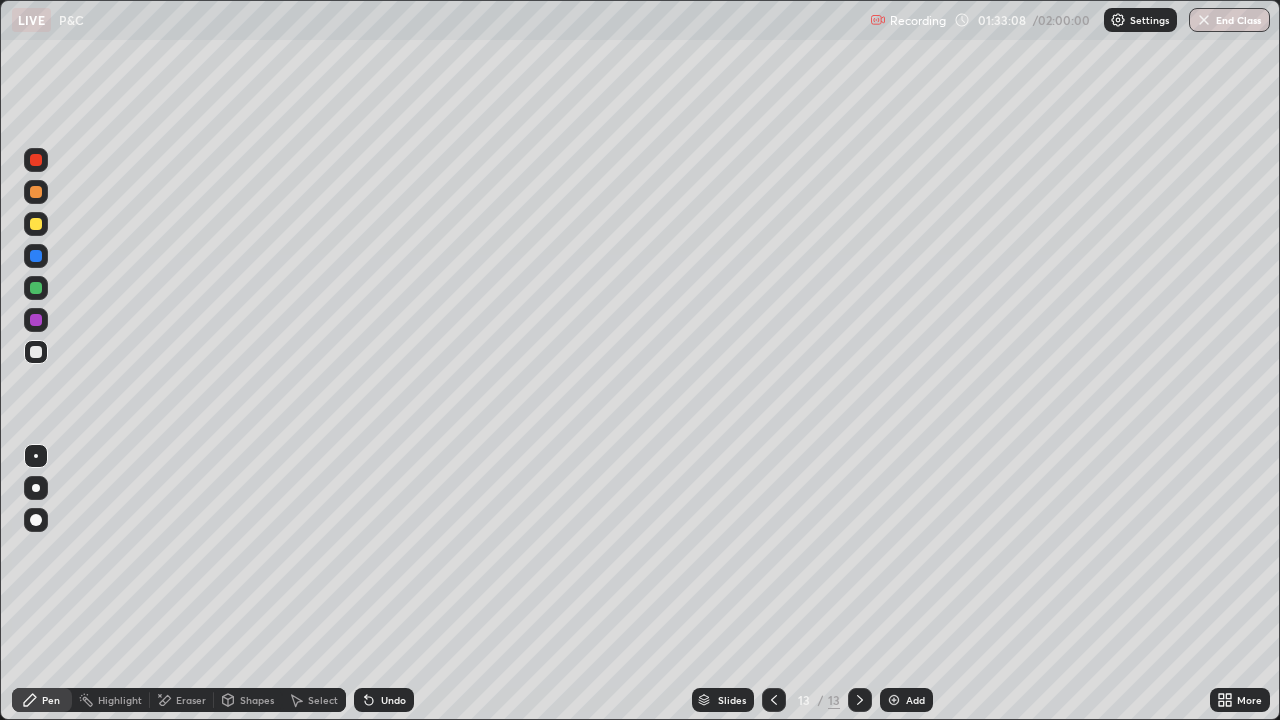 click 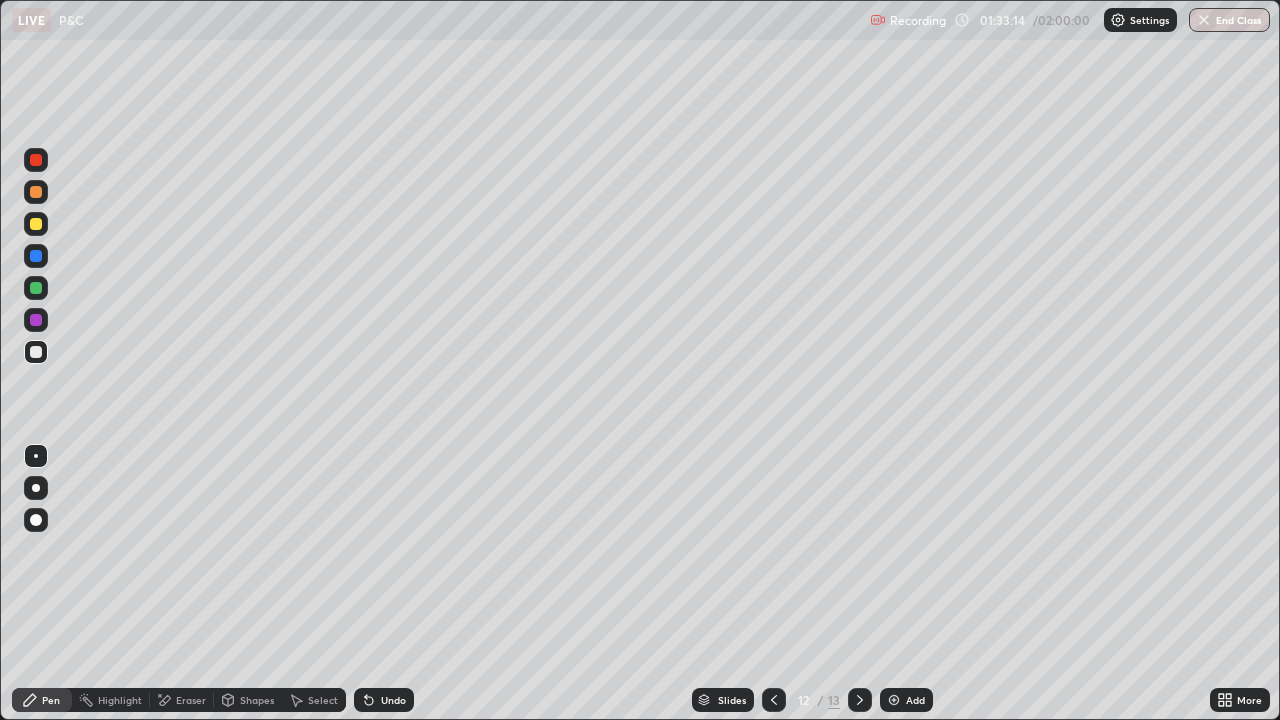 click 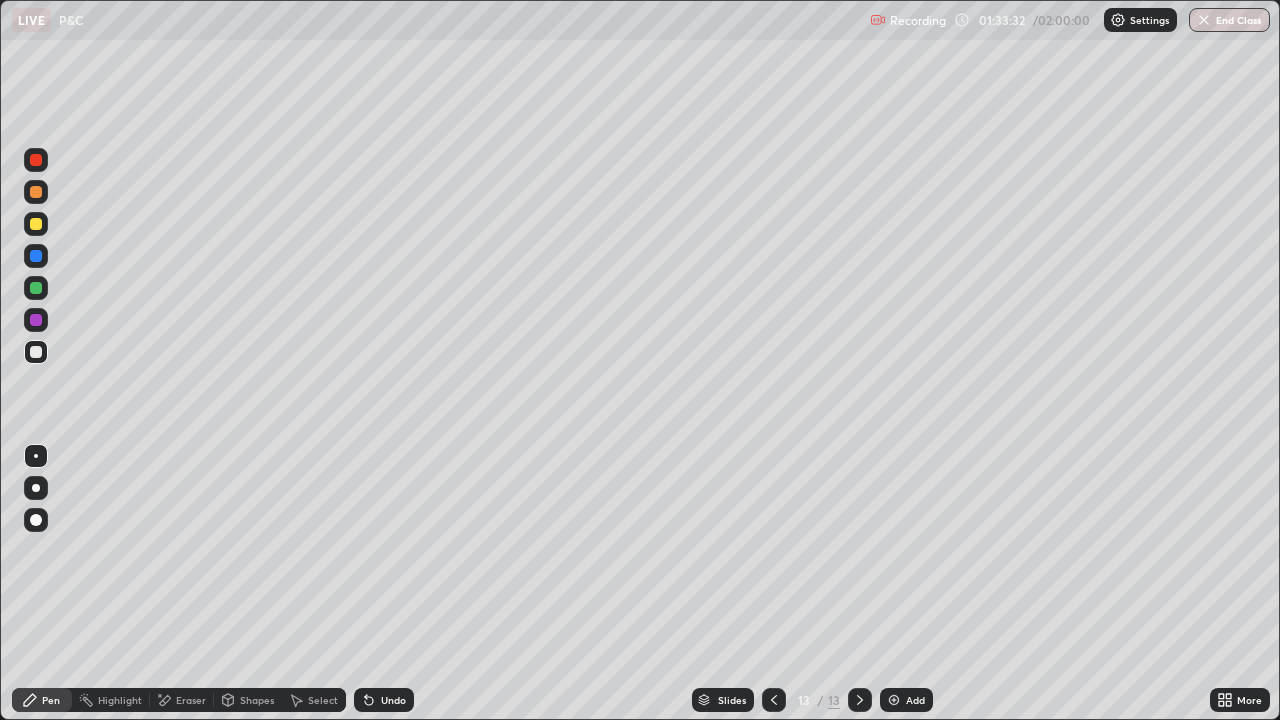 click 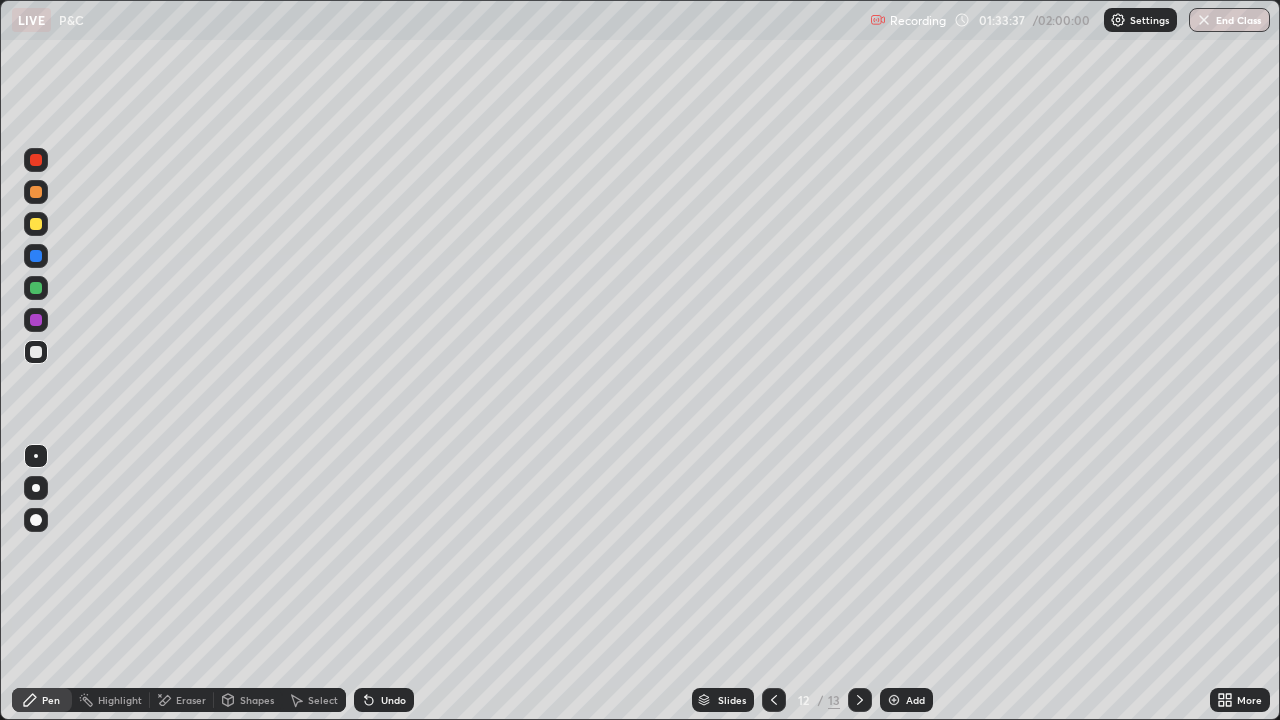 click 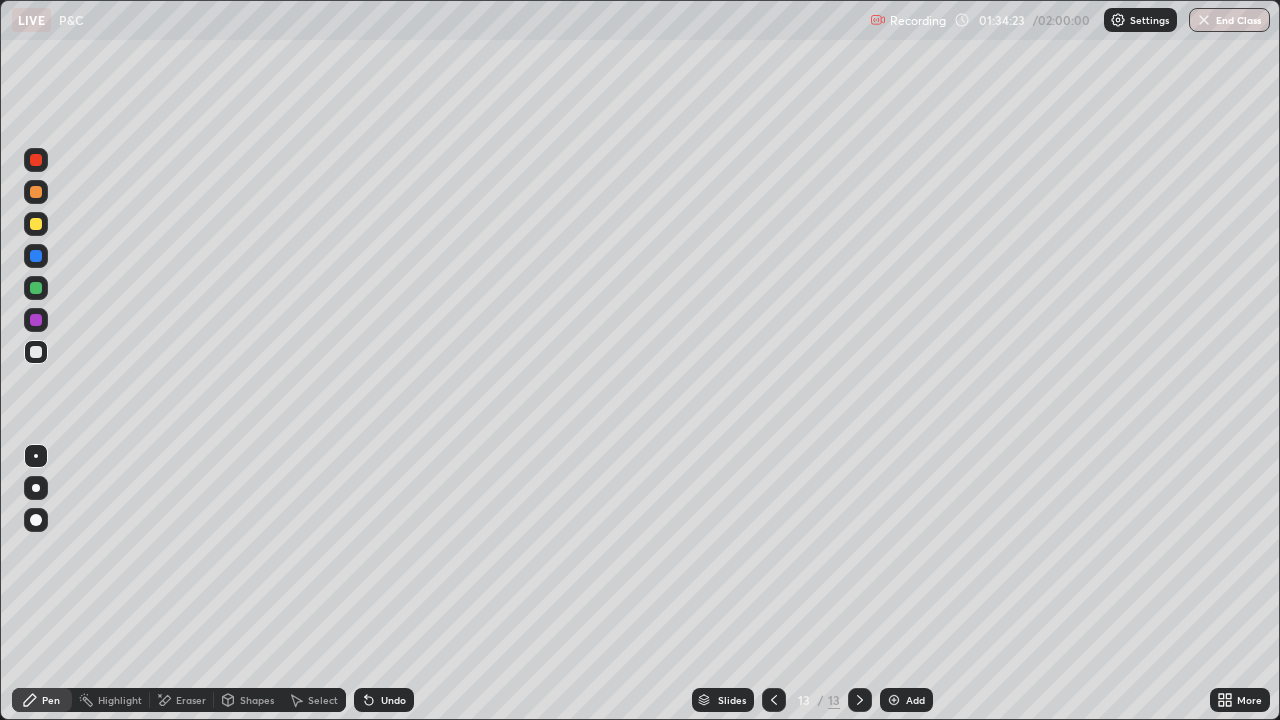 click on "Undo" at bounding box center (393, 700) 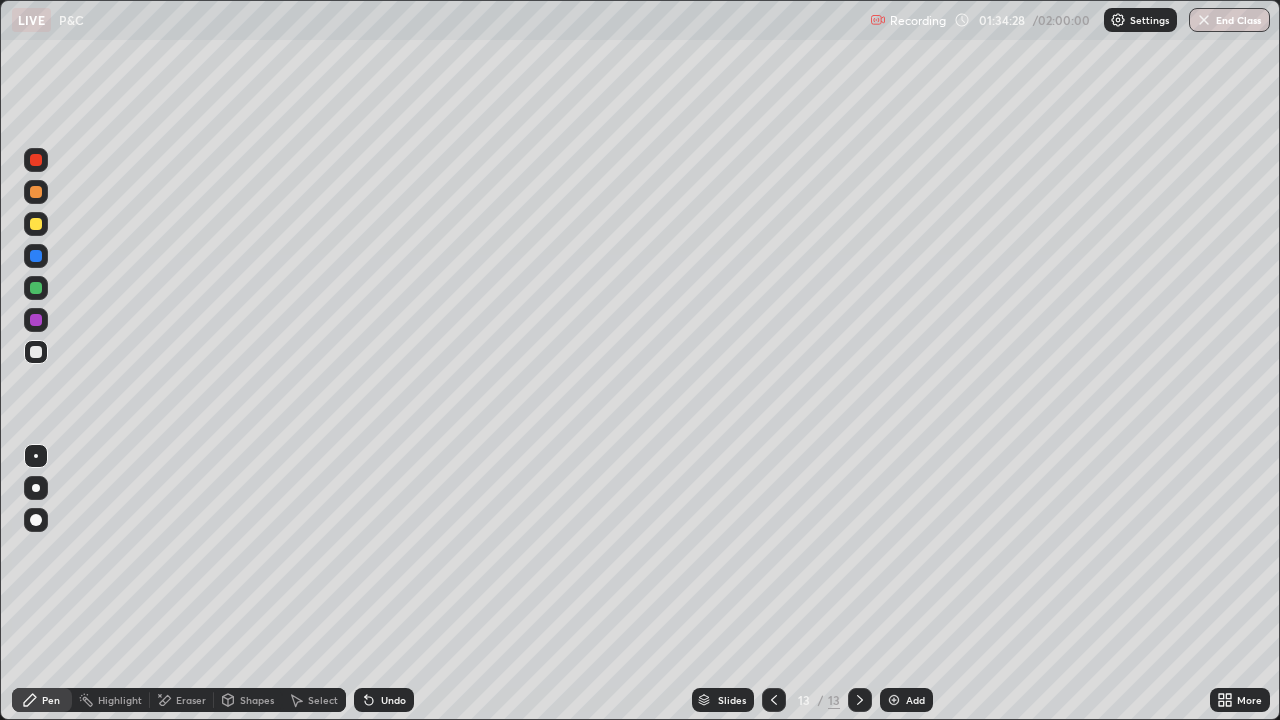 click on "Undo" at bounding box center (393, 700) 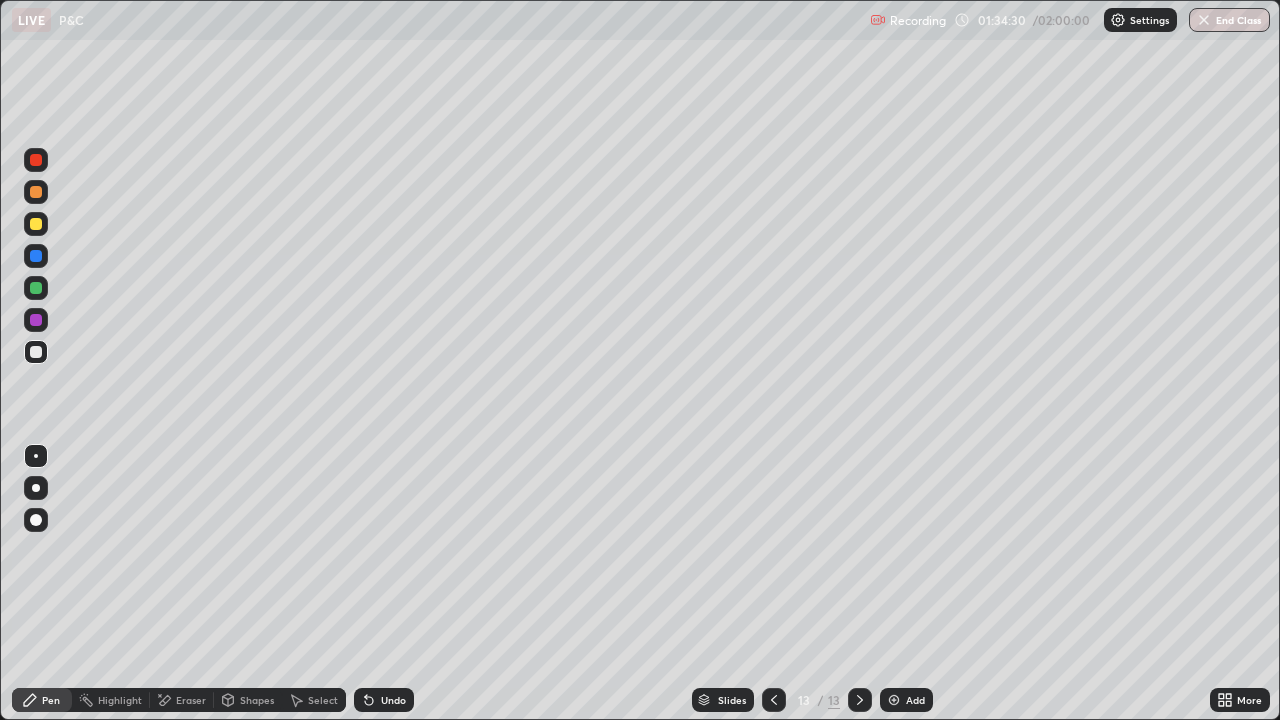 click on "Undo" at bounding box center [393, 700] 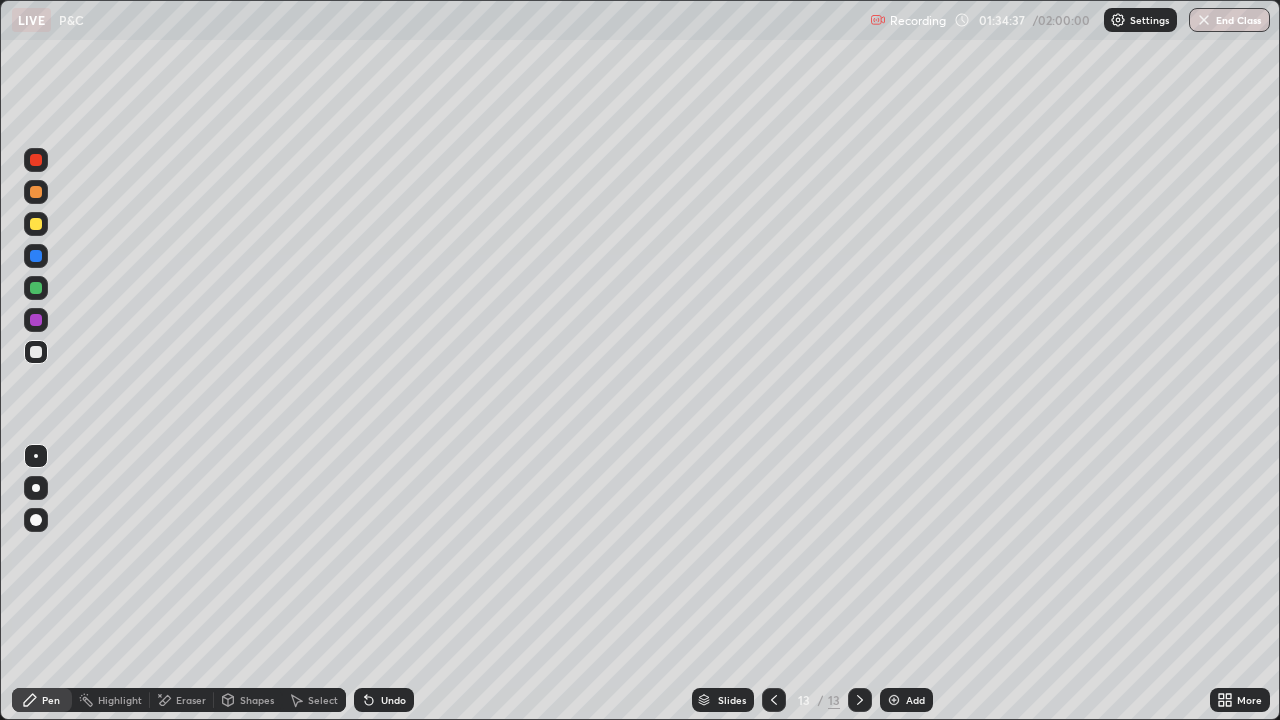 click 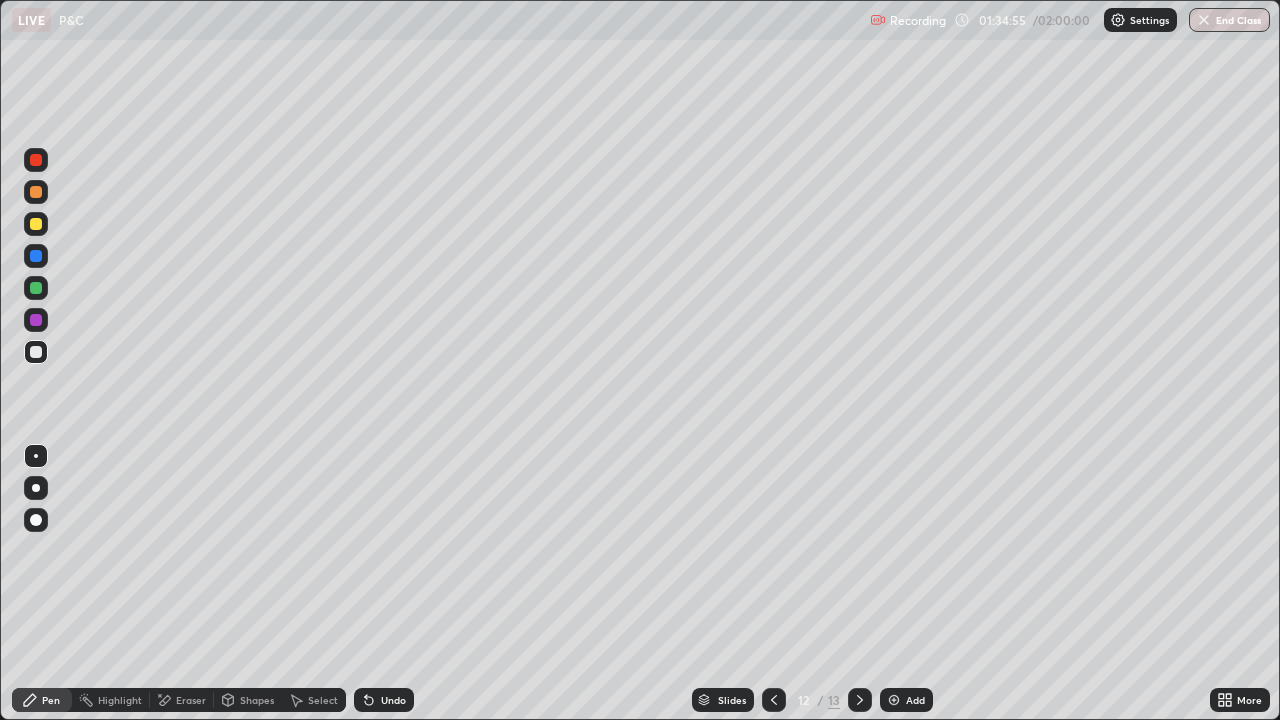 click 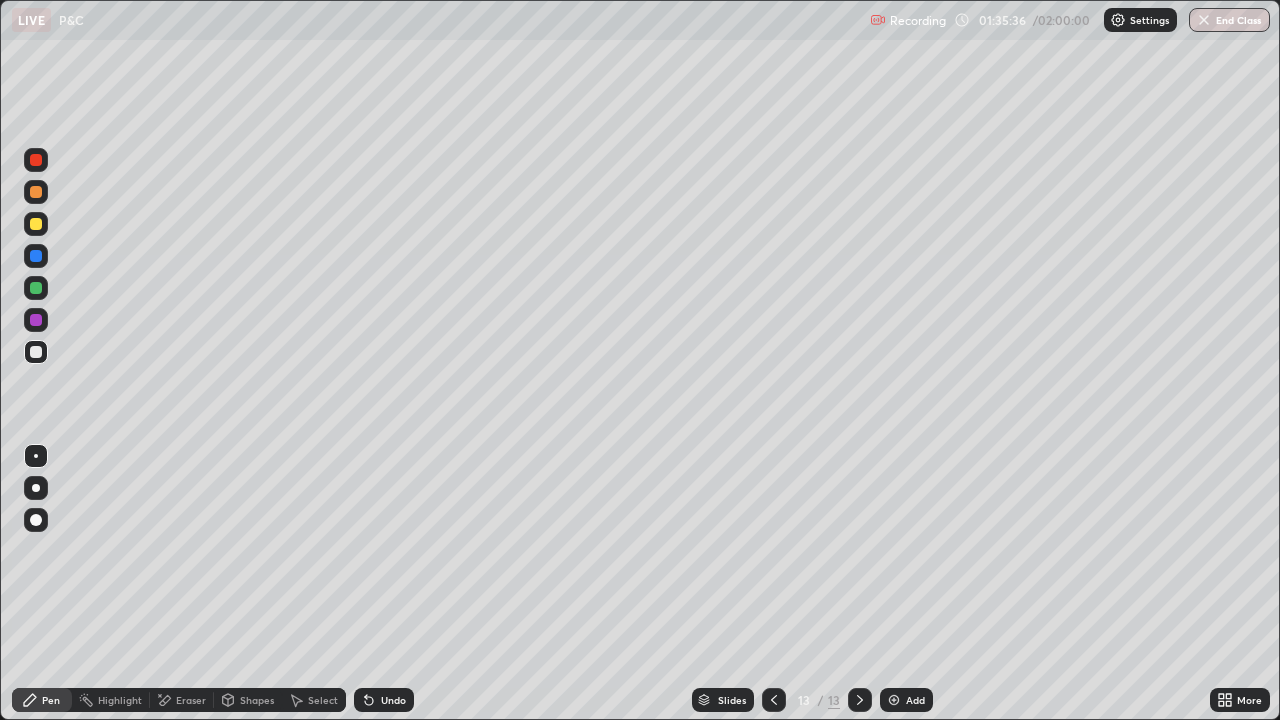 click 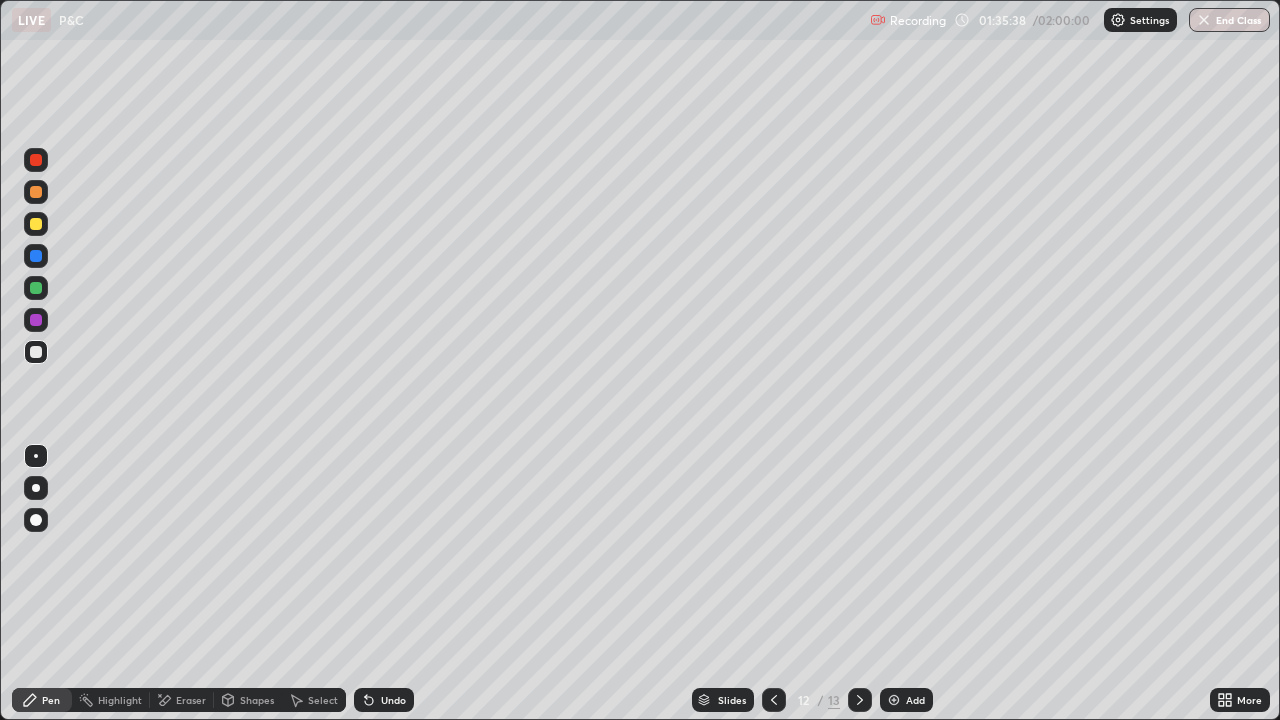 click at bounding box center [860, 700] 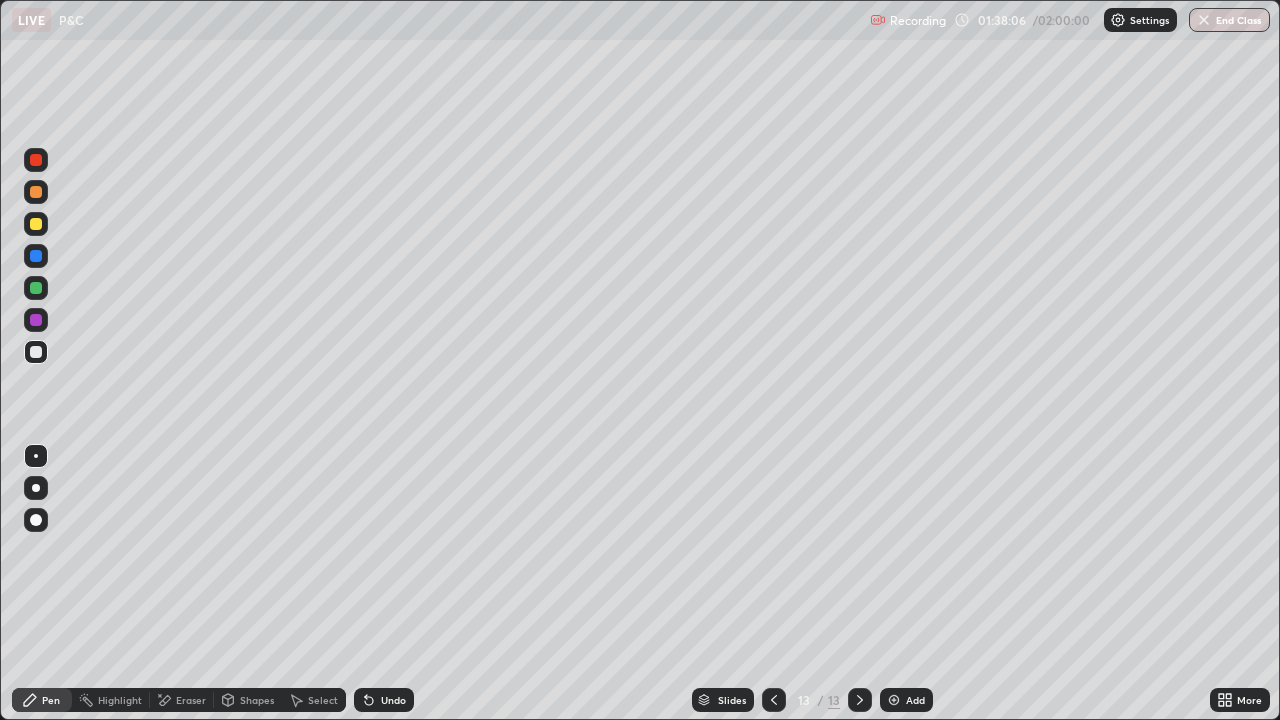 click on "Add" at bounding box center (906, 700) 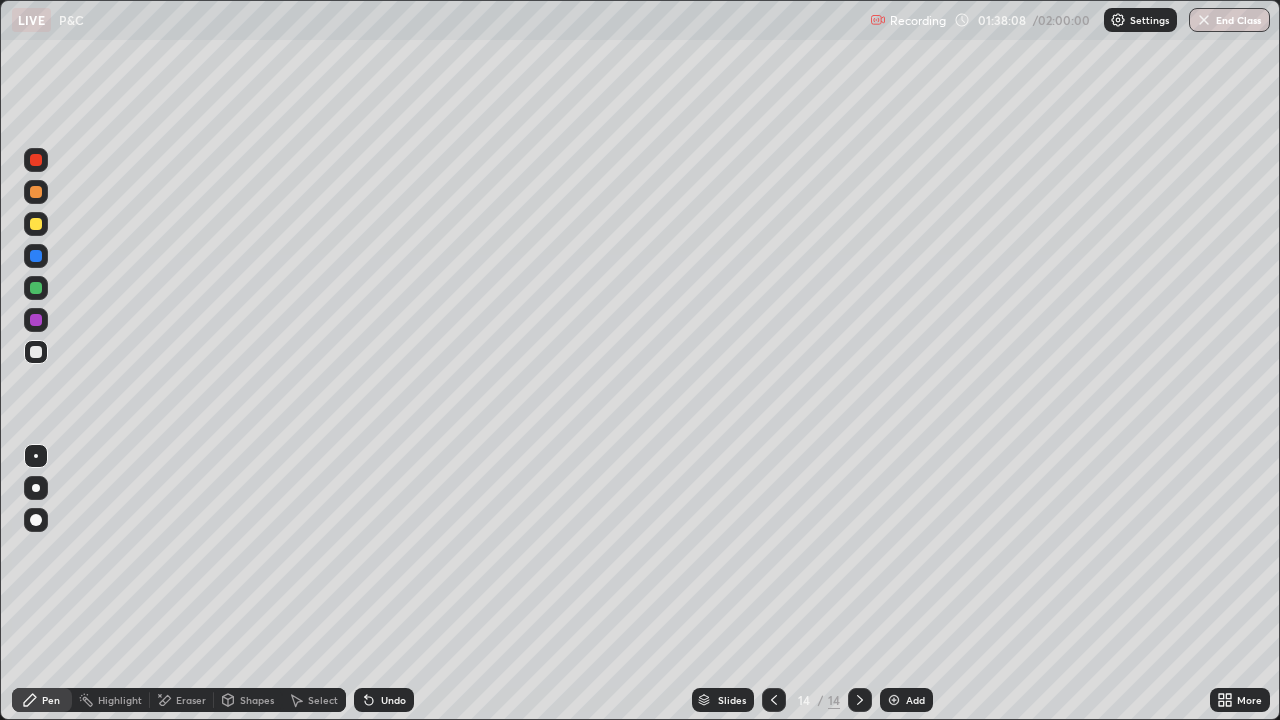 click at bounding box center [36, 224] 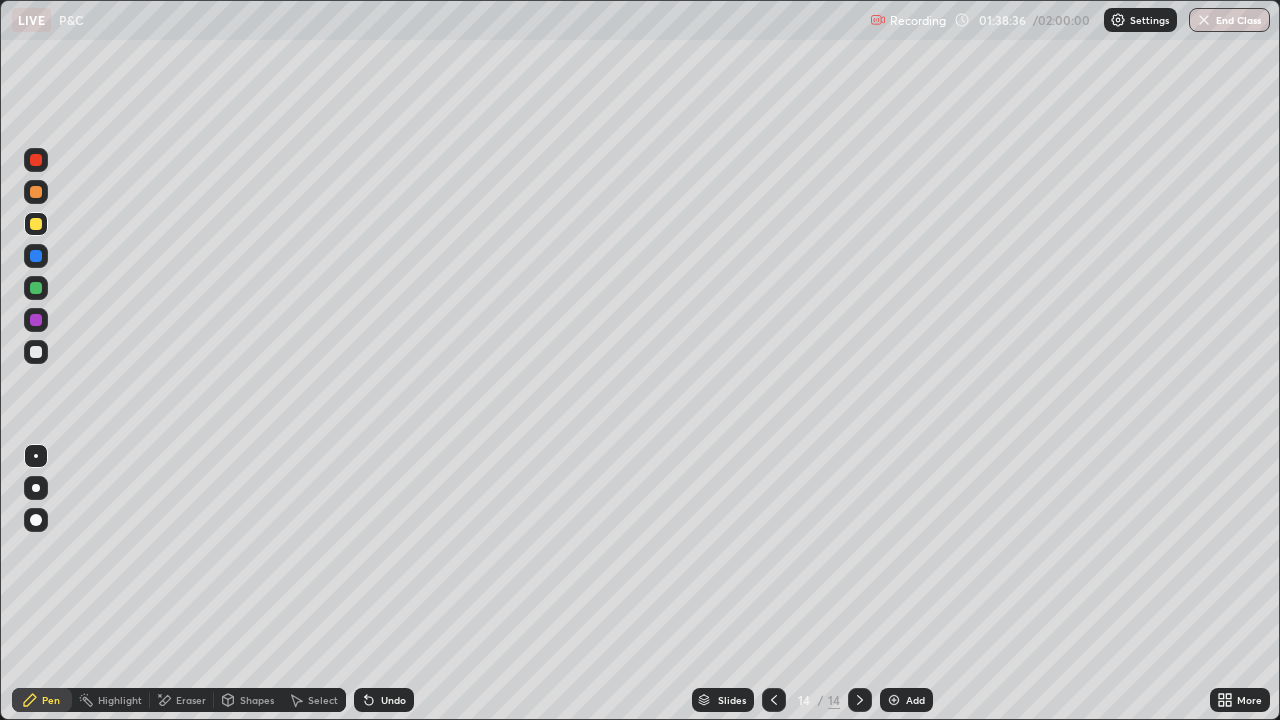 click on "Eraser" at bounding box center [191, 700] 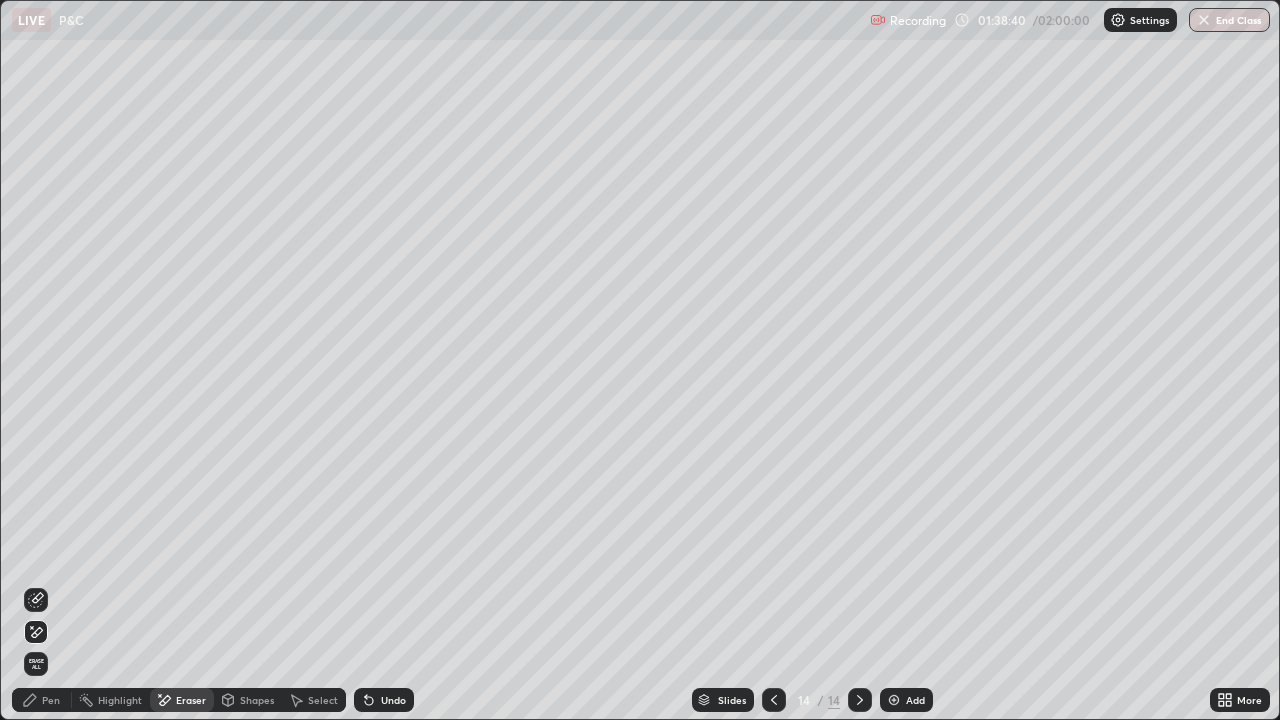 click 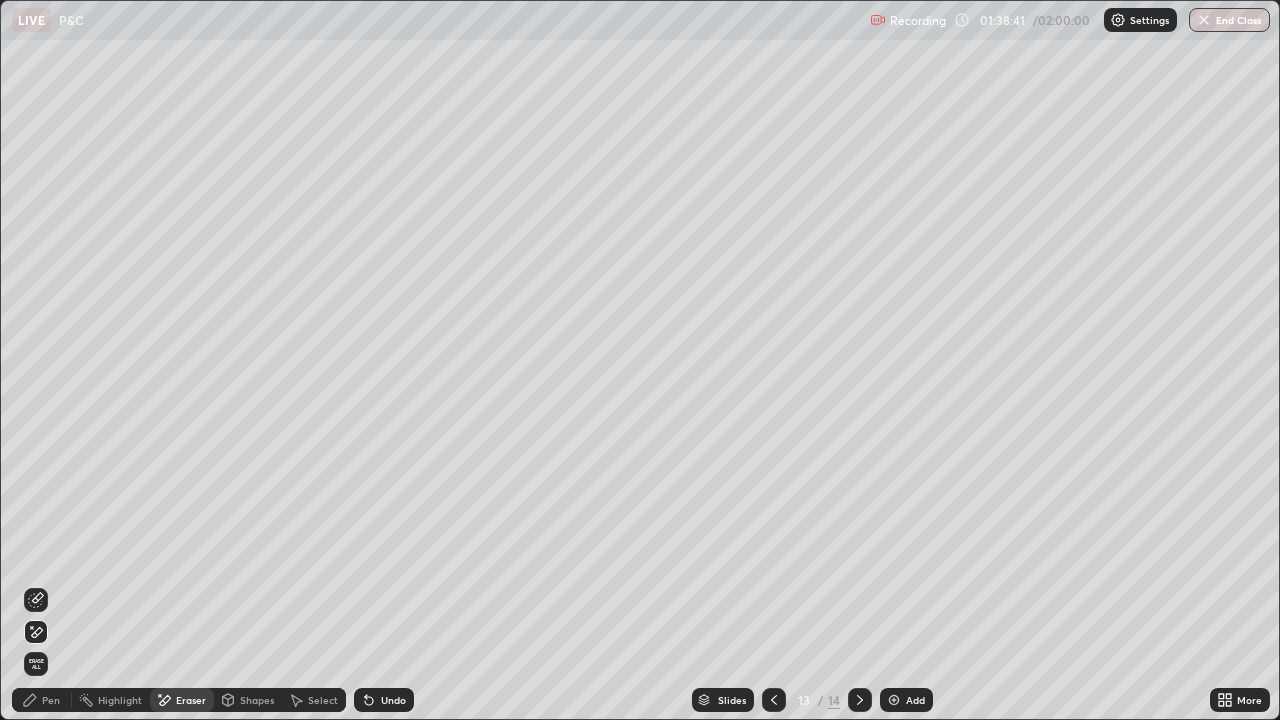 click at bounding box center (774, 700) 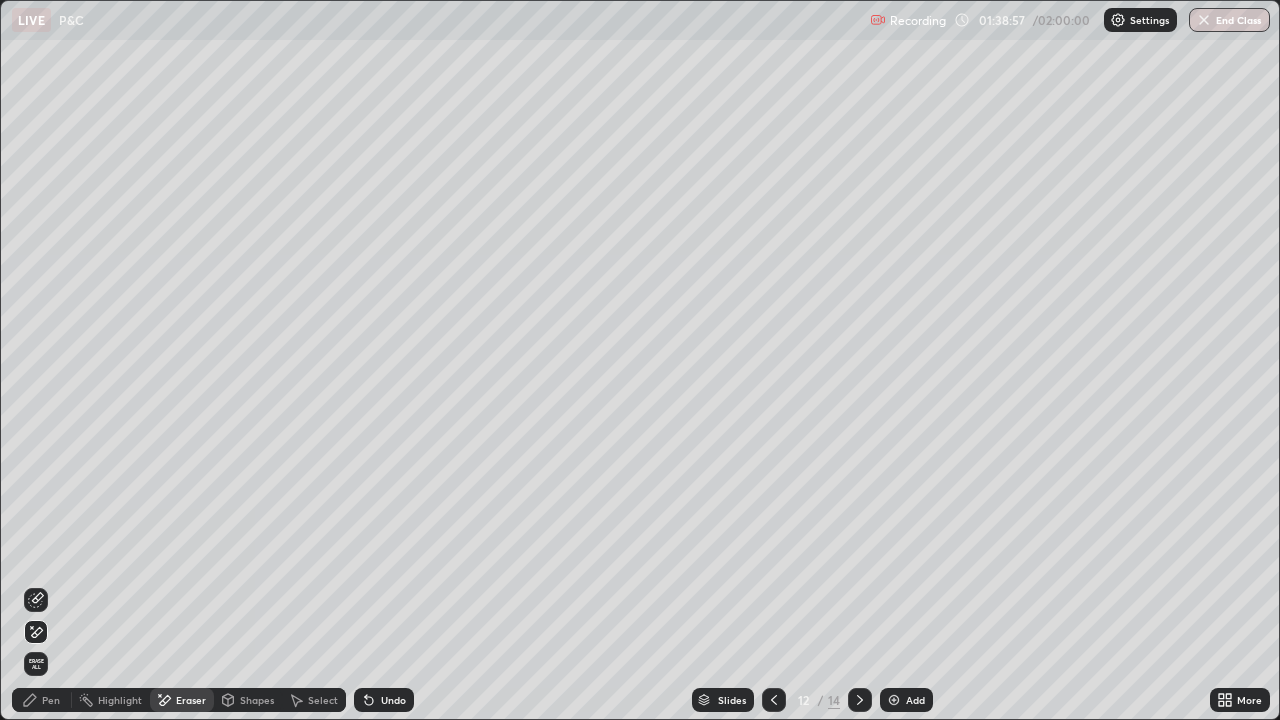 click on "Pen" at bounding box center (42, 700) 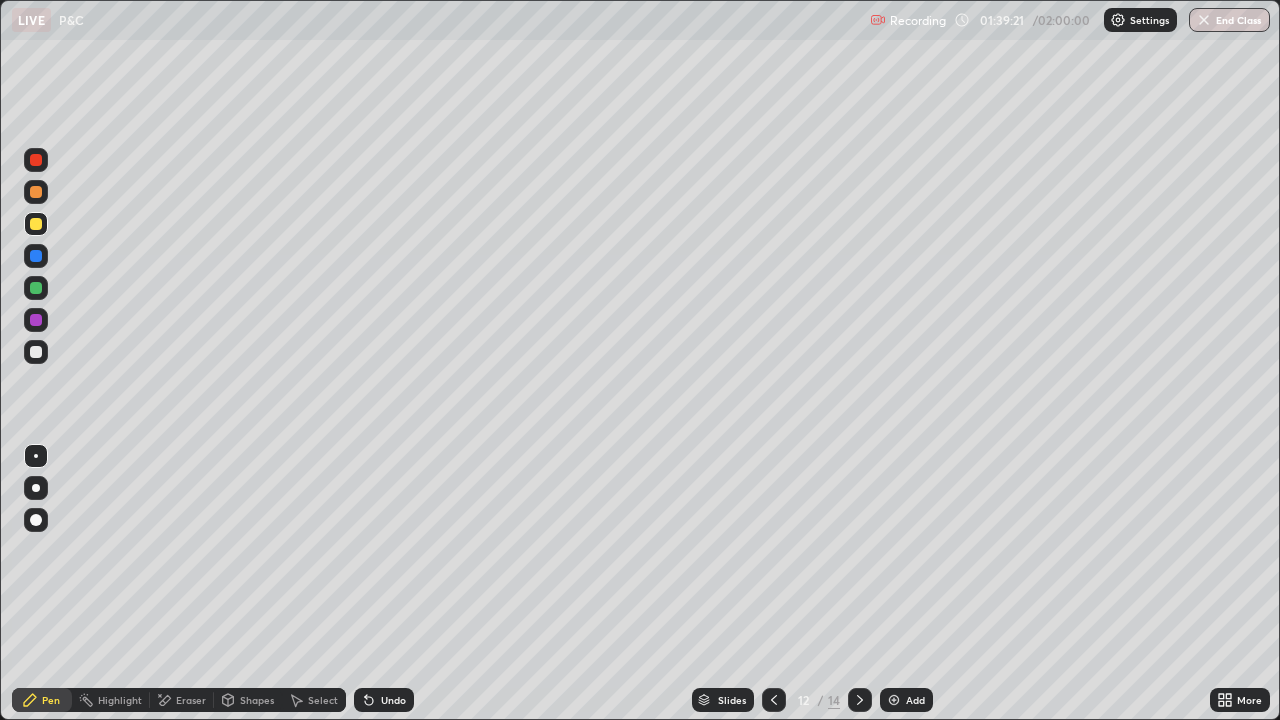 click on "Eraser" at bounding box center (191, 700) 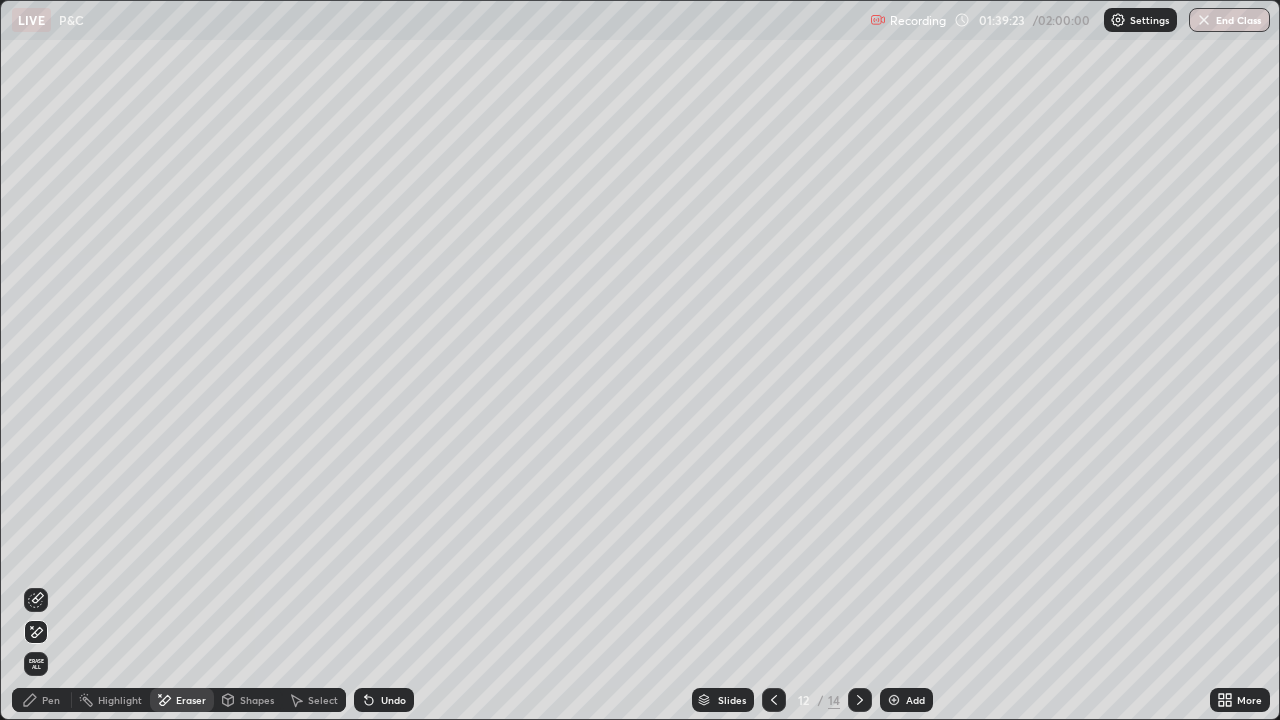 click on "Add" at bounding box center [915, 700] 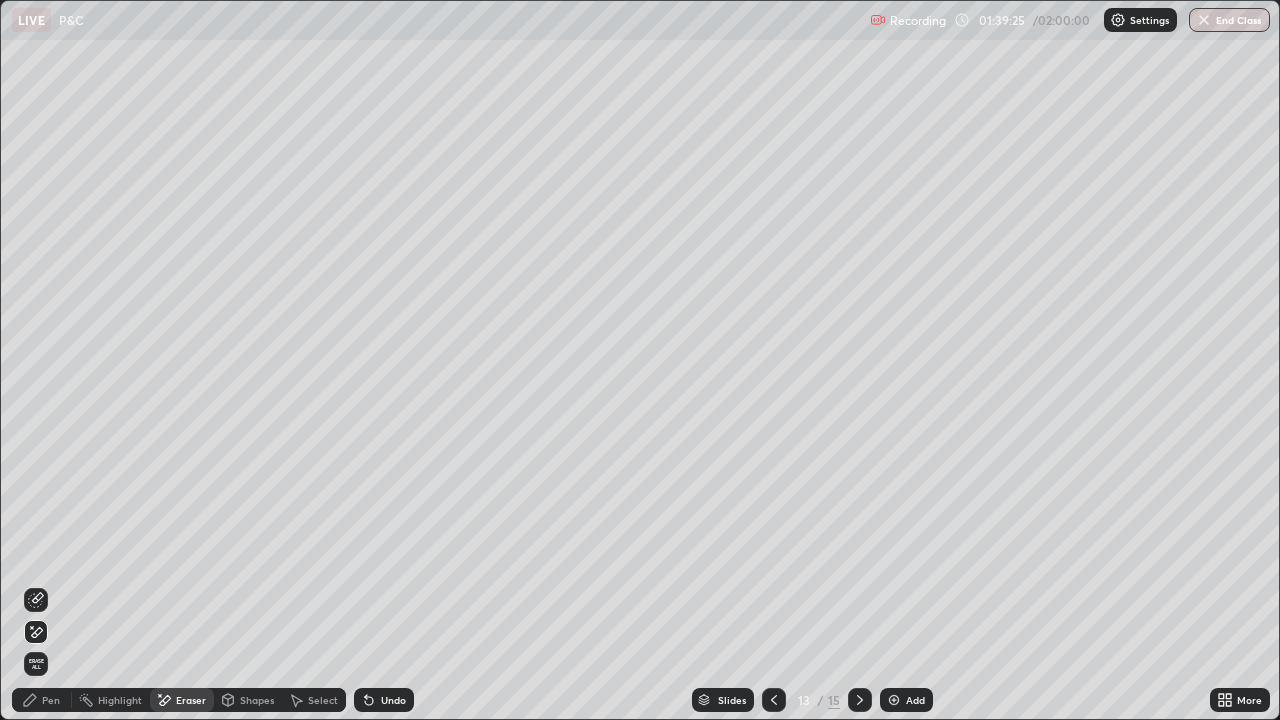 click on "Pen" at bounding box center [42, 700] 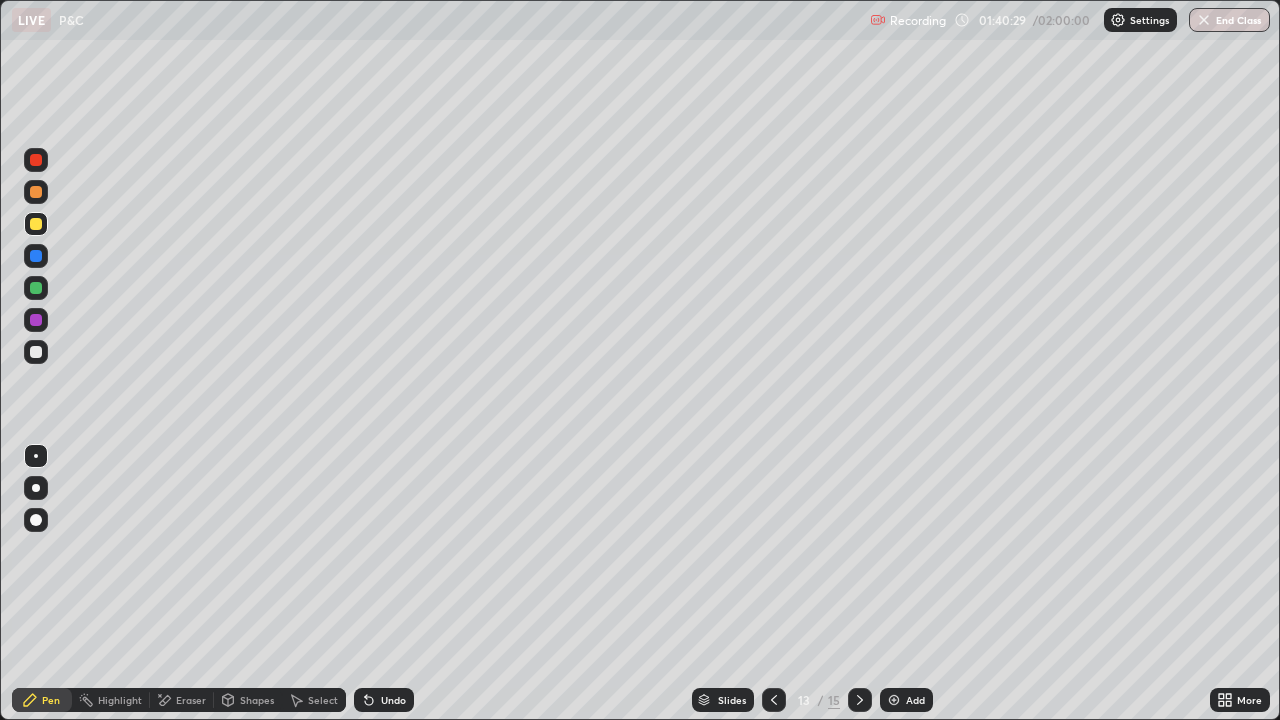 click 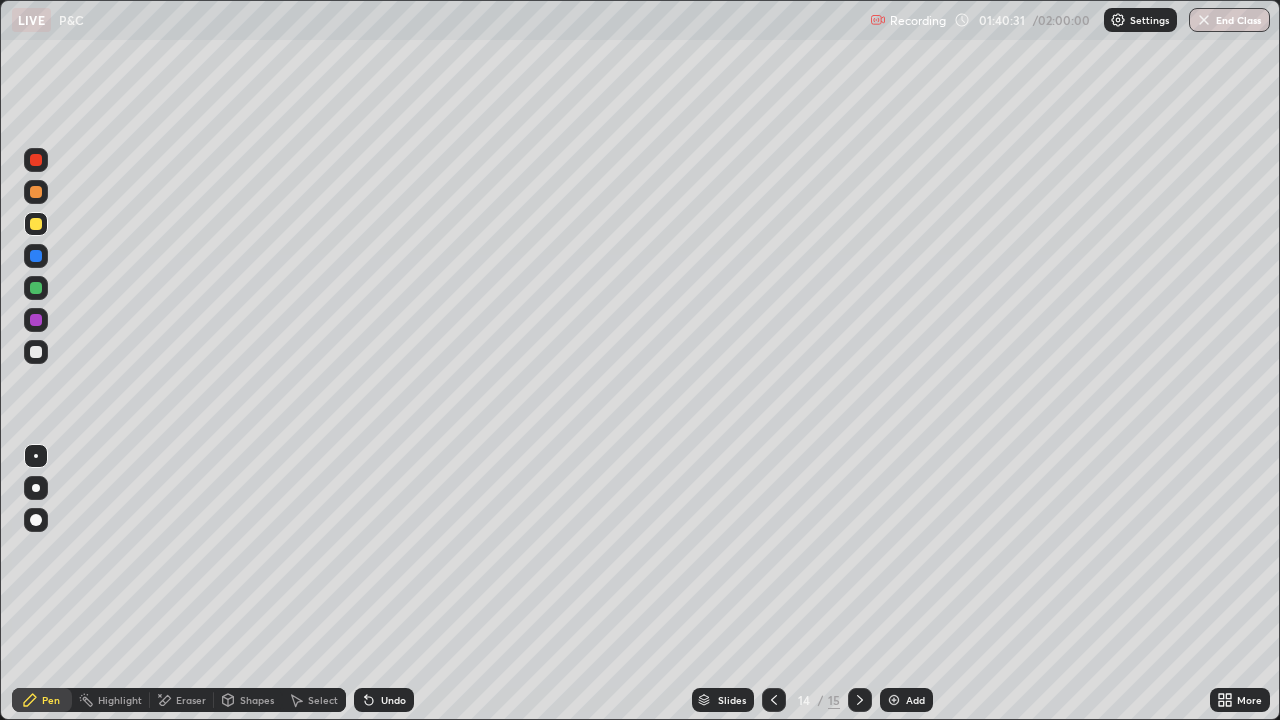 click 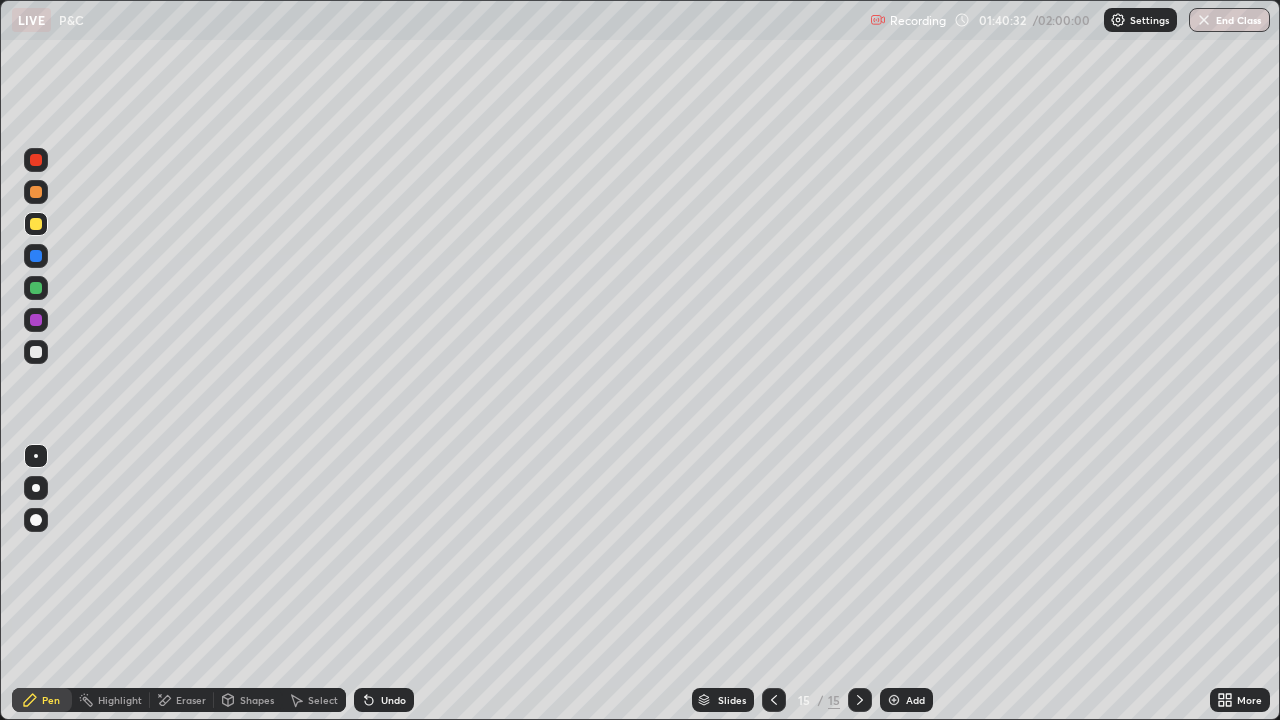 click on "Eraser" at bounding box center (182, 700) 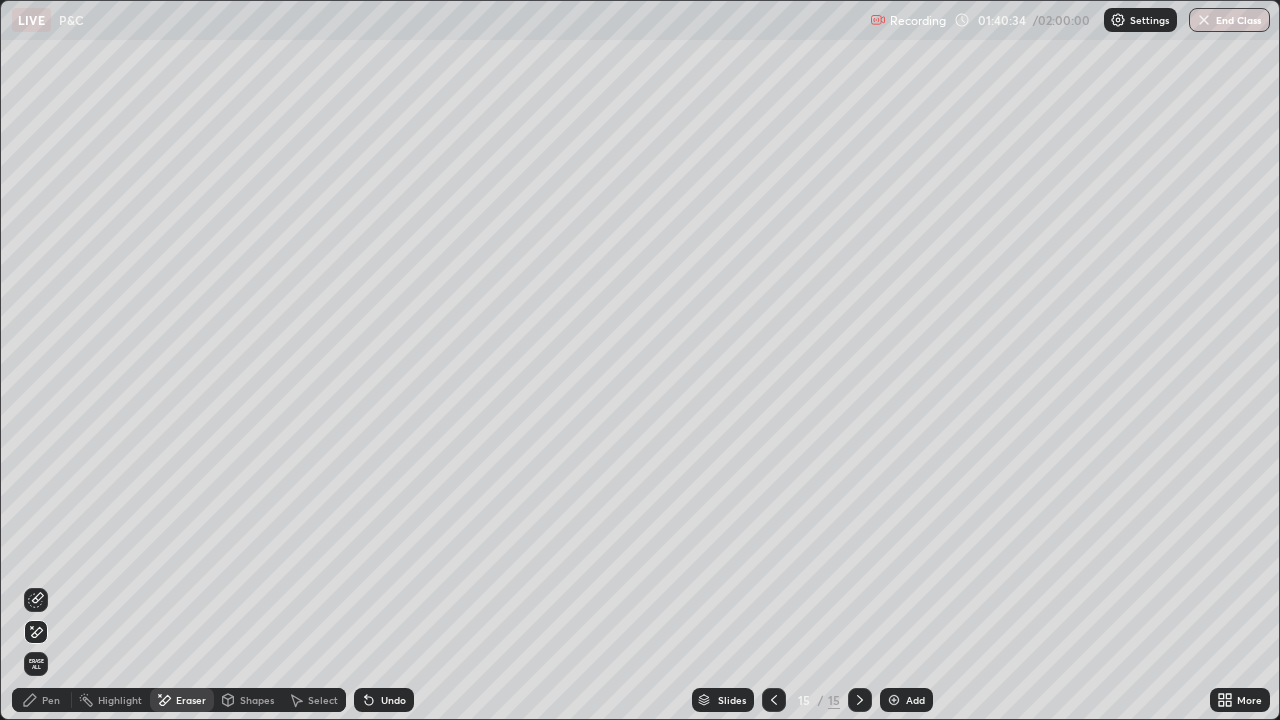 click on "Pen" at bounding box center (42, 700) 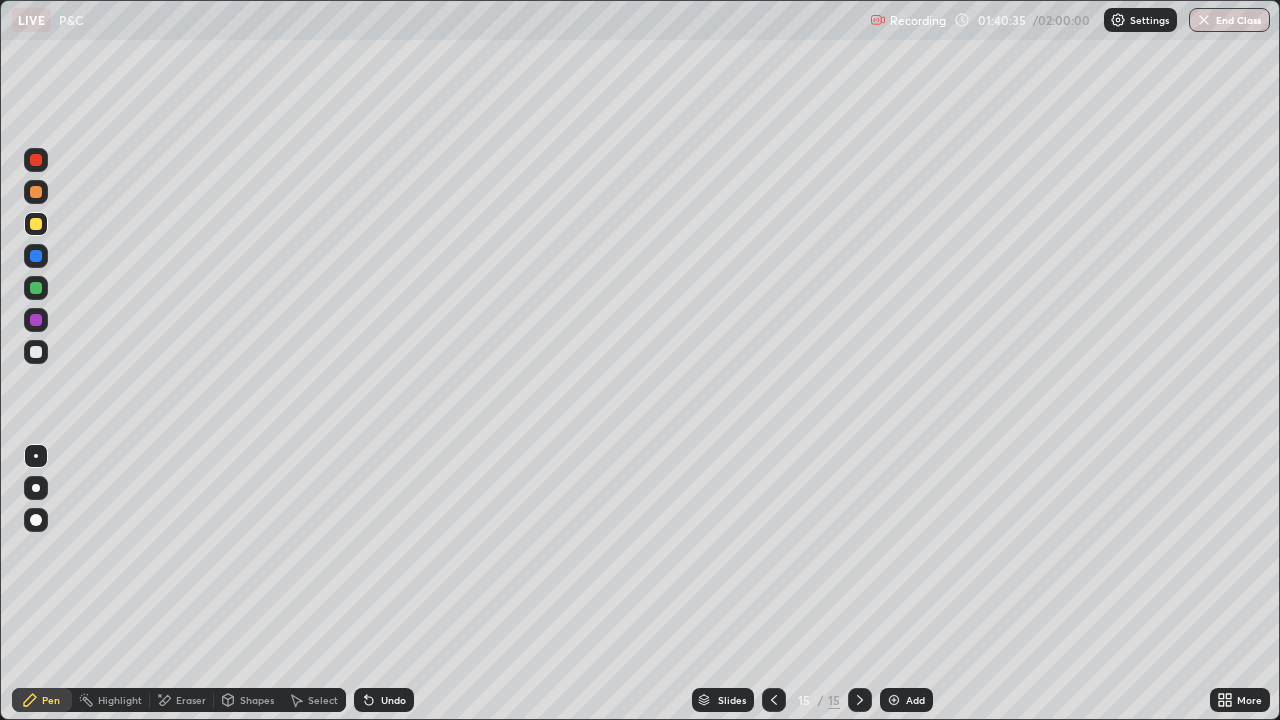 click at bounding box center [36, 352] 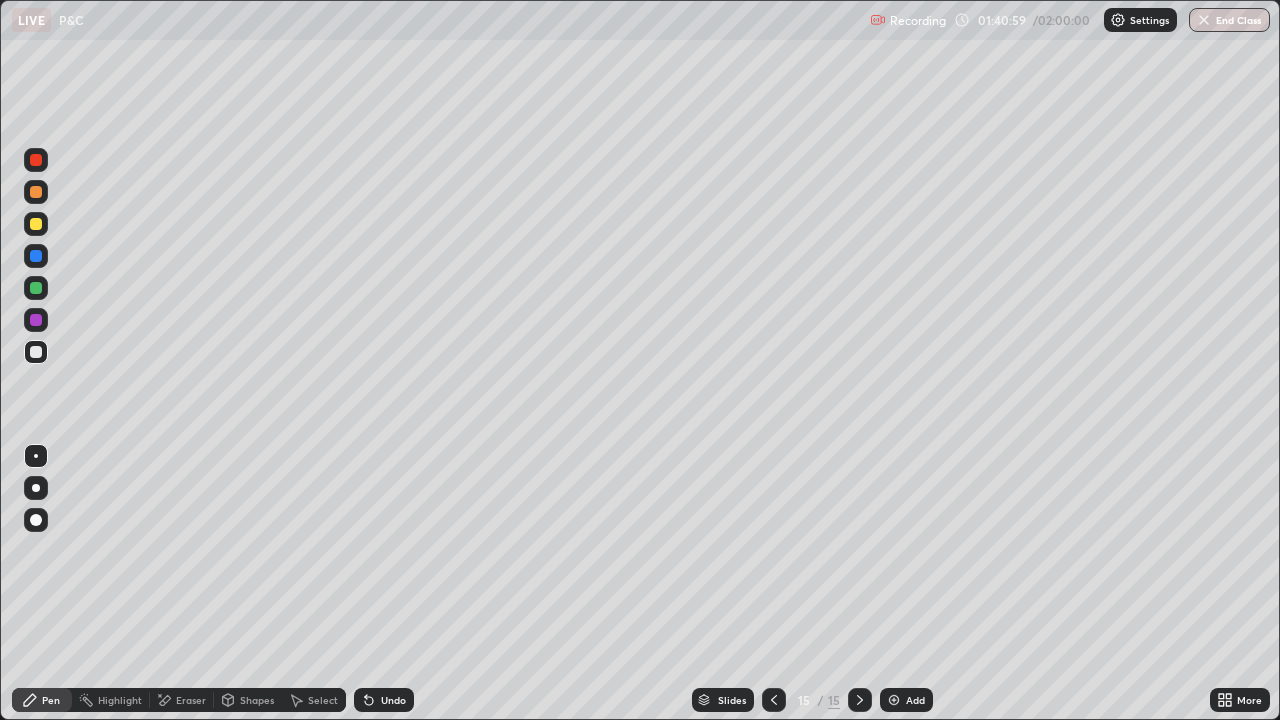 click 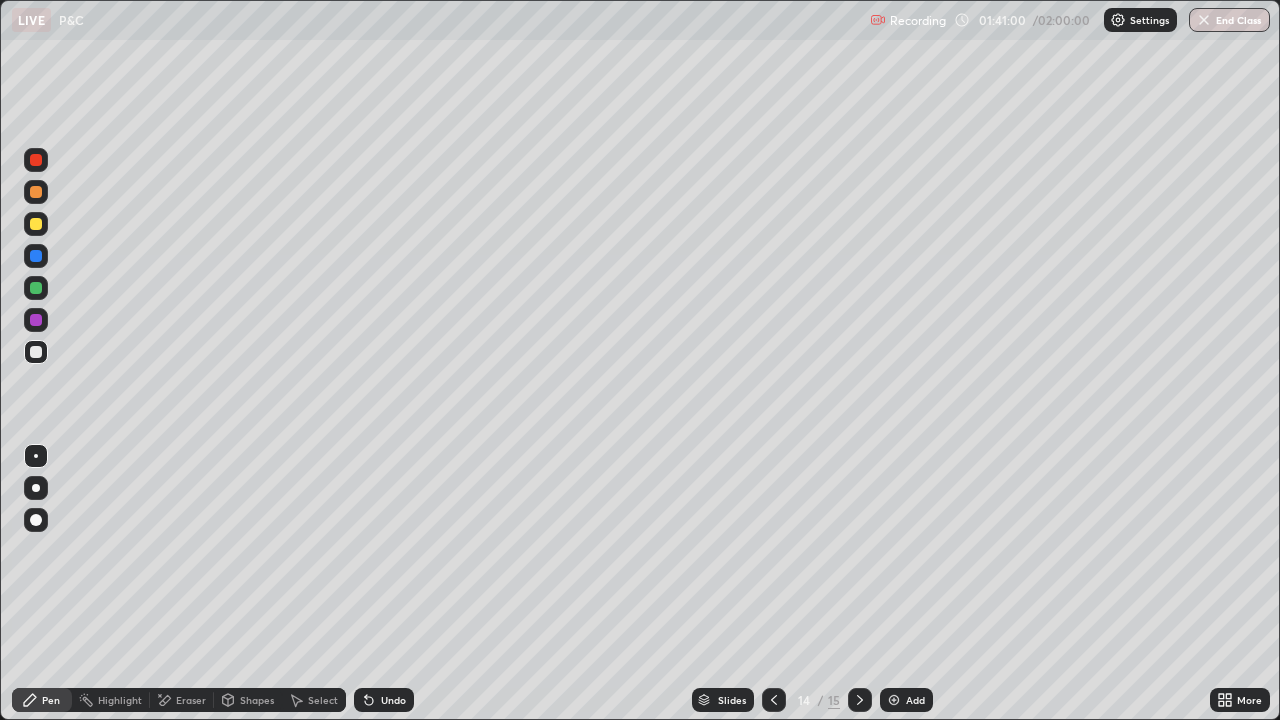 click 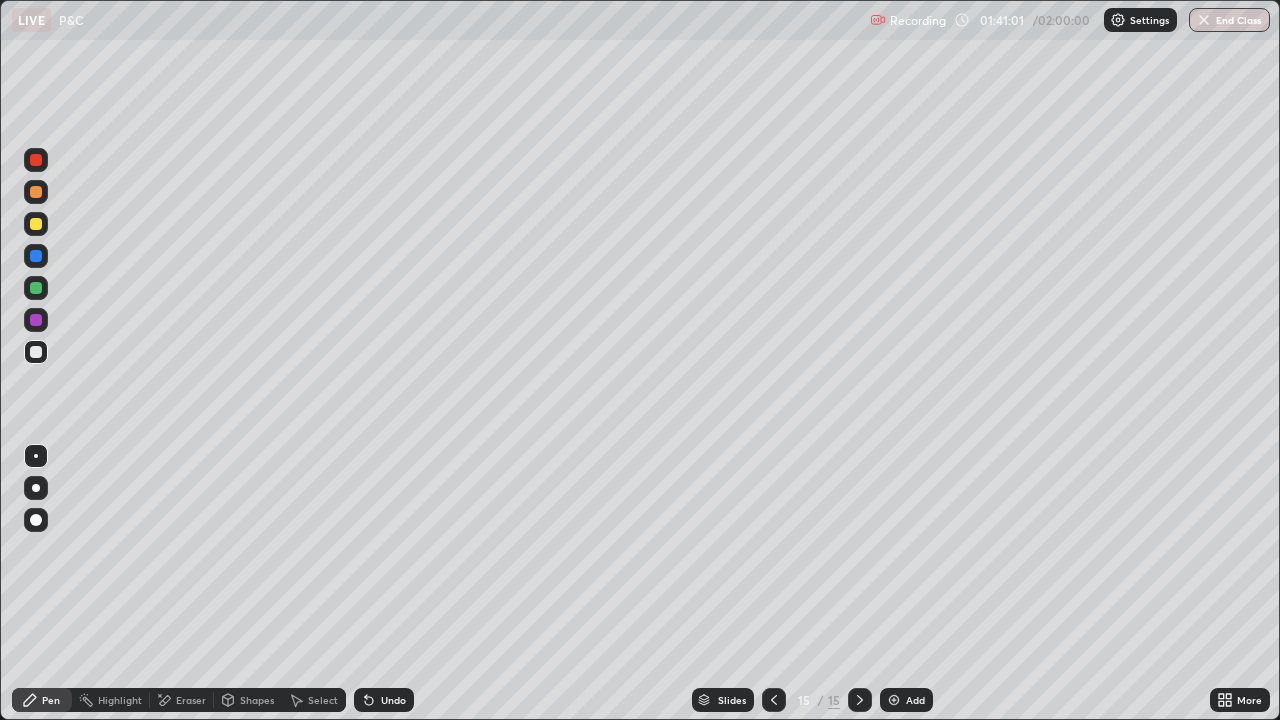 click 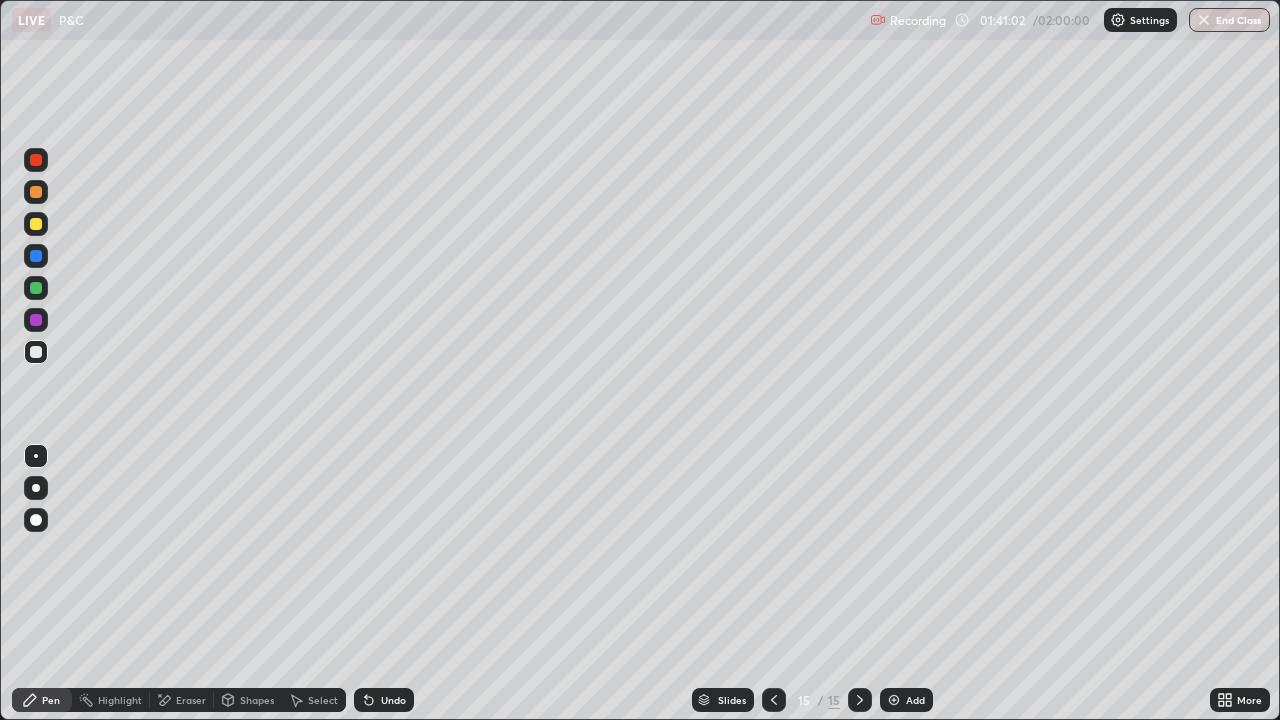 click 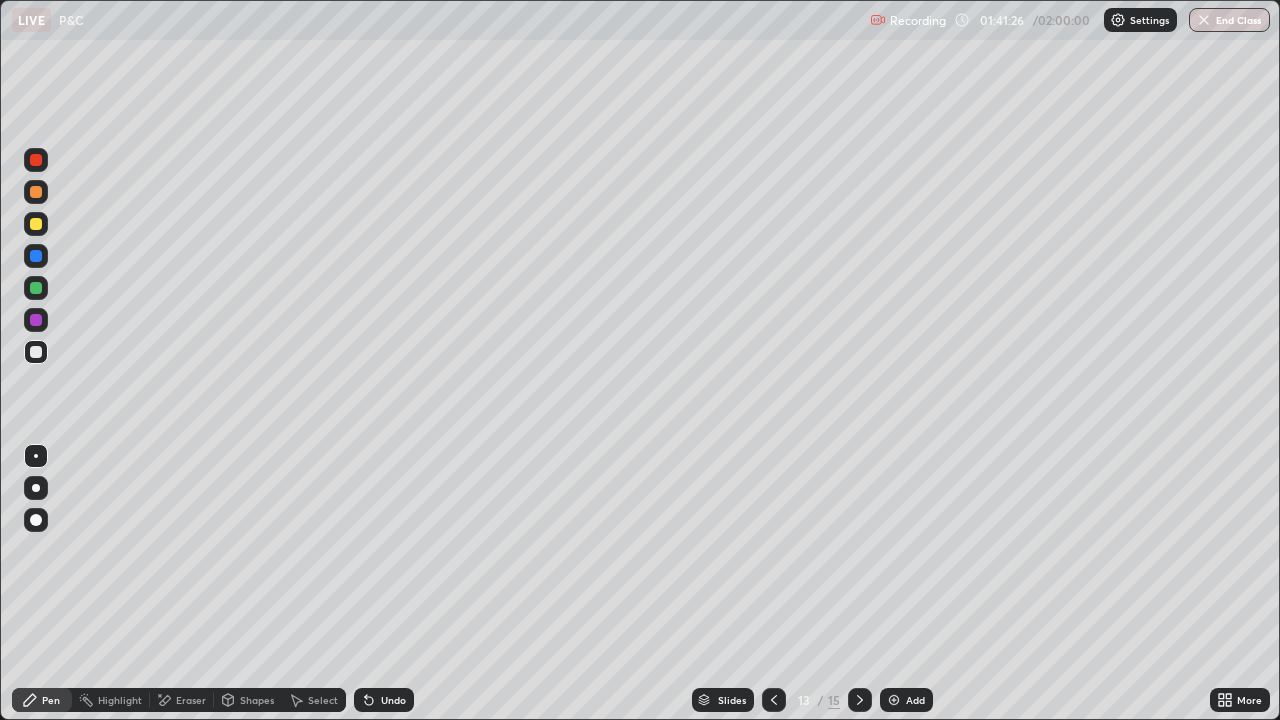 click on "Undo" at bounding box center (384, 700) 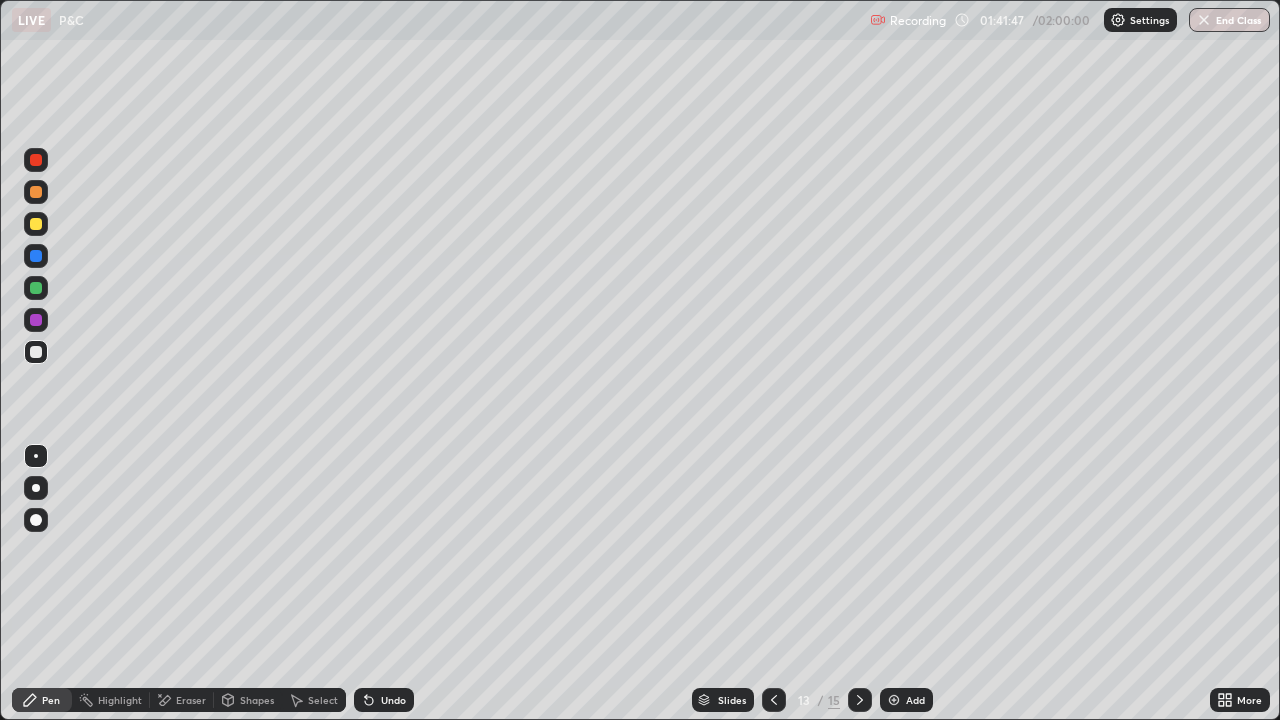 click on "Undo" at bounding box center [393, 700] 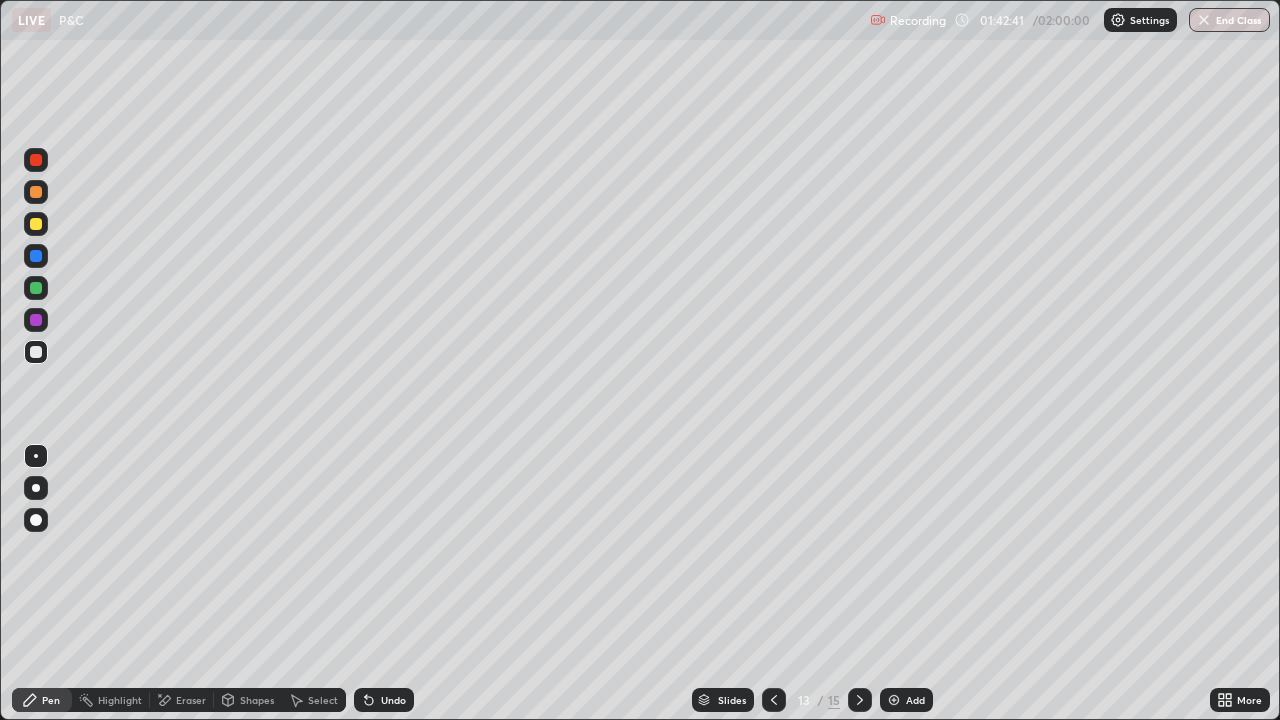 click 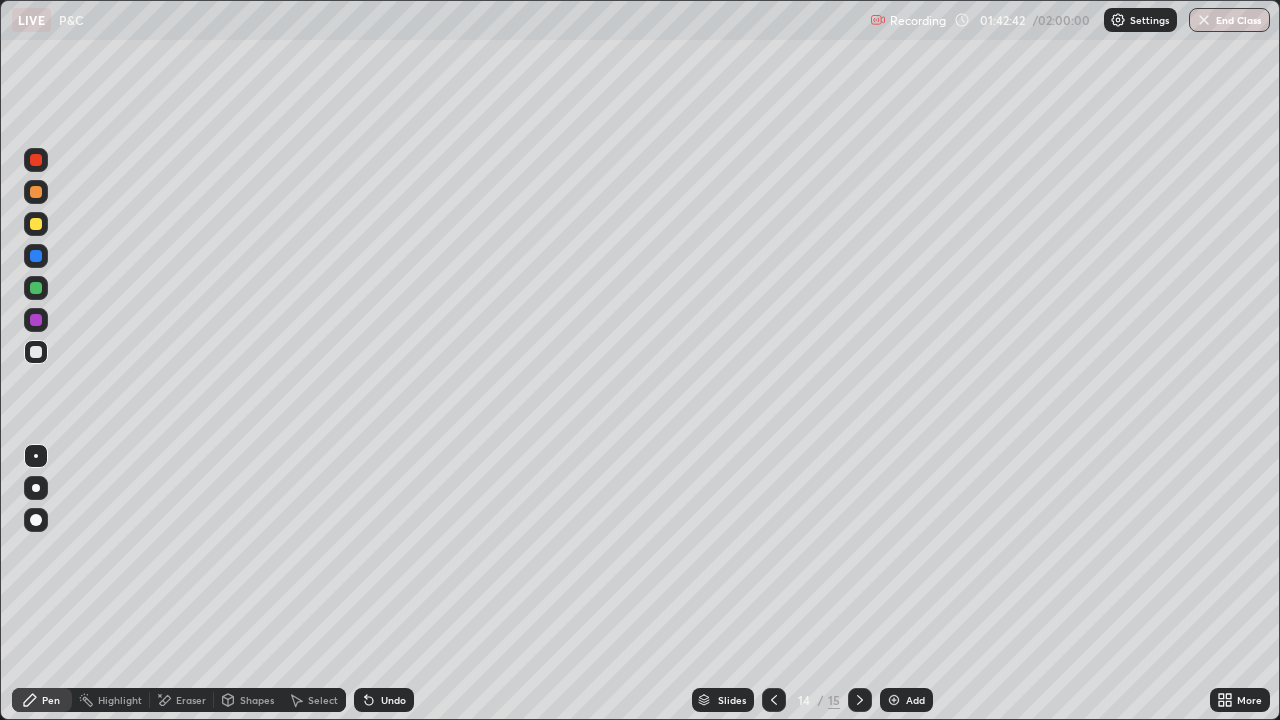 click 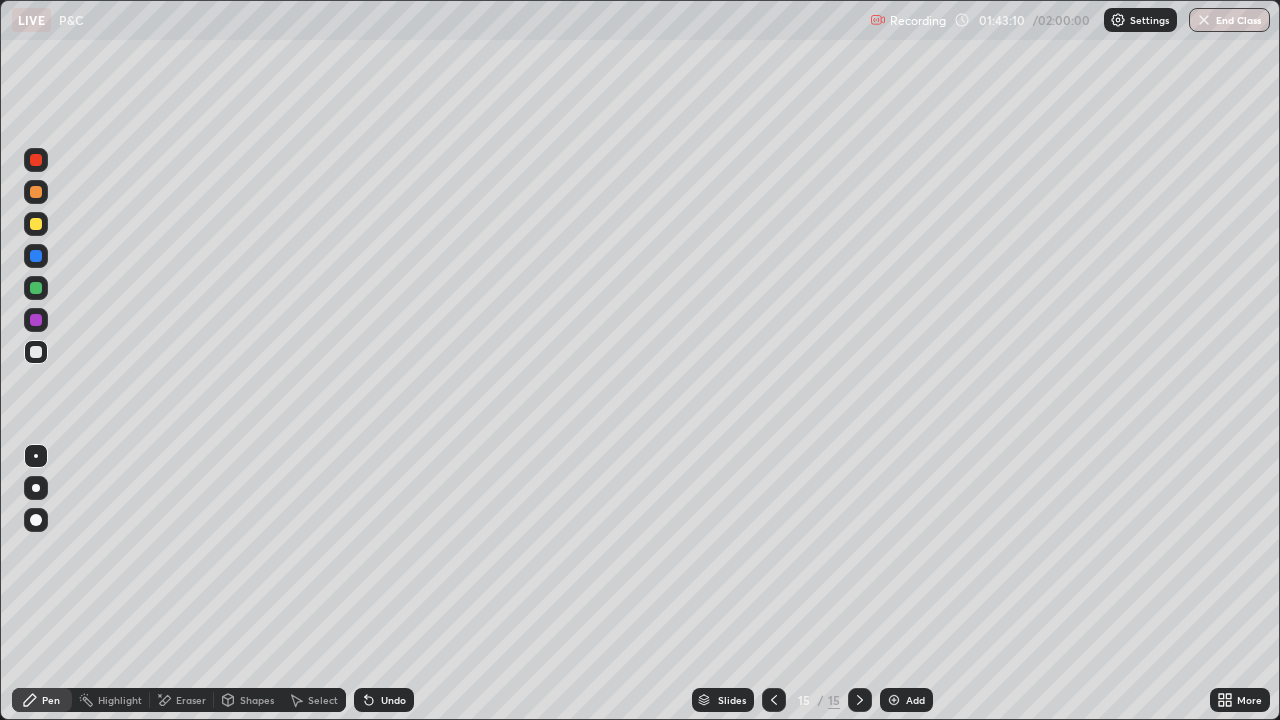 click at bounding box center (36, 224) 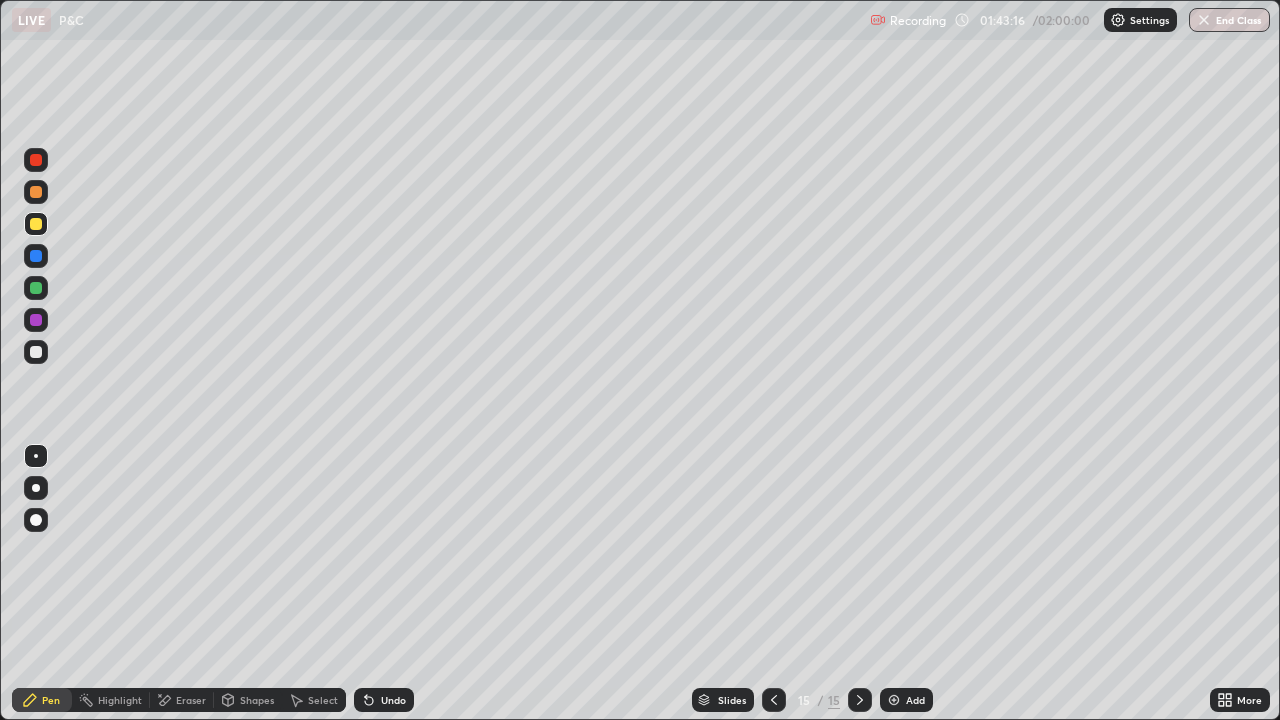 click 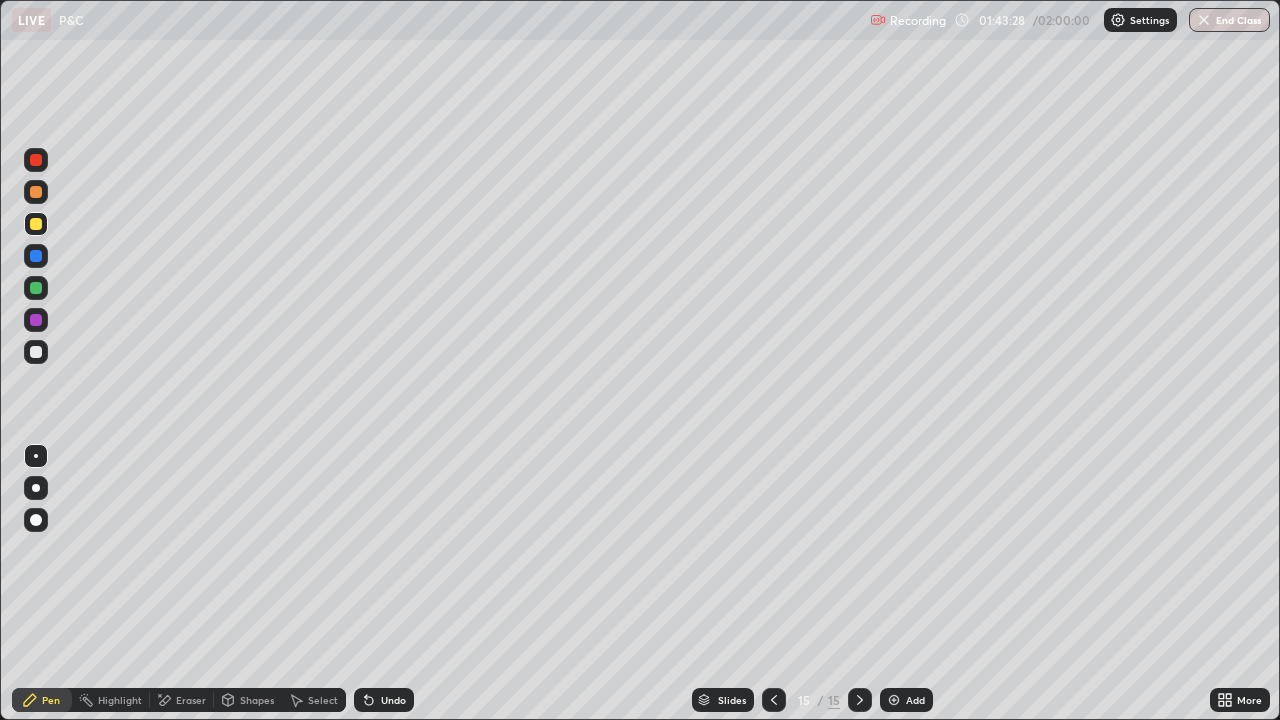 click at bounding box center (36, 352) 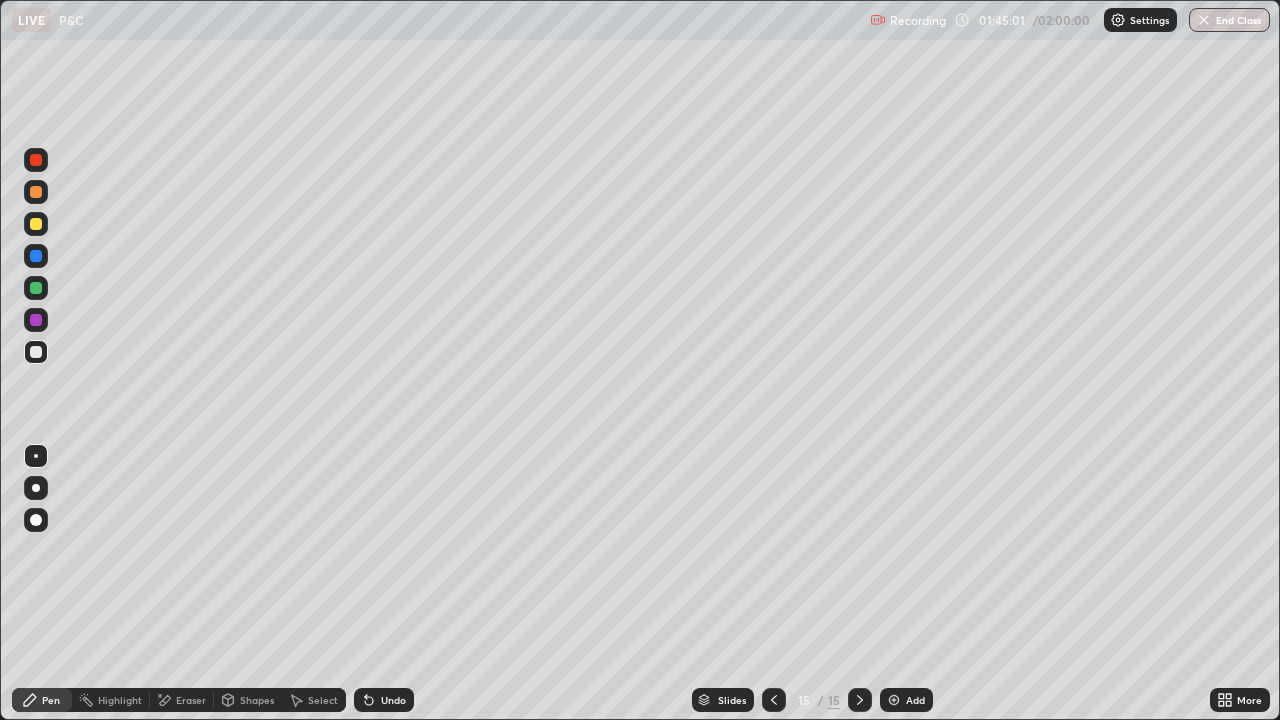 click 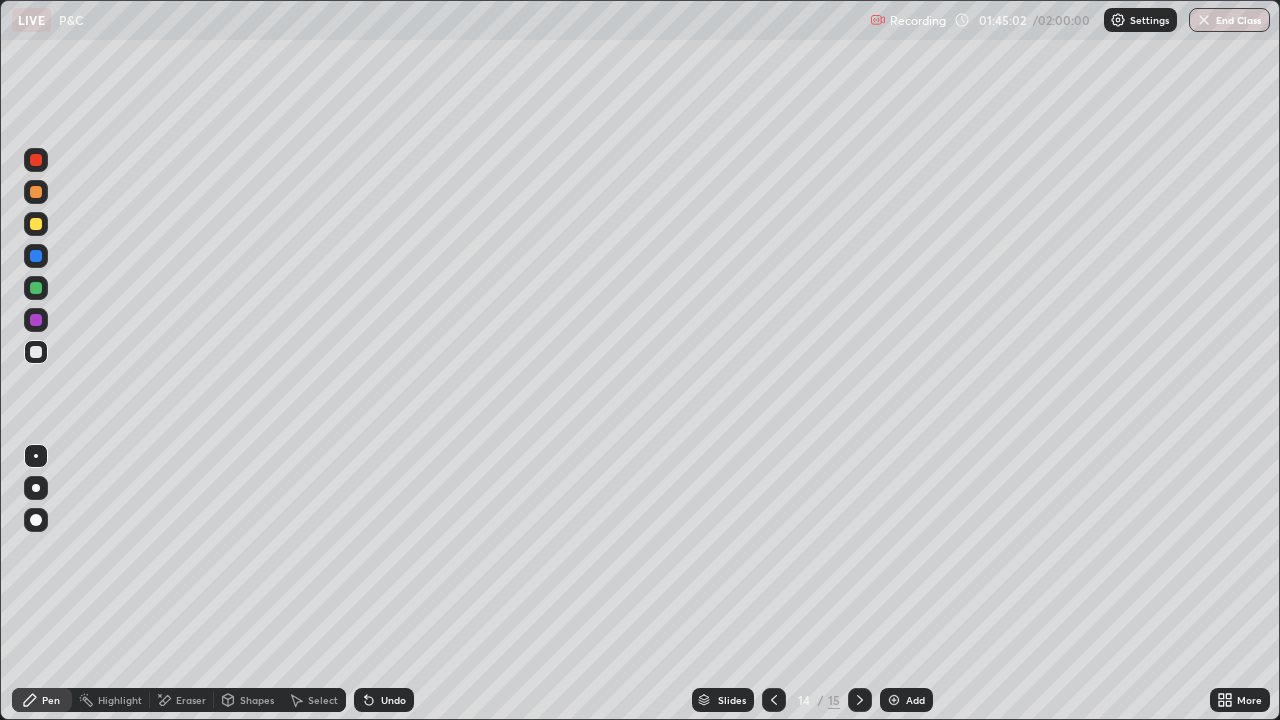 click 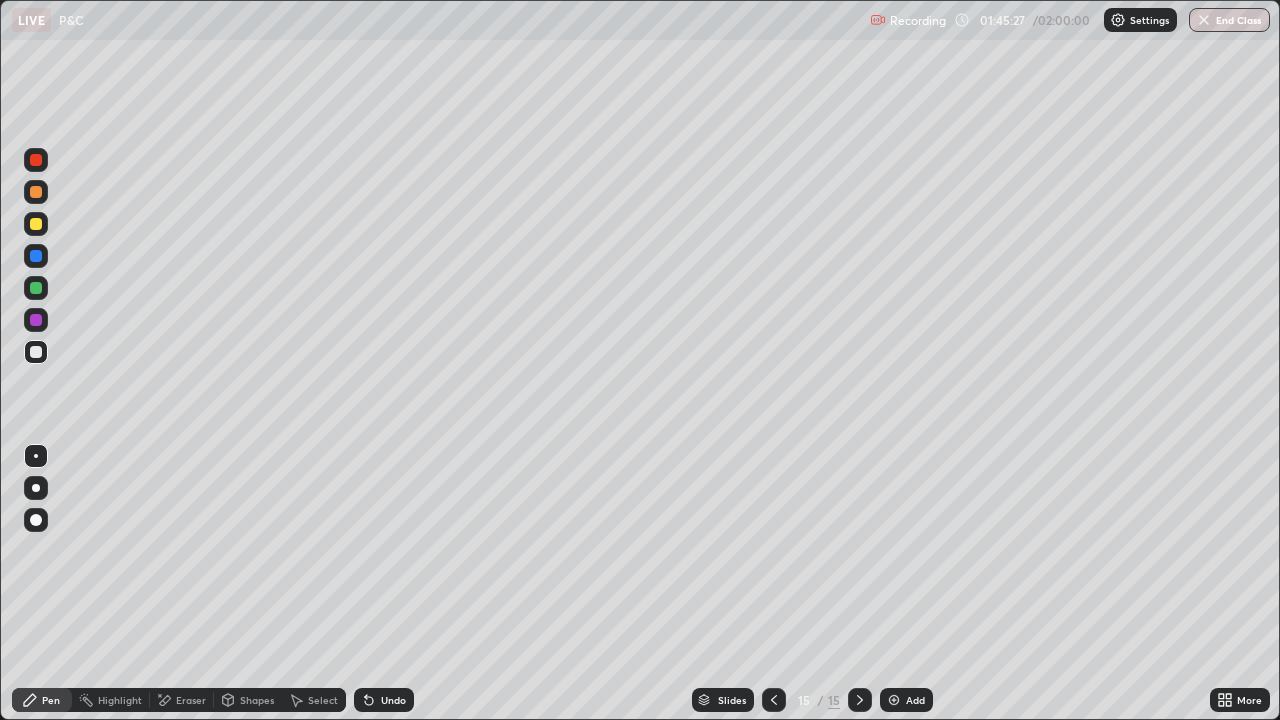 click on "Add" at bounding box center (906, 700) 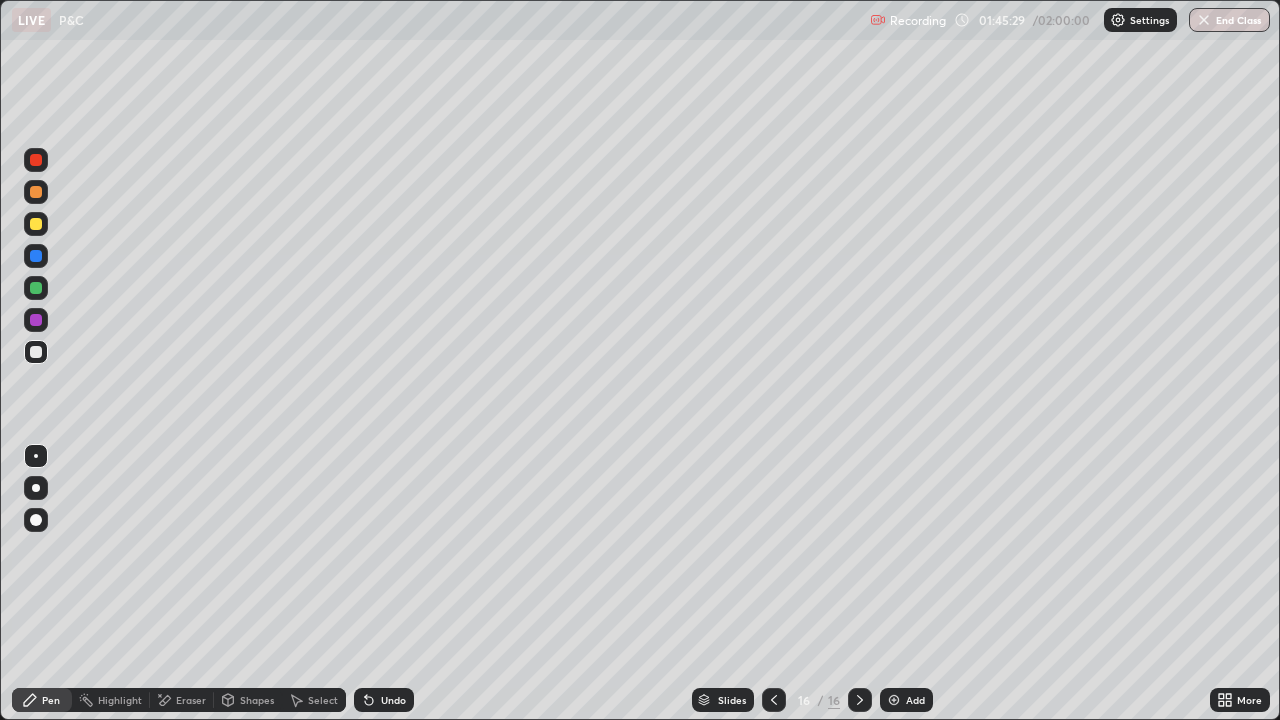 click at bounding box center [36, 224] 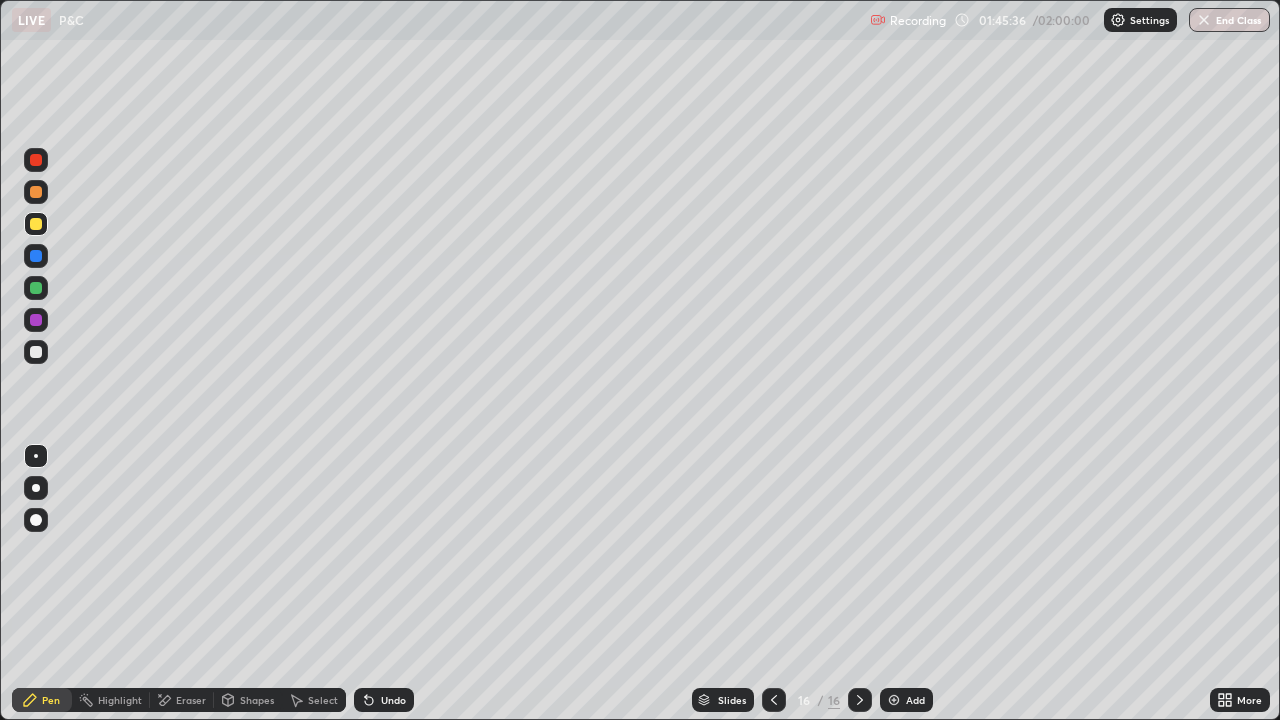click at bounding box center [36, 352] 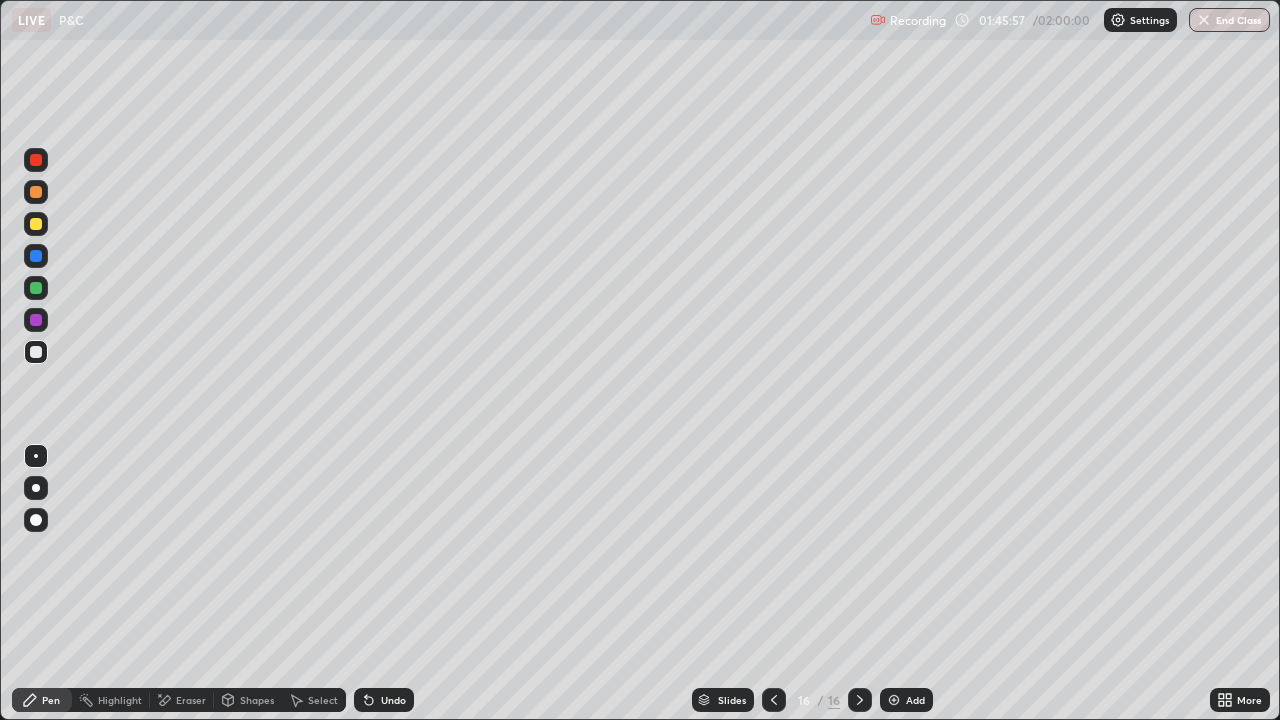 click on "Undo" at bounding box center [393, 700] 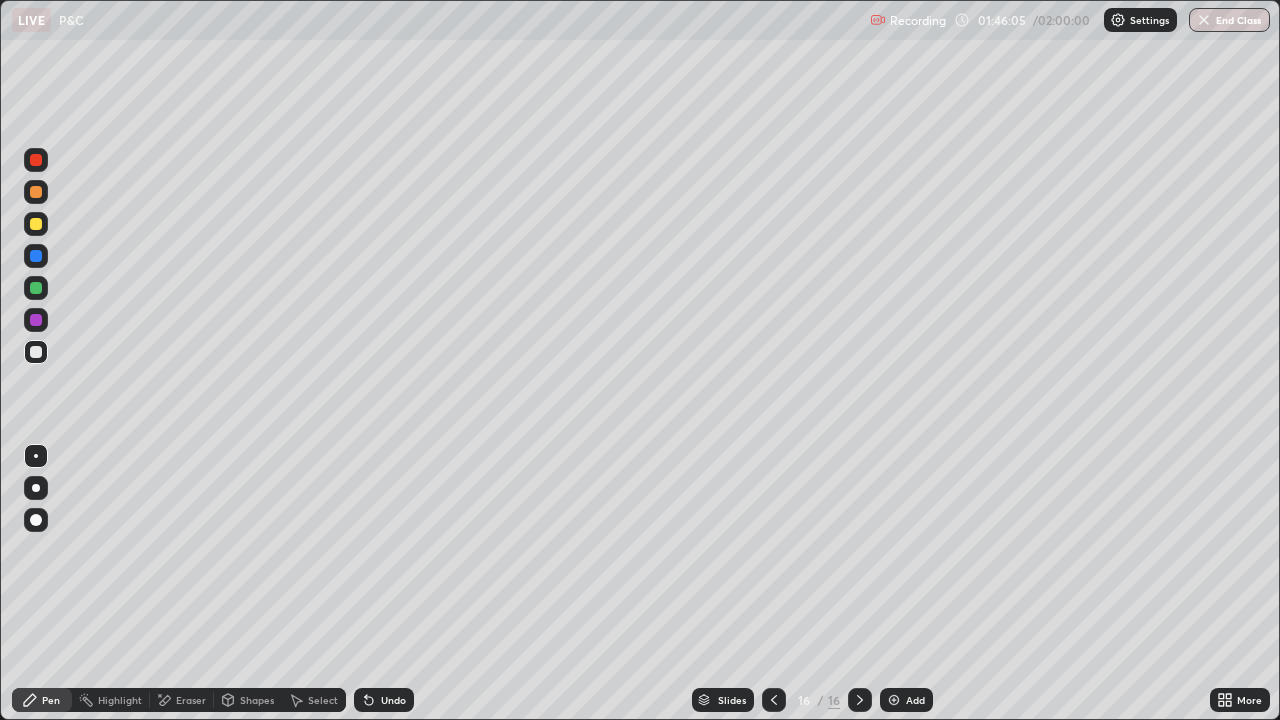 click on "Undo" at bounding box center (393, 700) 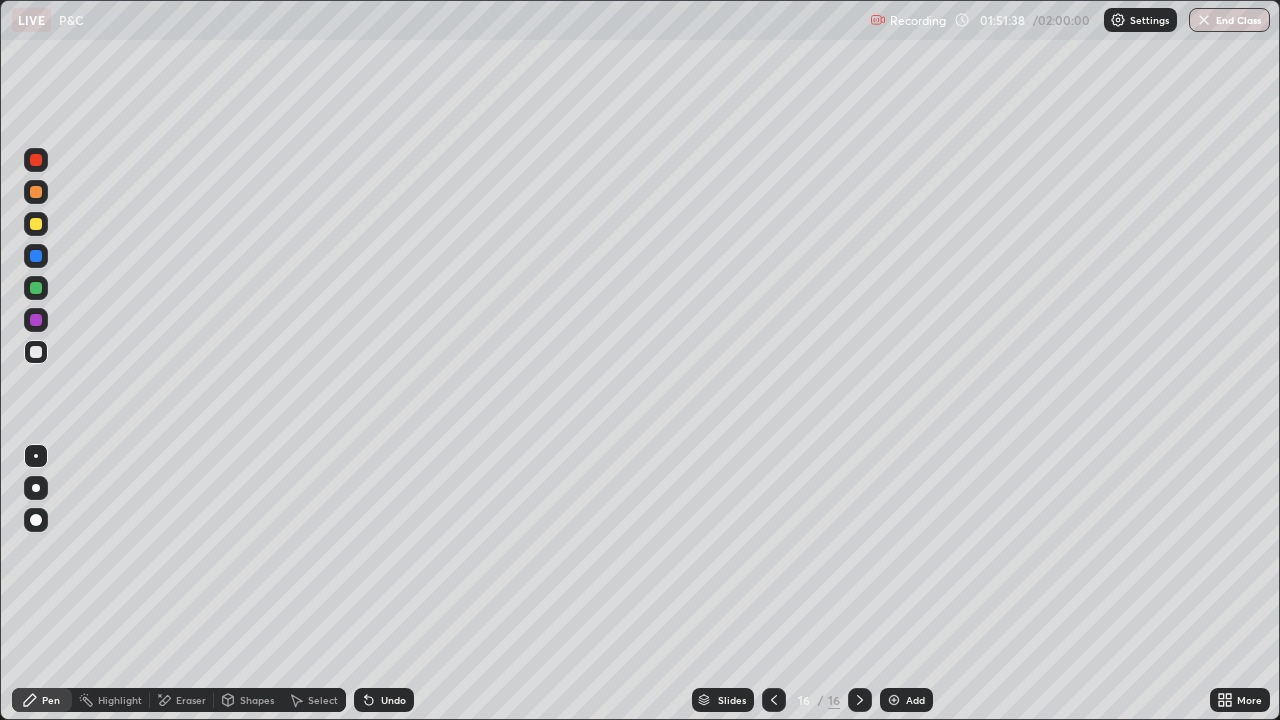 click on "Undo" at bounding box center (384, 700) 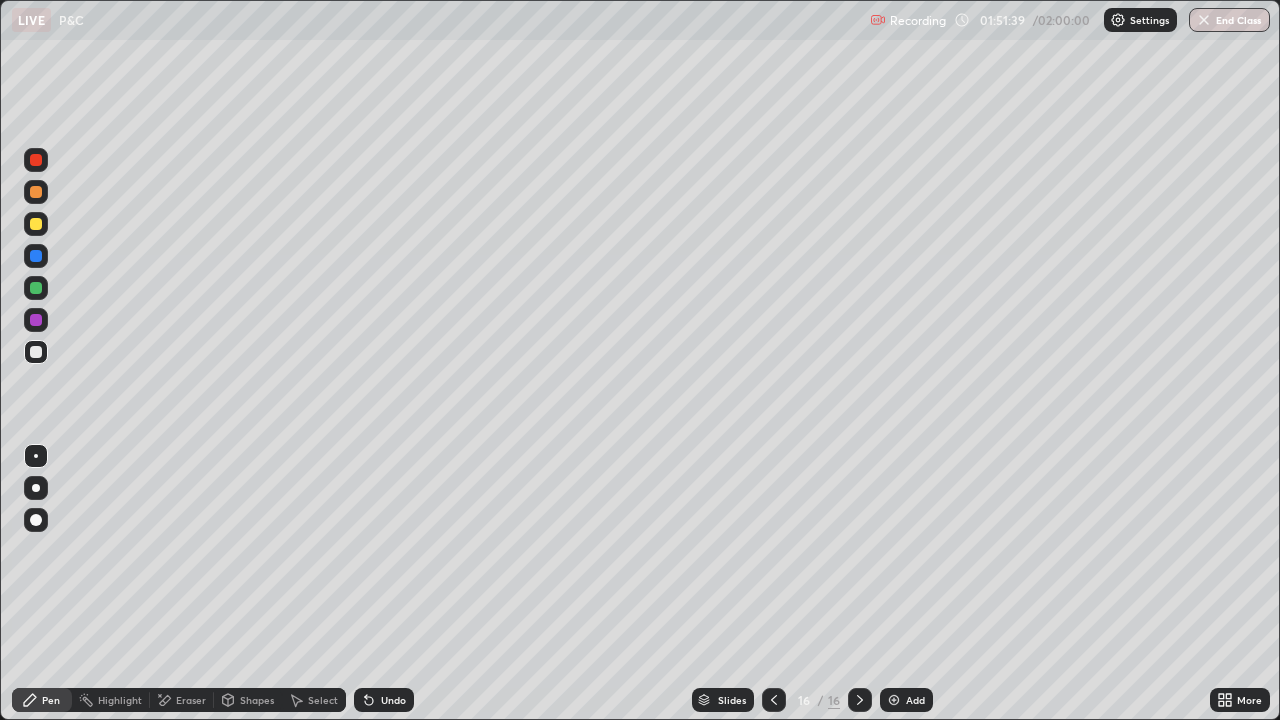 click on "Undo" at bounding box center (384, 700) 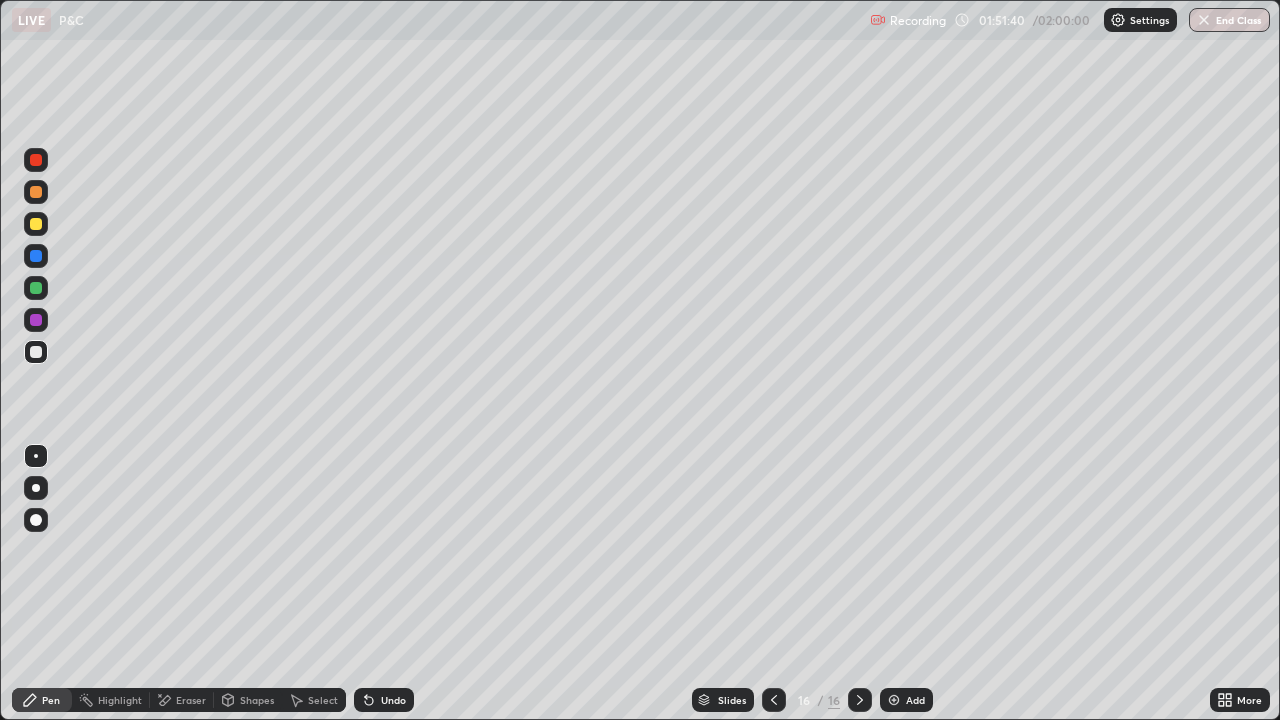 click on "Undo" at bounding box center (393, 700) 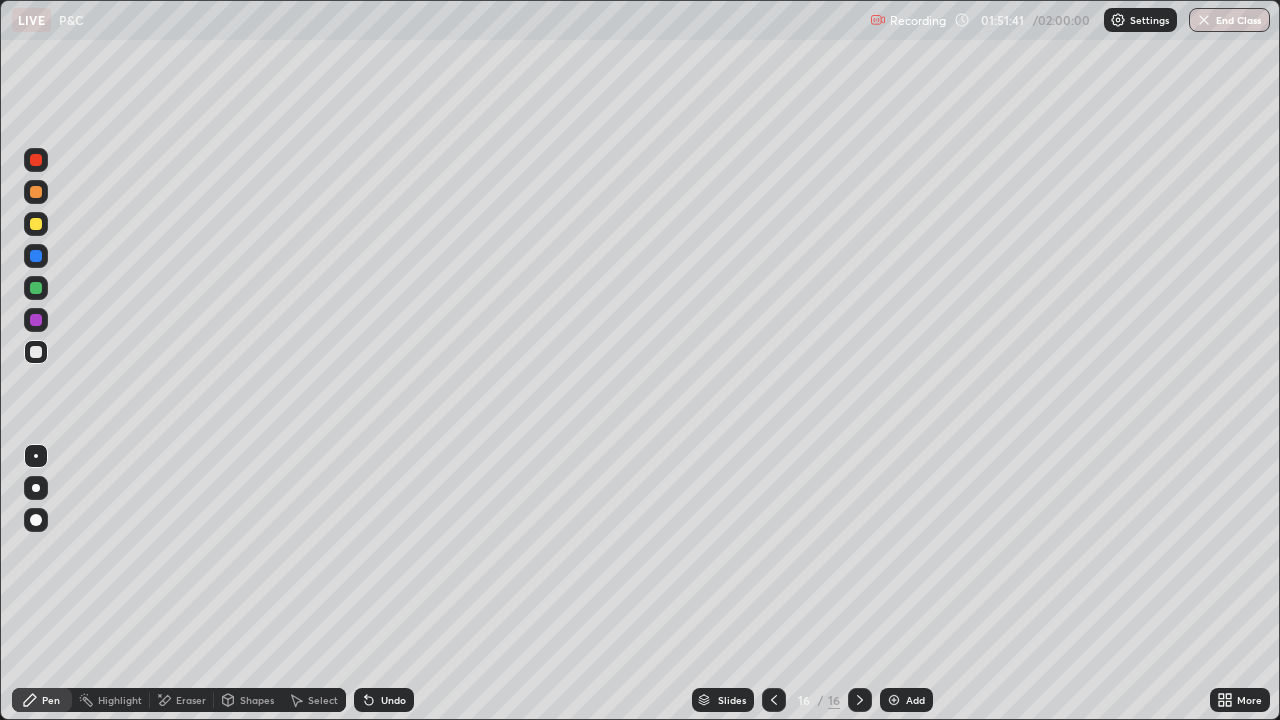 click on "Undo" at bounding box center [393, 700] 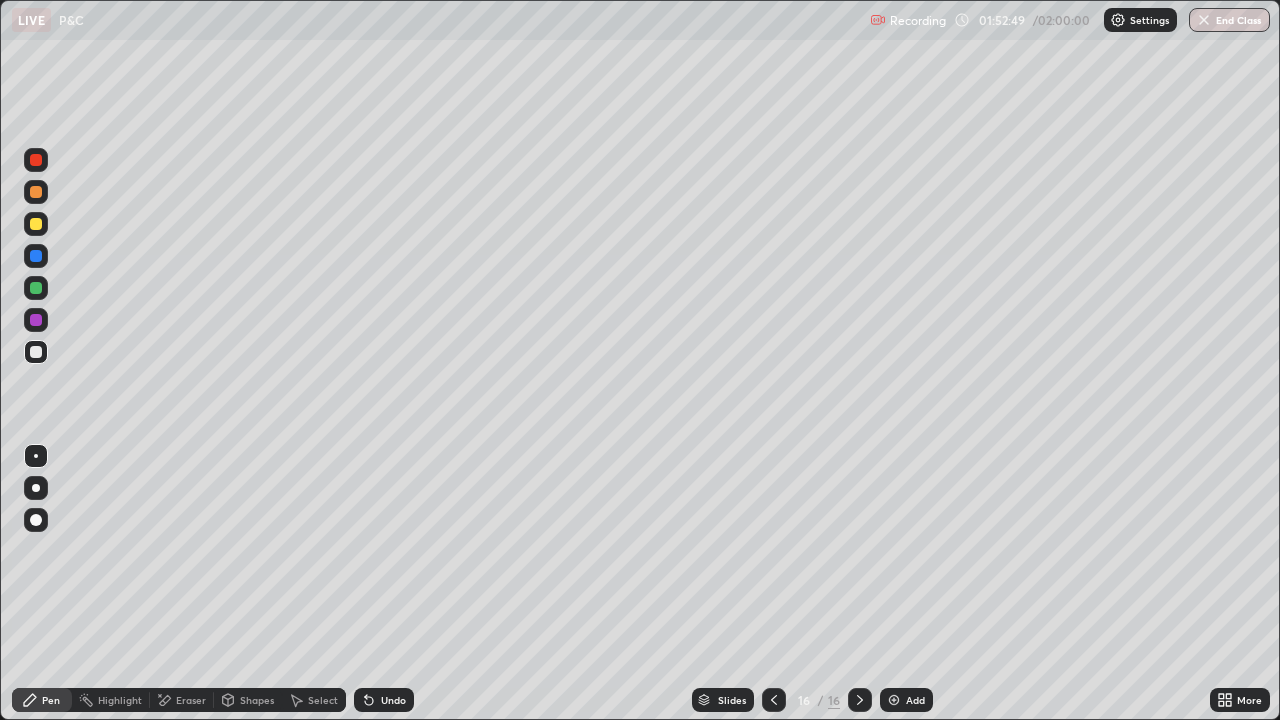 click on "Eraser" at bounding box center [182, 700] 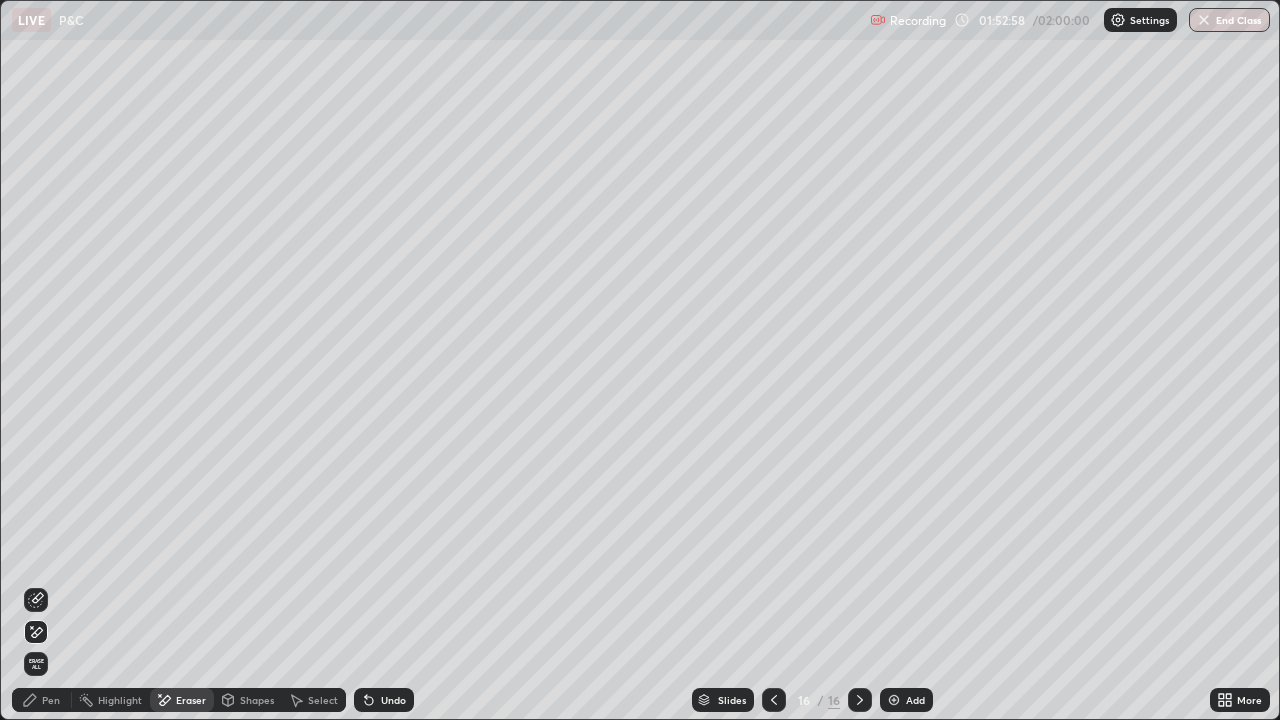 click on "Pen" at bounding box center [42, 700] 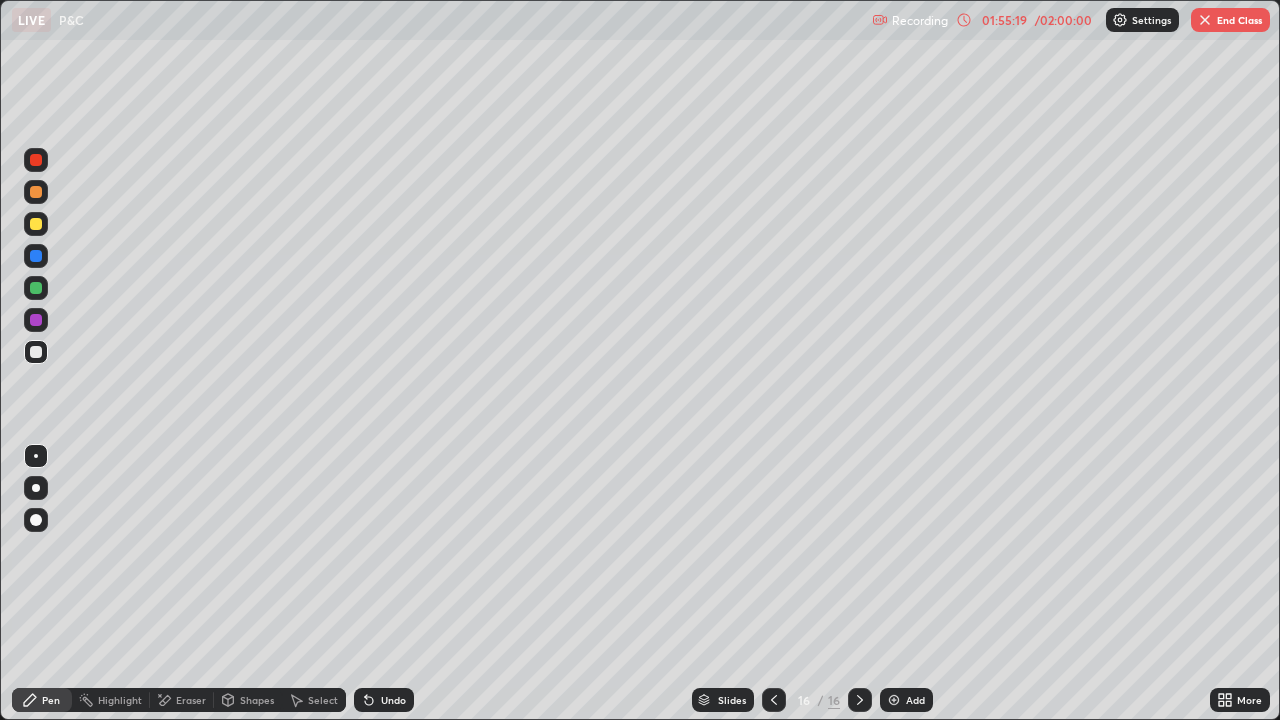 click on "End Class" at bounding box center [1230, 20] 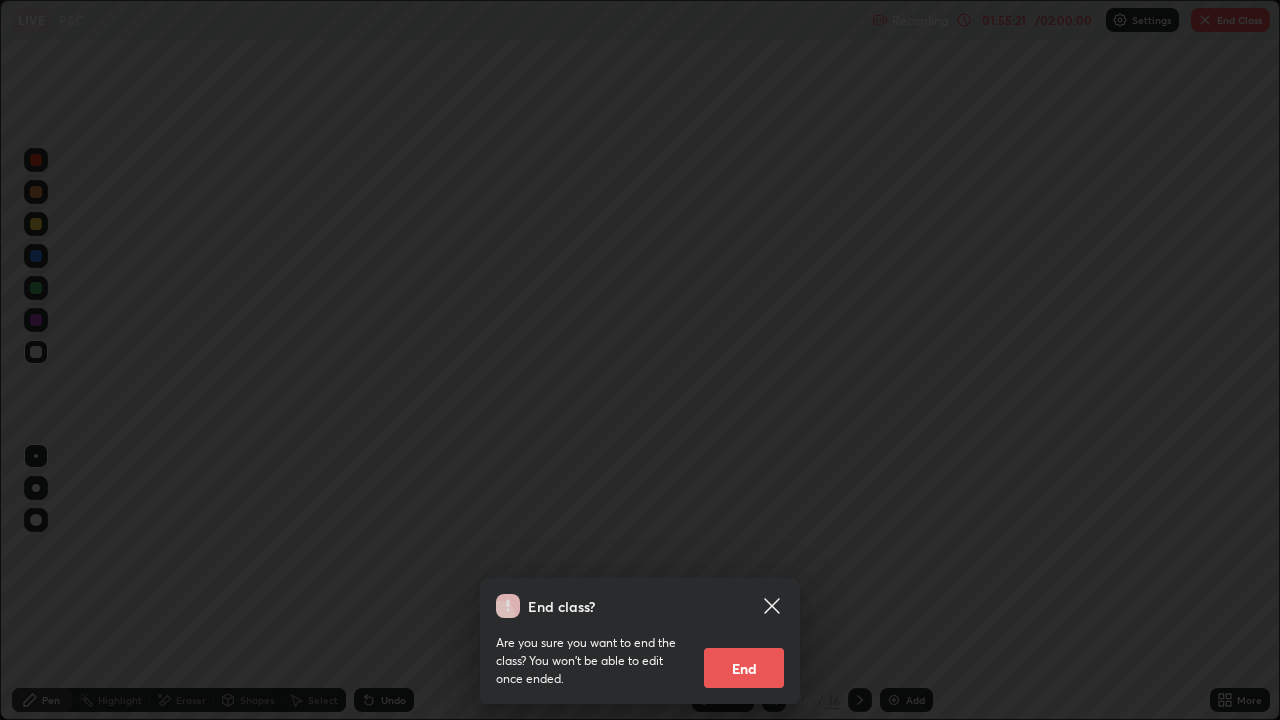 click on "End" at bounding box center (744, 668) 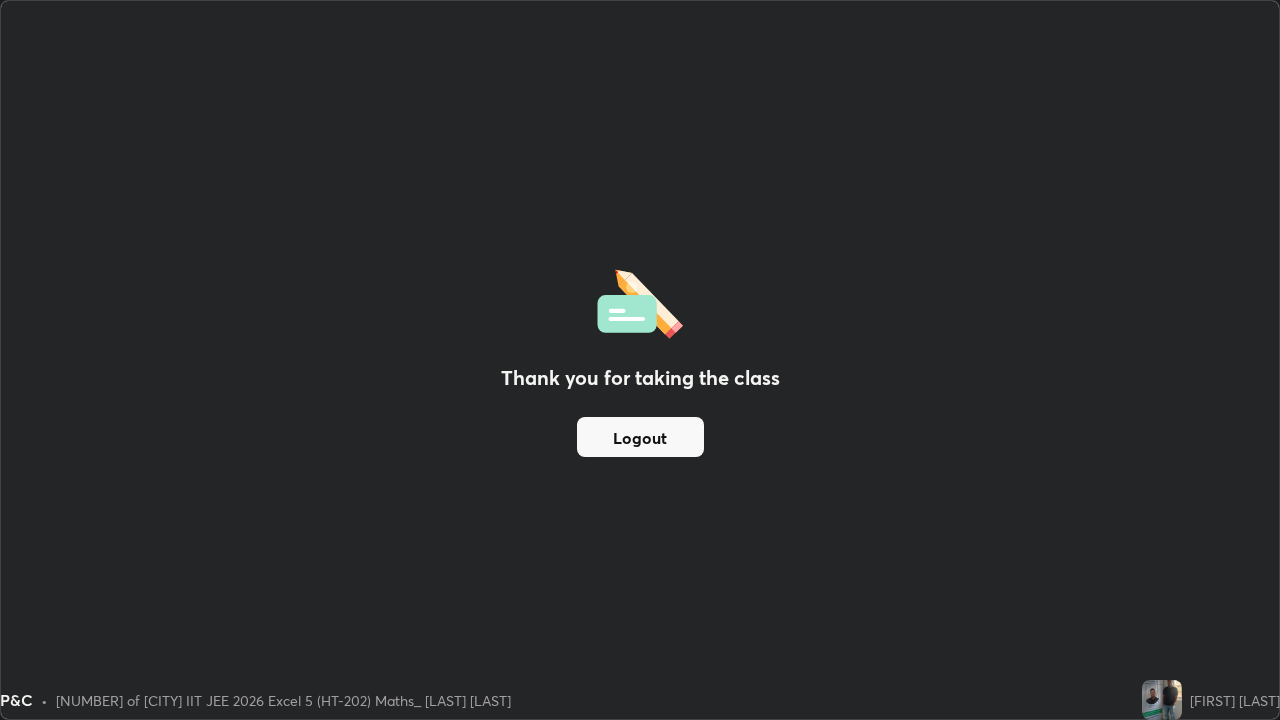 click on "Logout" at bounding box center (640, 437) 